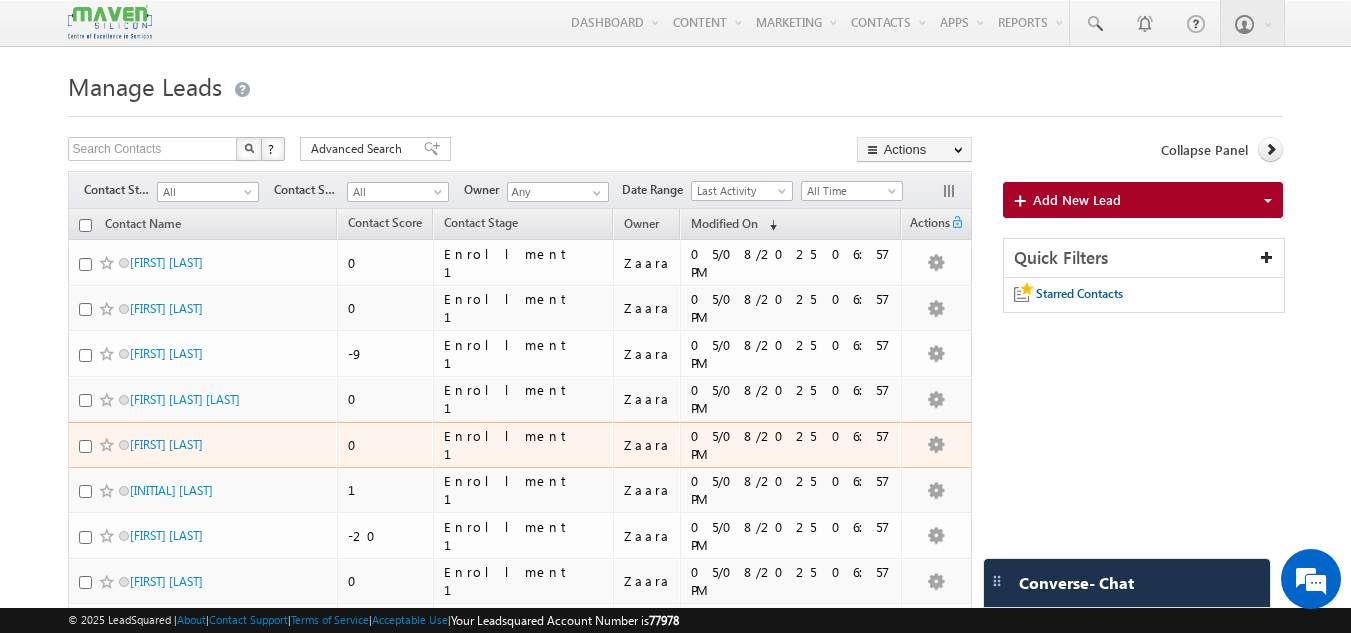 scroll, scrollTop: 100, scrollLeft: 0, axis: vertical 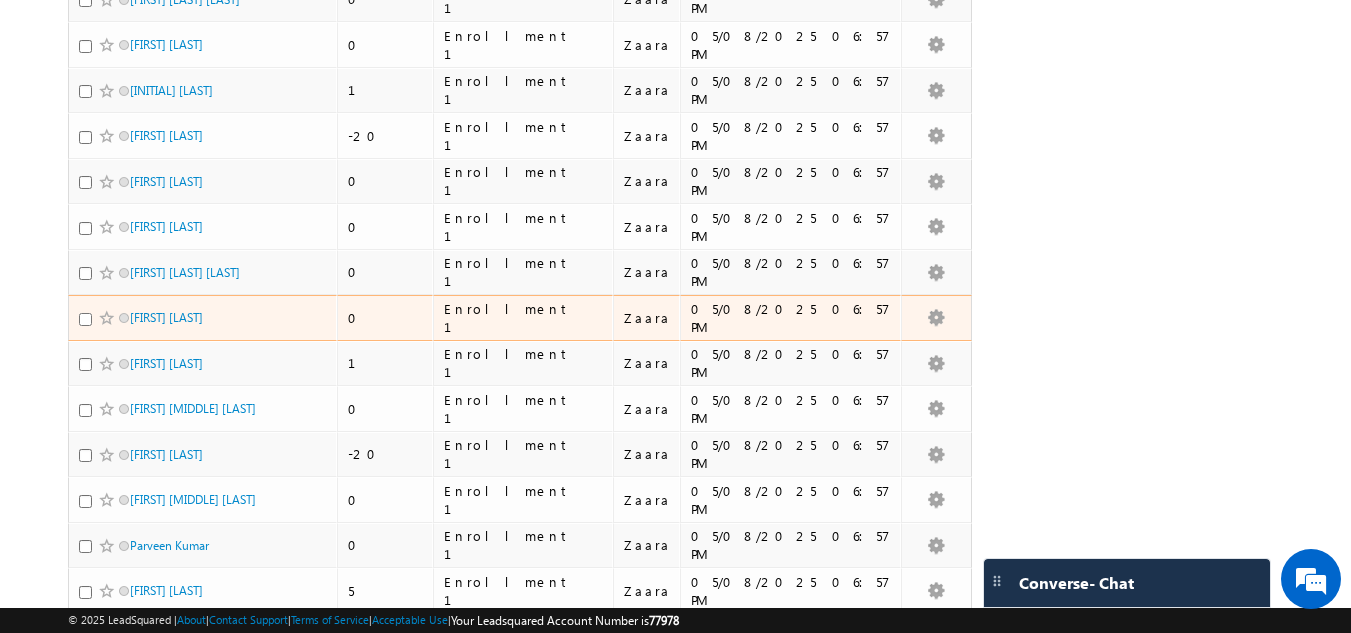 click at bounding box center (85, 319) 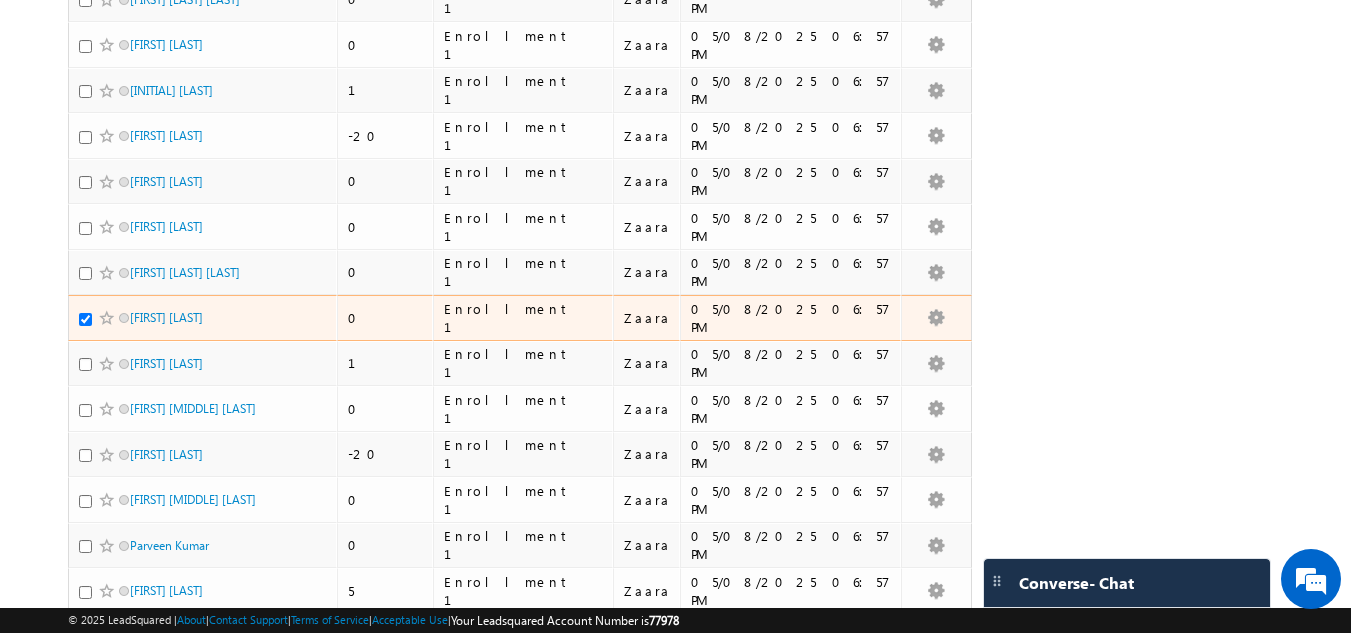 click at bounding box center (85, 319) 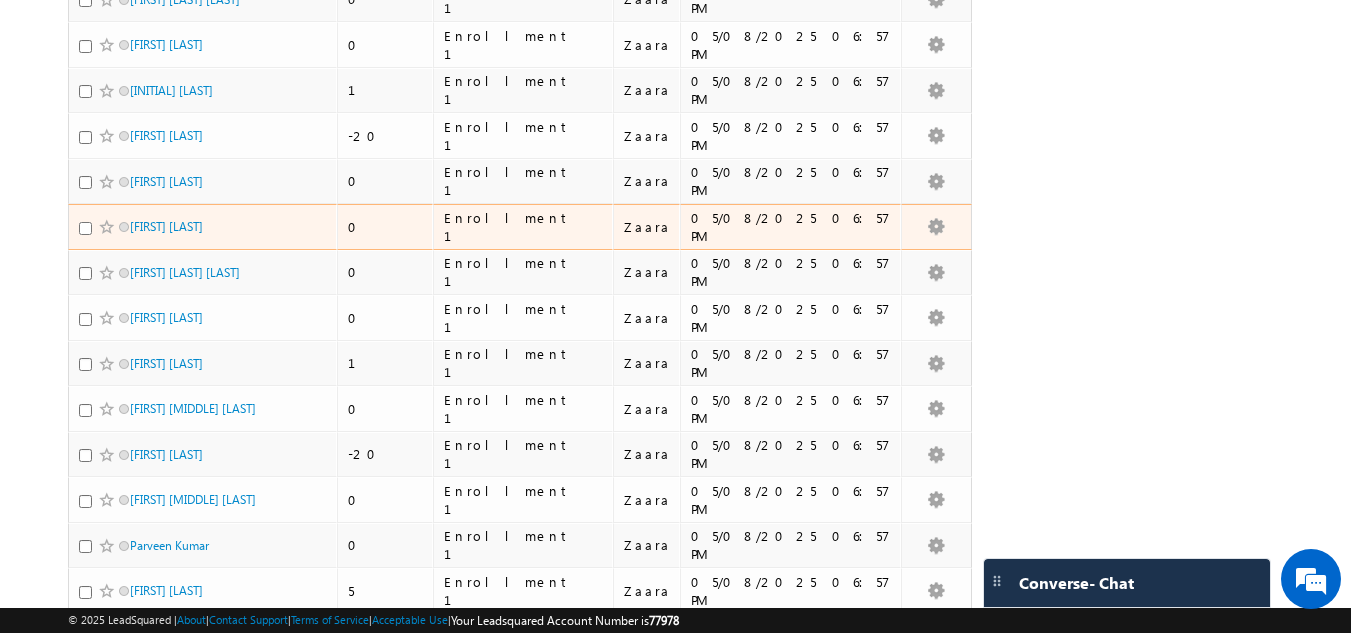 click at bounding box center [85, 228] 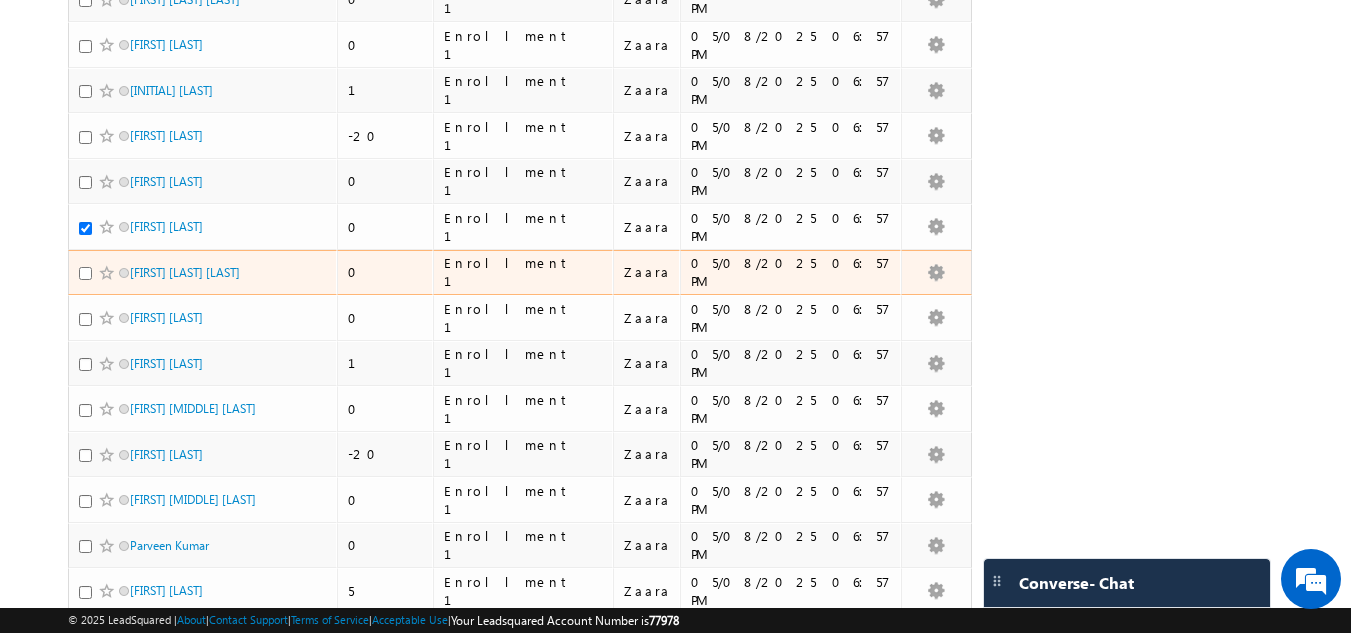 click at bounding box center (85, 273) 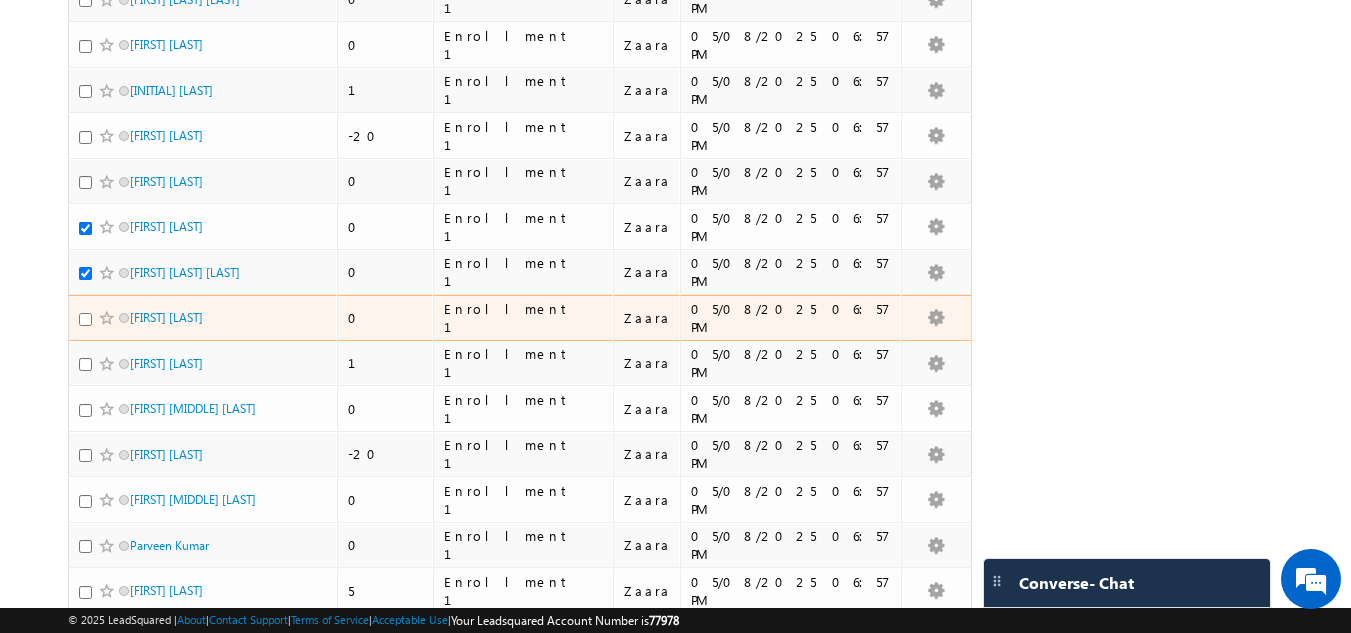 click at bounding box center (85, 319) 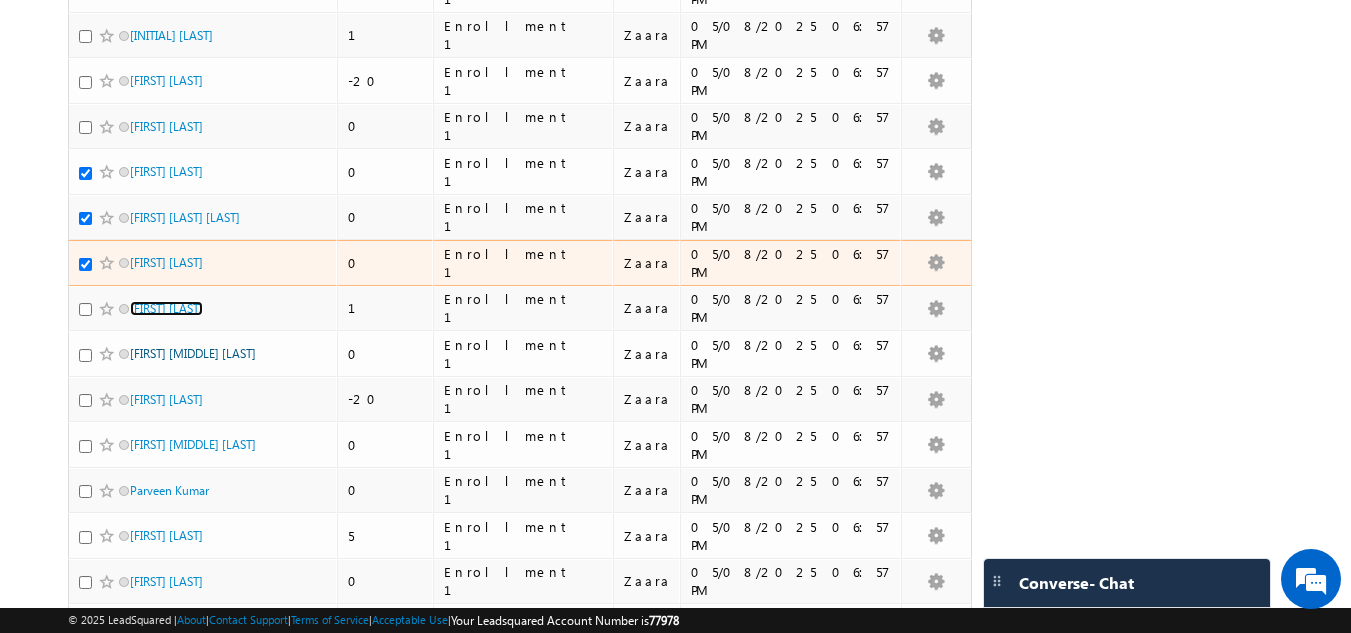 scroll, scrollTop: 500, scrollLeft: 0, axis: vertical 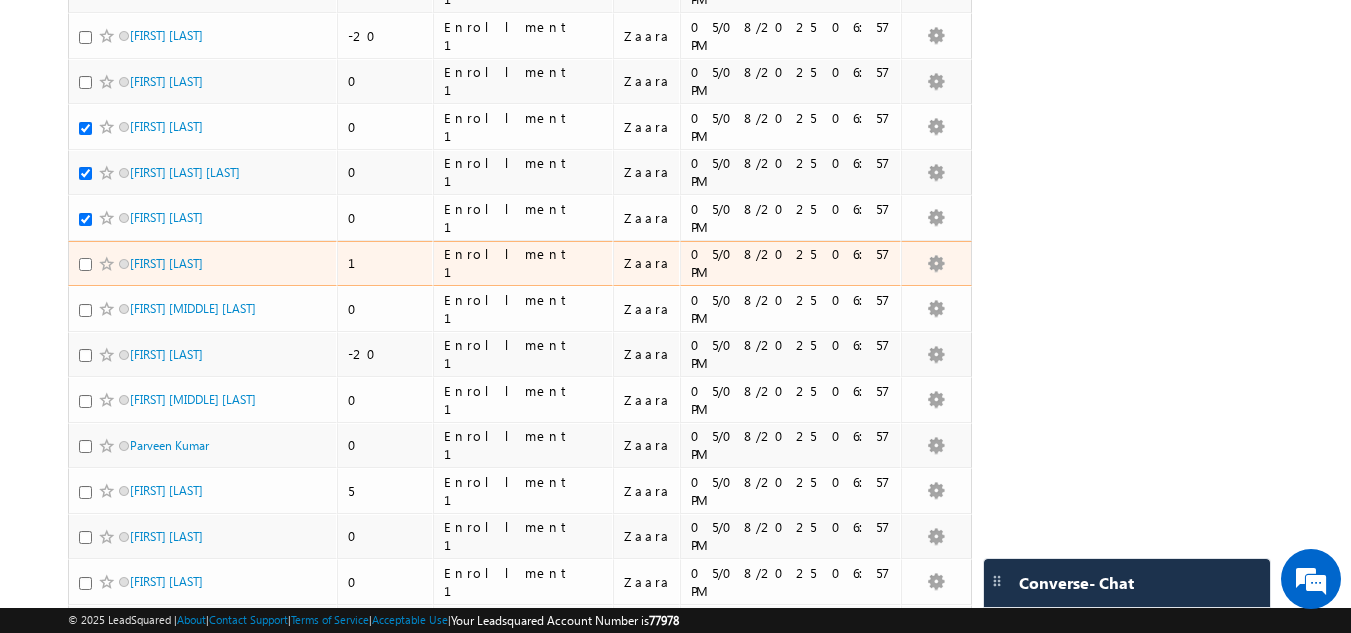click at bounding box center [85, 264] 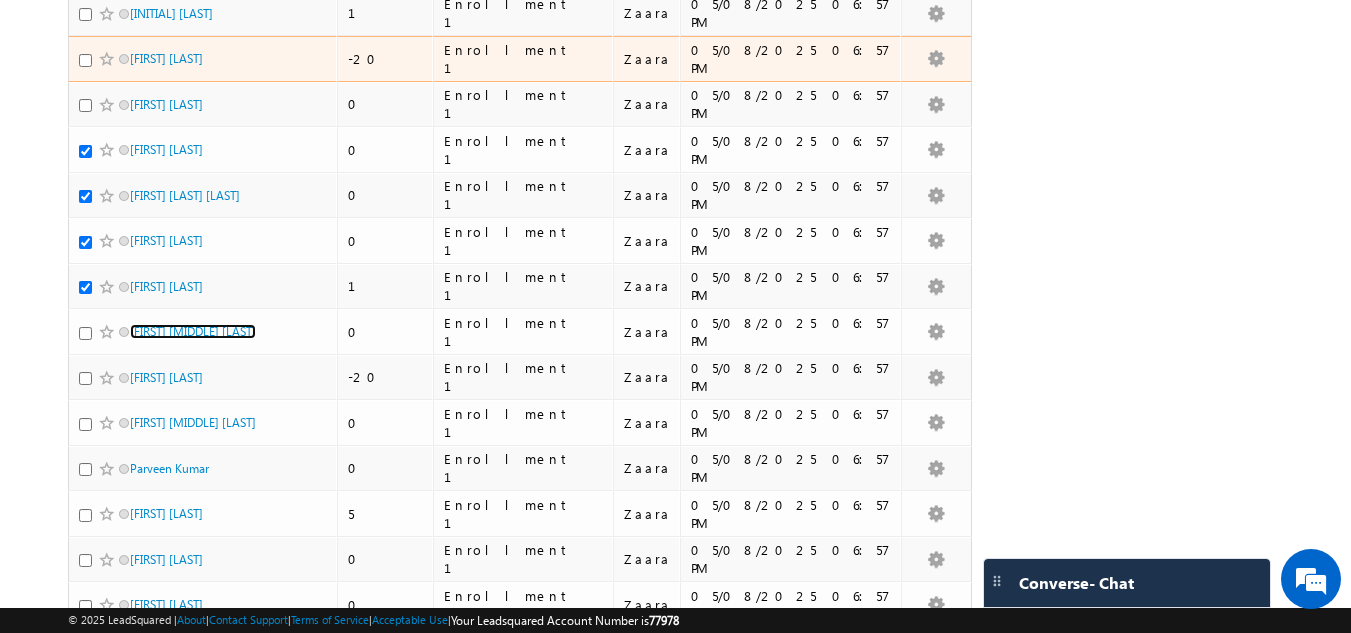 scroll, scrollTop: 500, scrollLeft: 0, axis: vertical 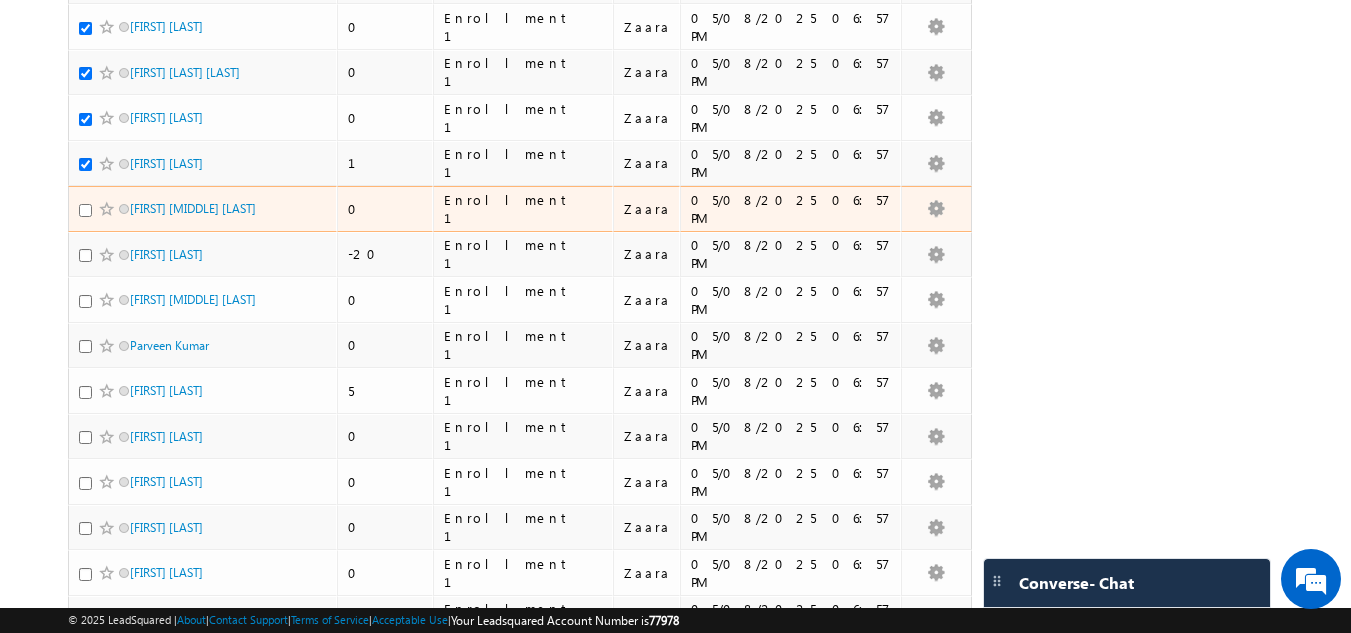 click at bounding box center (85, 210) 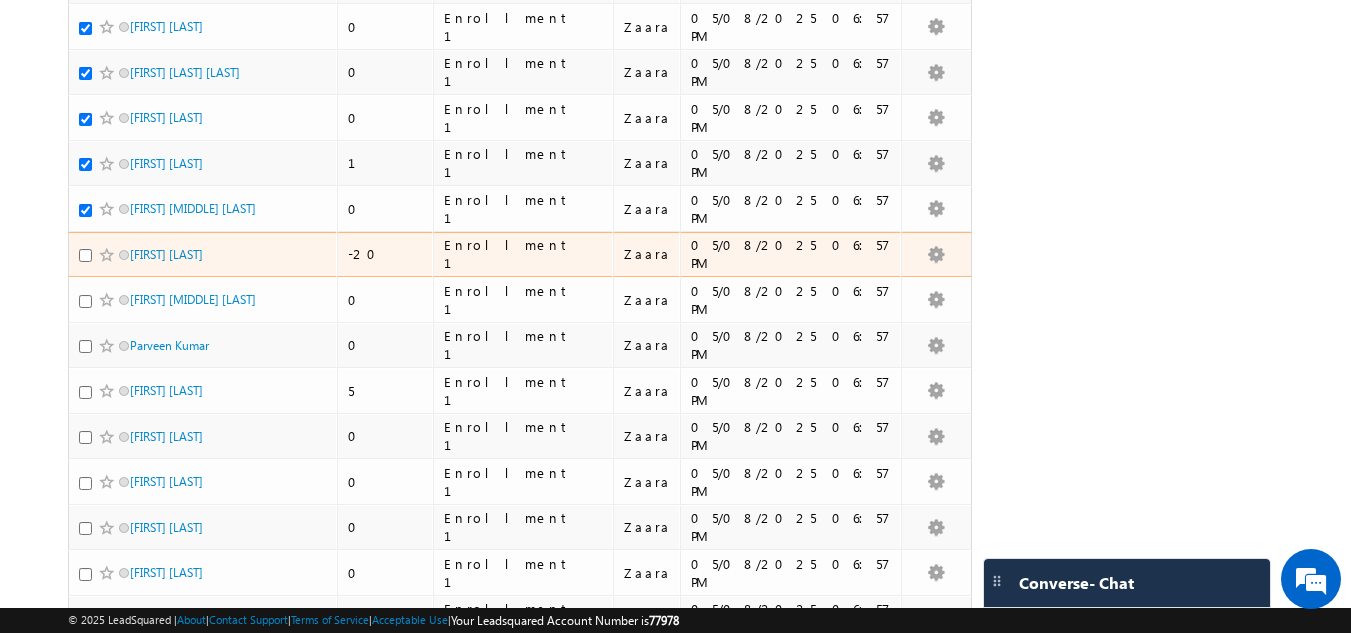 click on "Bindu Priya" at bounding box center [204, 259] 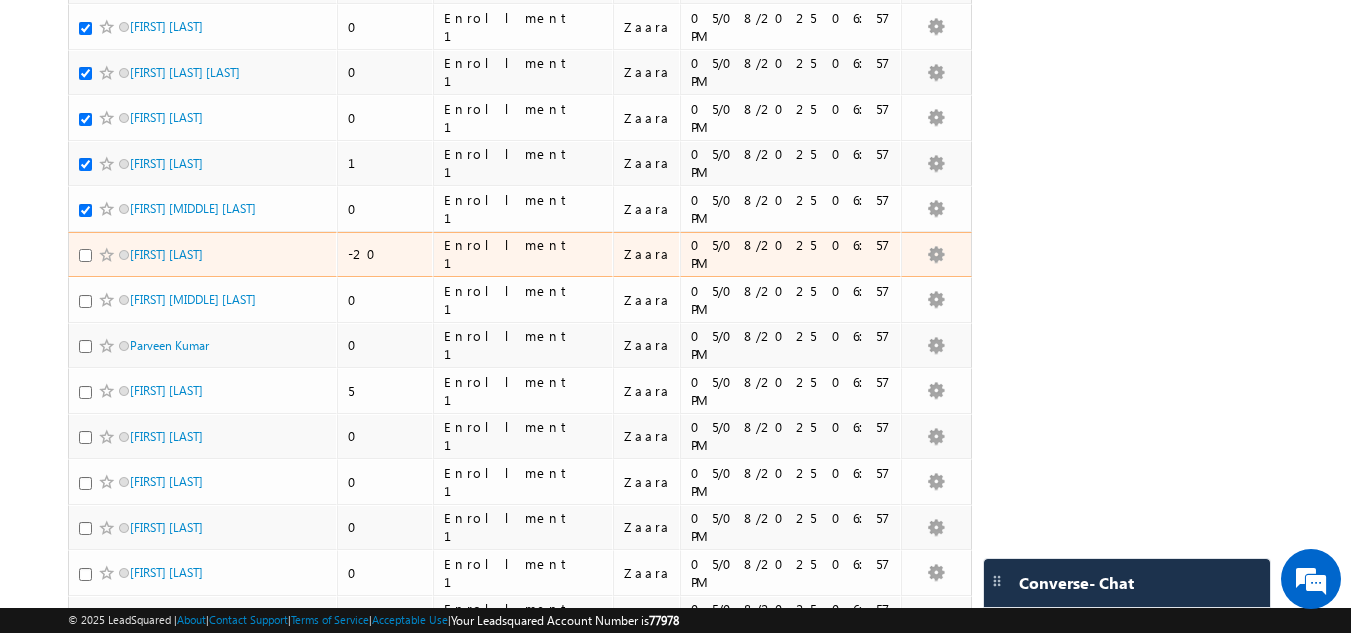 click at bounding box center [85, 255] 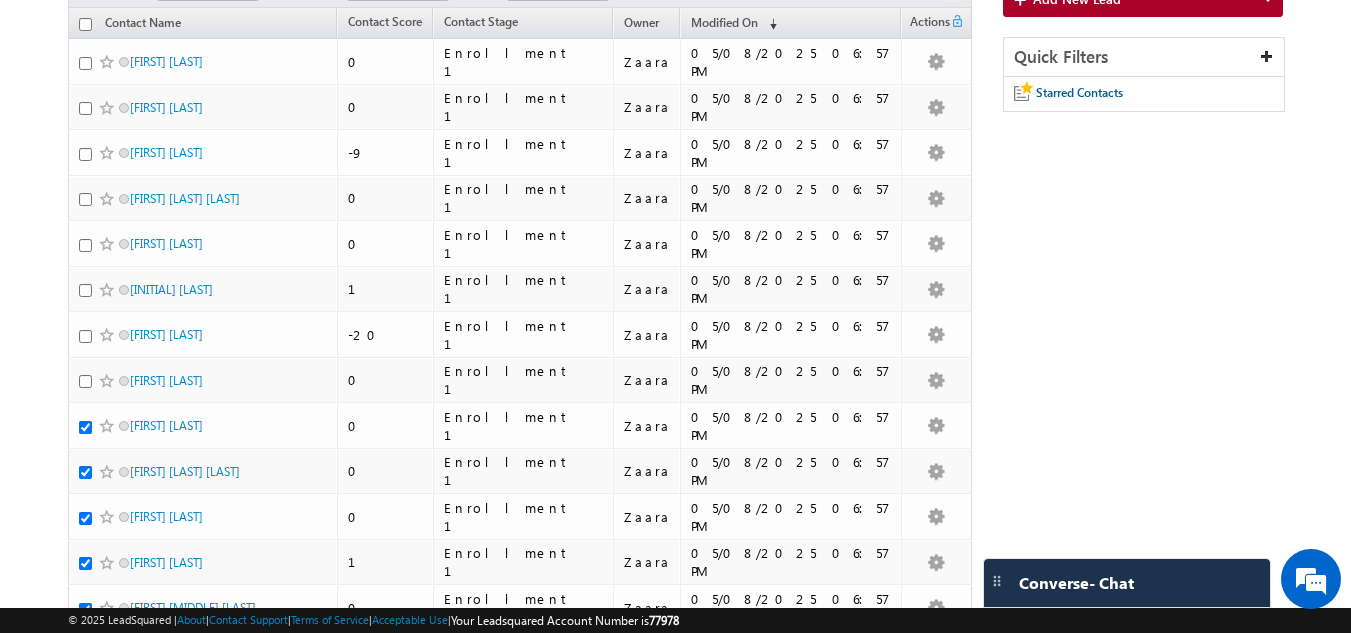 scroll, scrollTop: 200, scrollLeft: 0, axis: vertical 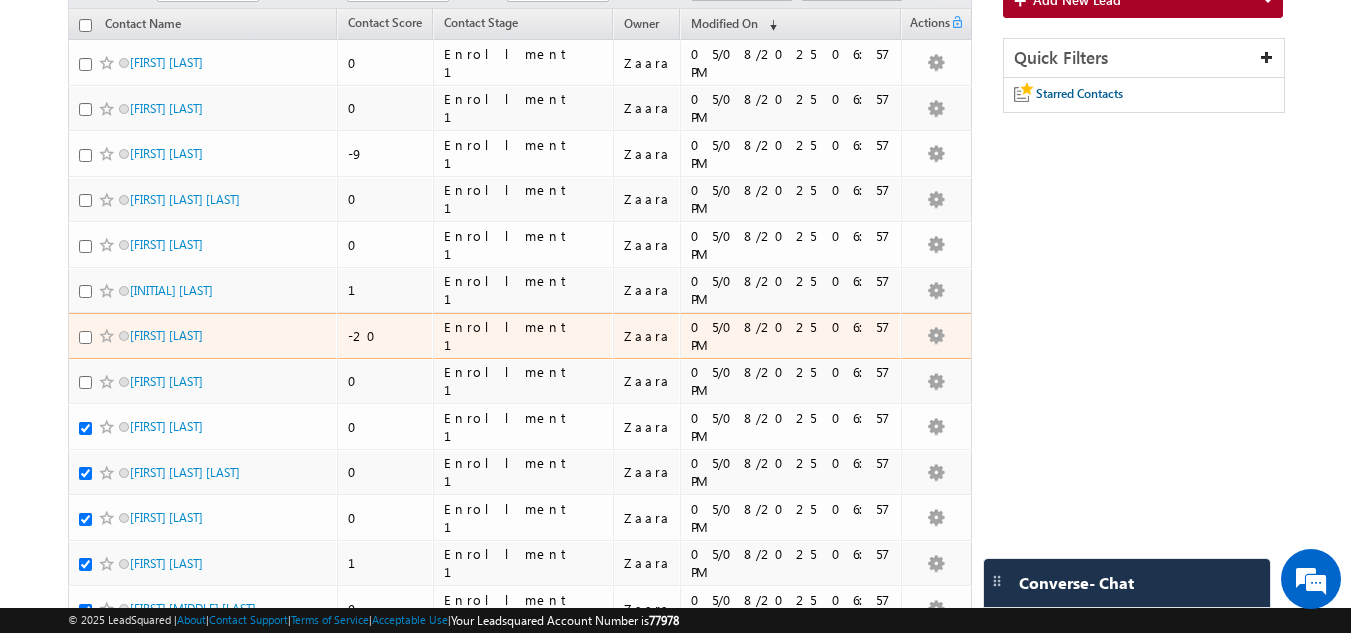 click at bounding box center (85, 337) 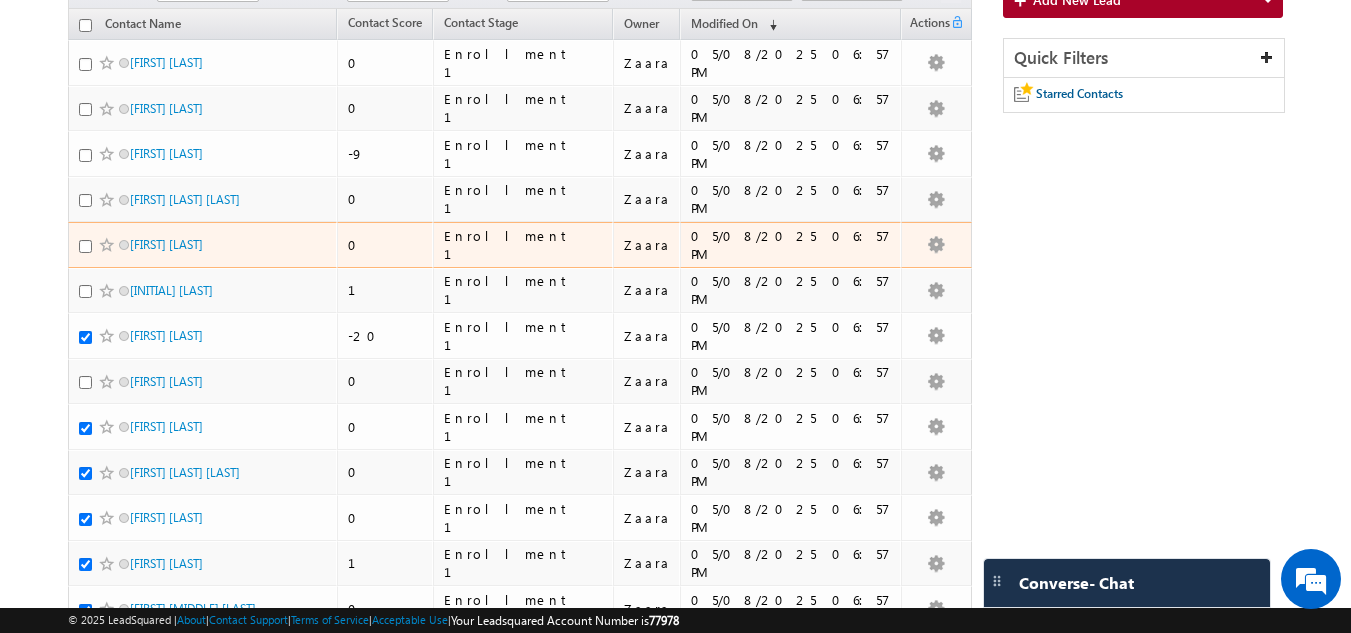 click at bounding box center [109, 245] 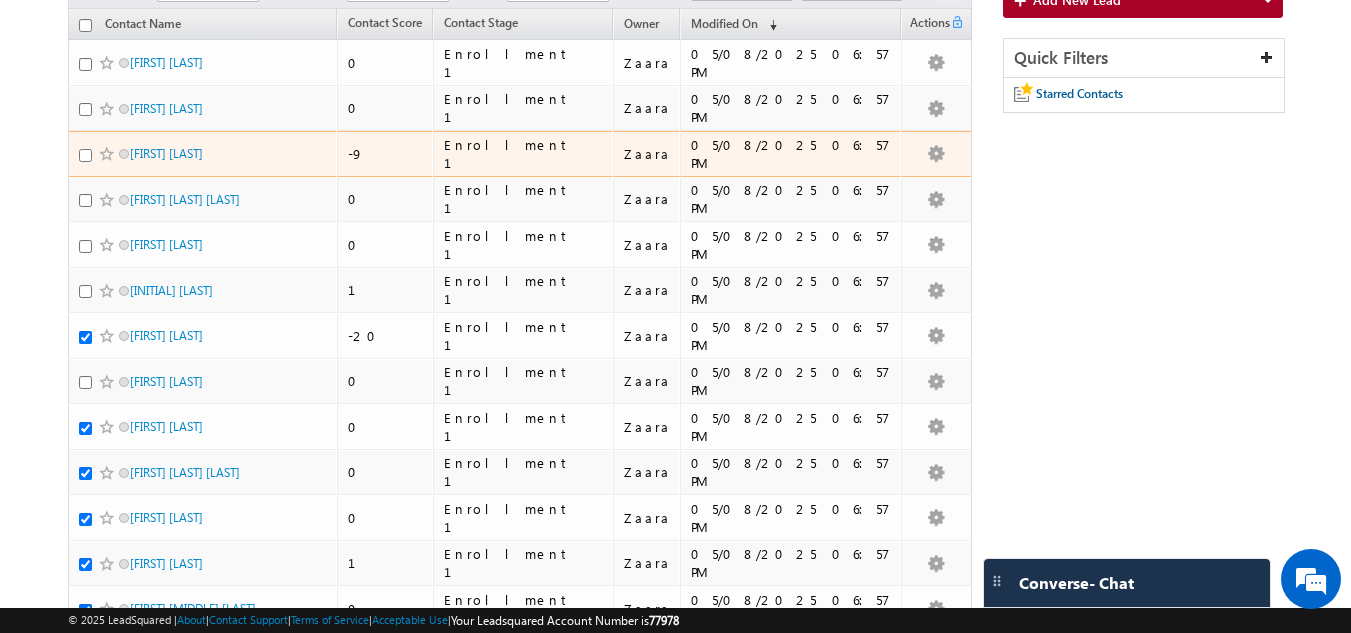 click at bounding box center (85, 155) 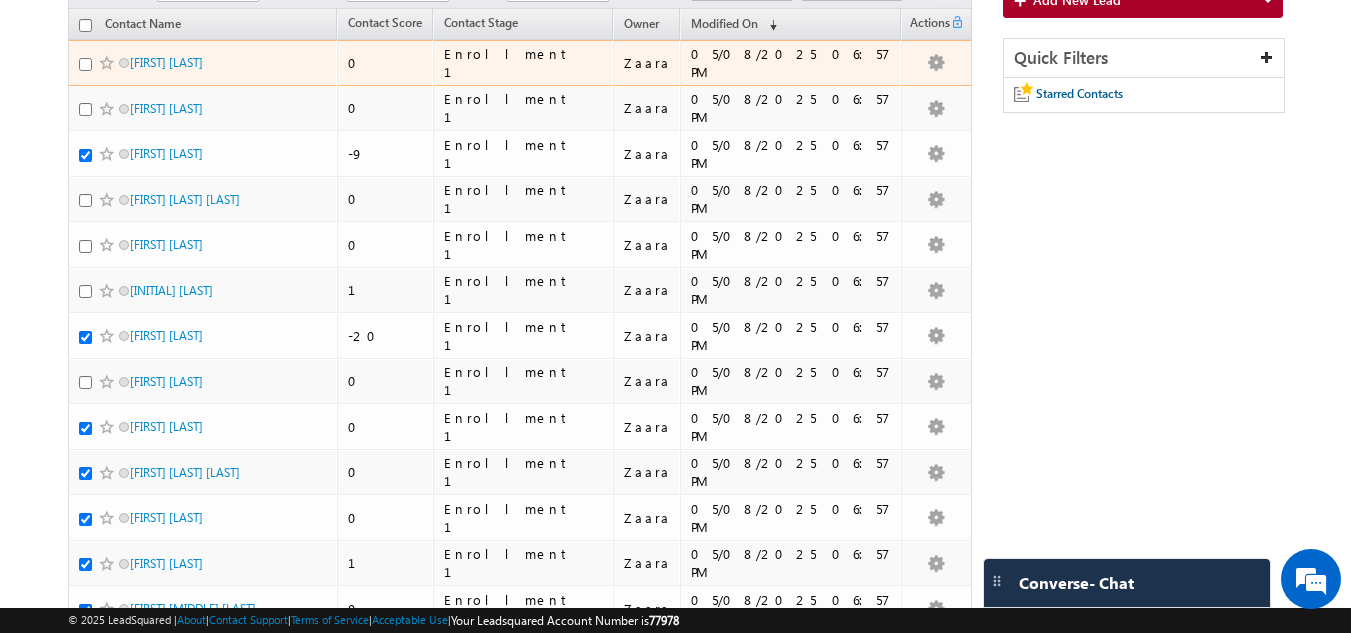 click at bounding box center (85, 64) 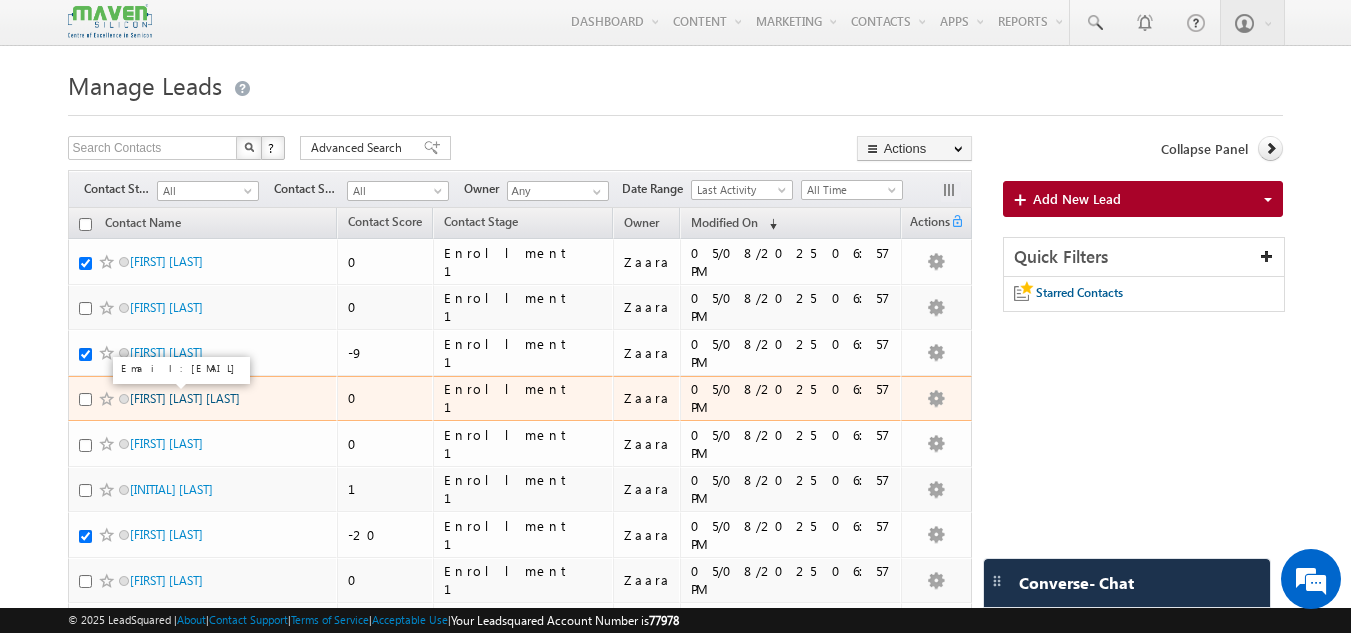 scroll, scrollTop: 0, scrollLeft: 0, axis: both 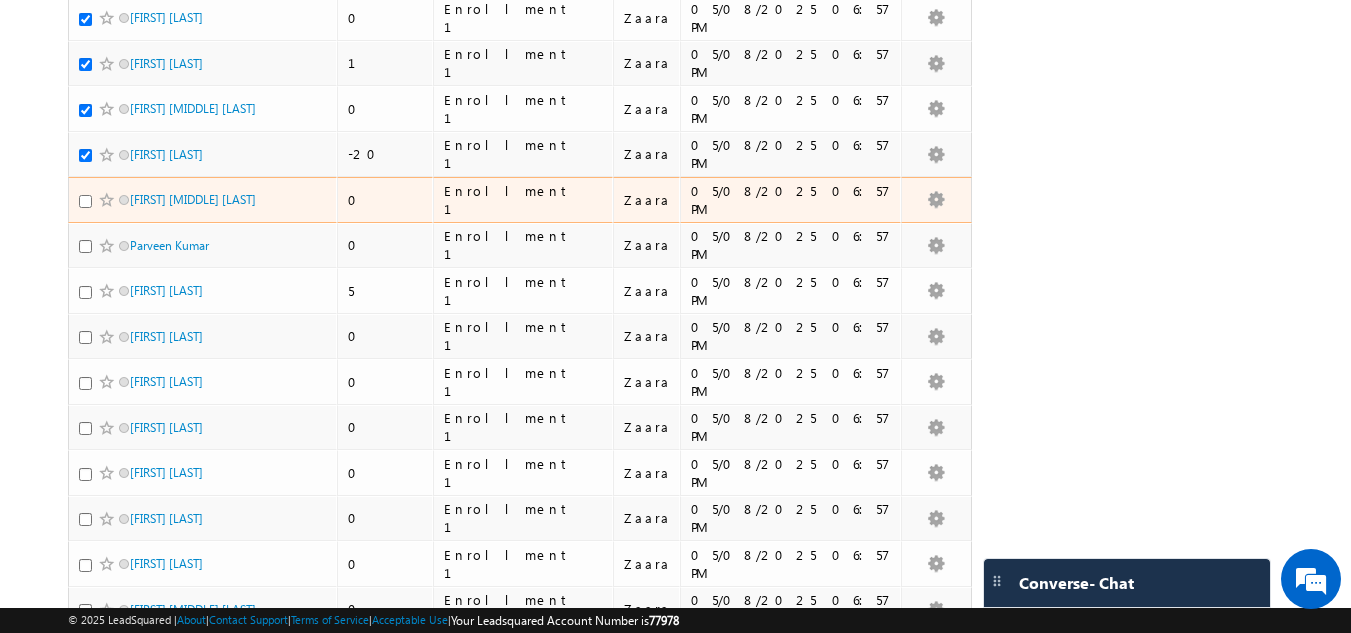 click at bounding box center (85, 201) 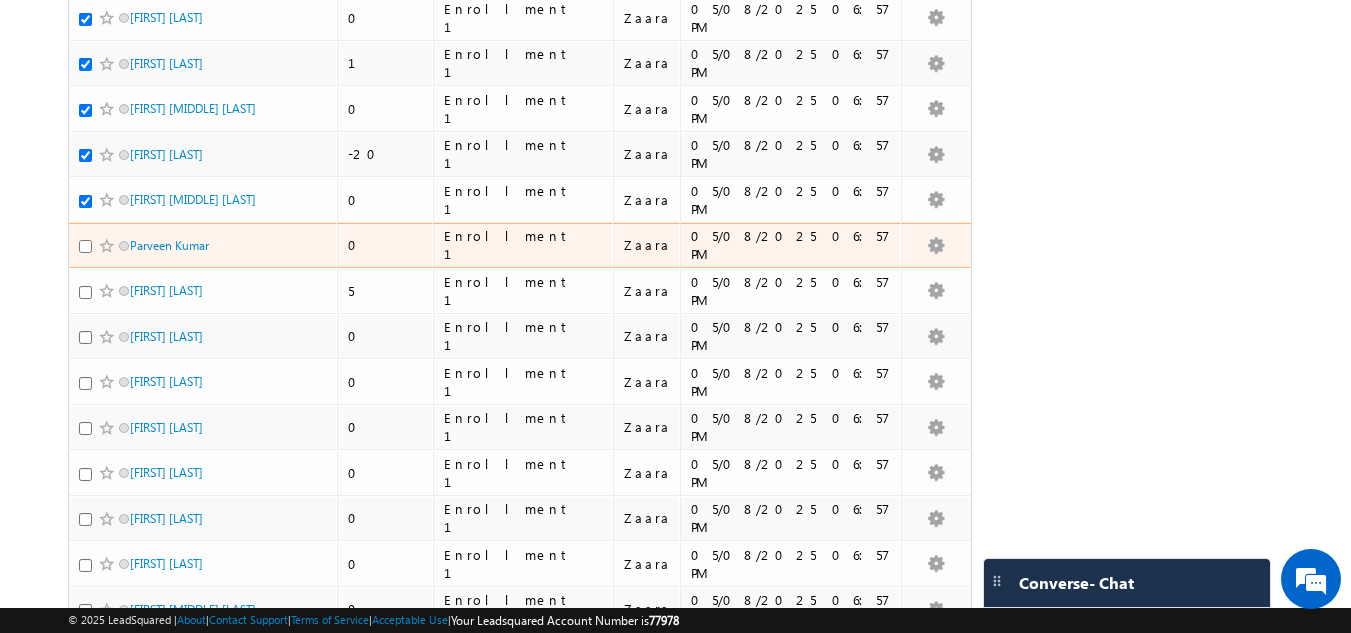 click at bounding box center (85, 246) 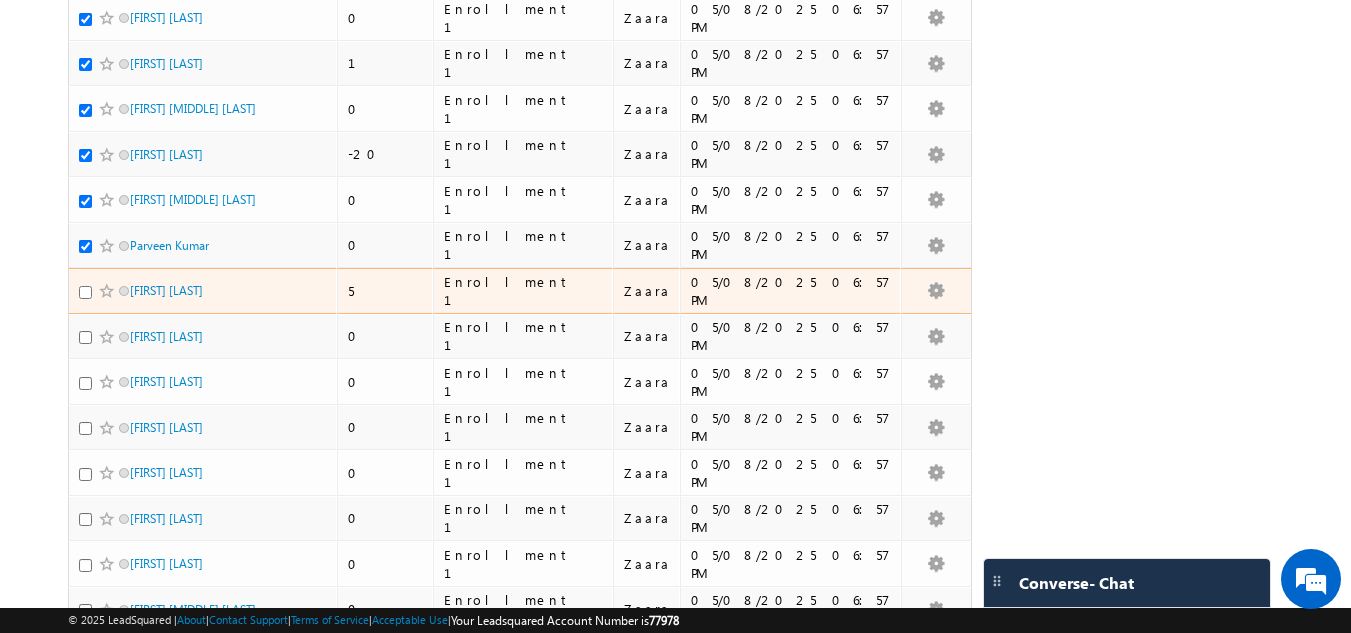 click at bounding box center (85, 292) 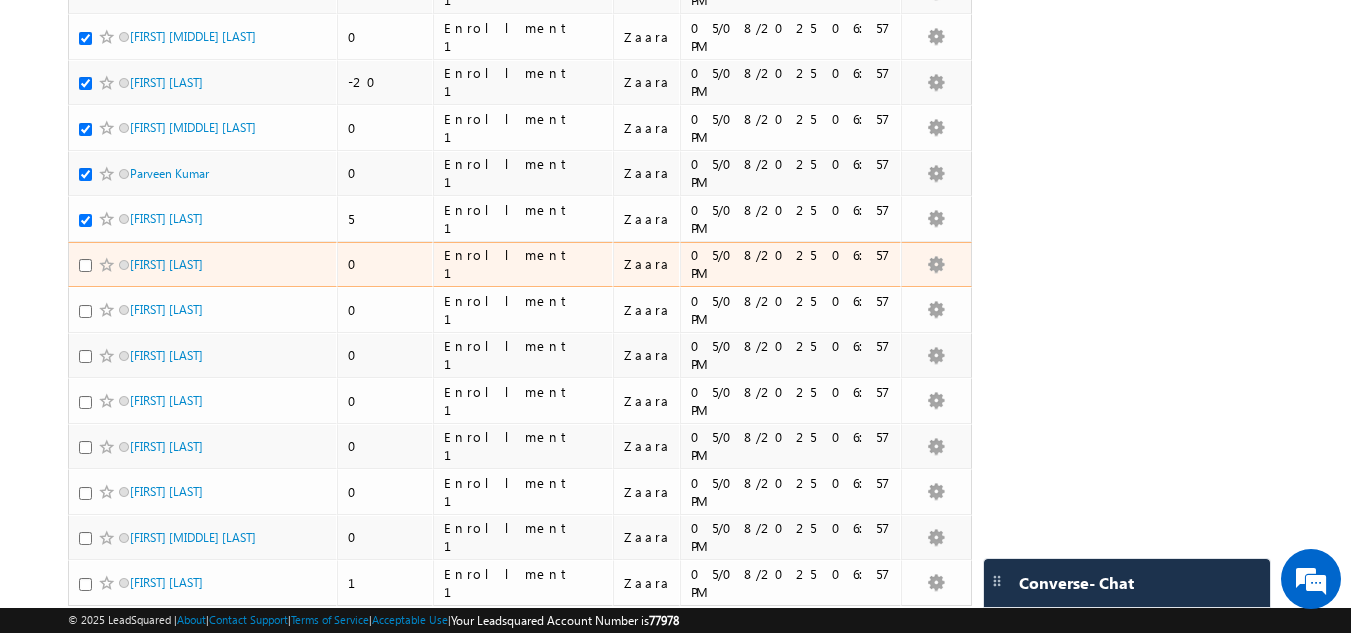 scroll, scrollTop: 900, scrollLeft: 0, axis: vertical 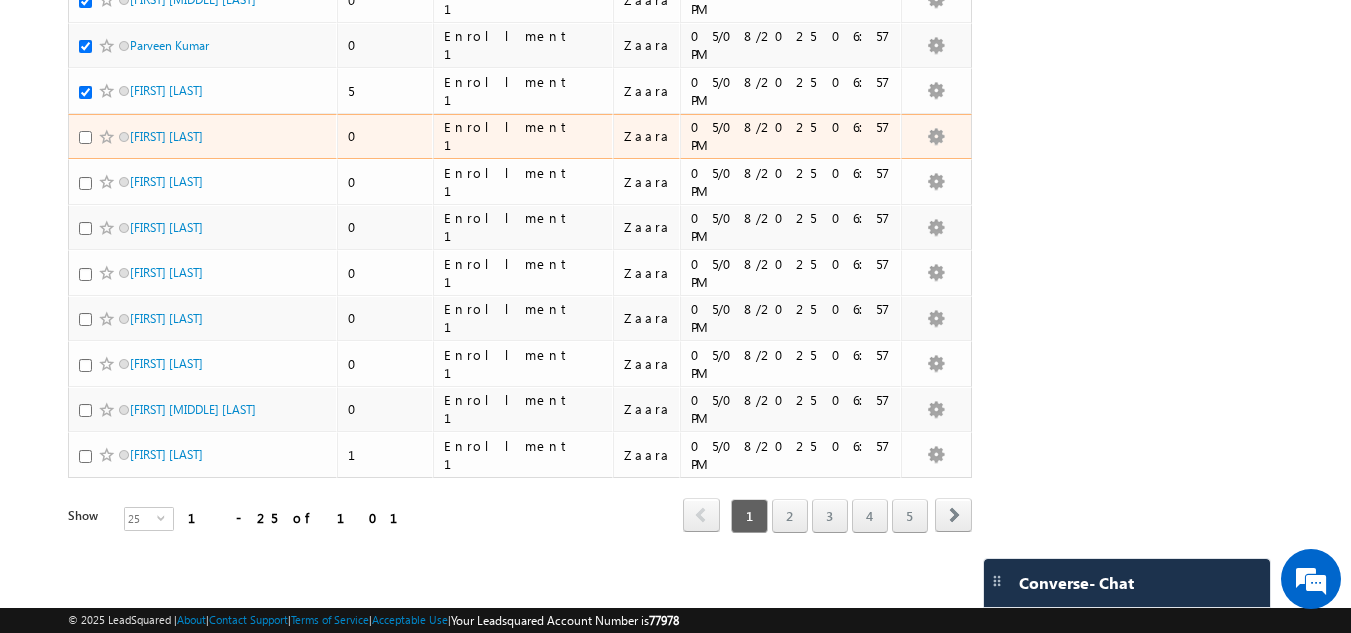 click at bounding box center (85, 137) 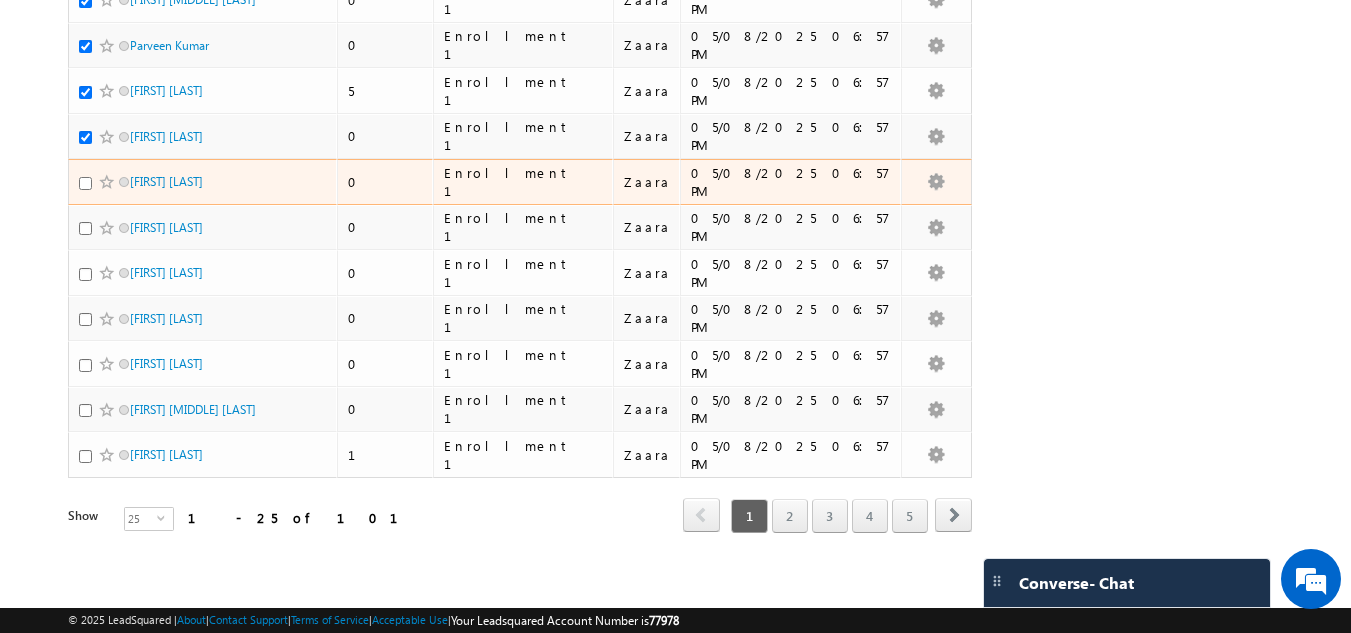 click at bounding box center [85, 183] 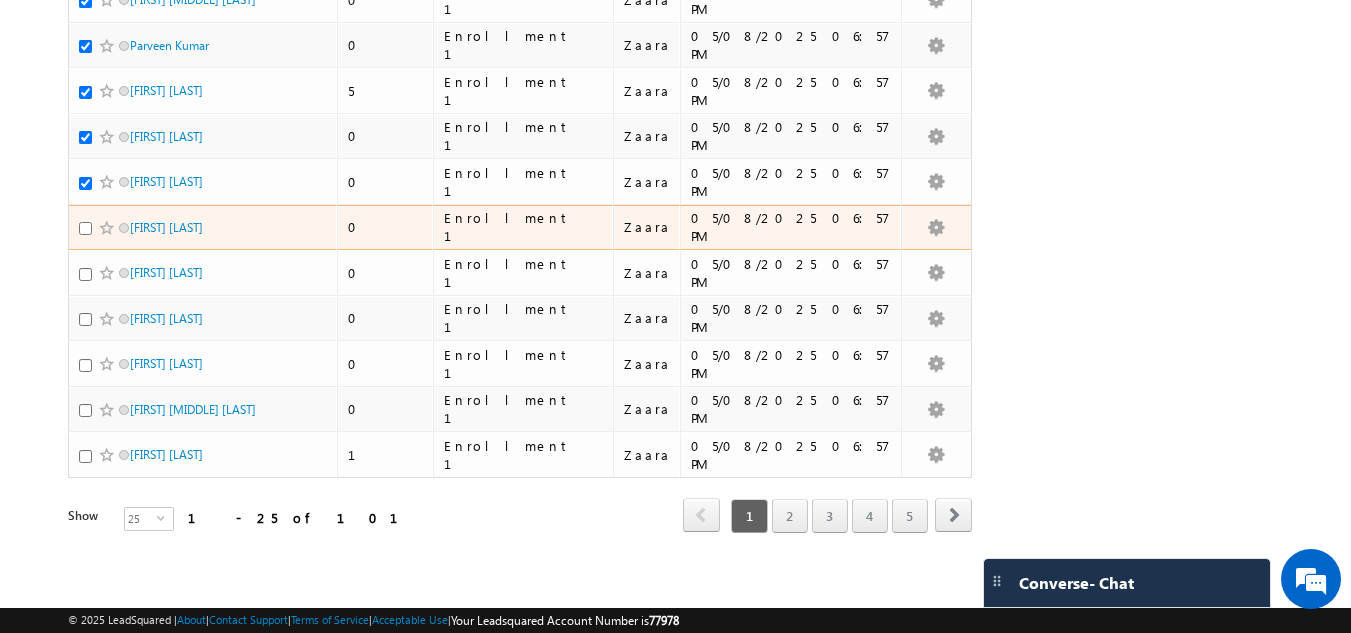 click at bounding box center (85, 228) 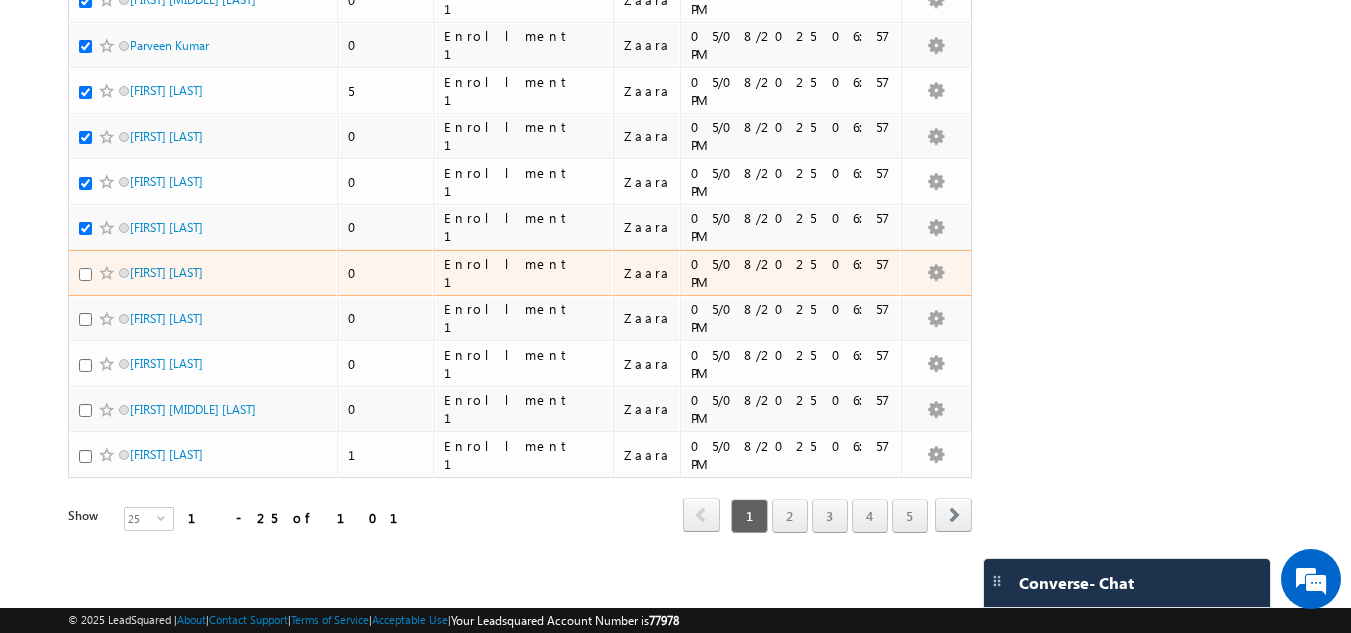 click at bounding box center [85, 274] 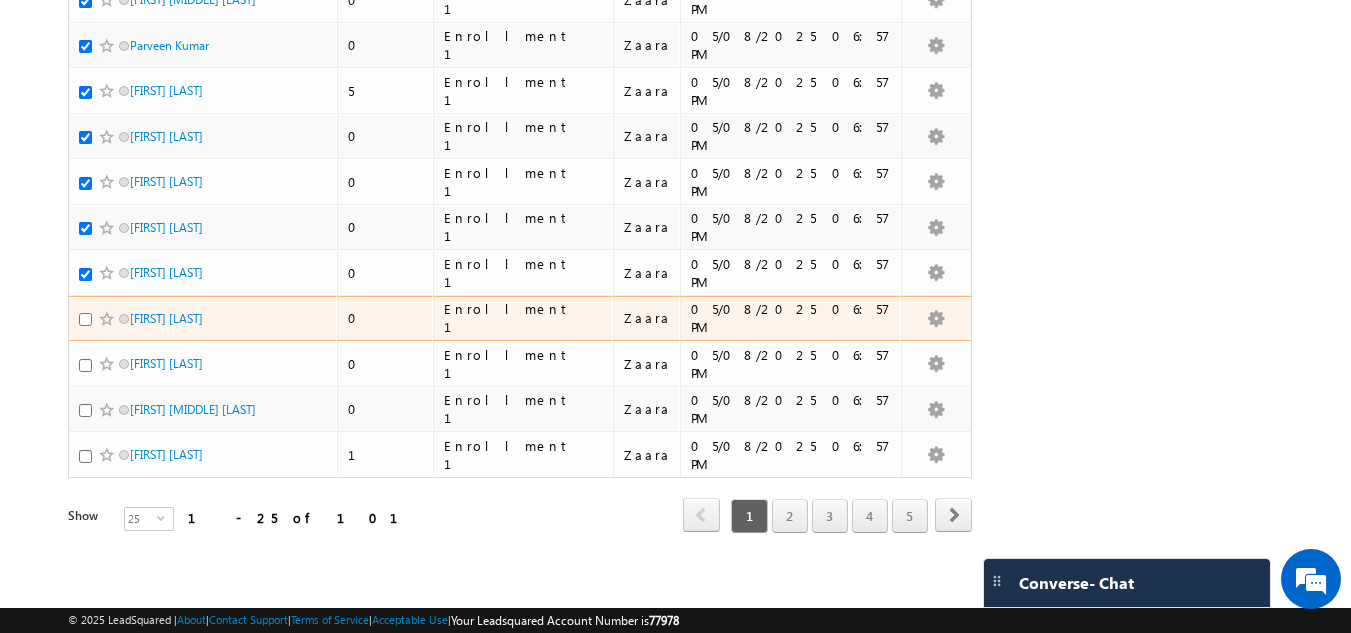 click at bounding box center (85, 319) 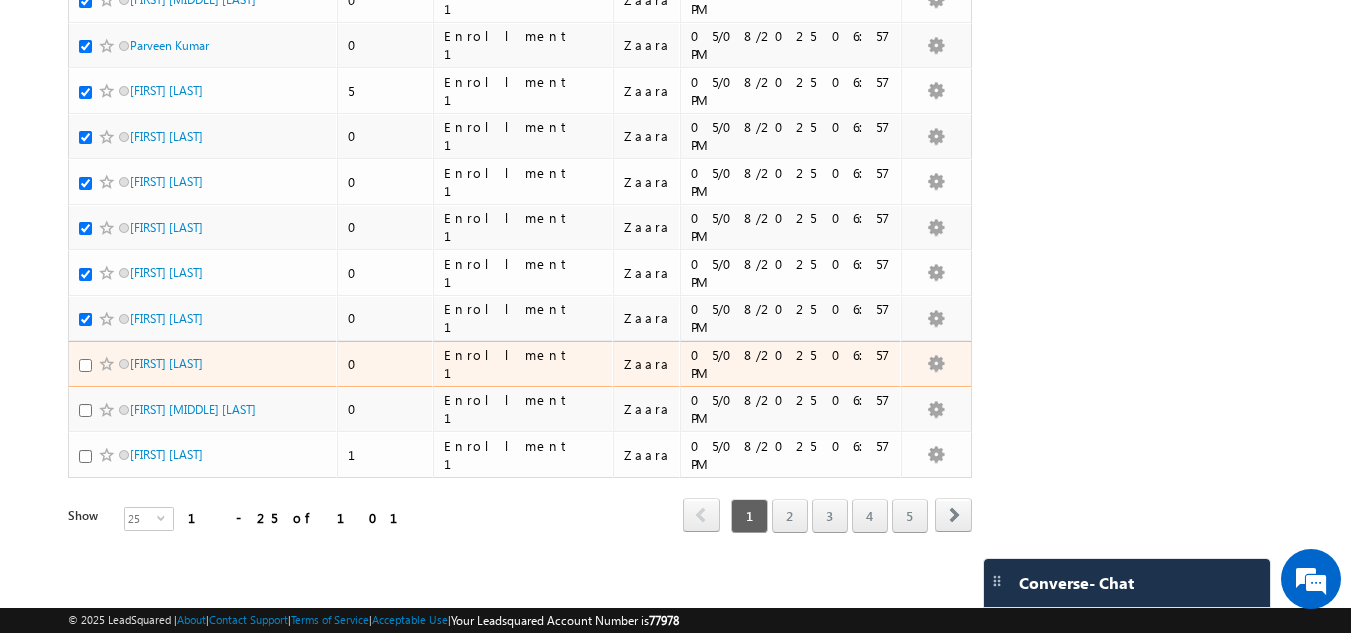 click at bounding box center [85, 365] 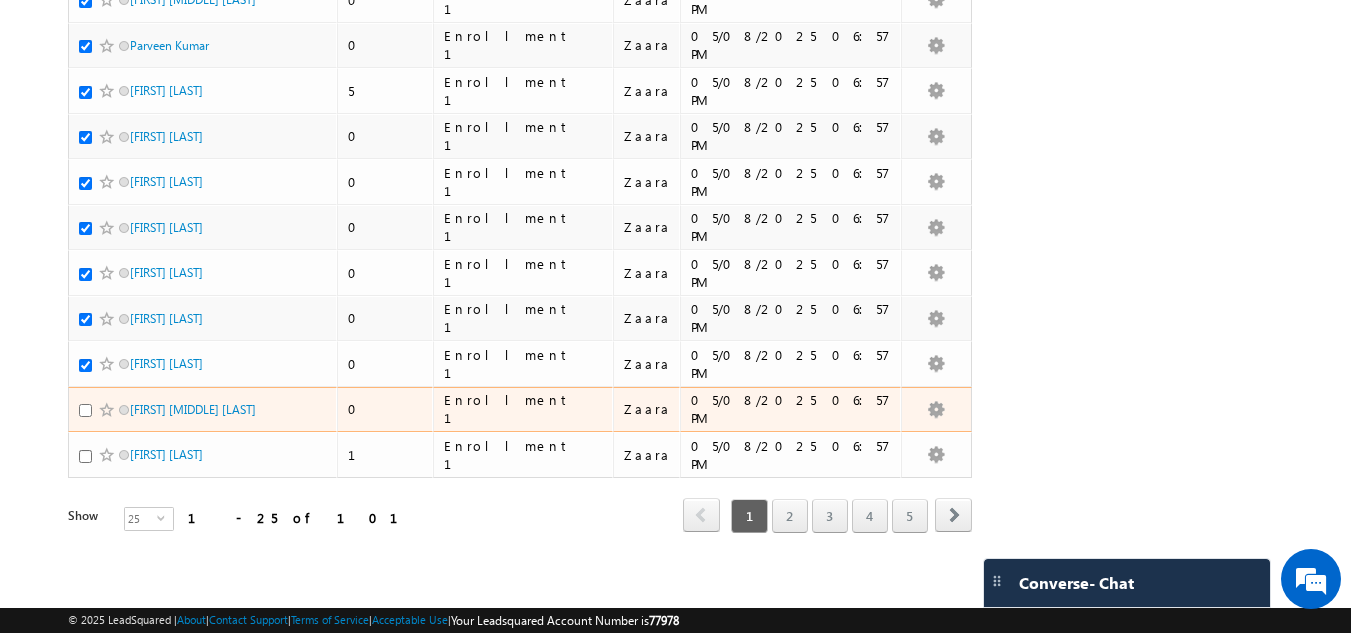 click at bounding box center [85, 410] 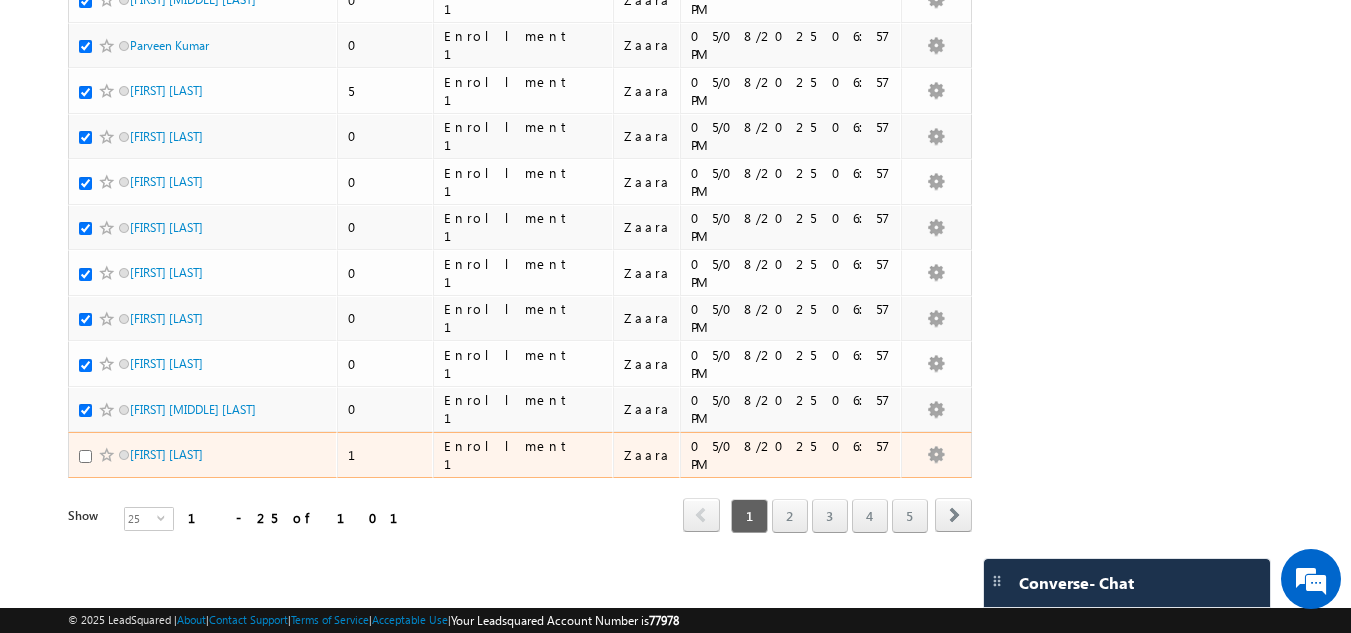 click at bounding box center [85, 456] 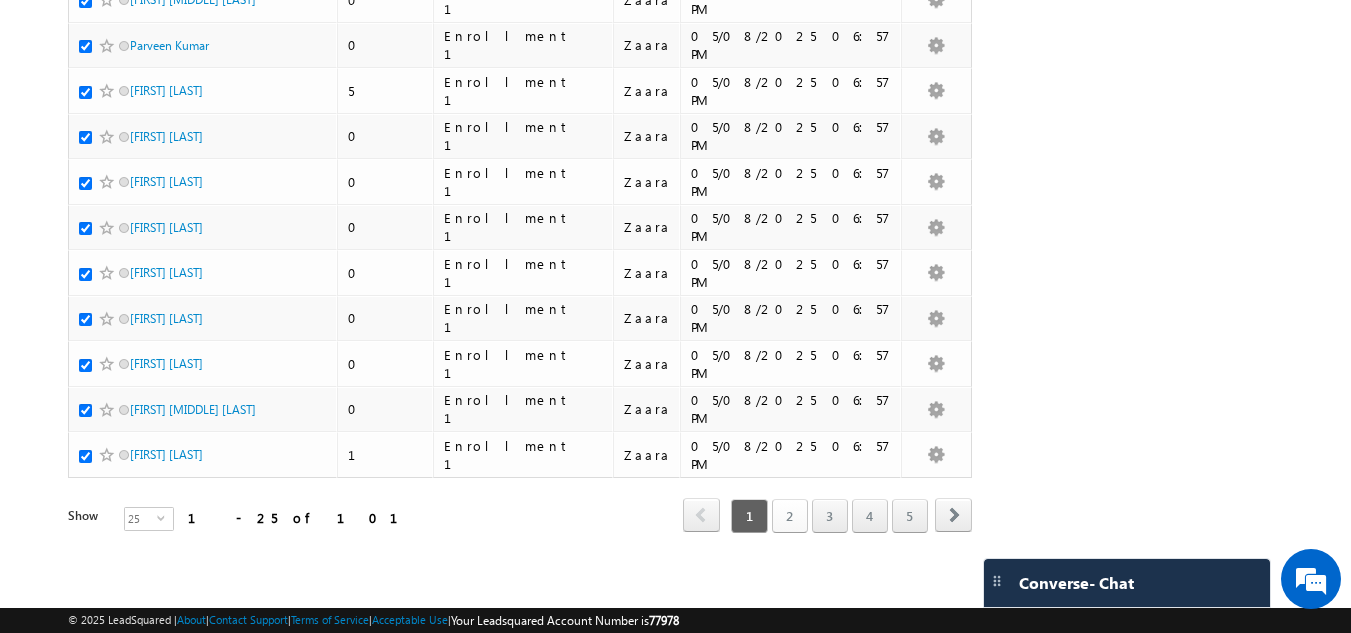 click on "2" at bounding box center (790, 516) 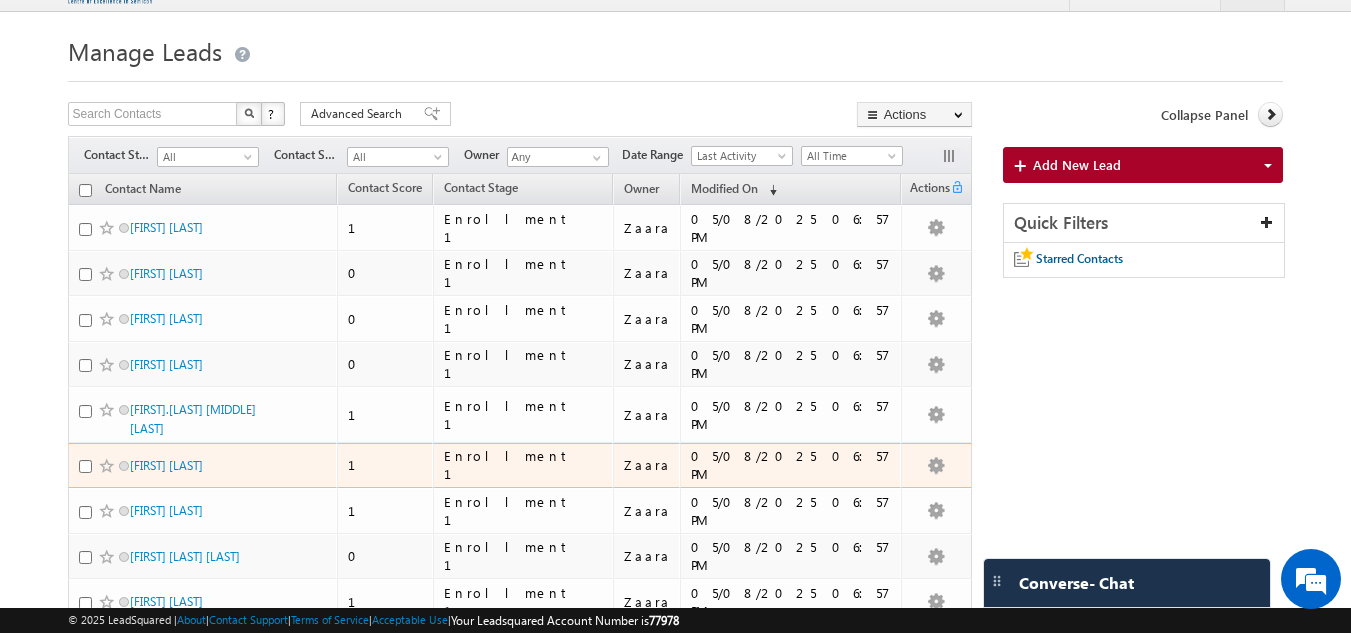 scroll, scrollTop: 0, scrollLeft: 0, axis: both 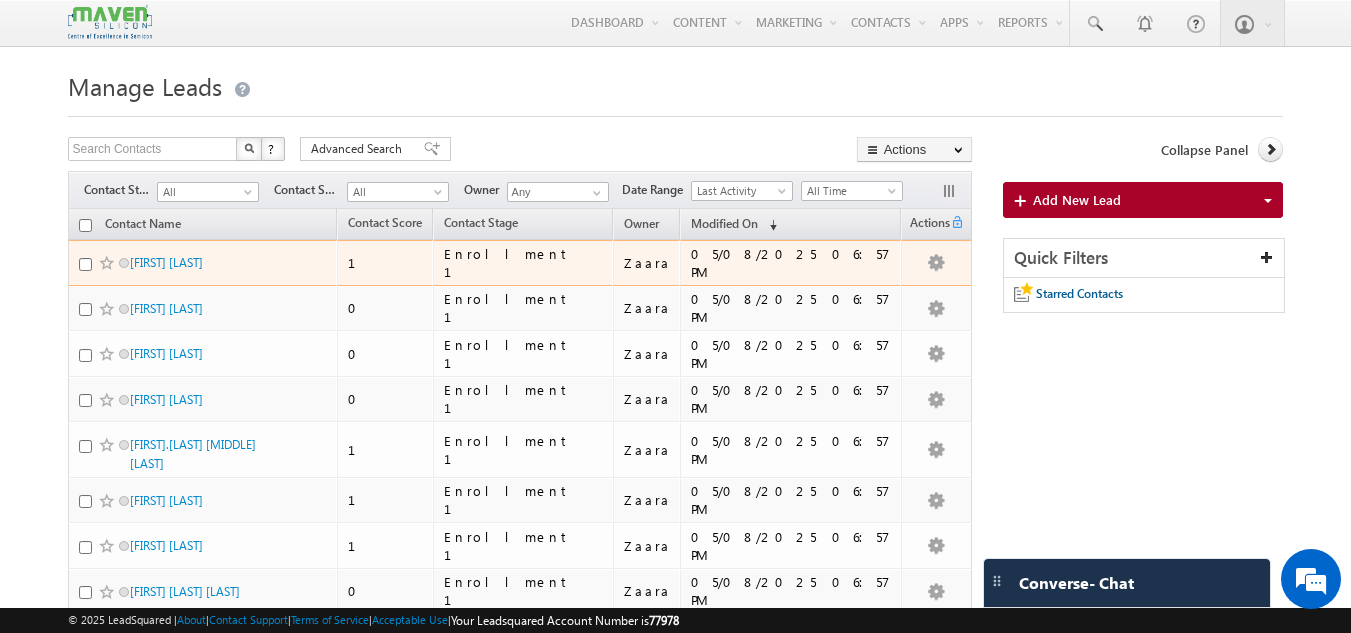 click at bounding box center [109, 263] 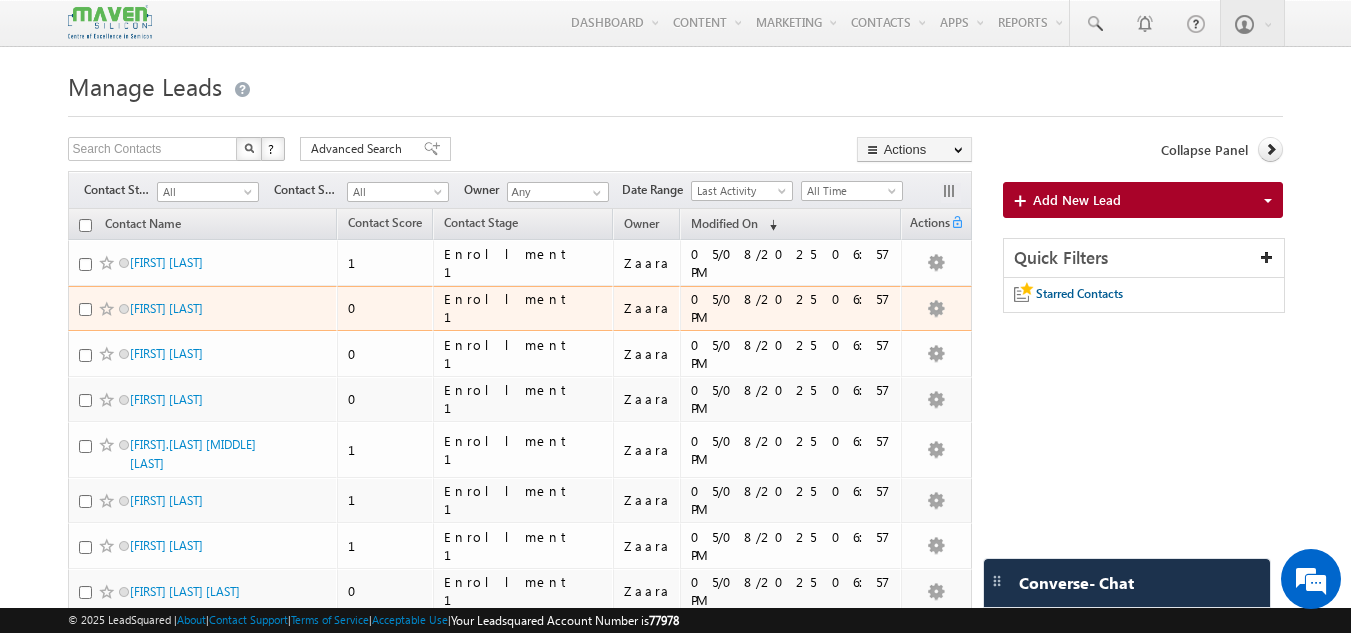 click at bounding box center (109, 309) 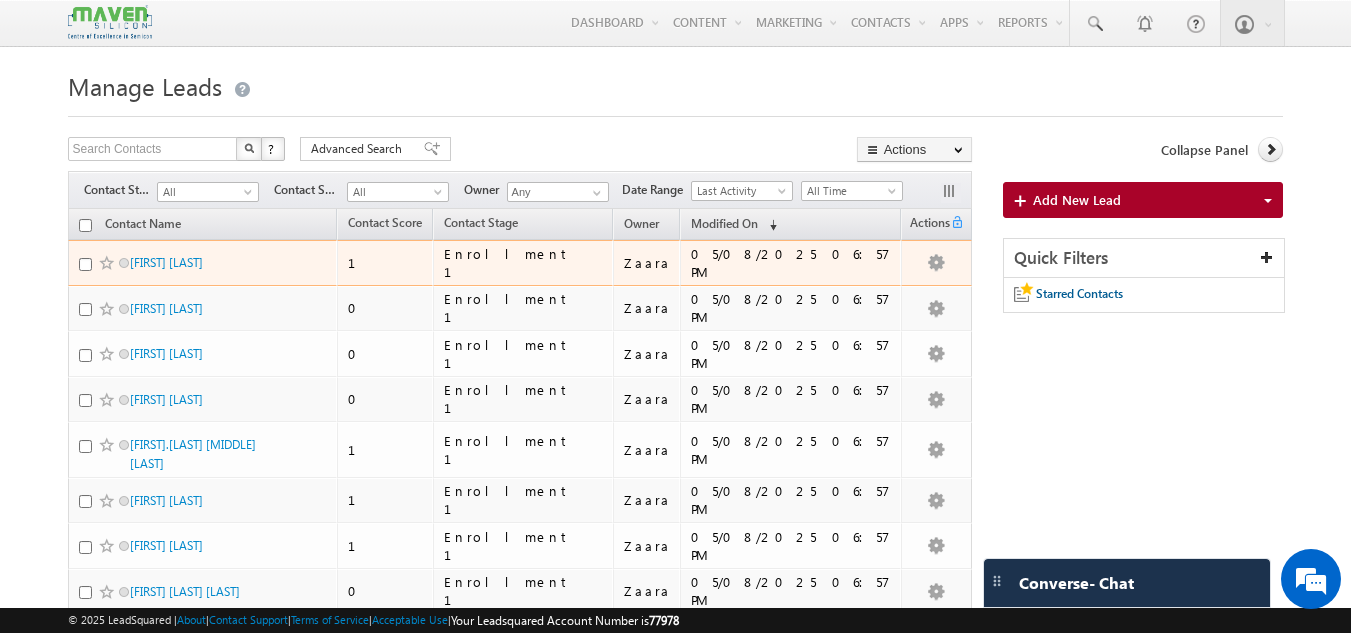 click at bounding box center [109, 263] 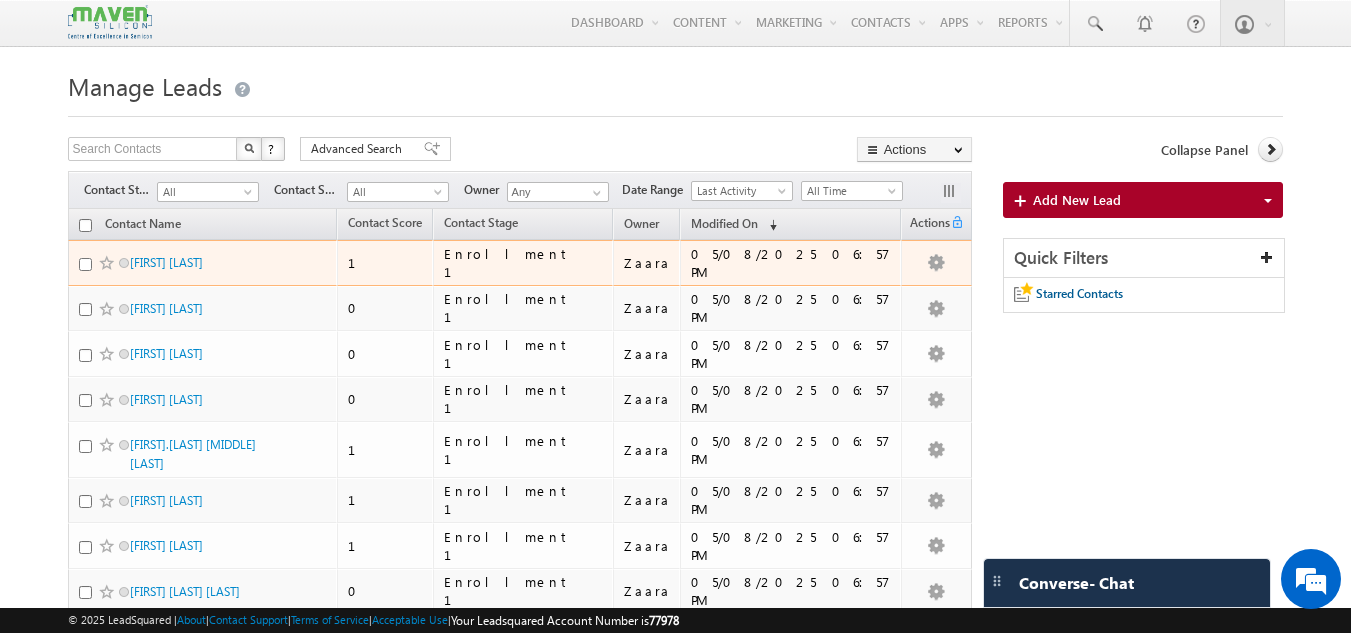 click at bounding box center (85, 264) 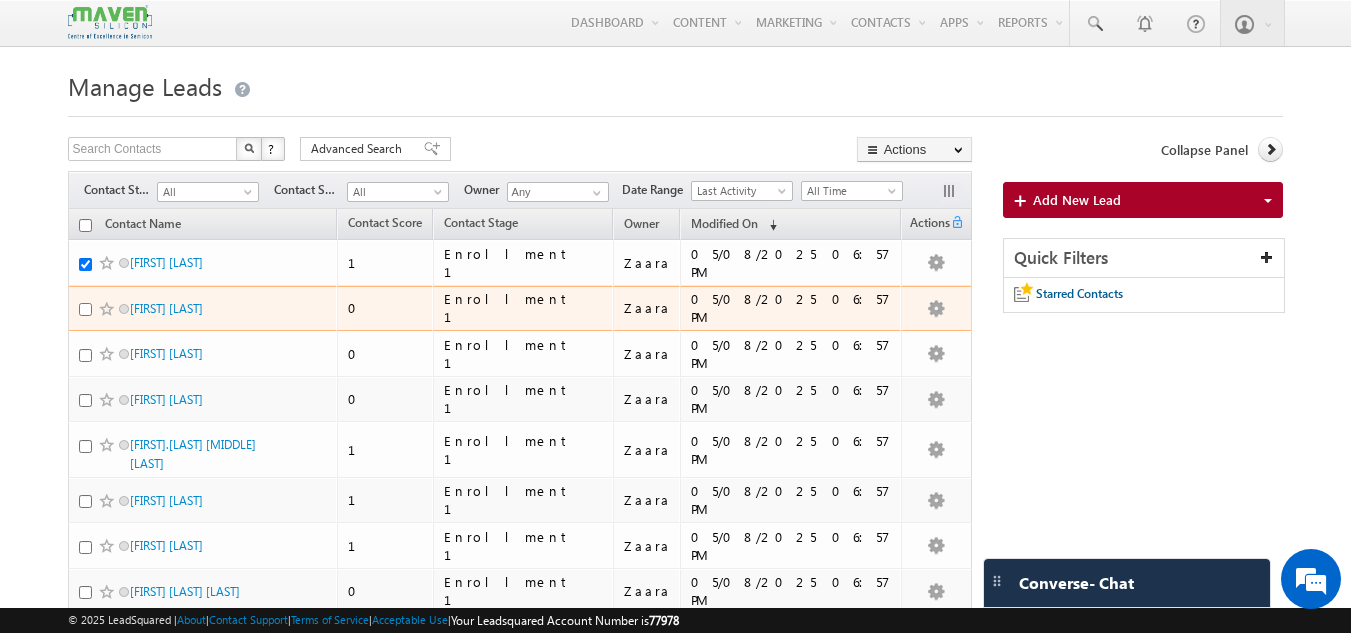 click at bounding box center [85, 309] 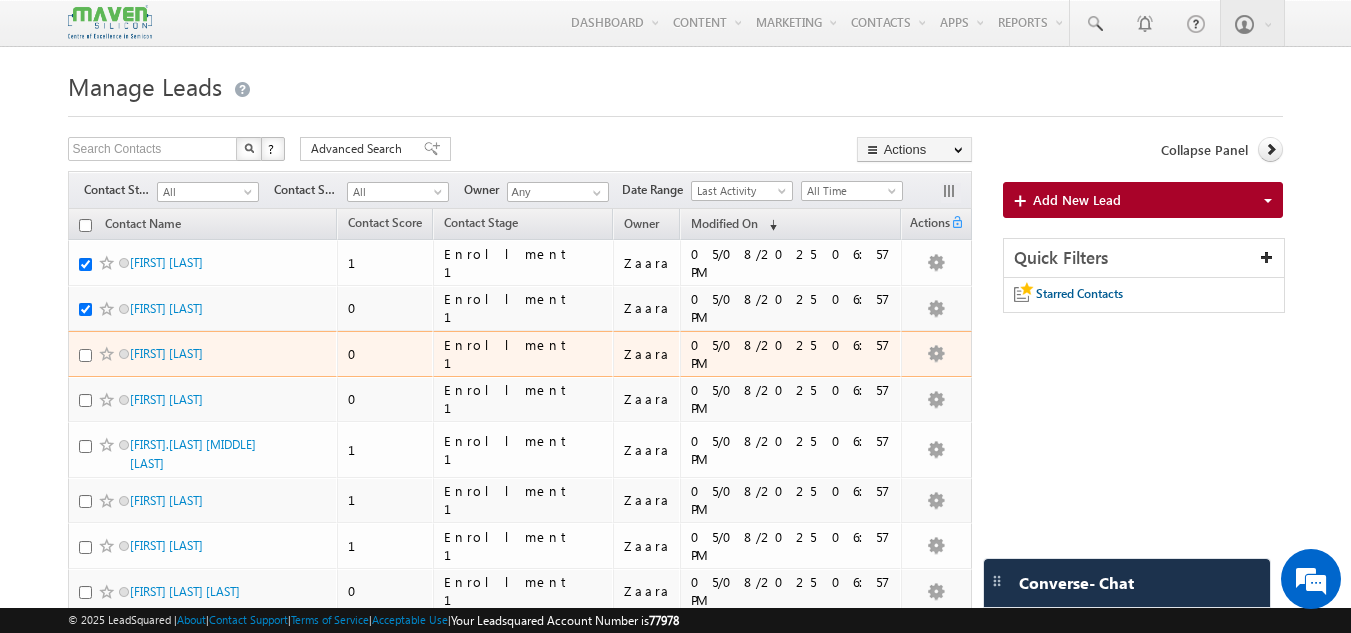 click at bounding box center [85, 355] 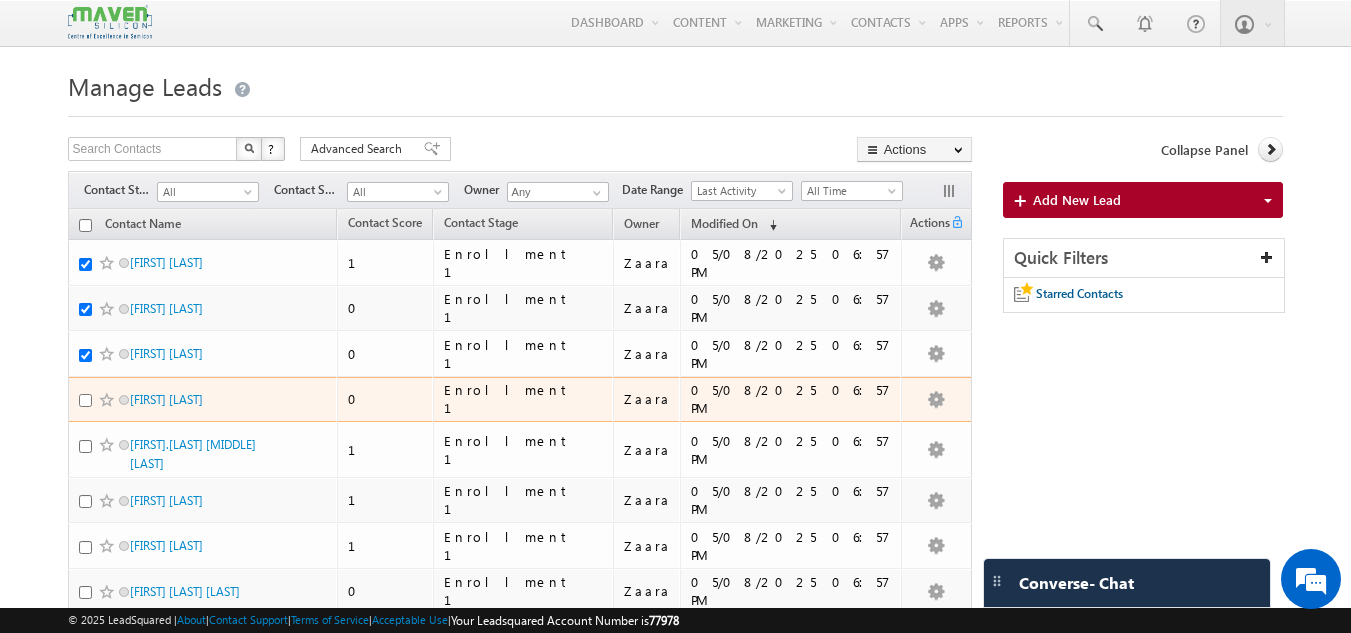 click at bounding box center [85, 400] 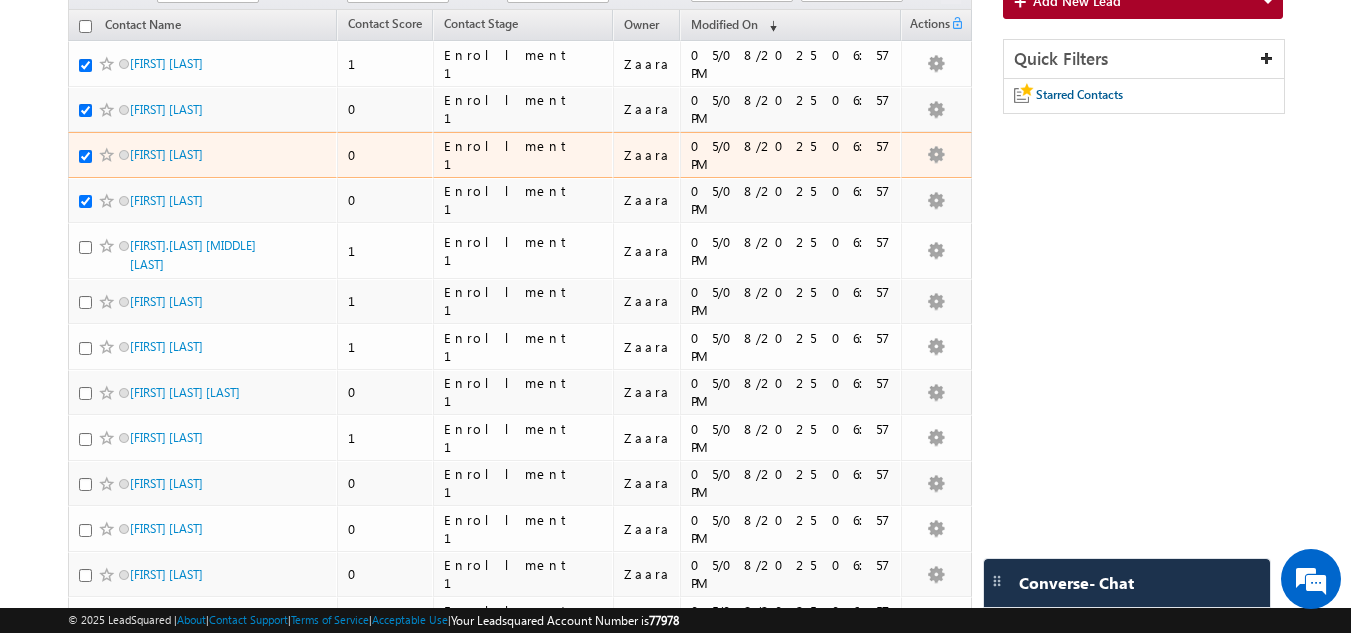 scroll, scrollTop: 200, scrollLeft: 0, axis: vertical 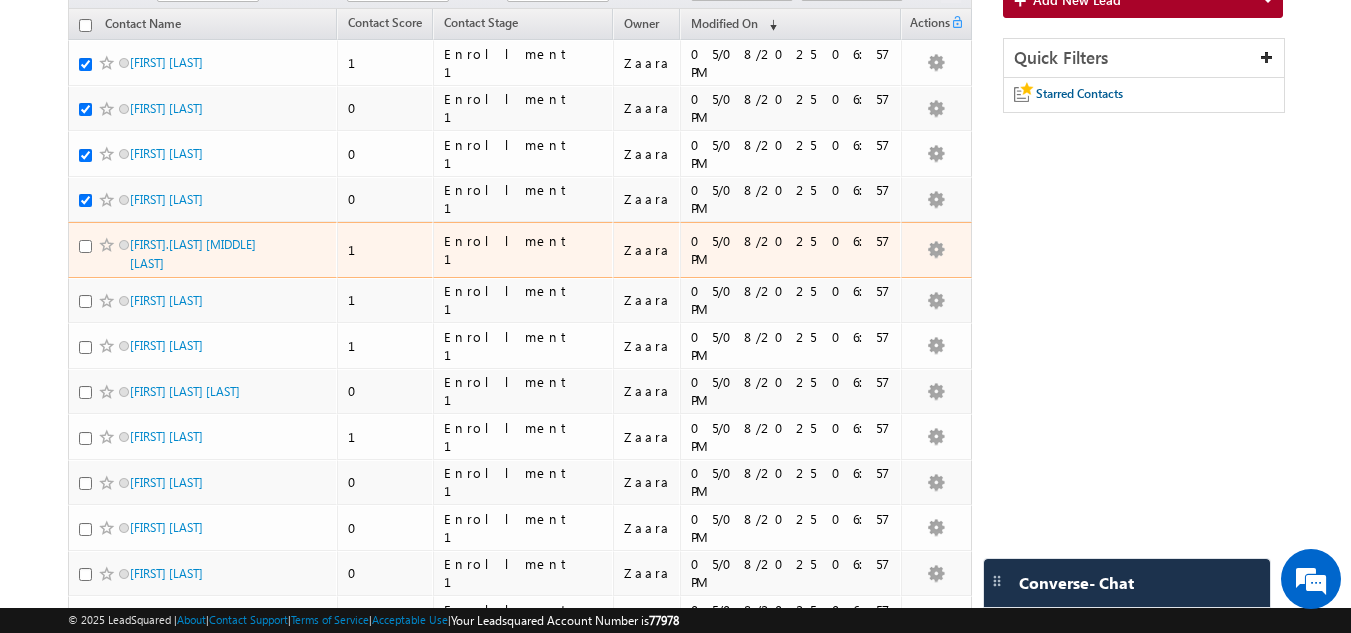 click at bounding box center (85, 246) 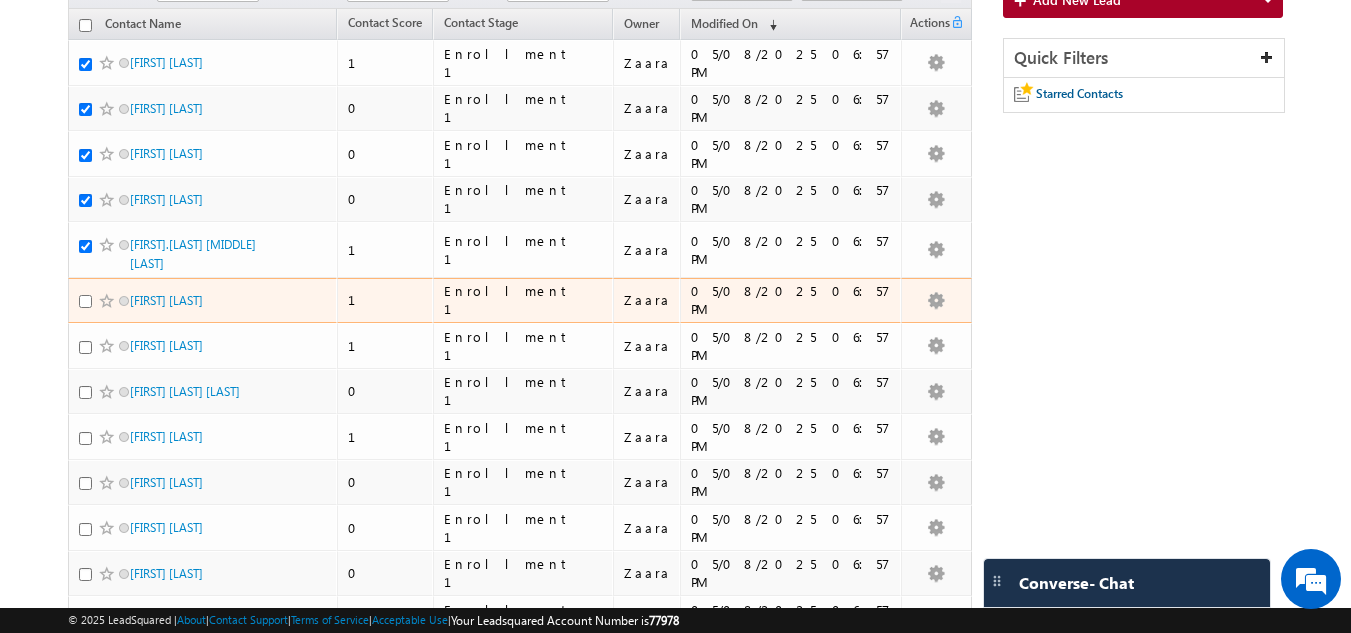 click at bounding box center (85, 301) 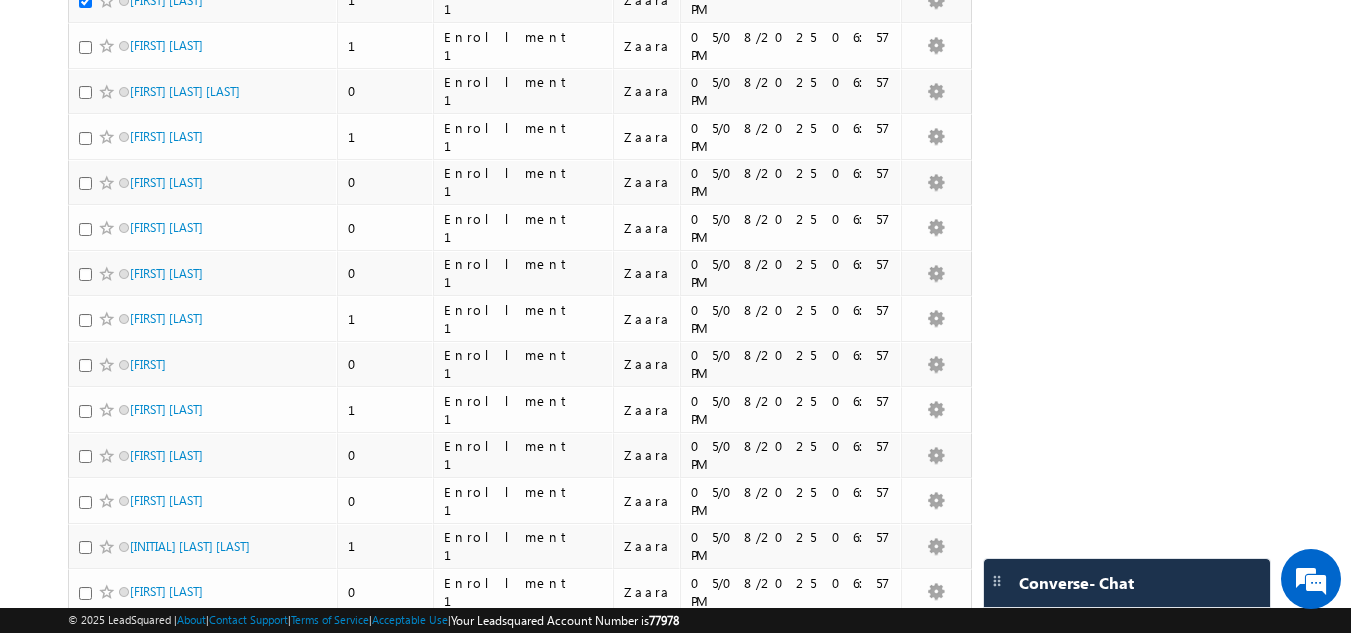 scroll, scrollTop: 0, scrollLeft: 0, axis: both 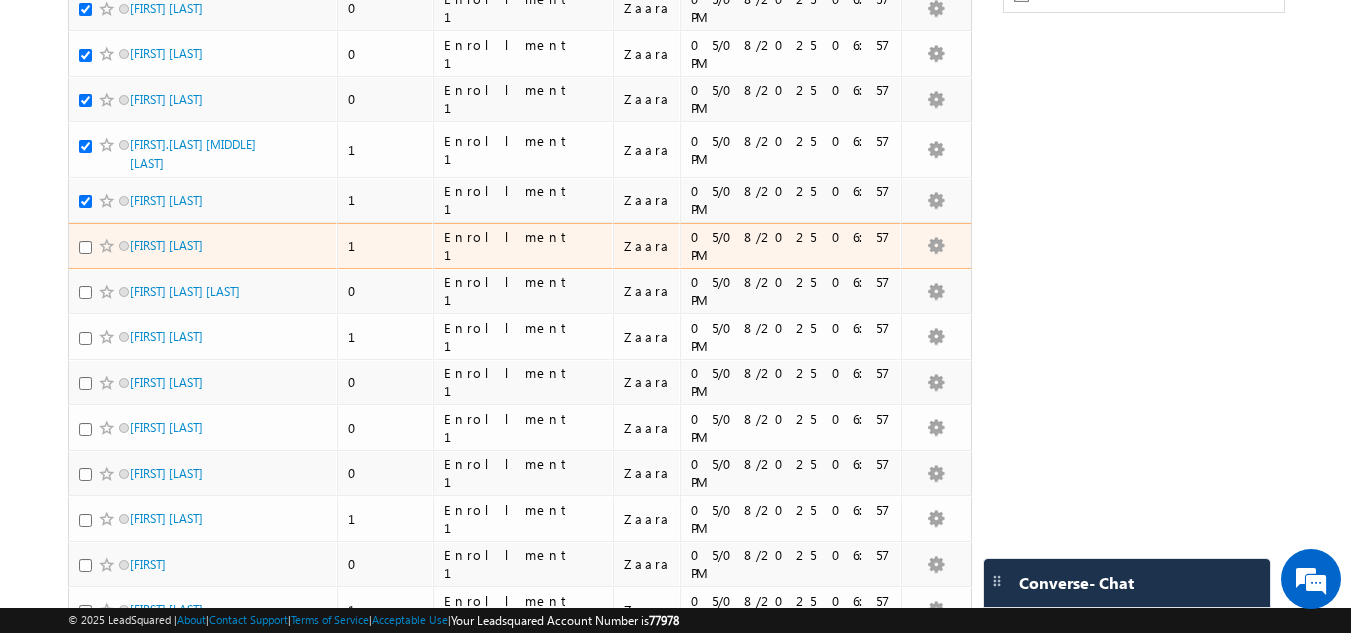 click on "Avanthi Vegandla" at bounding box center [203, 246] 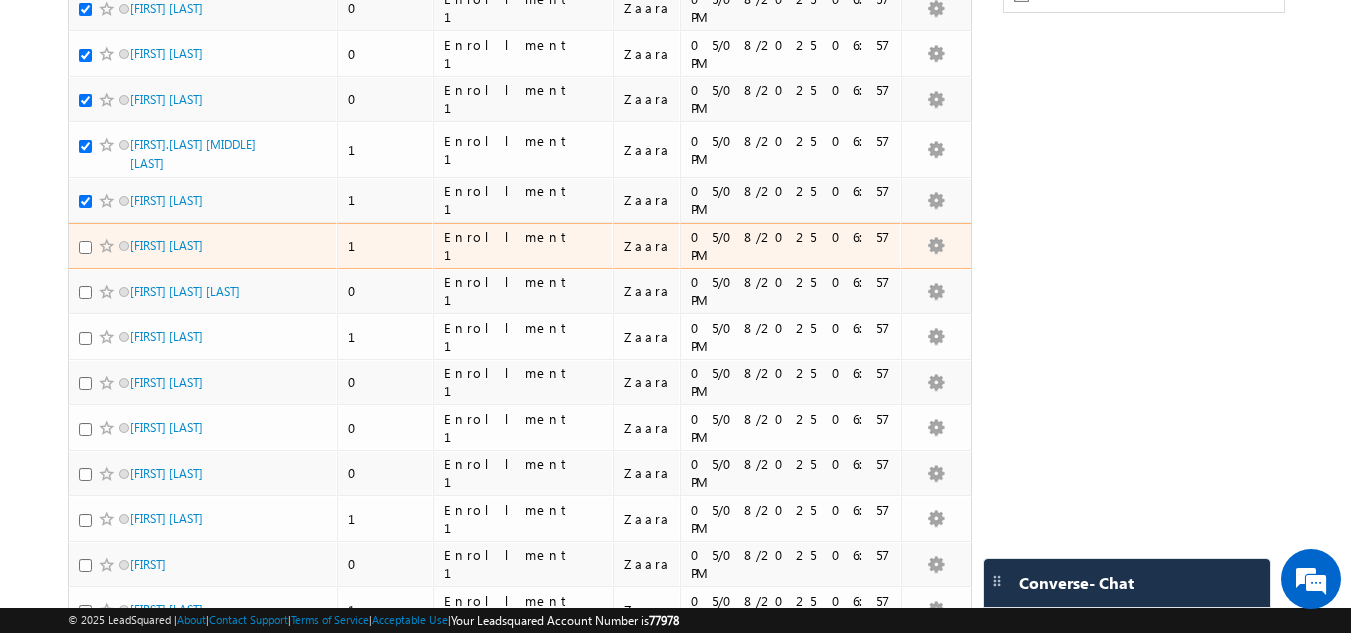 click at bounding box center (85, 247) 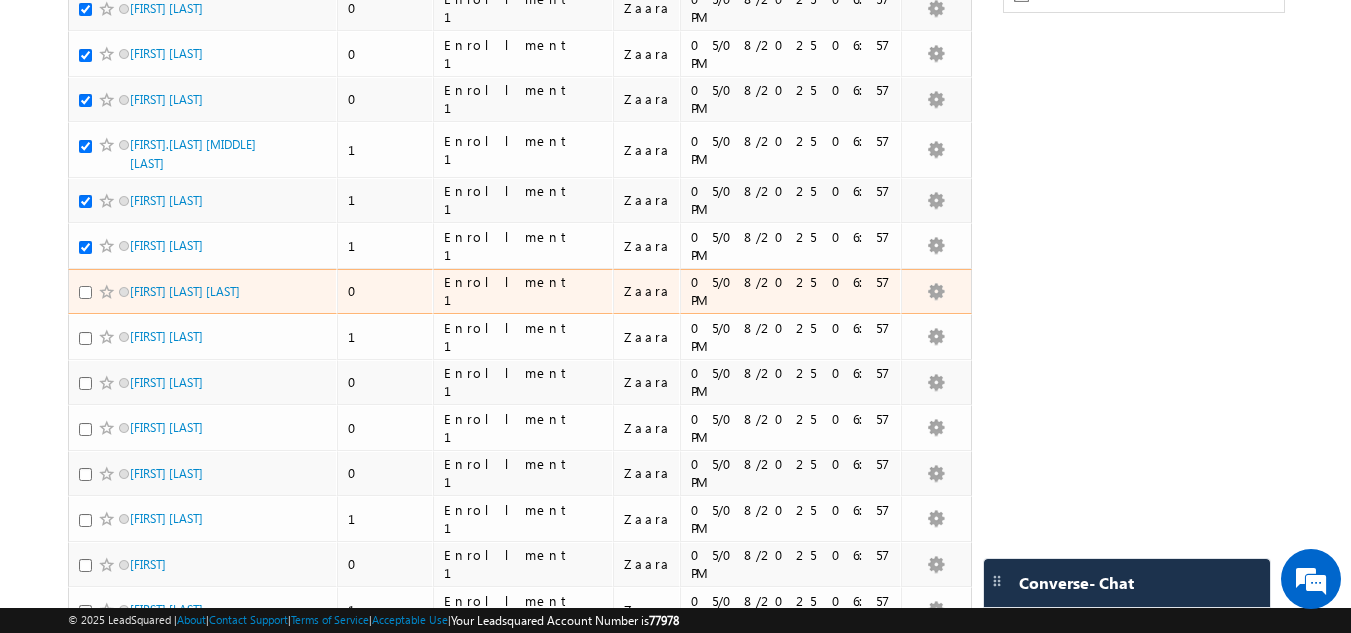 click at bounding box center (85, 292) 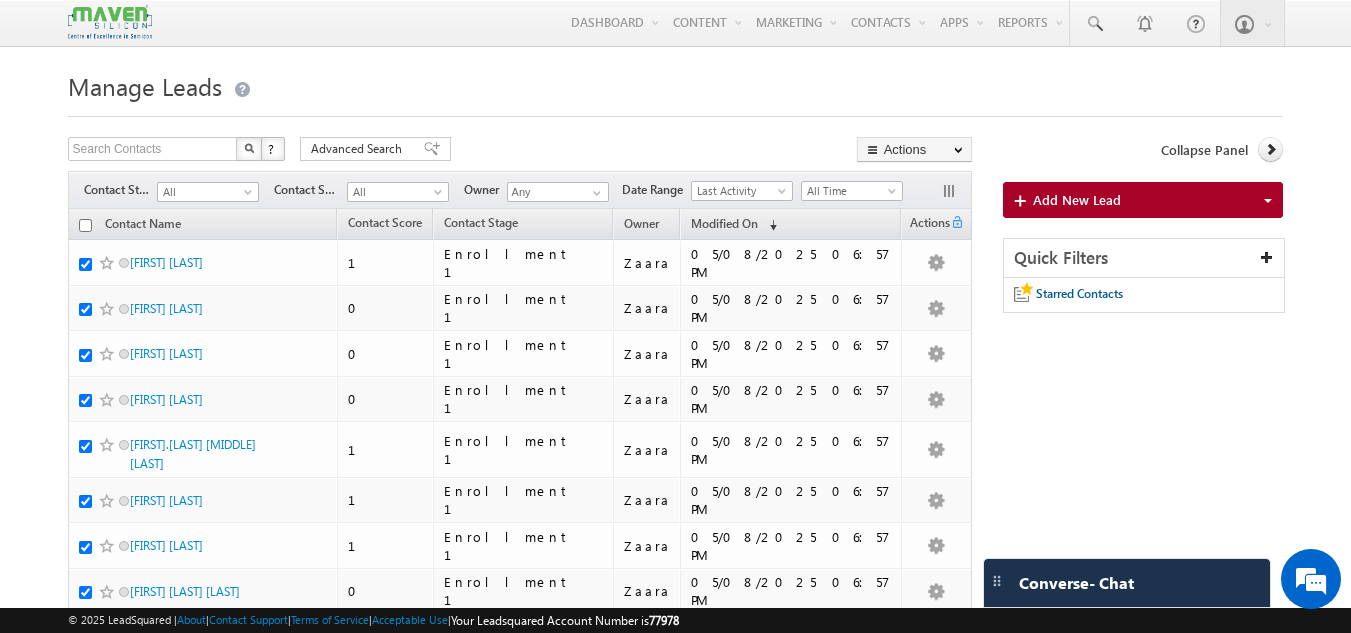 scroll, scrollTop: 400, scrollLeft: 0, axis: vertical 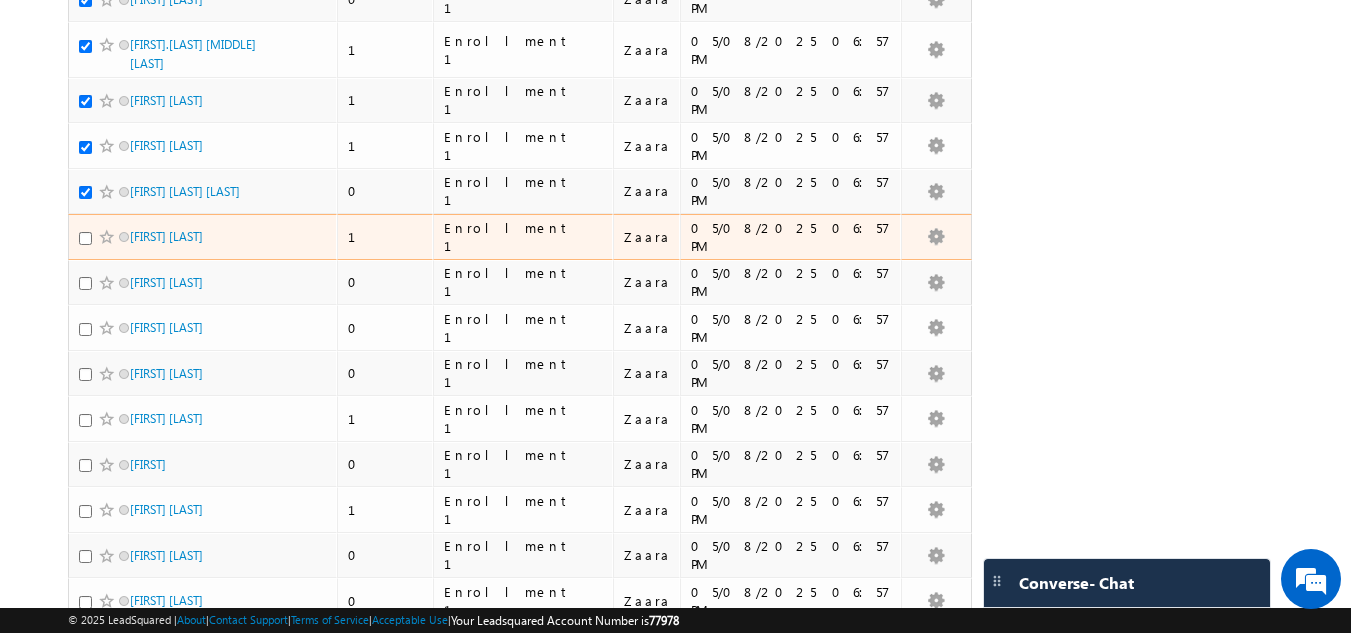 drag, startPoint x: 171, startPoint y: 236, endPoint x: 51, endPoint y: 222, distance: 120.8139 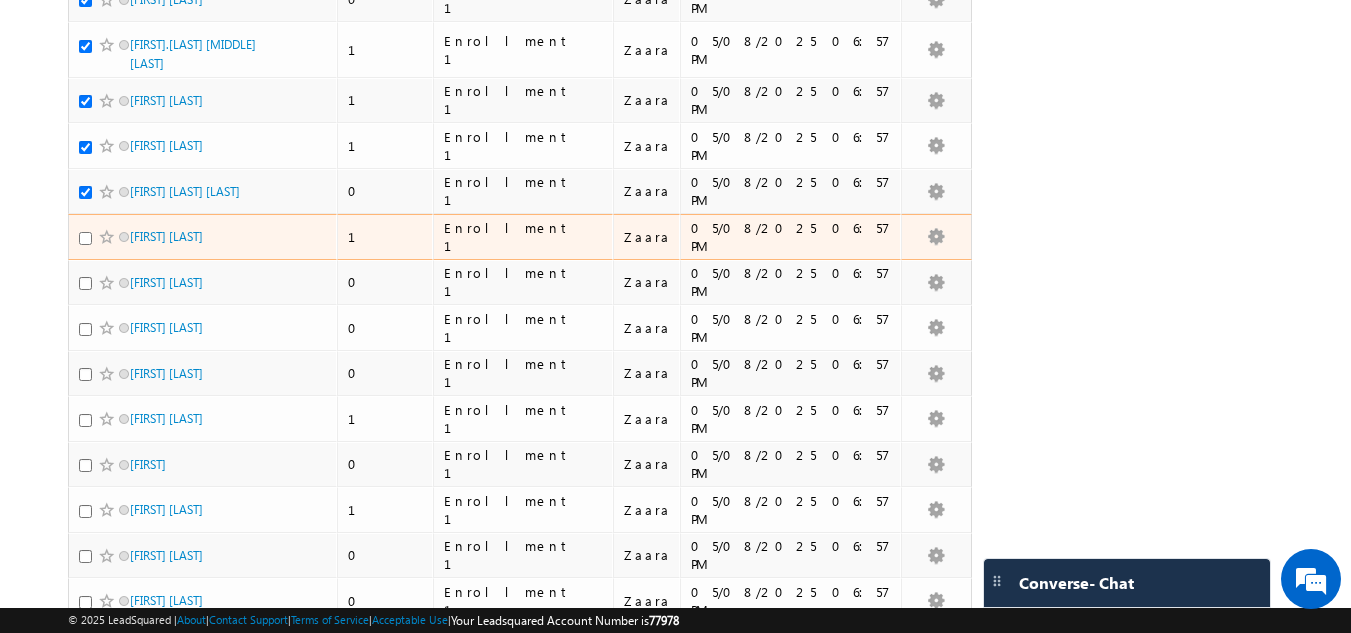 click at bounding box center [85, 238] 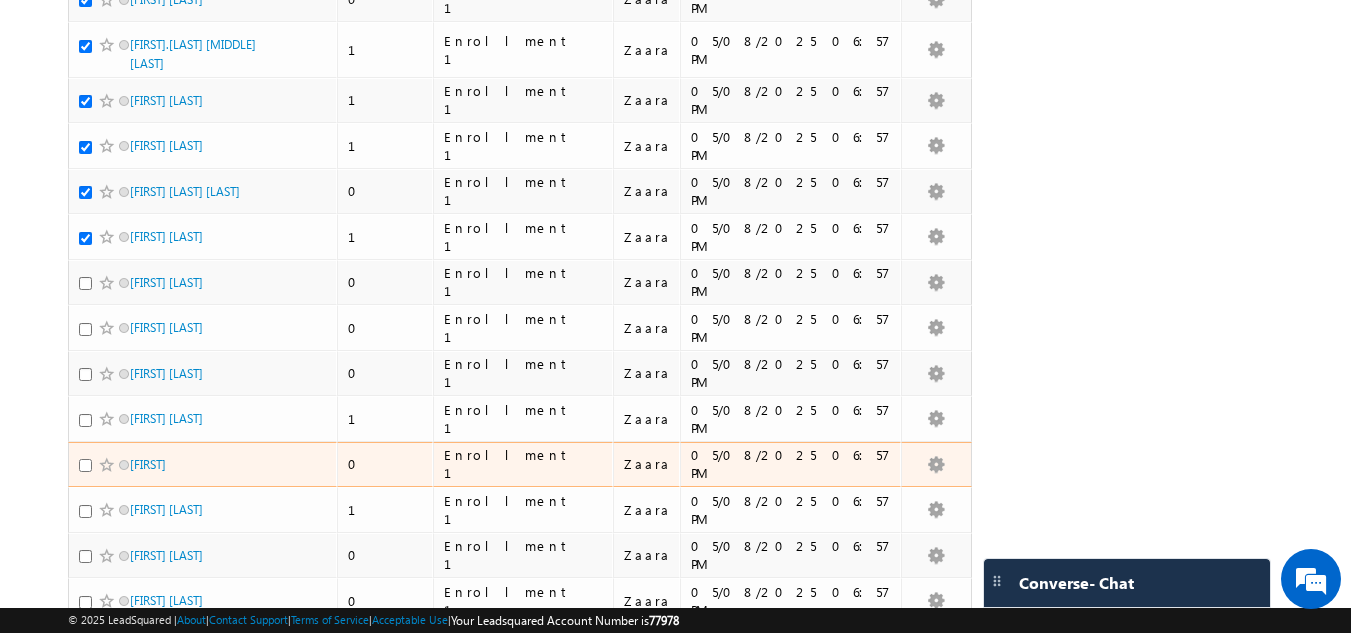 click at bounding box center (85, 465) 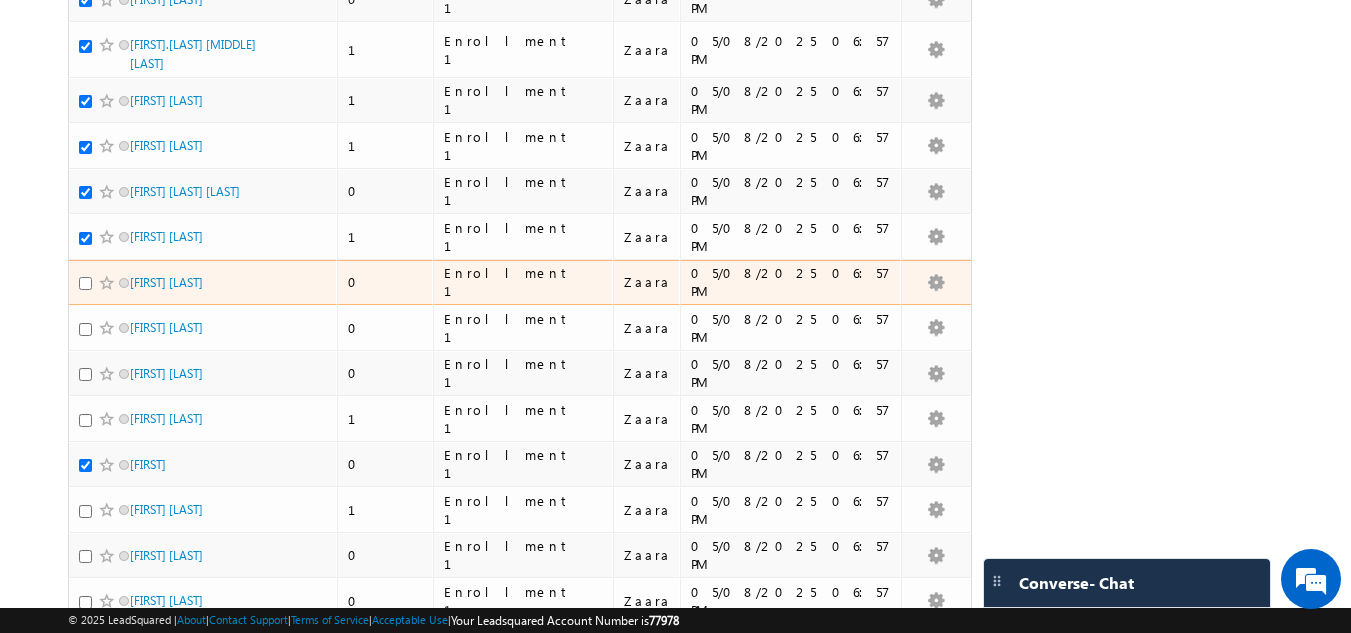 click at bounding box center (85, 283) 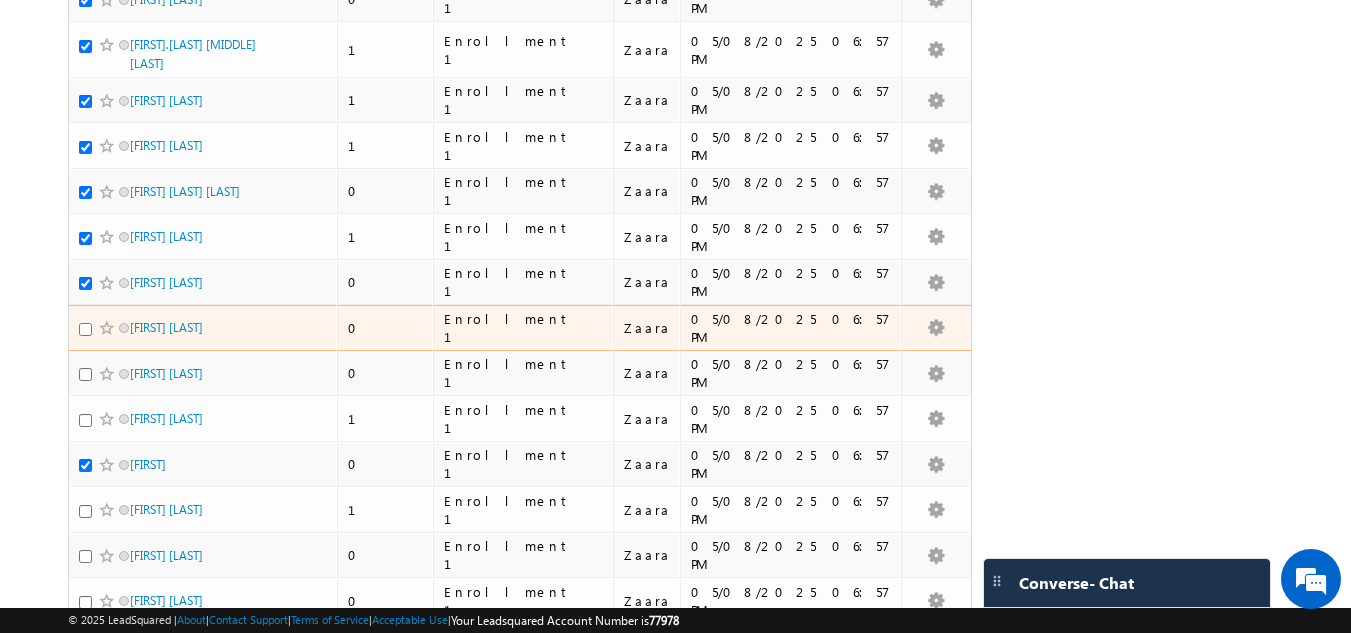 click at bounding box center (85, 329) 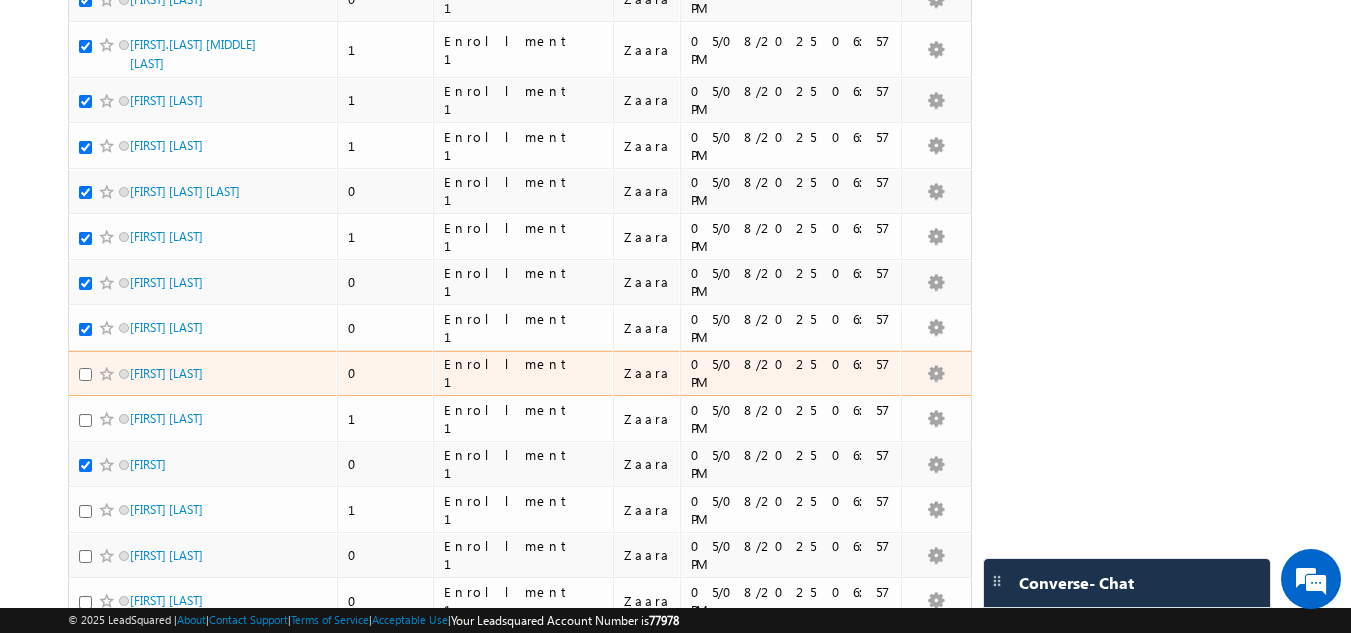 click at bounding box center (85, 374) 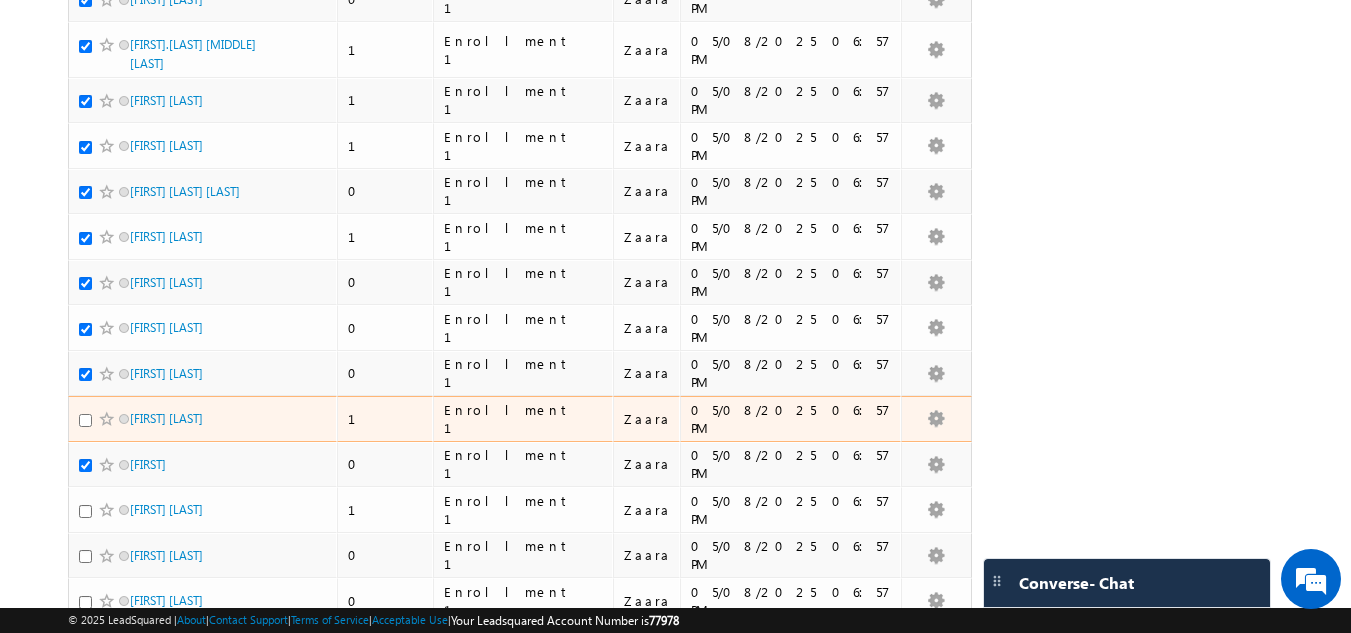 click at bounding box center [85, 420] 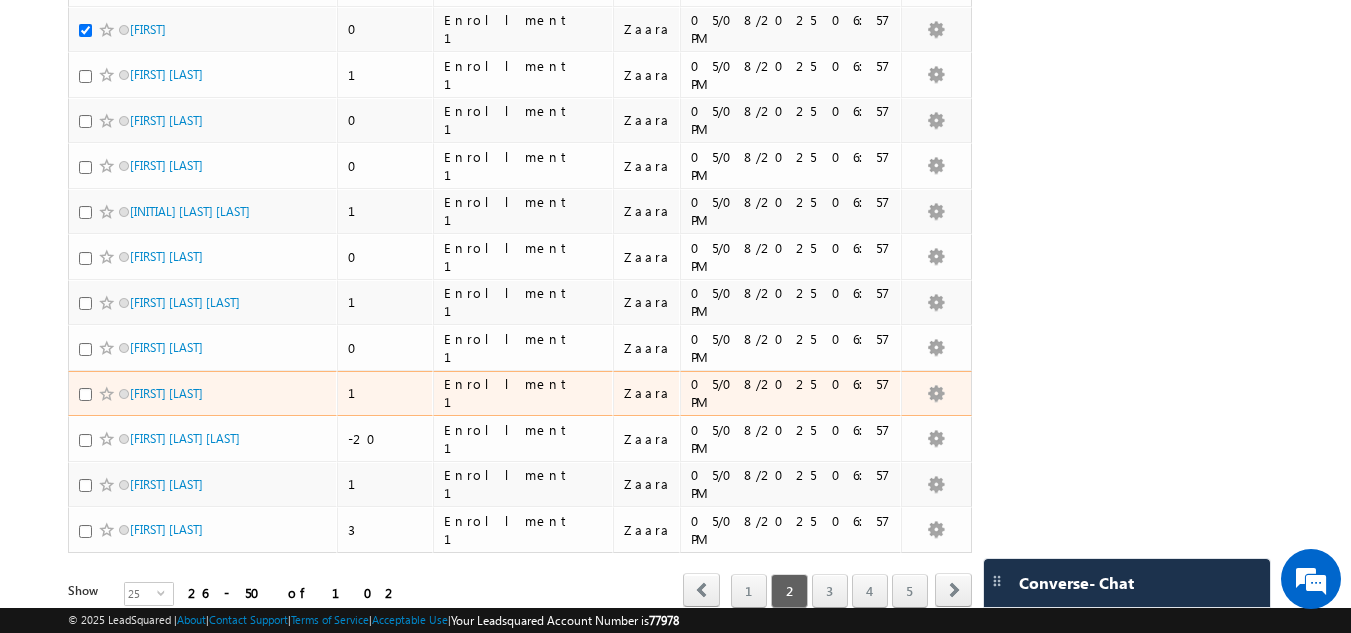 scroll, scrollTop: 800, scrollLeft: 0, axis: vertical 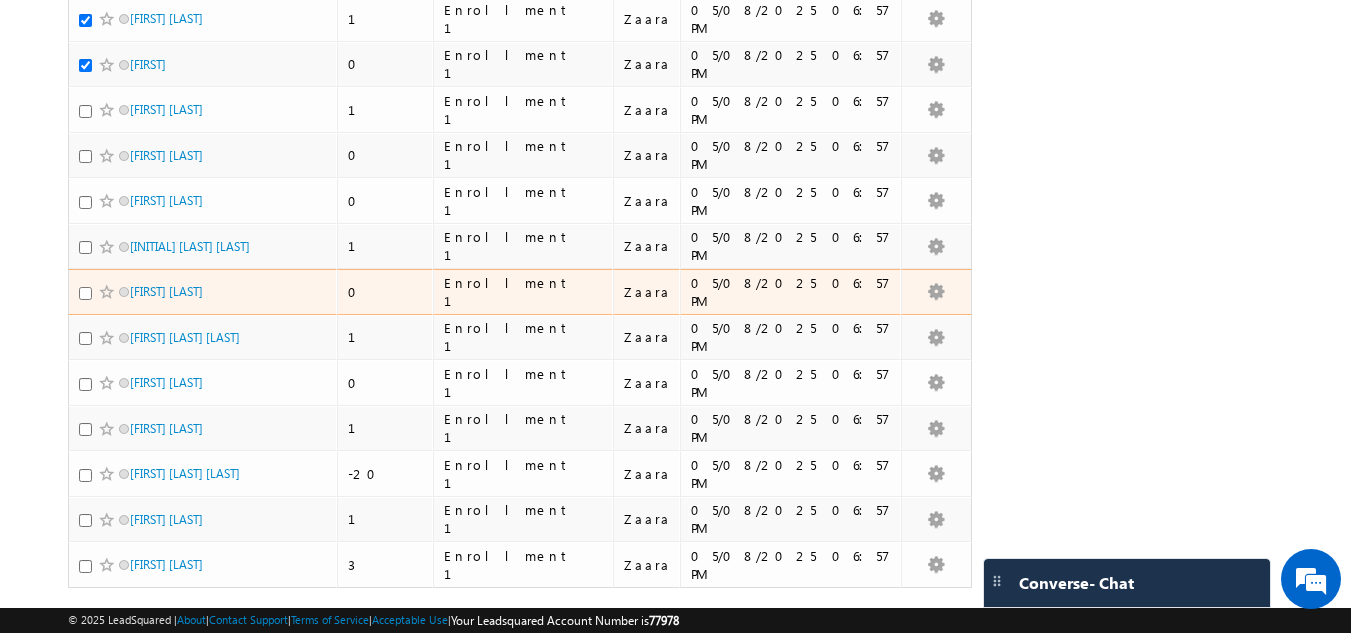 click at bounding box center (85, 293) 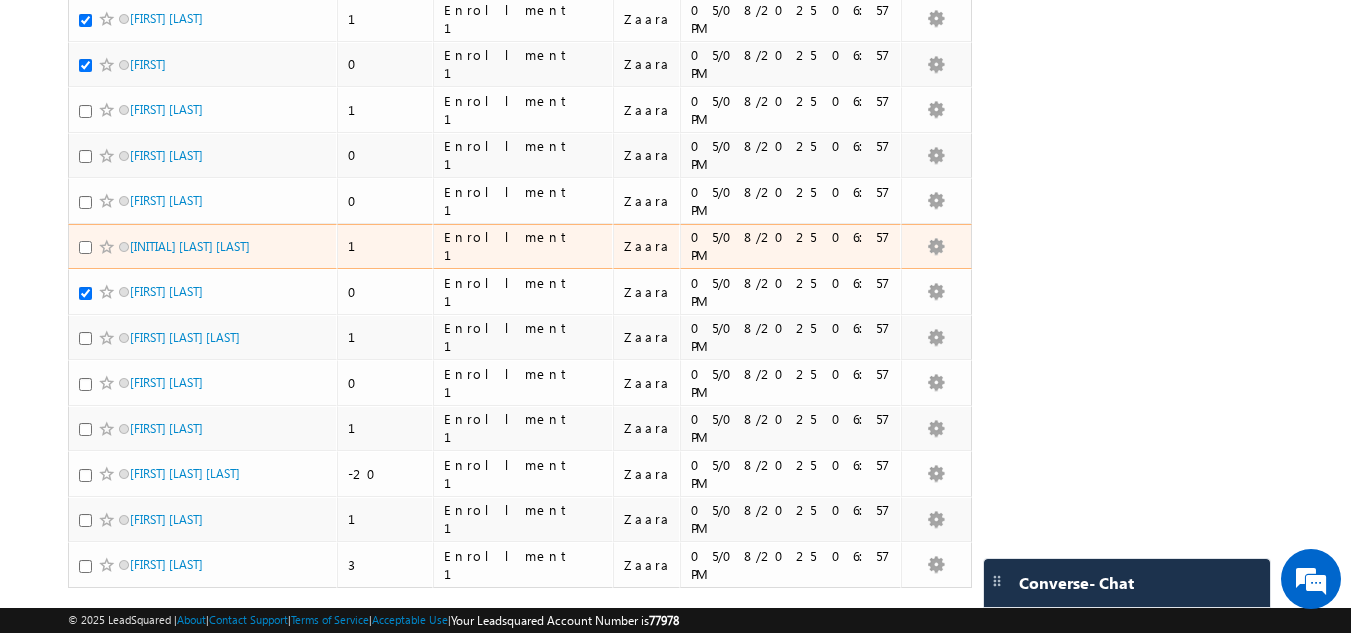 drag, startPoint x: 84, startPoint y: 241, endPoint x: 82, endPoint y: 218, distance: 23.086792 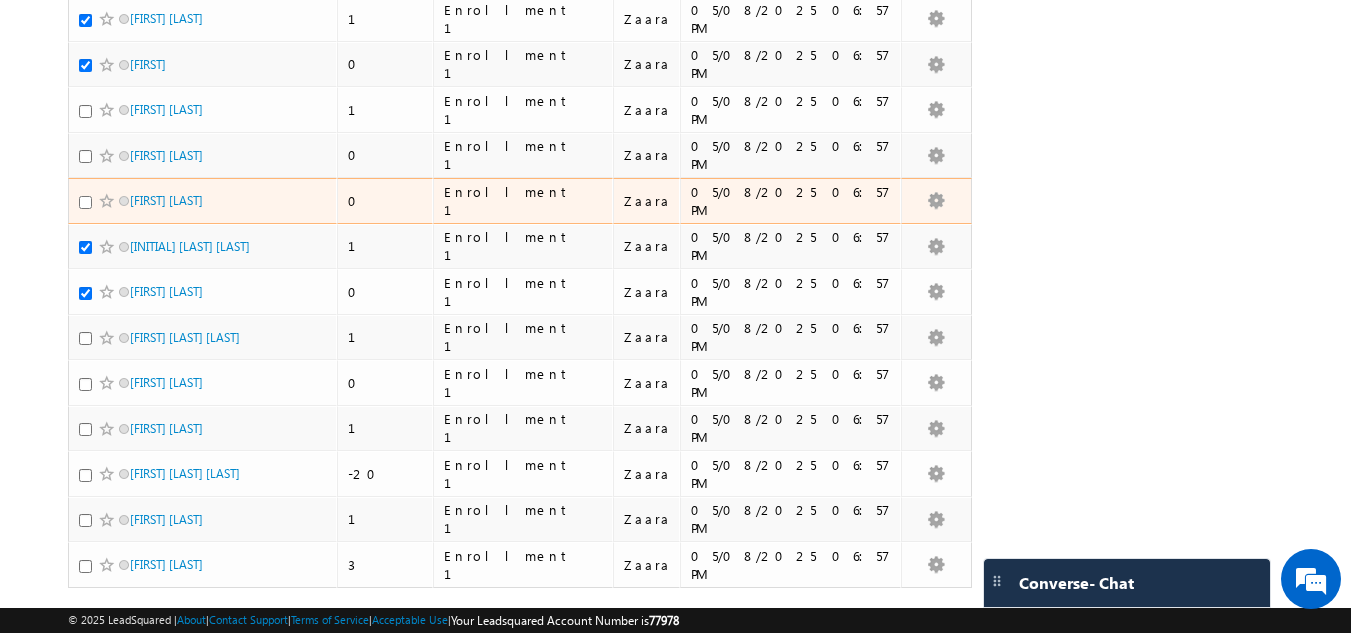 click at bounding box center [85, 202] 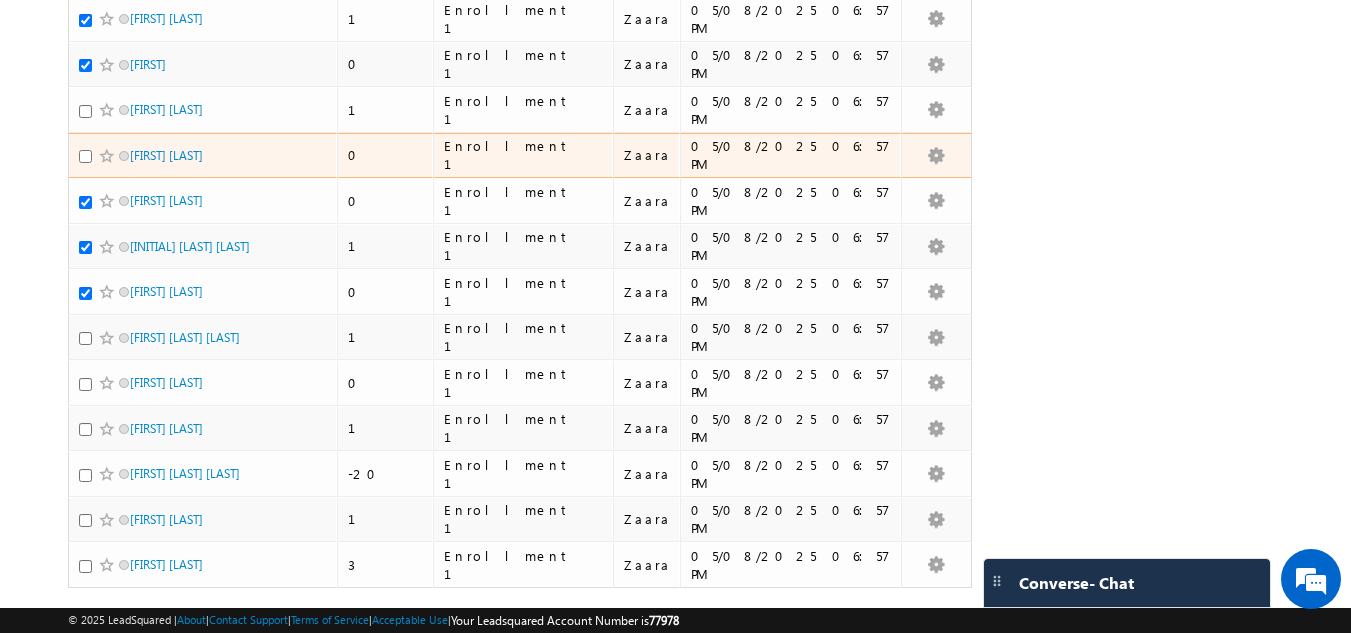 click at bounding box center (85, 156) 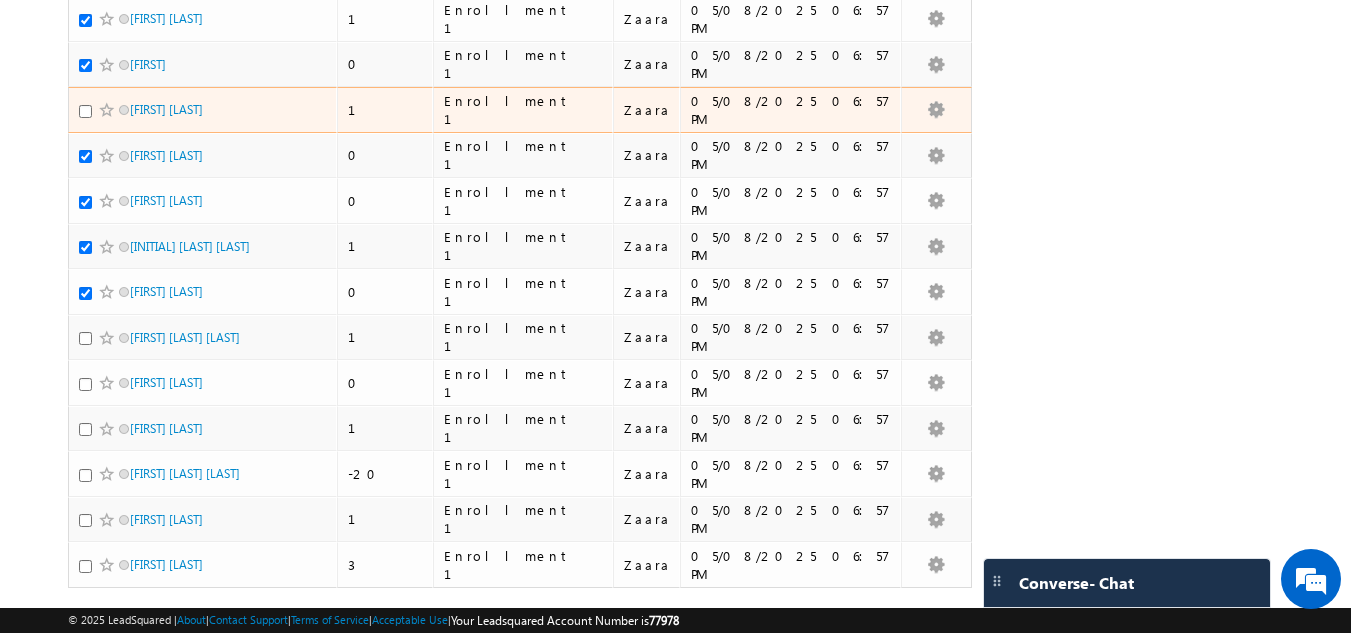 click on "Eshan A Kanoje" at bounding box center (204, 114) 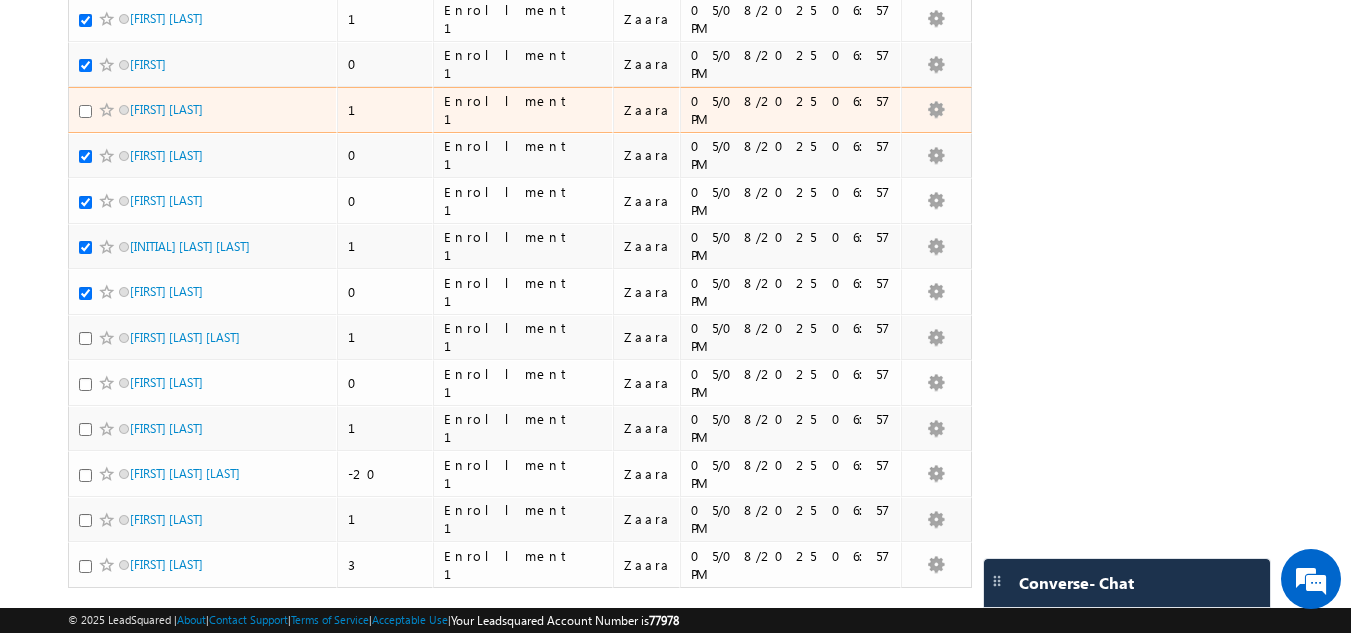 click at bounding box center (85, 111) 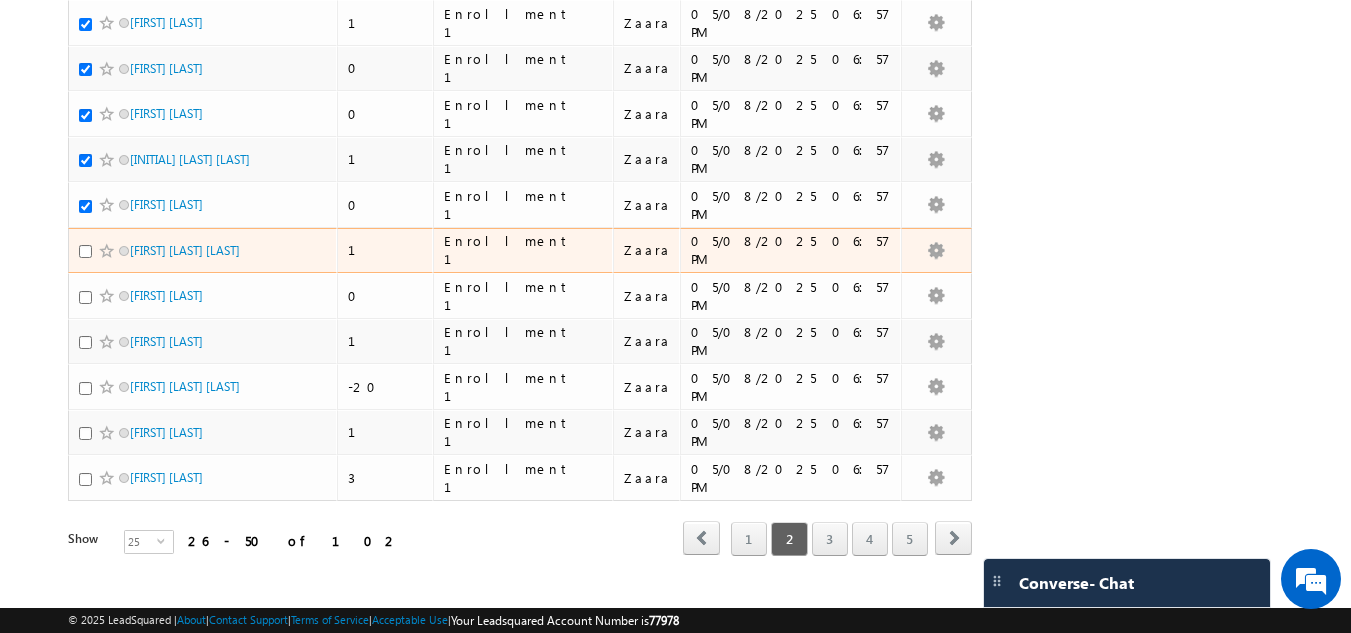 scroll, scrollTop: 922, scrollLeft: 0, axis: vertical 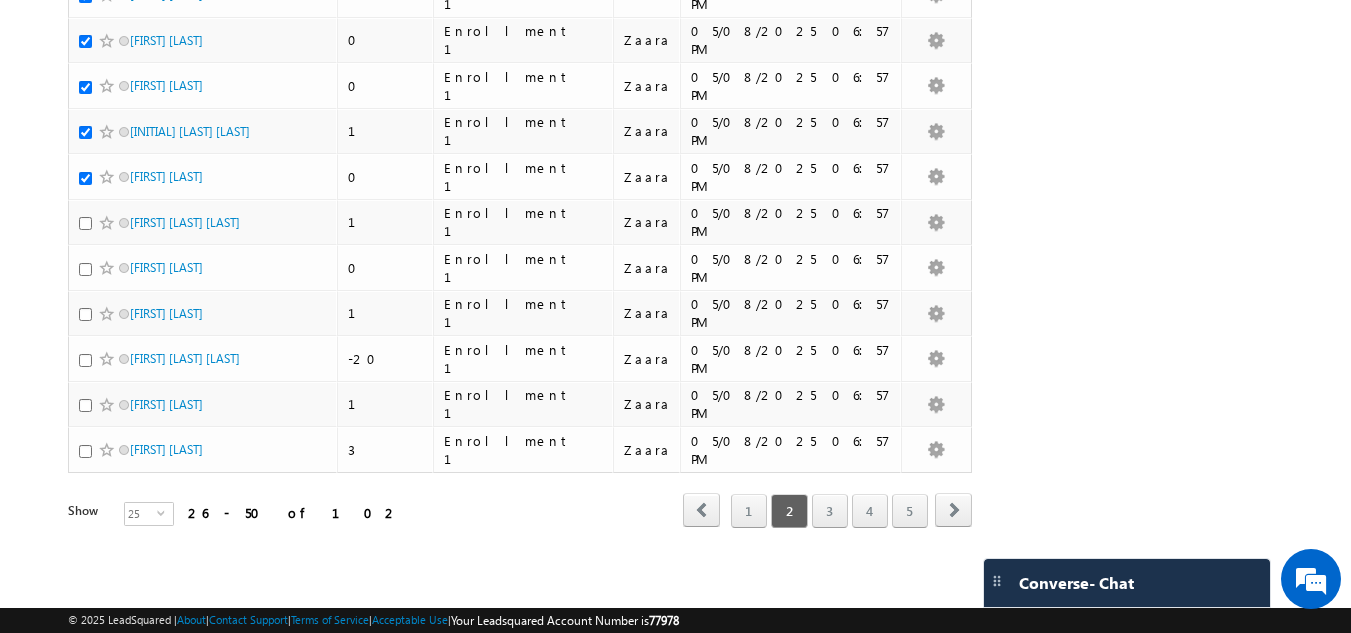 drag, startPoint x: 154, startPoint y: 313, endPoint x: 7, endPoint y: 290, distance: 148.78844 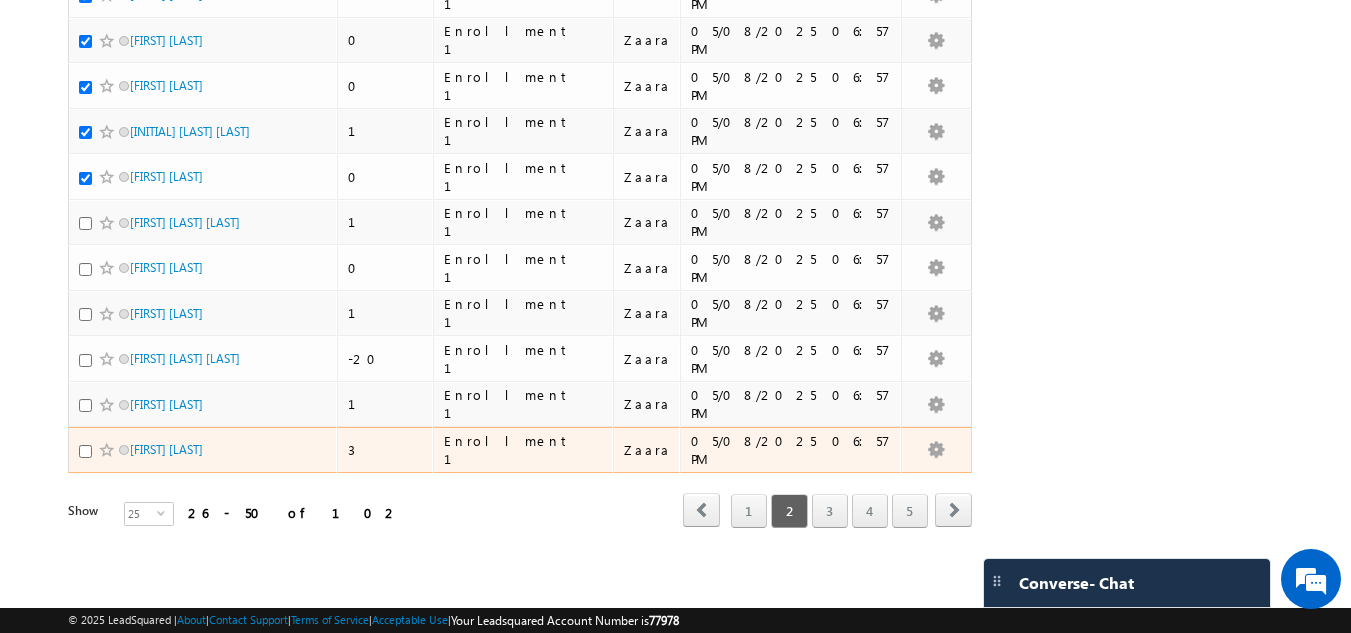 click at bounding box center [109, 450] 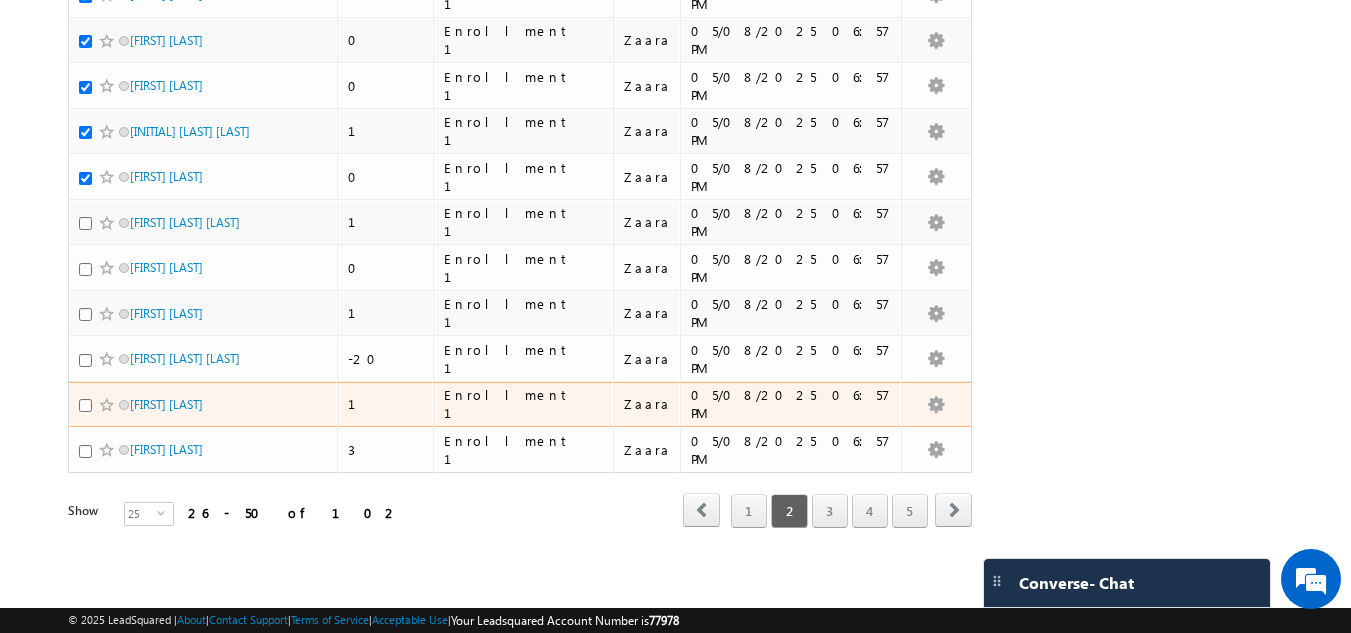click on "Kinkirolla Haritha" at bounding box center [204, 409] 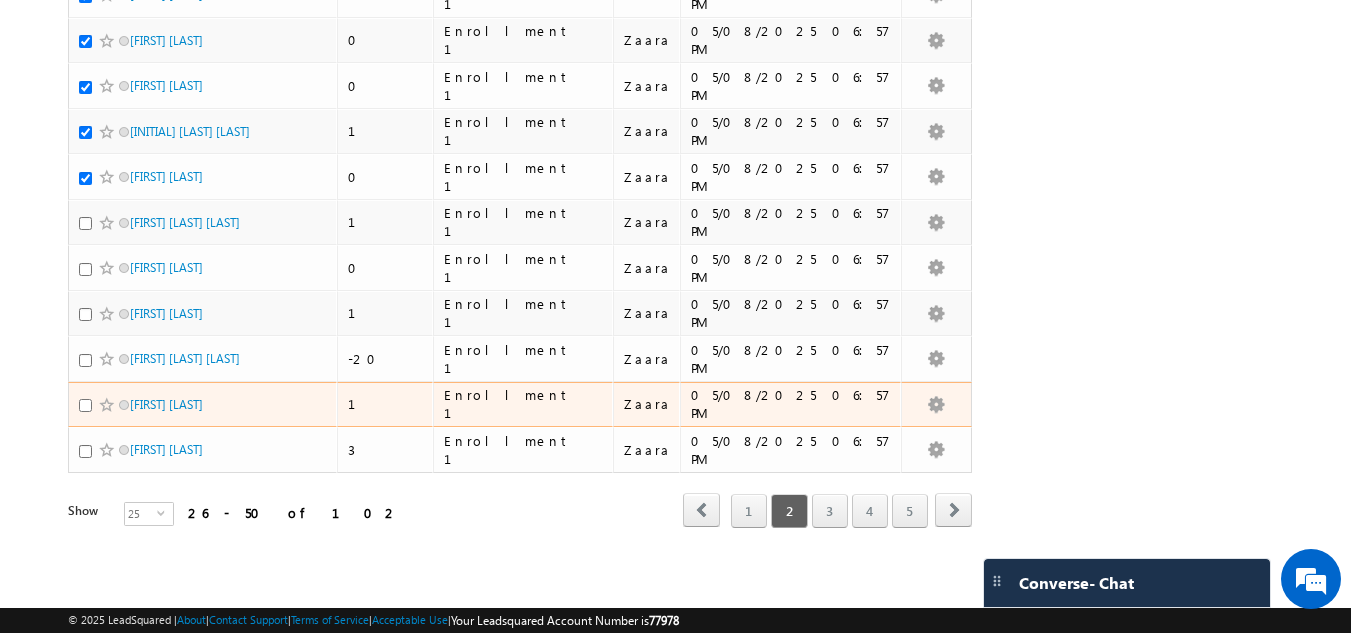 click at bounding box center (85, 405) 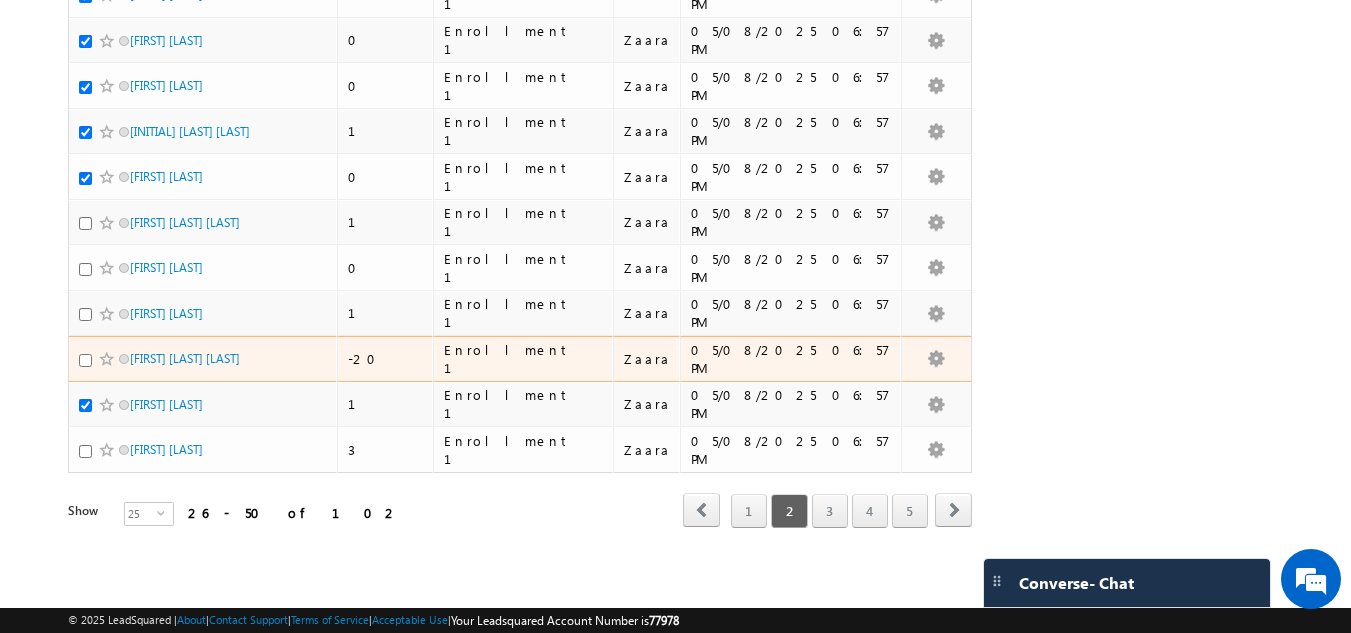 click at bounding box center [85, 360] 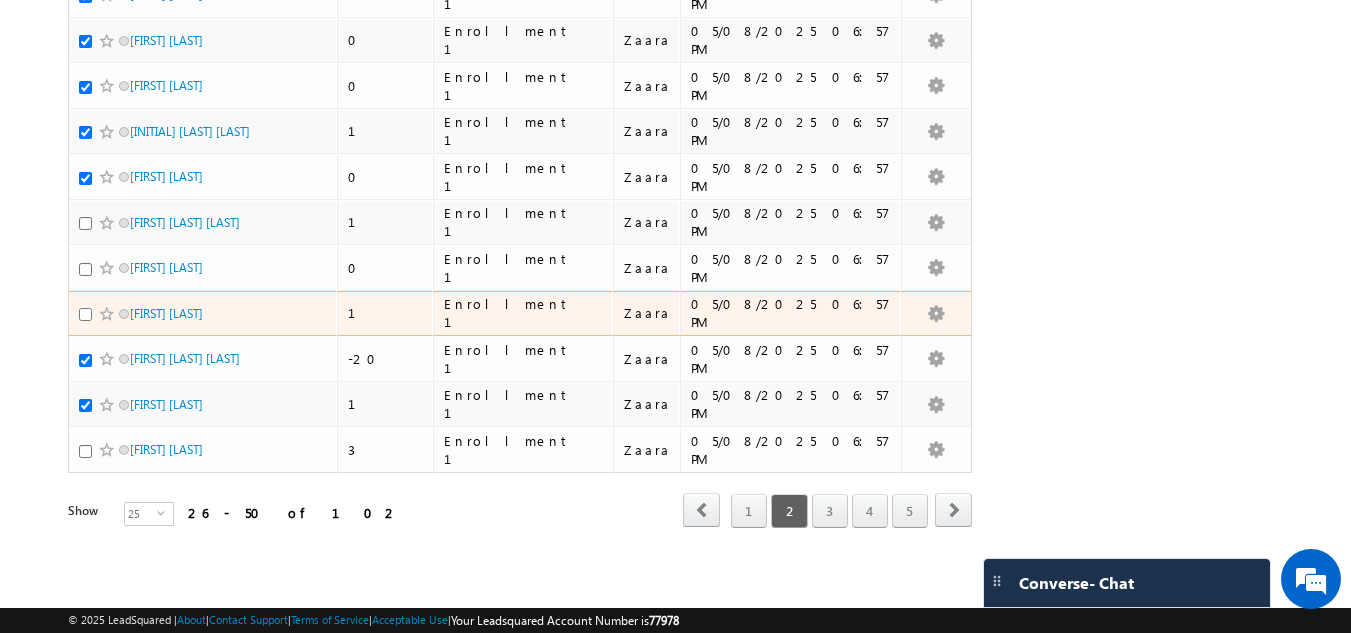 click at bounding box center [85, 314] 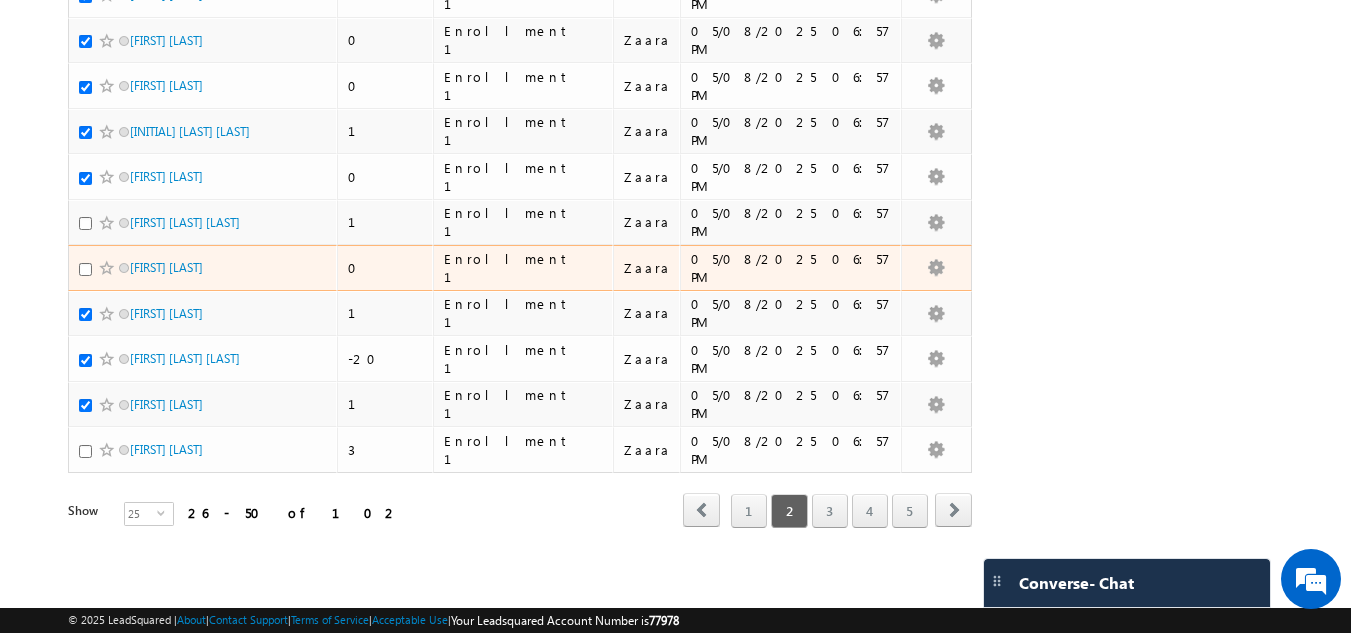 click at bounding box center (109, 268) 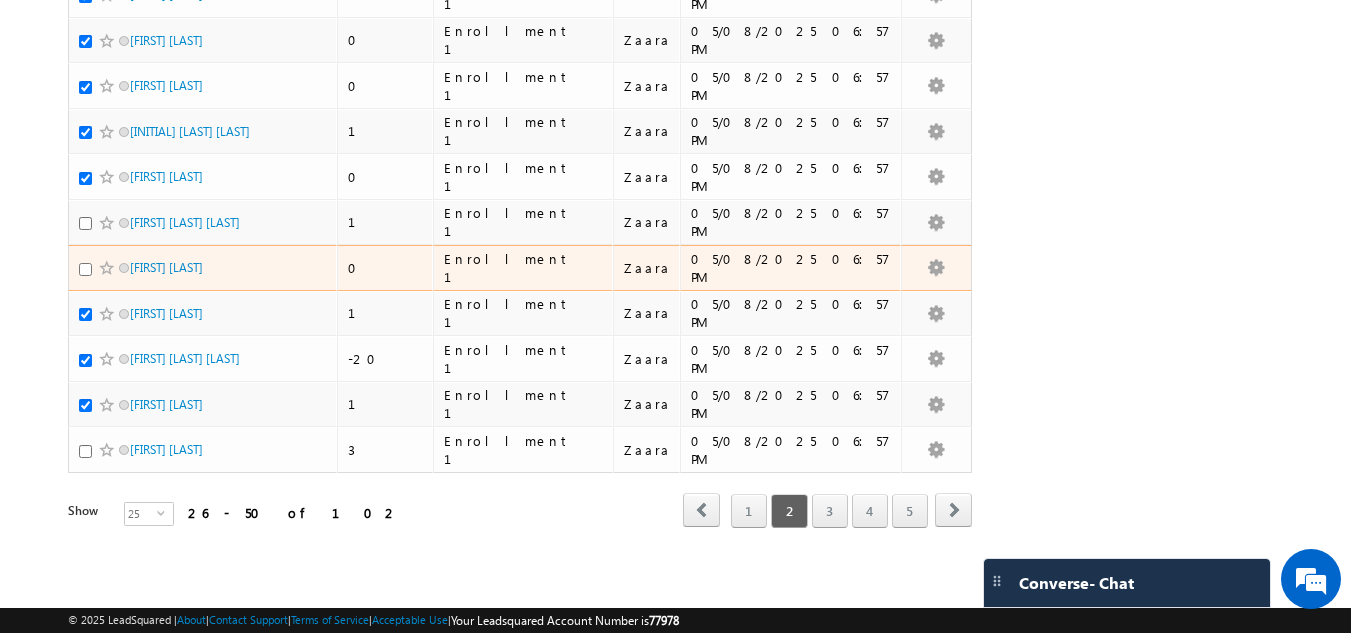 click at bounding box center (85, 269) 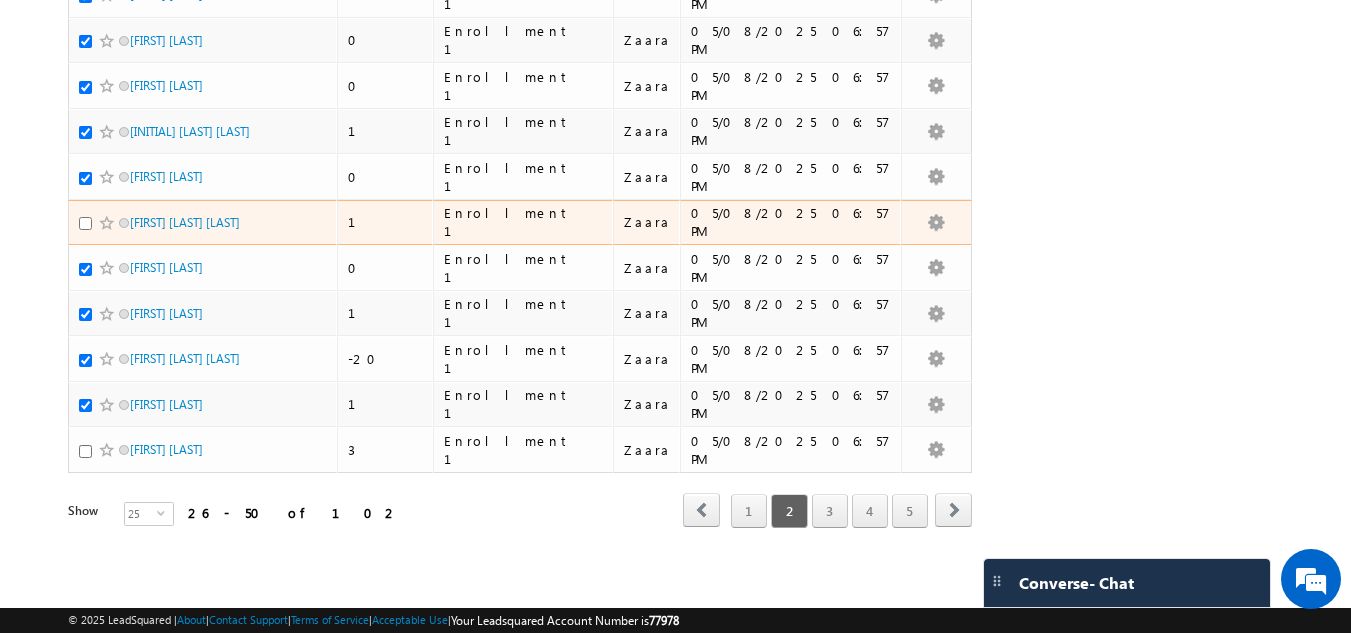 click at bounding box center (85, 223) 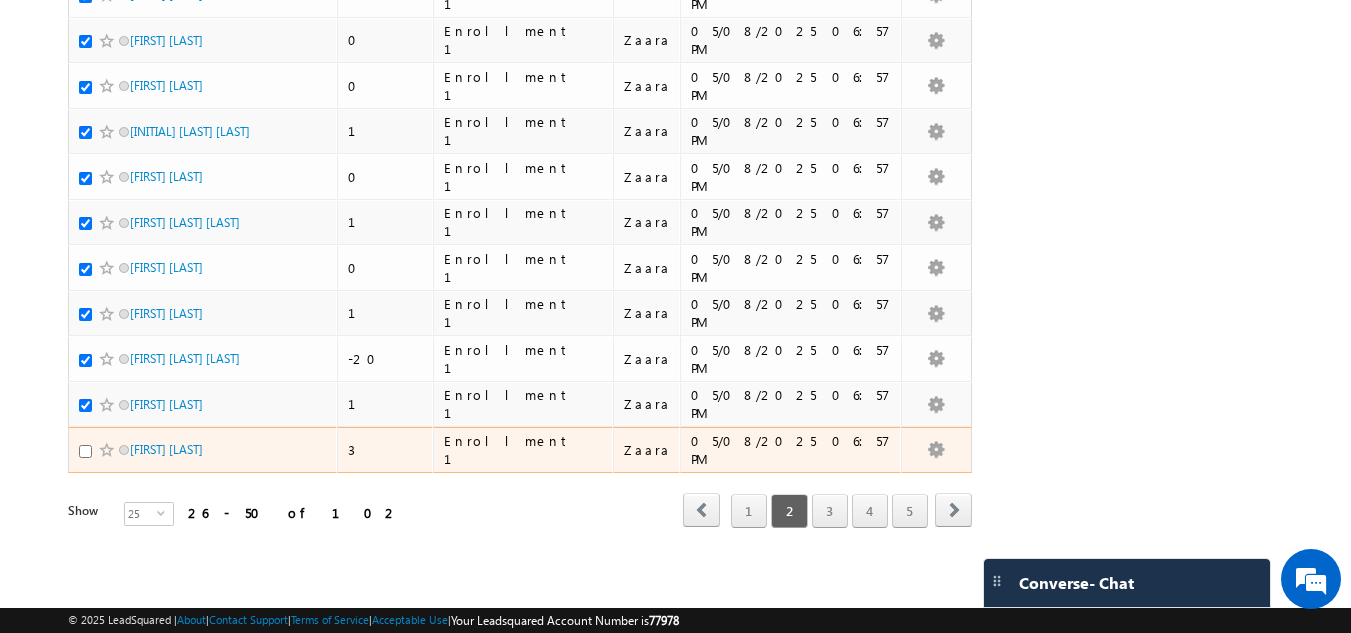 click at bounding box center (85, 451) 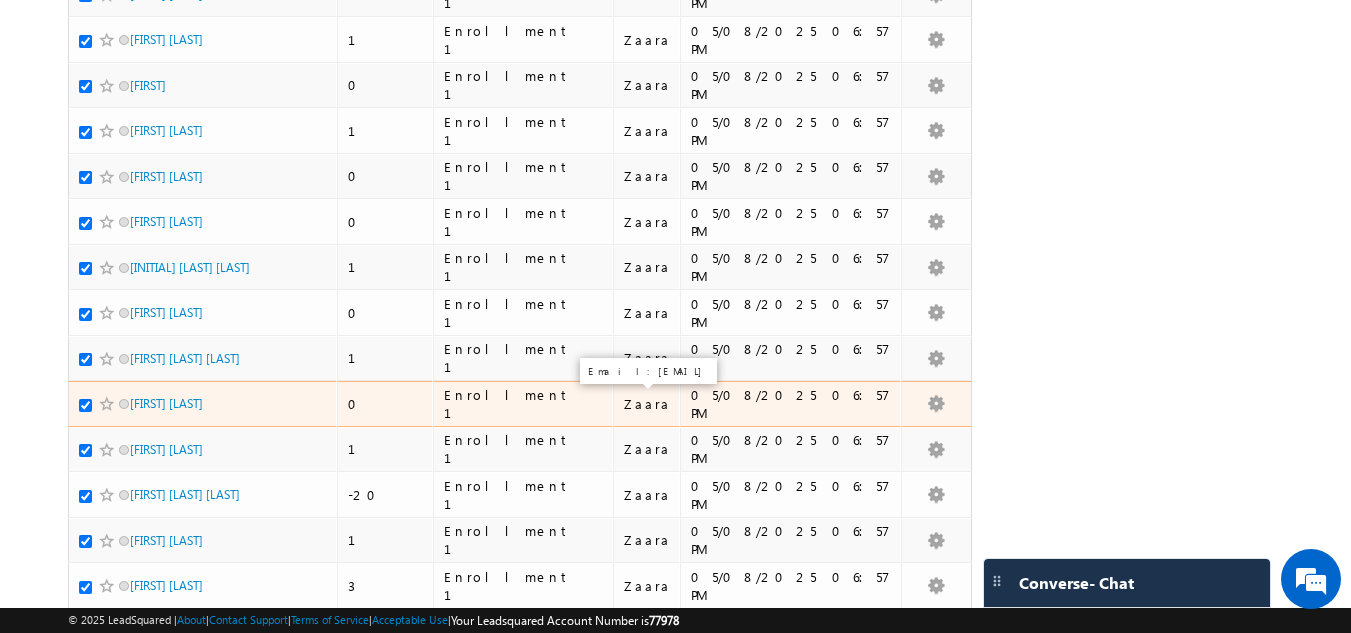 scroll, scrollTop: 922, scrollLeft: 0, axis: vertical 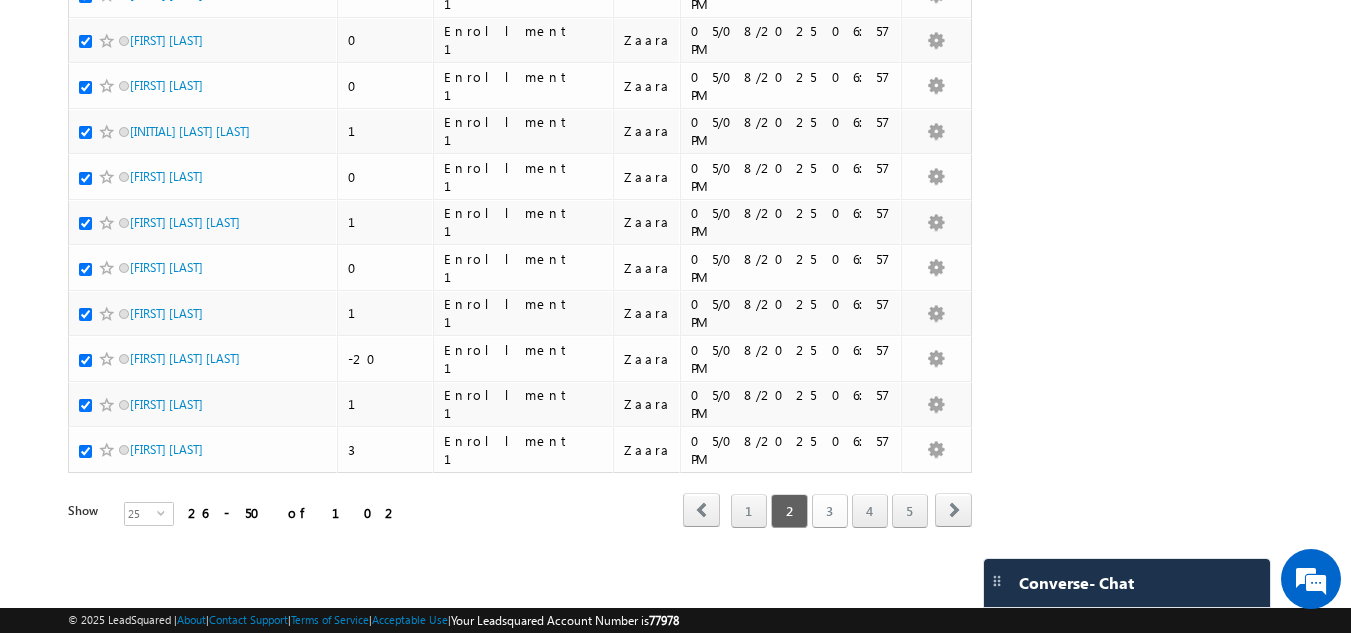 click on "3" at bounding box center [830, 511] 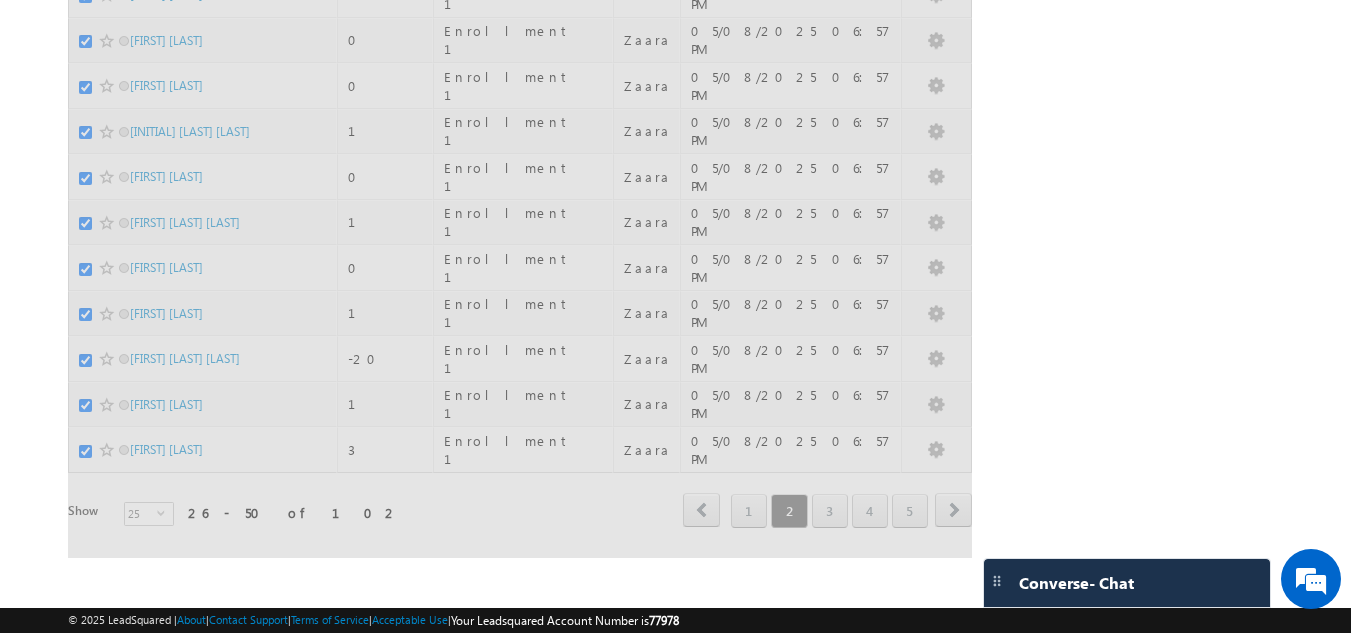 checkbox on "false" 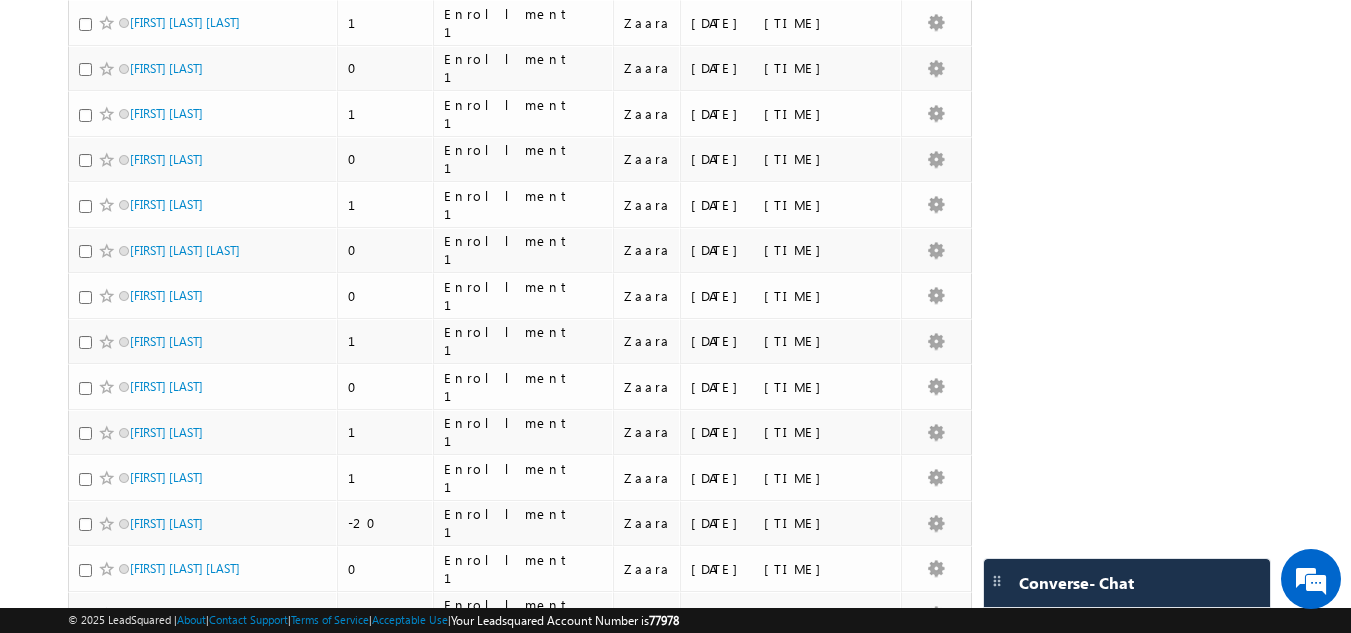 scroll, scrollTop: 0, scrollLeft: 0, axis: both 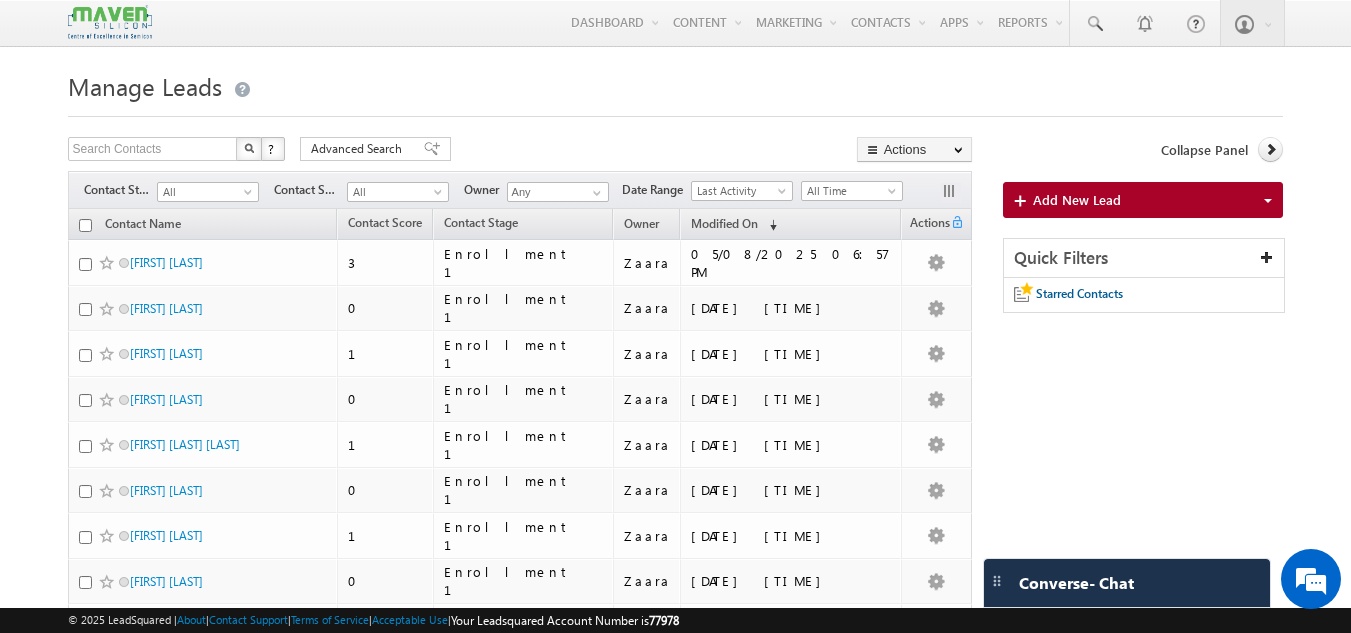 click on "All" at bounding box center (205, 192) 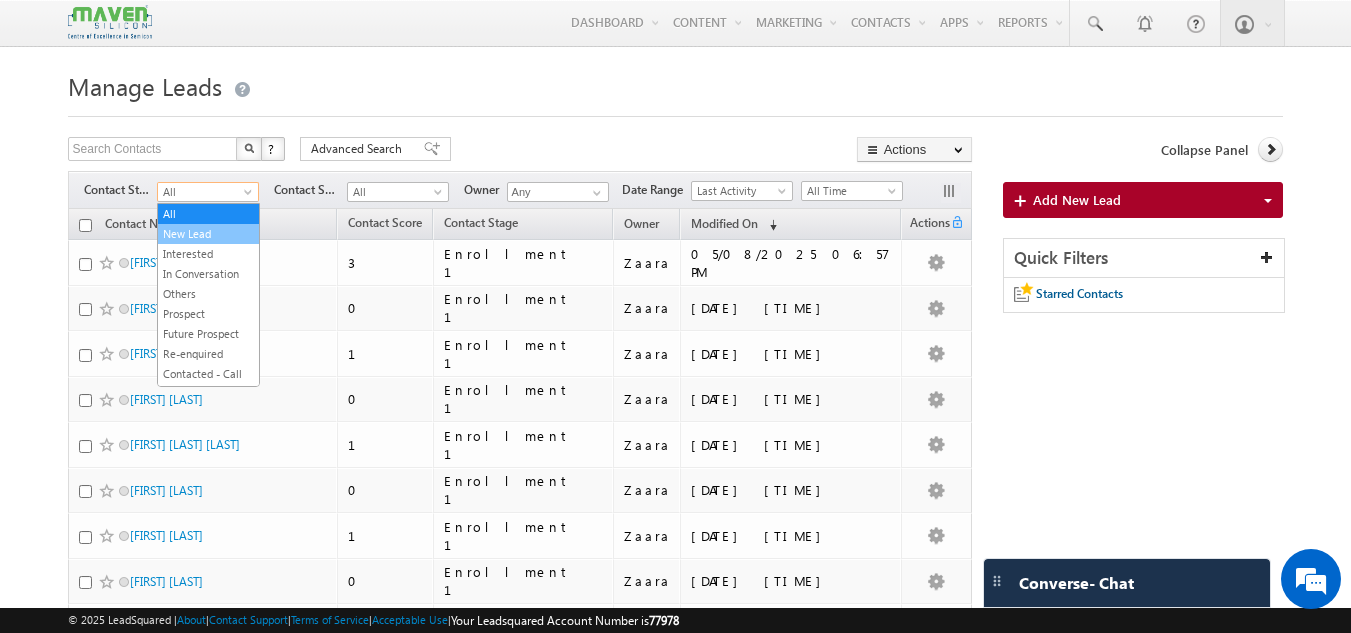 click on "New Lead" at bounding box center (208, 234) 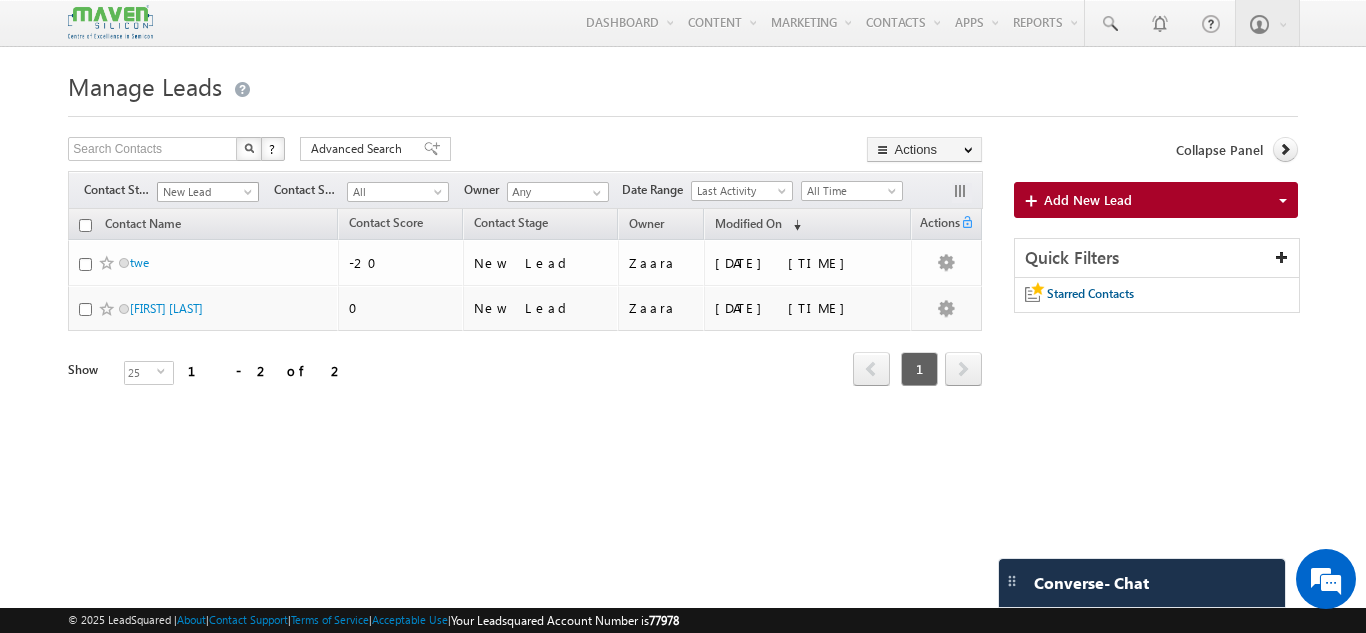 click on "New Lead" at bounding box center [205, 192] 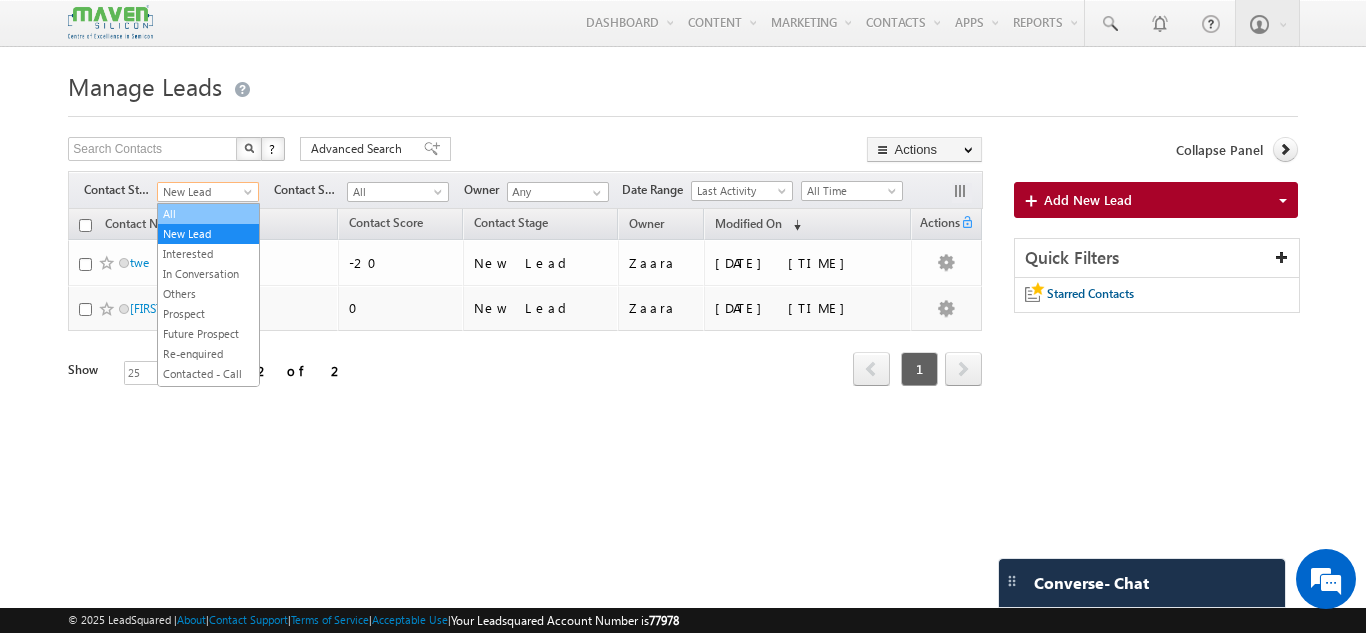 click on "All" at bounding box center (208, 214) 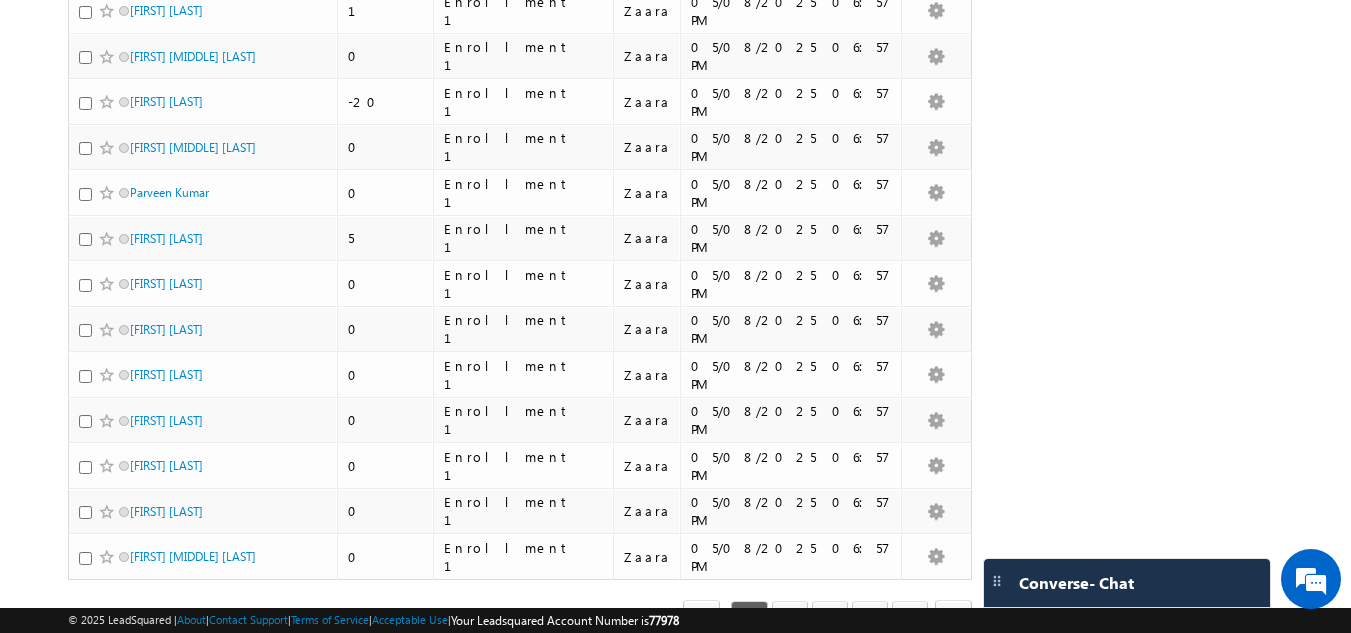 scroll, scrollTop: 914, scrollLeft: 0, axis: vertical 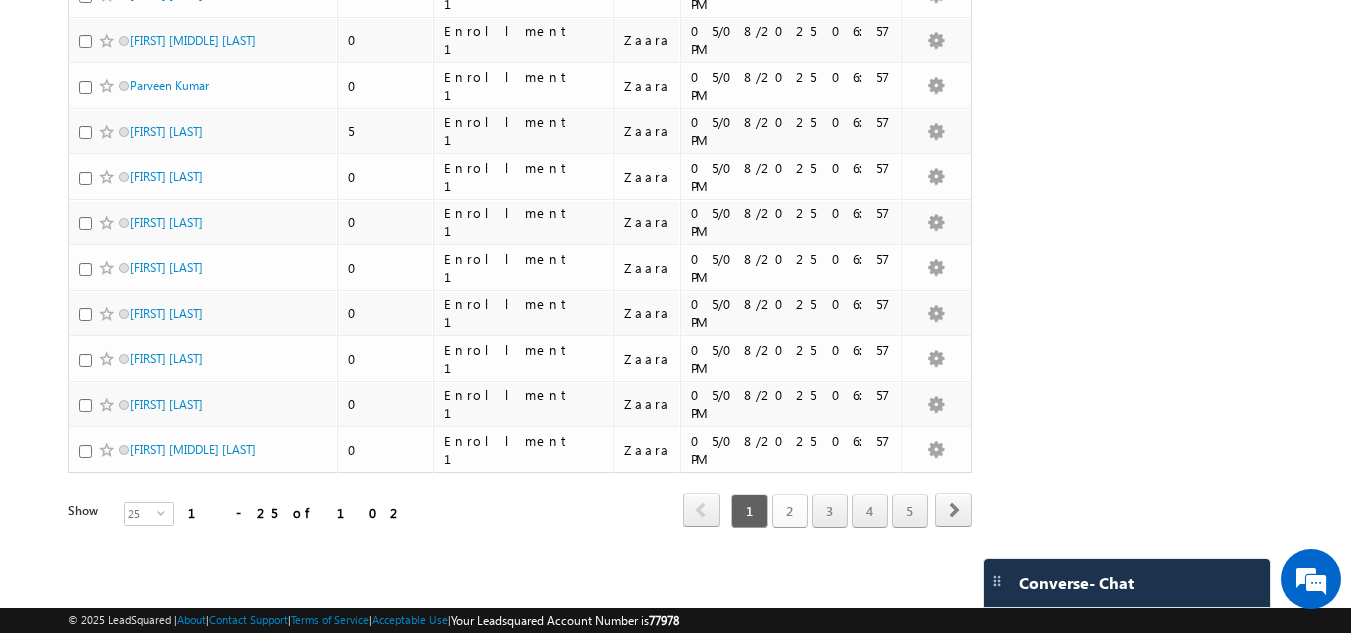 click on "2" at bounding box center [790, 511] 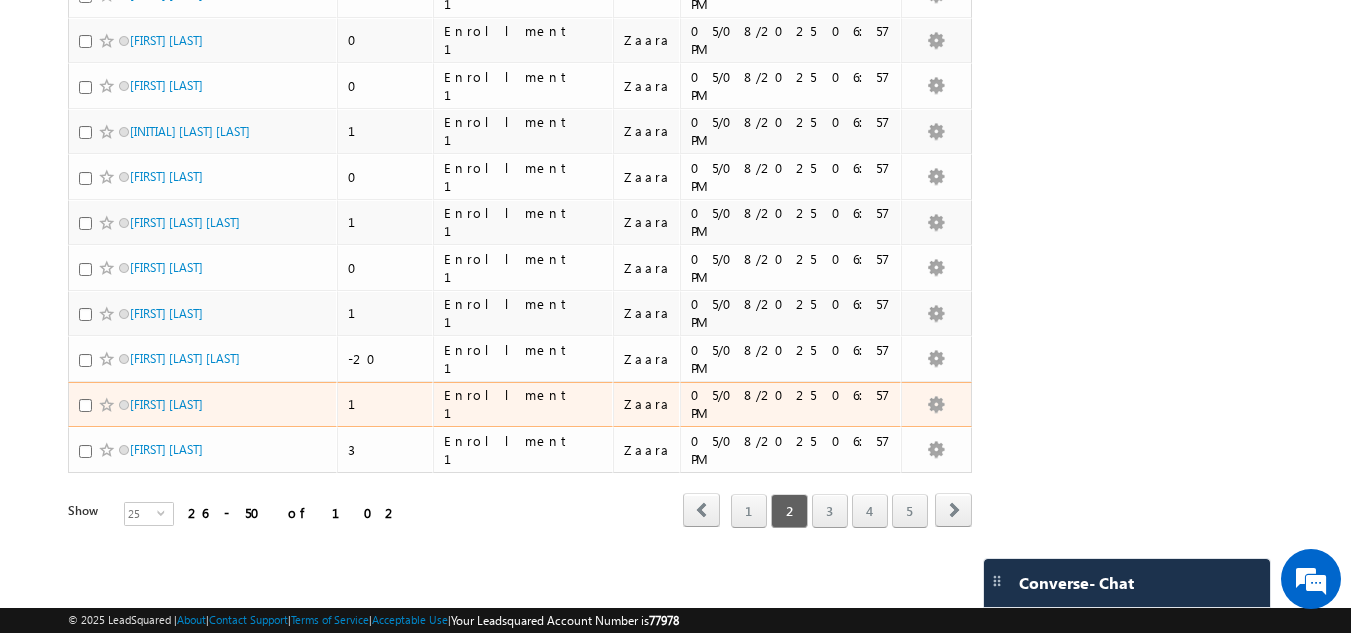 scroll, scrollTop: 922, scrollLeft: 0, axis: vertical 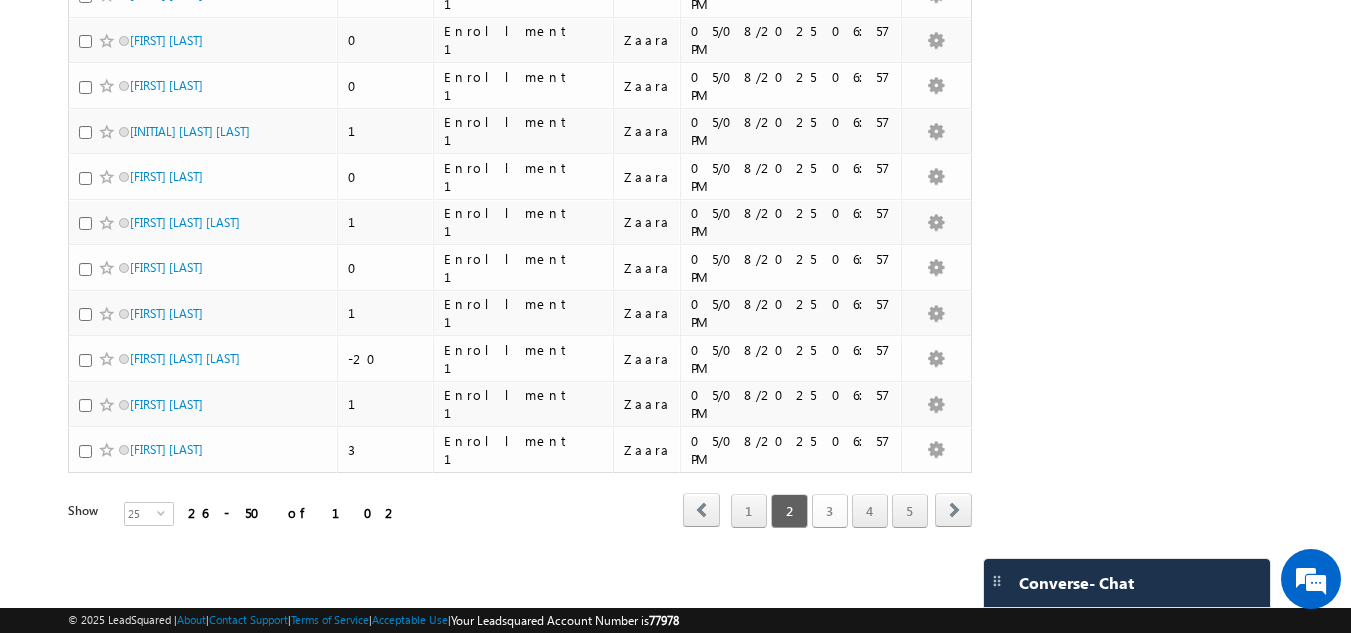 click on "3" at bounding box center (830, 511) 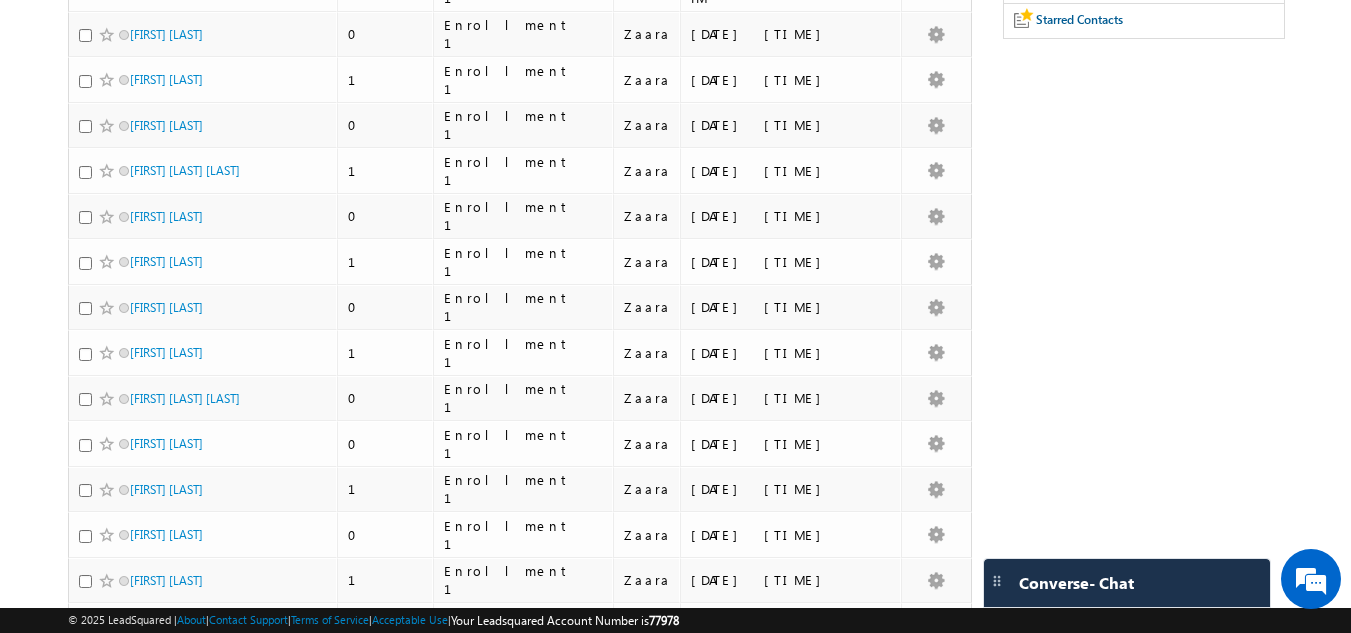 scroll, scrollTop: 0, scrollLeft: 0, axis: both 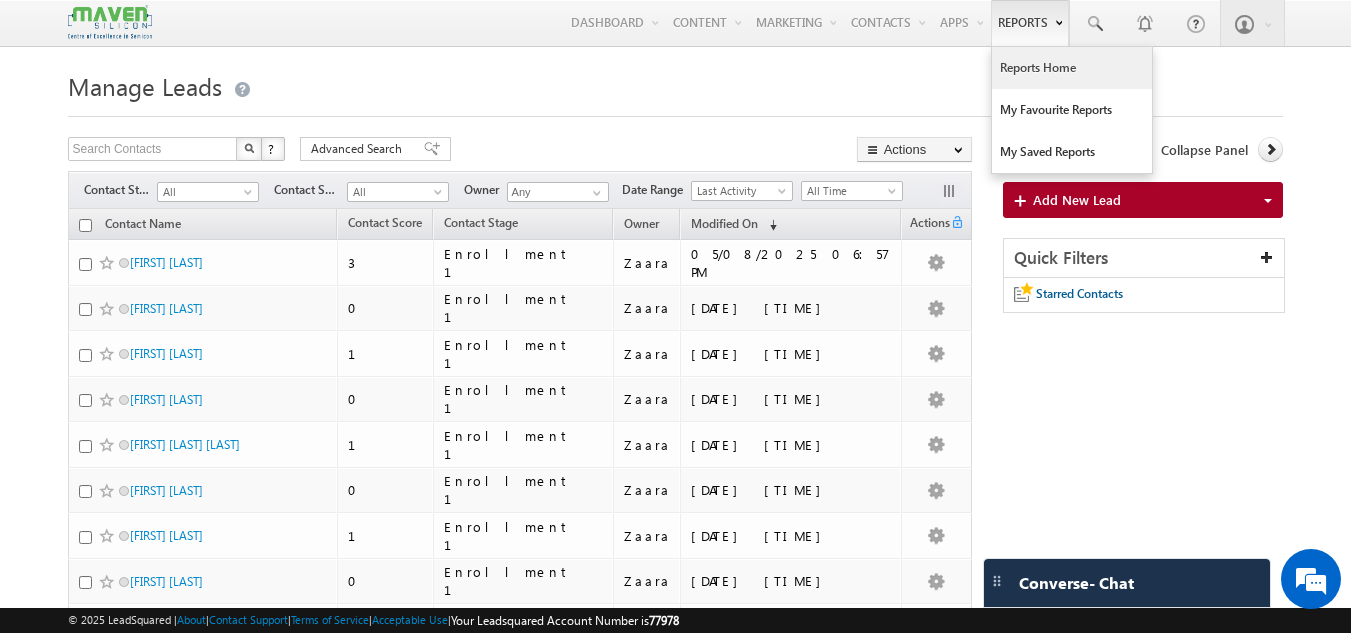 click on "Reports Home" at bounding box center [1072, 68] 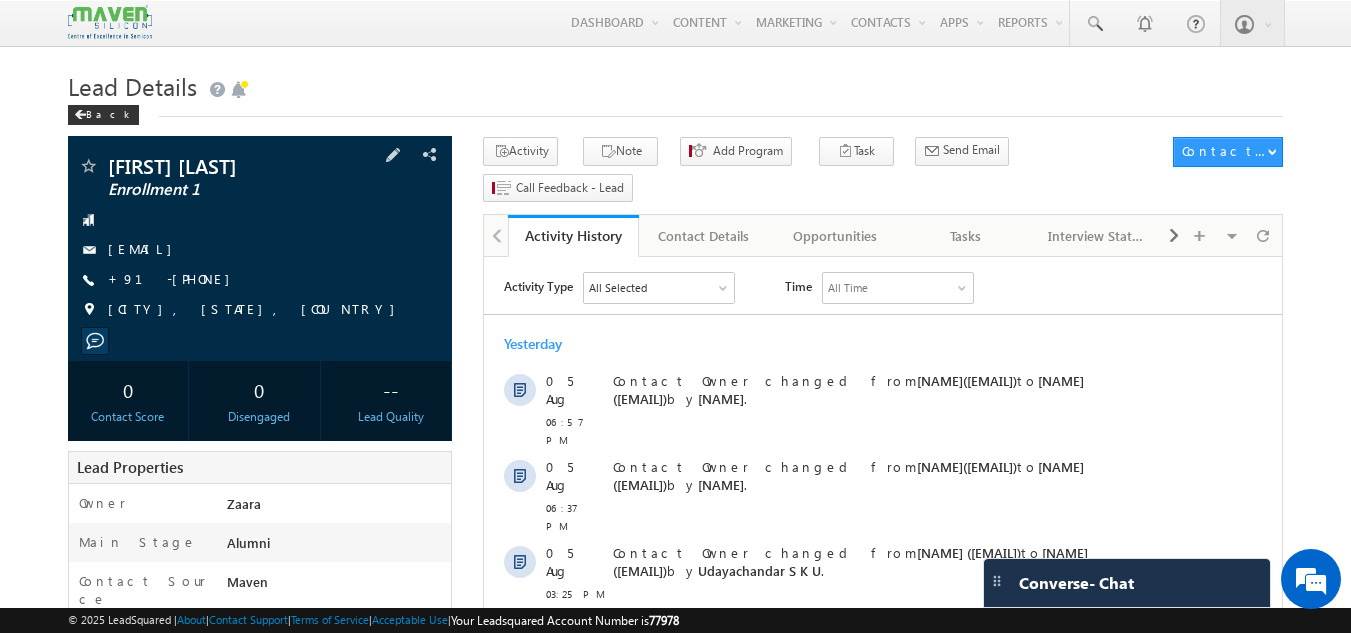 scroll, scrollTop: 0, scrollLeft: 0, axis: both 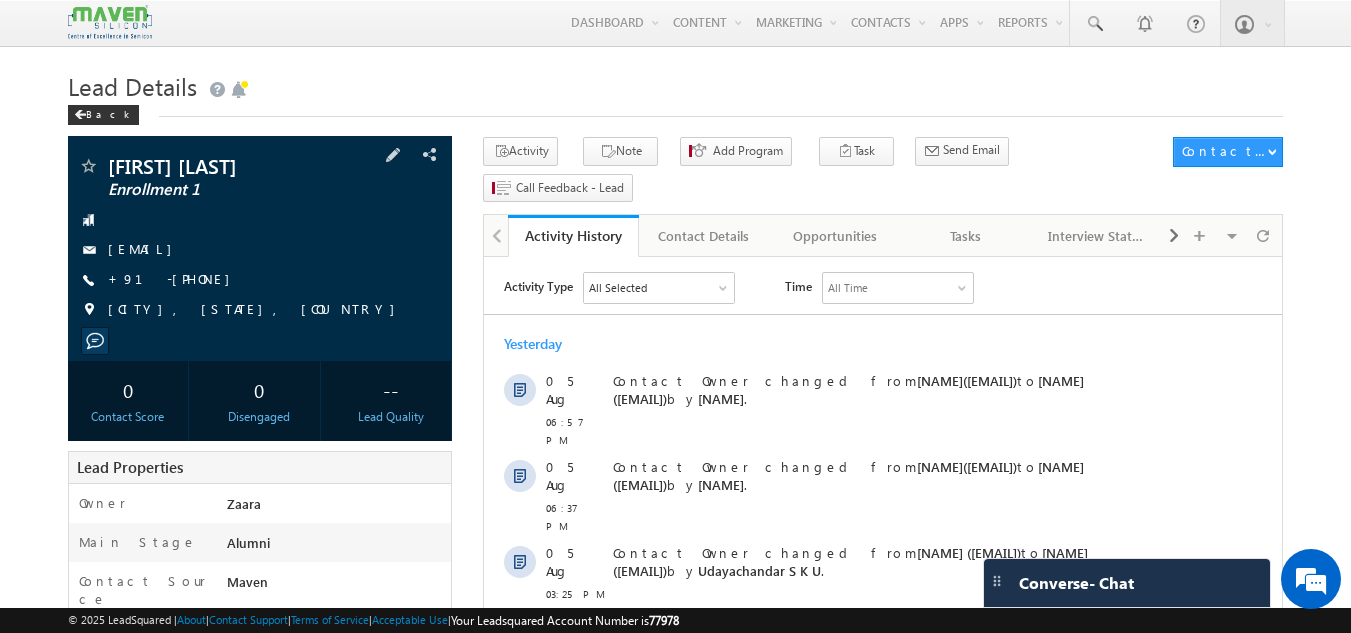 click on "+91-9916008903" at bounding box center [260, 280] 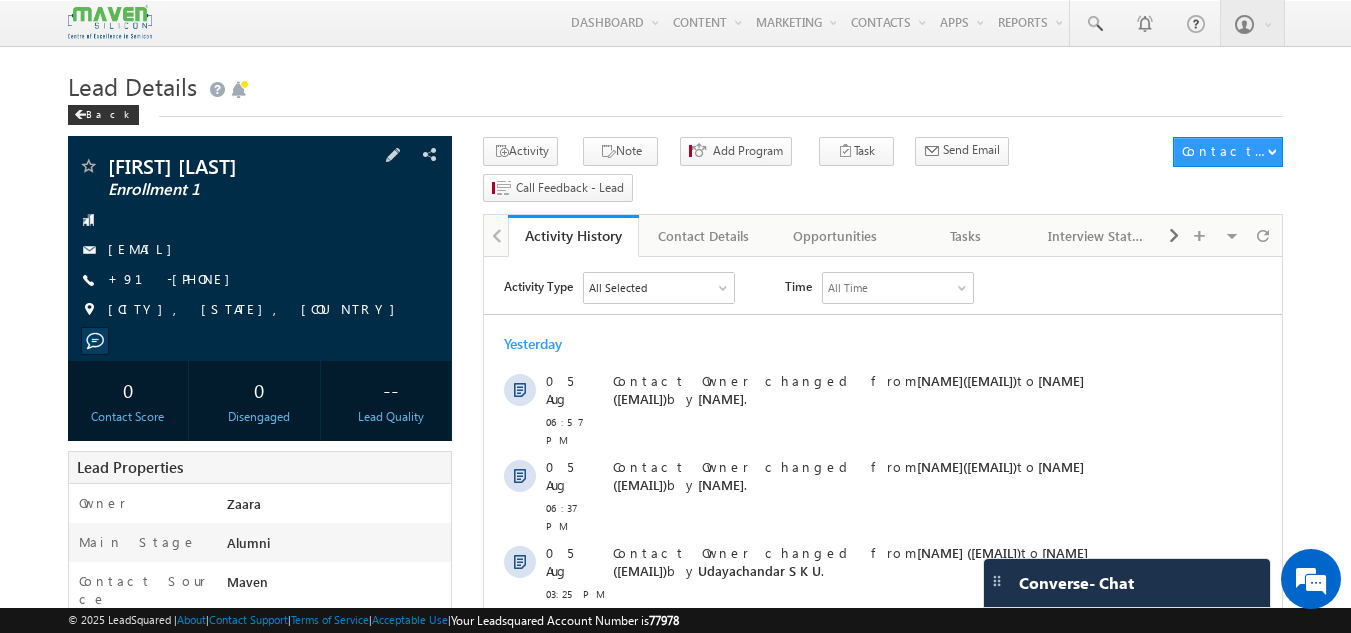 click on "+91-9916008903" at bounding box center [260, 280] 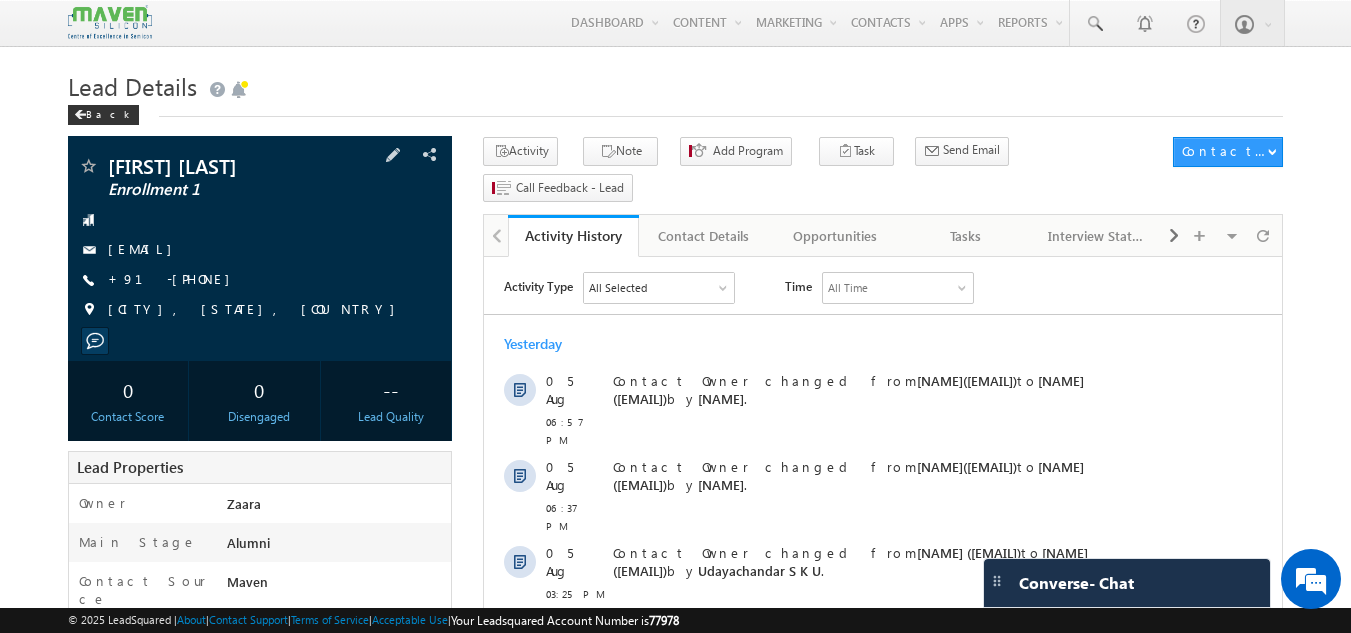 drag, startPoint x: 136, startPoint y: 299, endPoint x: 204, endPoint y: 304, distance: 68.18358 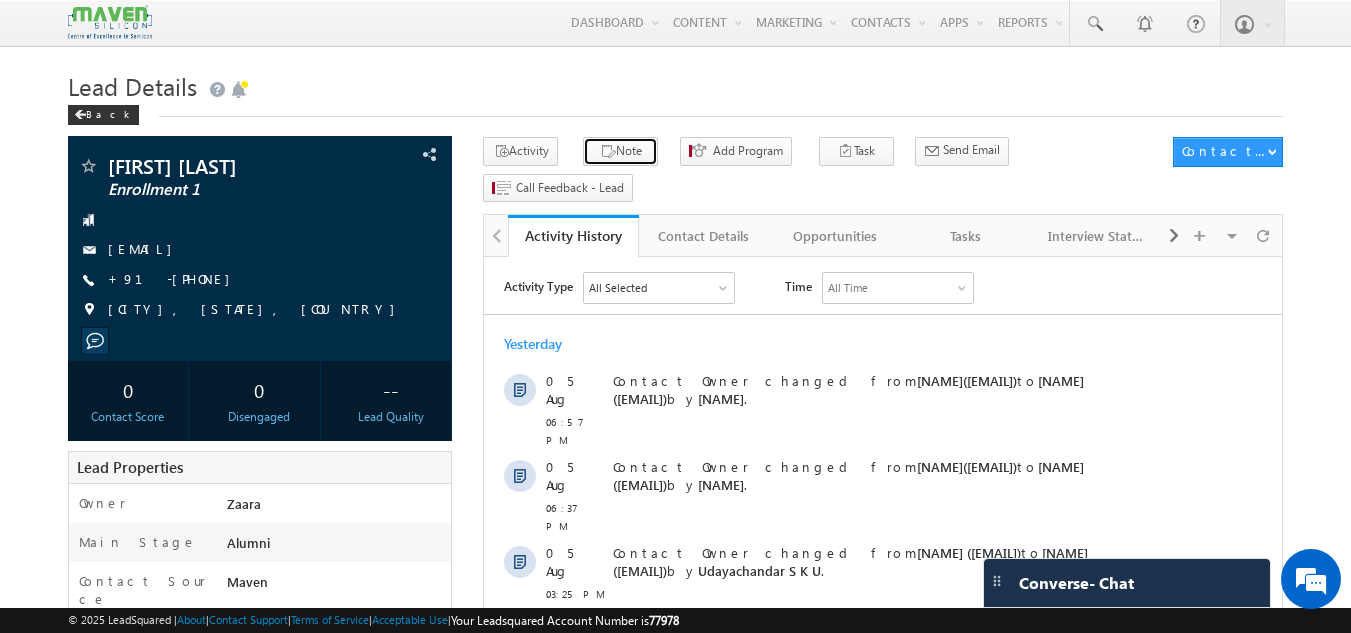 click on "Note" at bounding box center [620, 151] 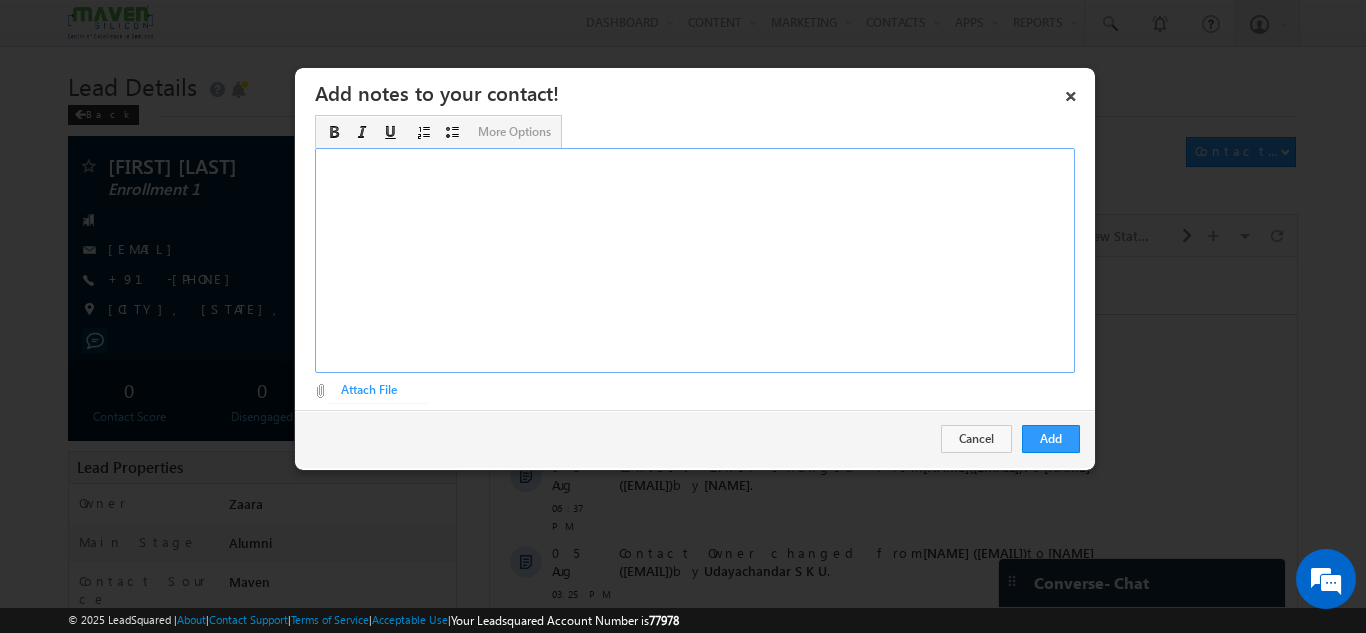 click at bounding box center [695, 260] 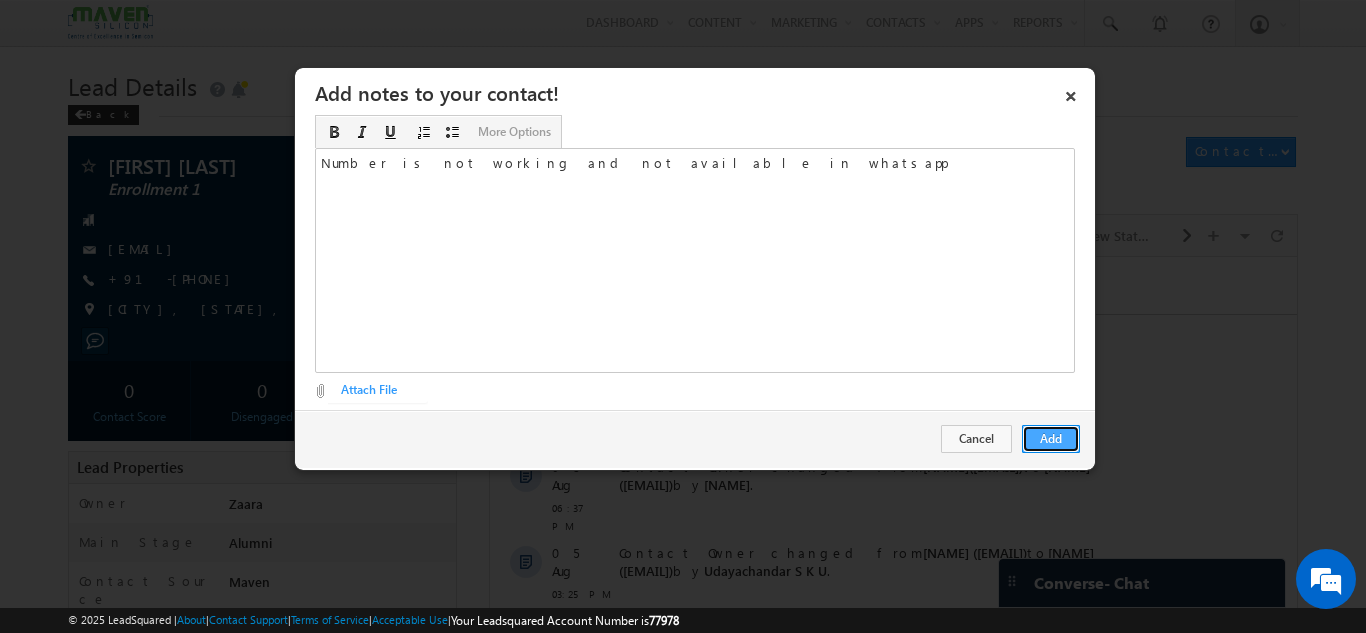 click on "Add" at bounding box center (1051, 439) 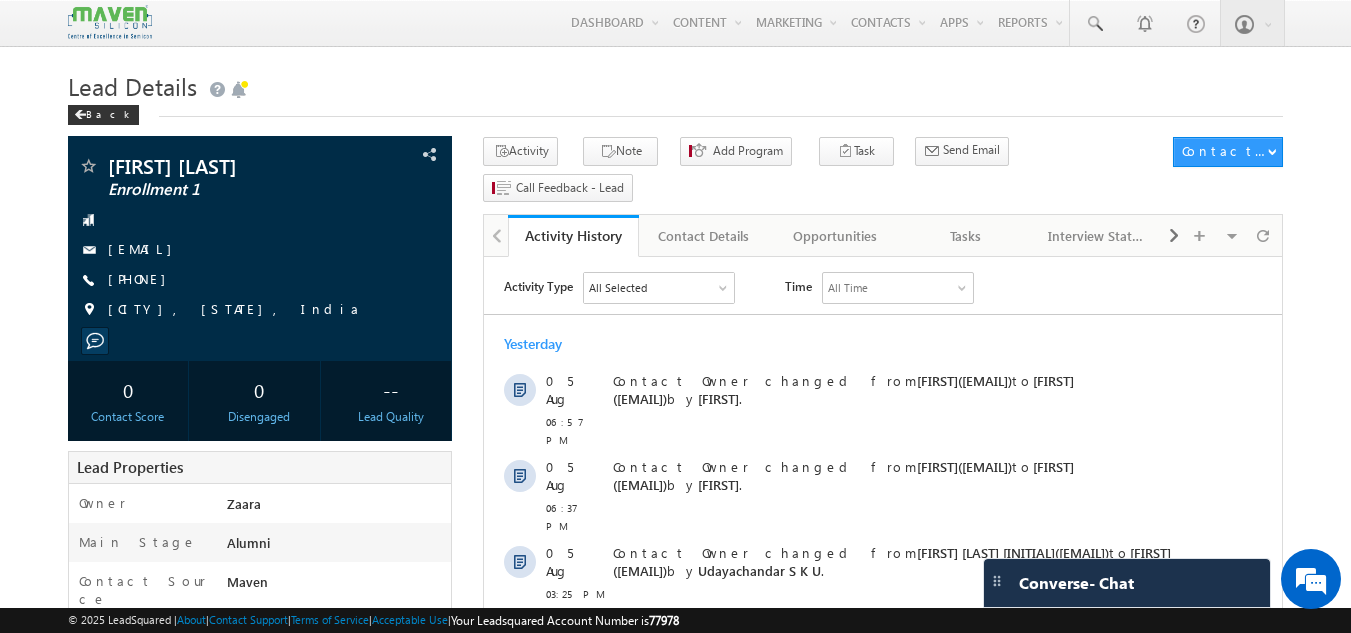 scroll, scrollTop: 0, scrollLeft: 0, axis: both 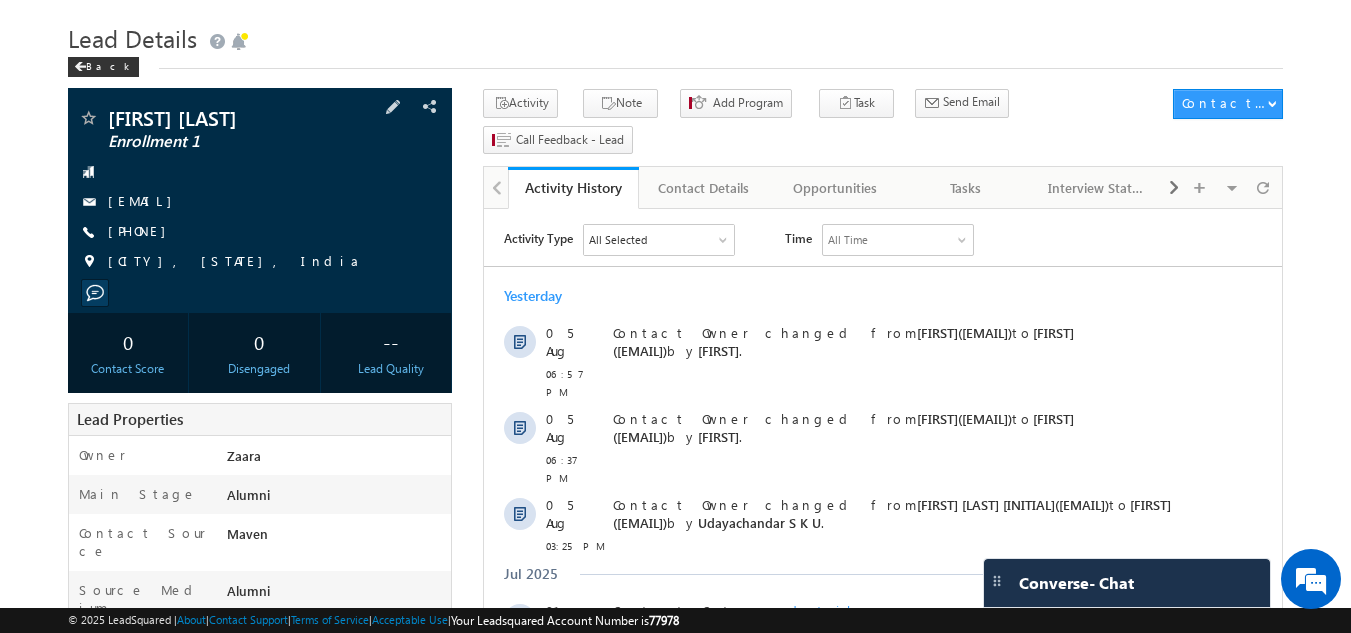 click on "[PHONE]" at bounding box center [142, 232] 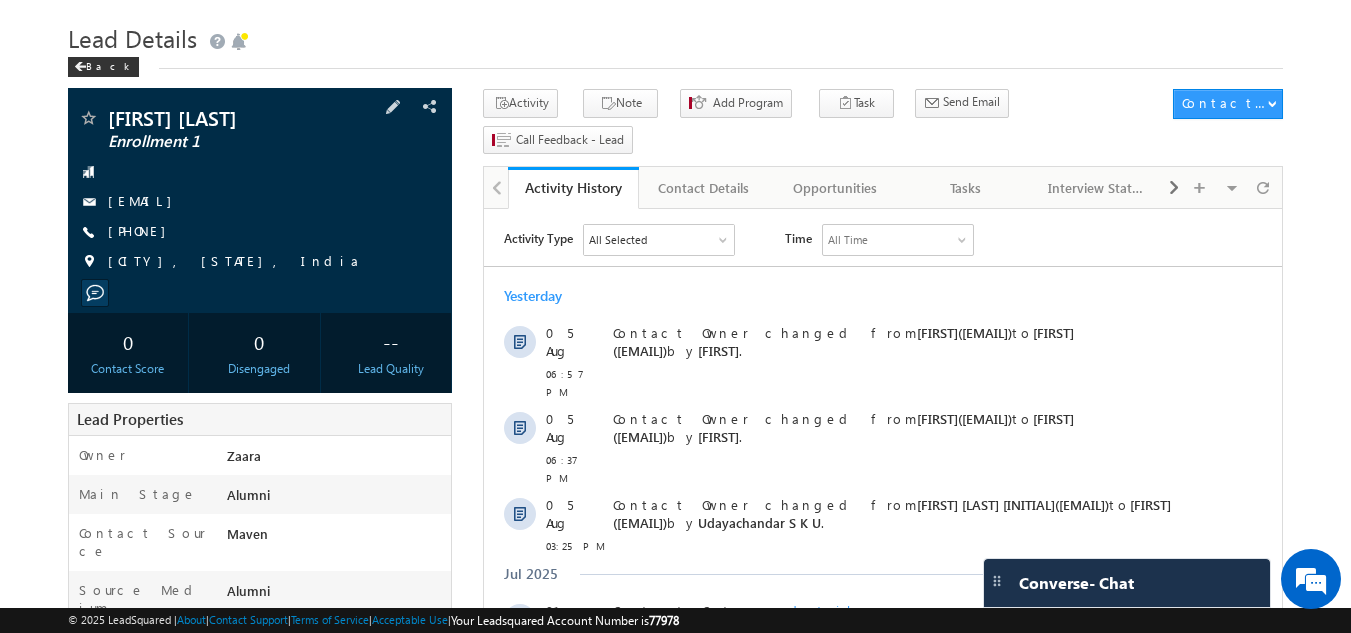 click on "+91-9744257622" at bounding box center [260, 232] 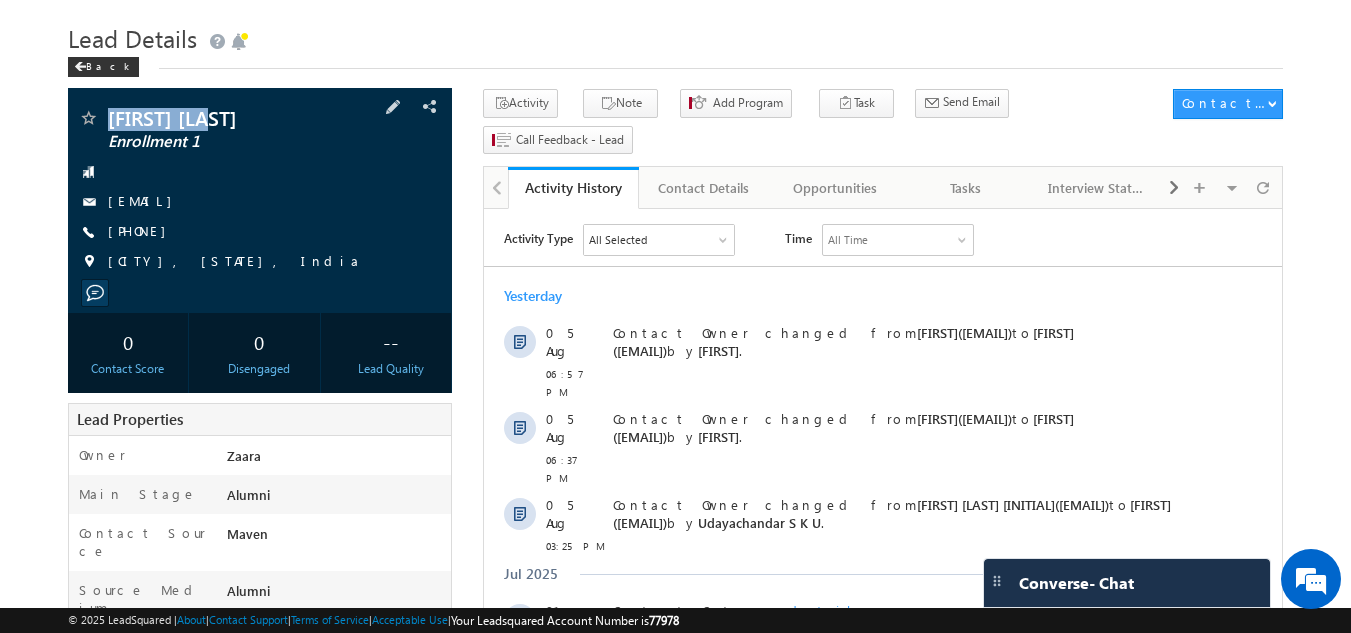 drag, startPoint x: 107, startPoint y: 122, endPoint x: 212, endPoint y: 121, distance: 105.00476 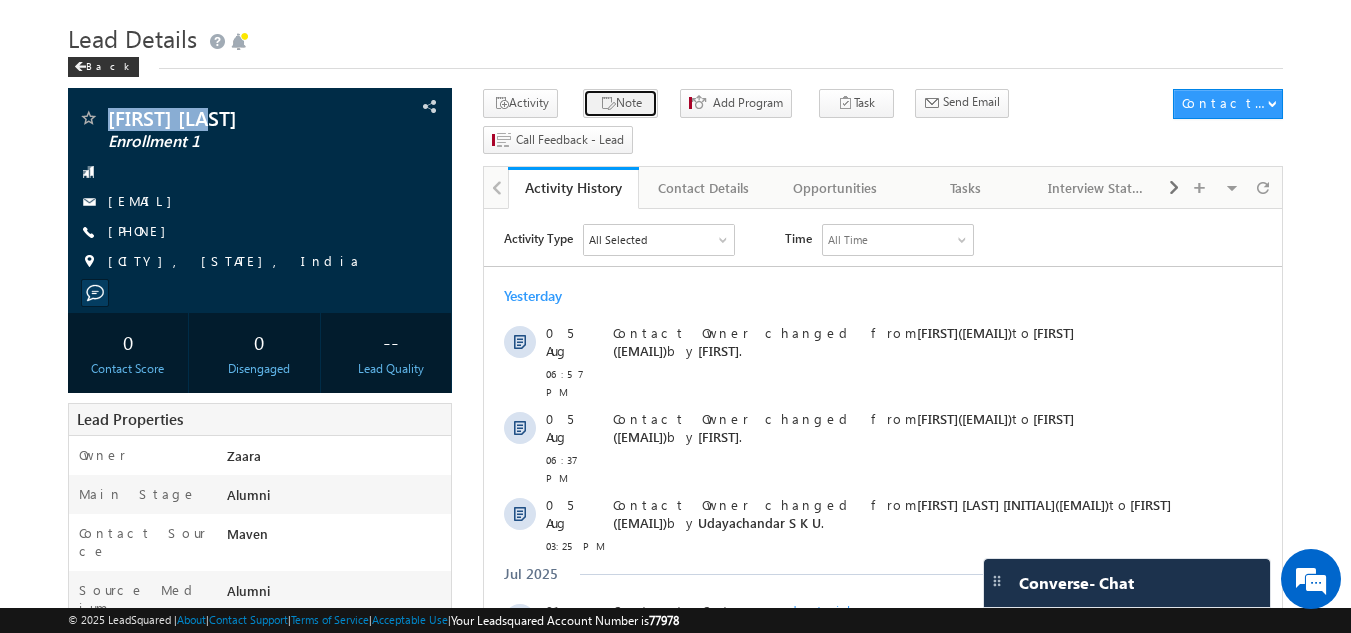 click on "Note" at bounding box center (620, 103) 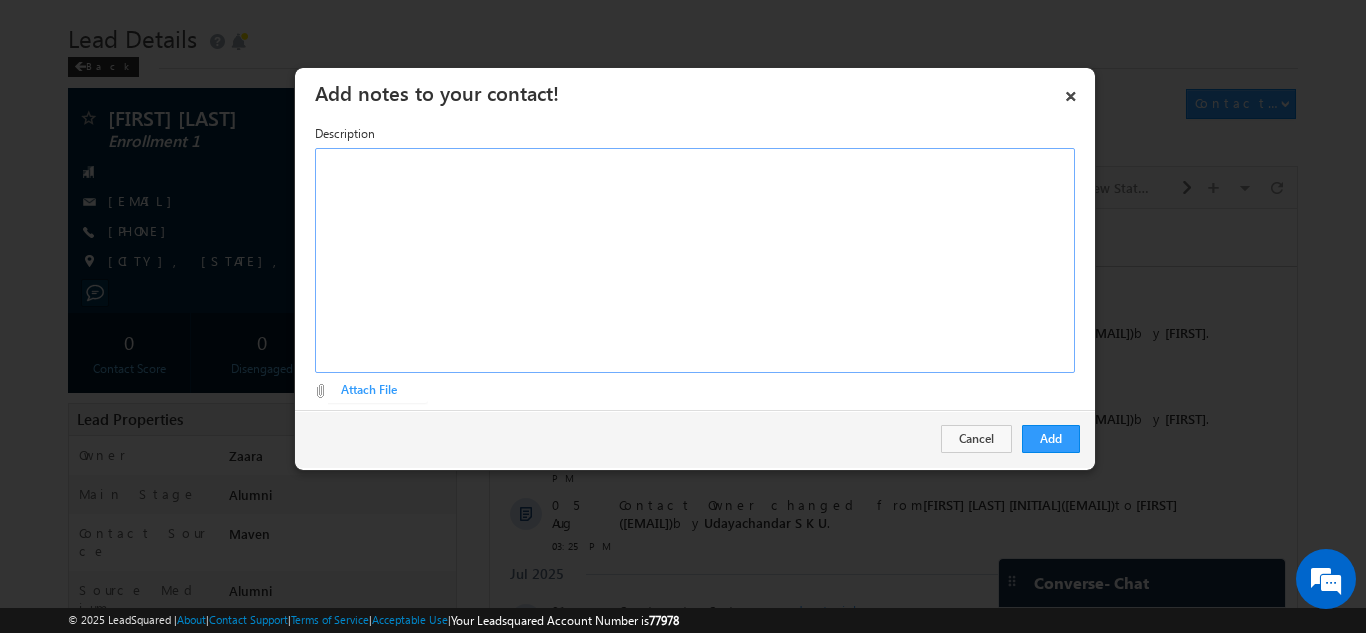 click at bounding box center [695, 260] 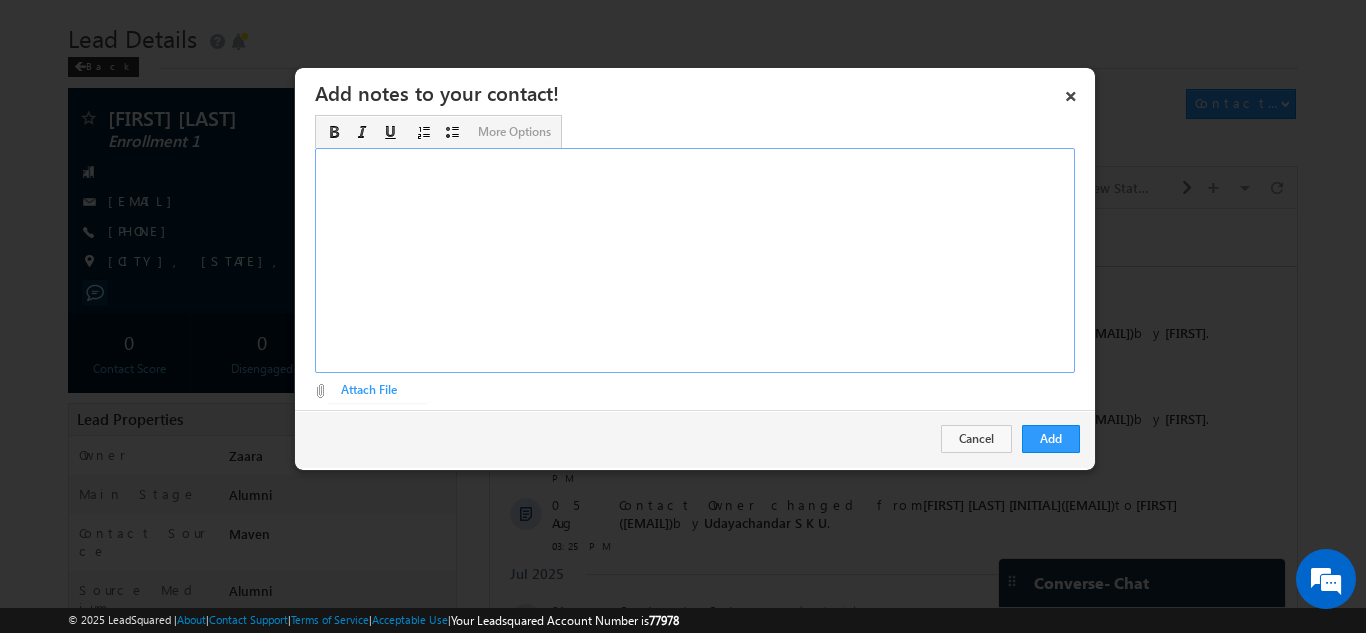 type 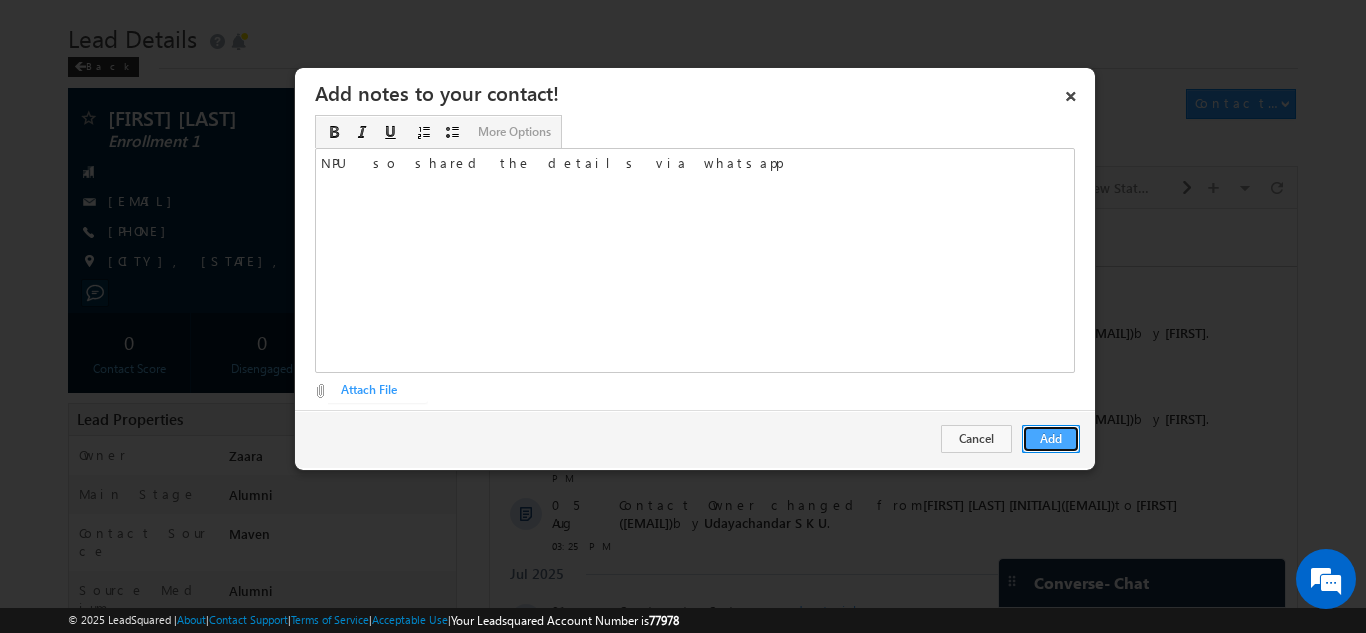 click on "Add" at bounding box center (1051, 439) 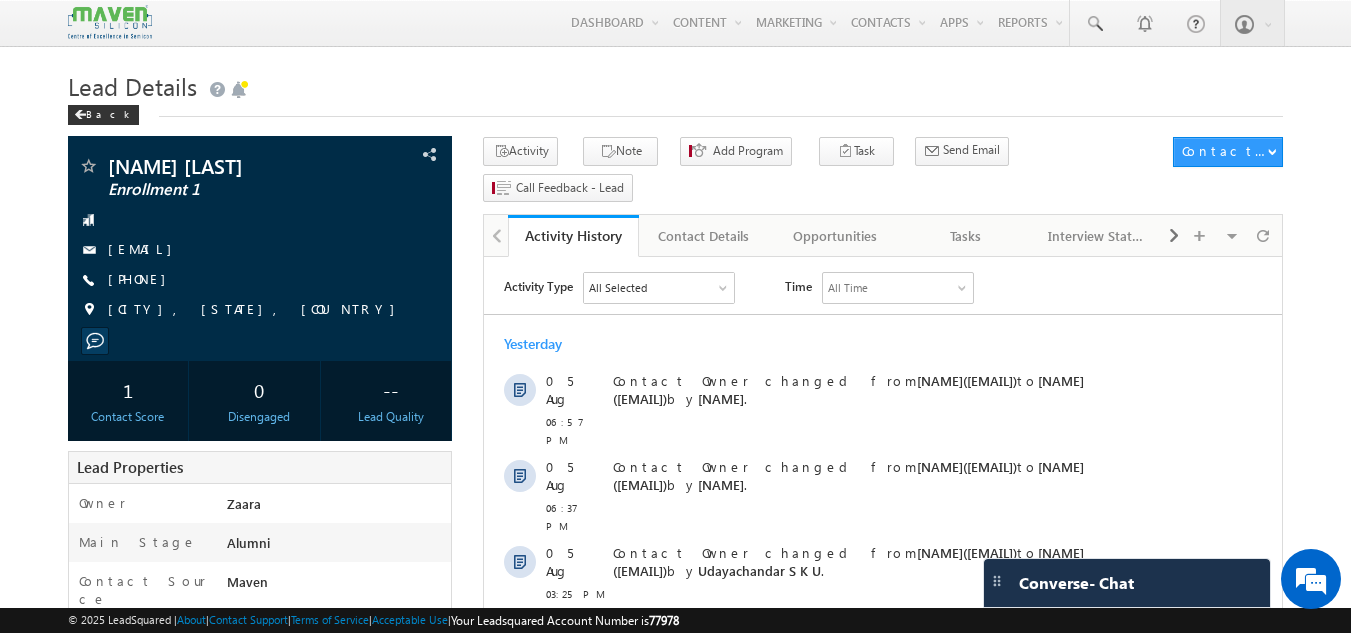 scroll, scrollTop: 0, scrollLeft: 0, axis: both 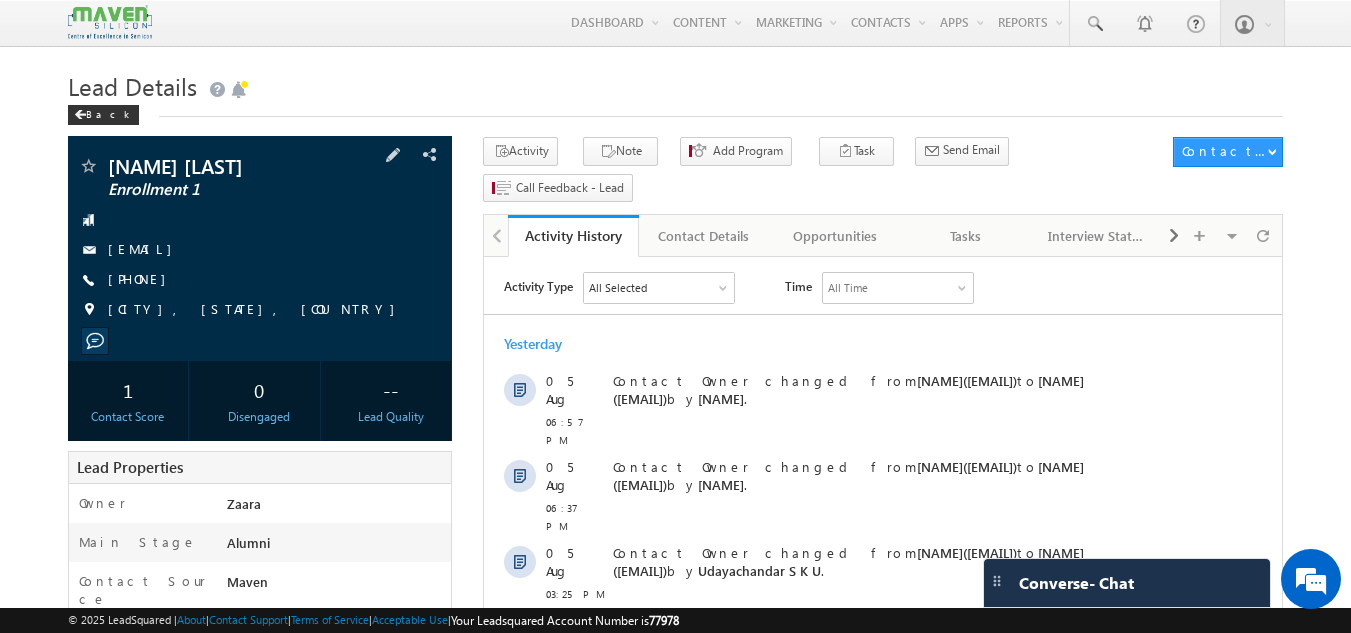 click on "+91-9686812572" at bounding box center (142, 280) 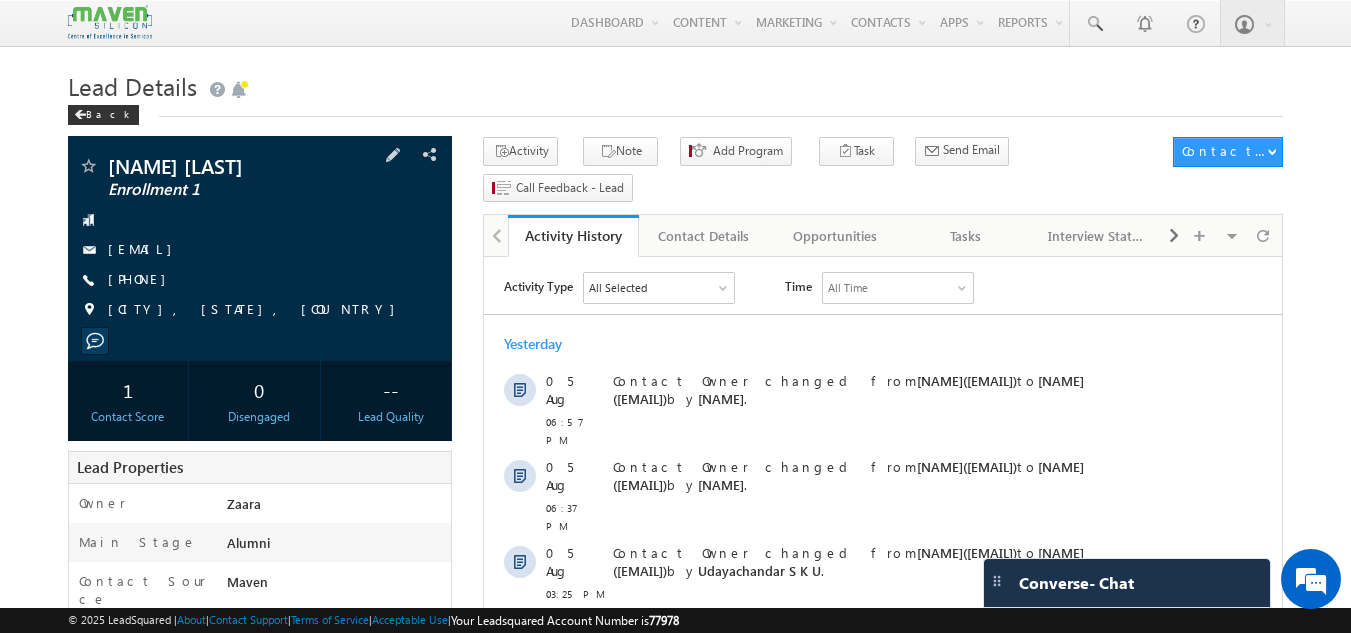 click on "+91-9686812572" at bounding box center [260, 280] 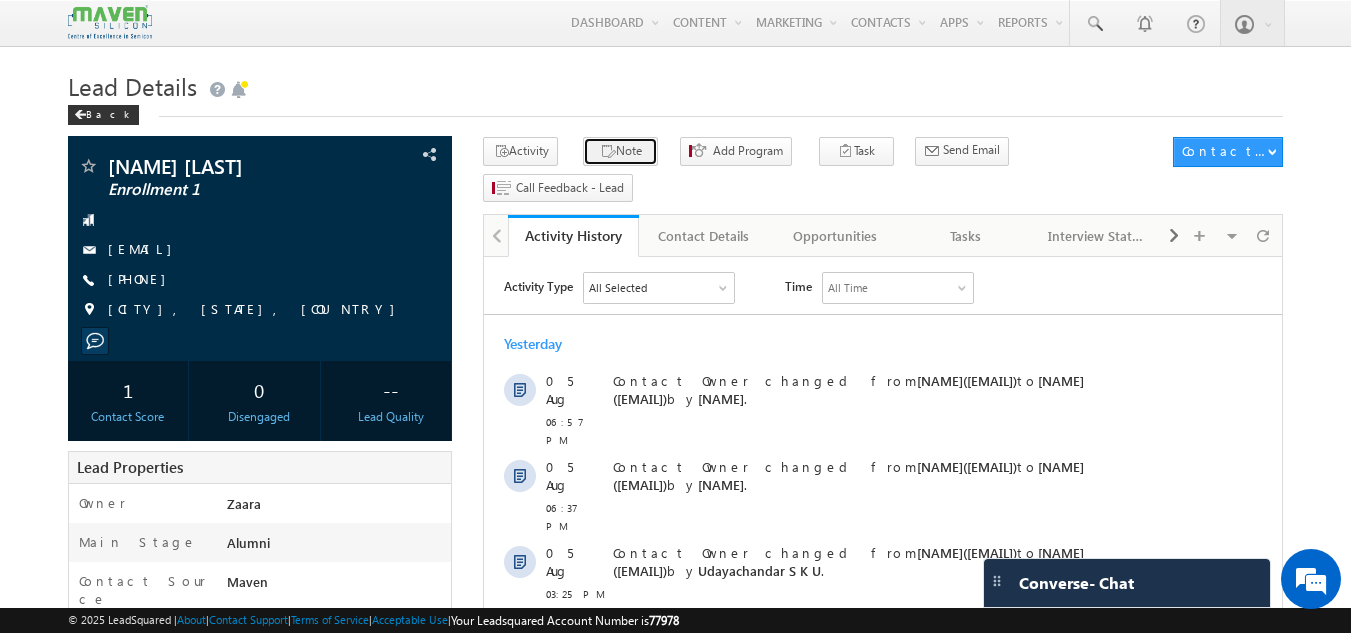 click on "Note" at bounding box center (620, 151) 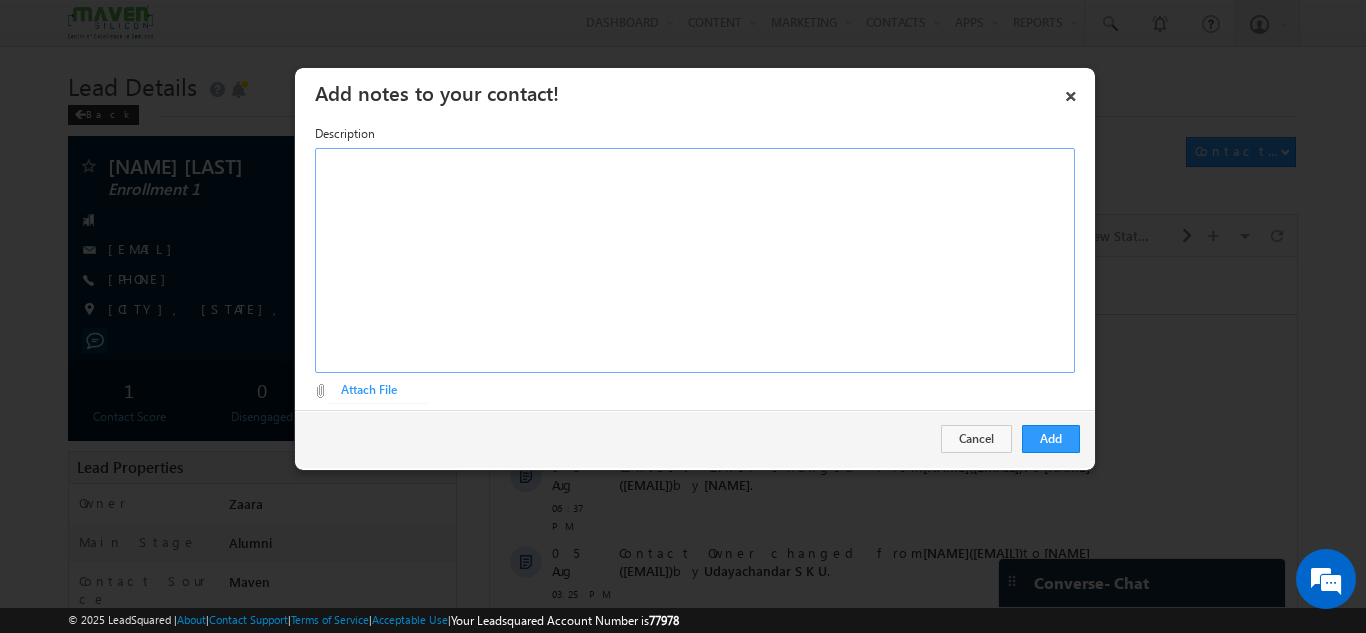 click at bounding box center [695, 260] 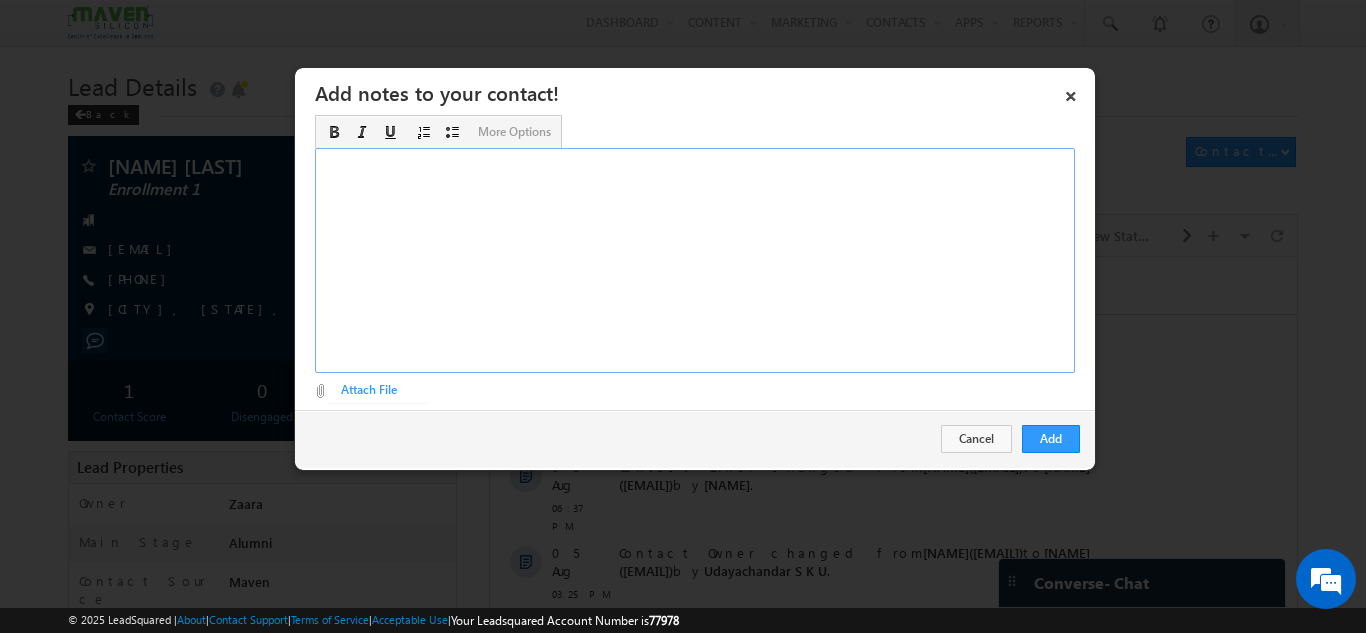 type 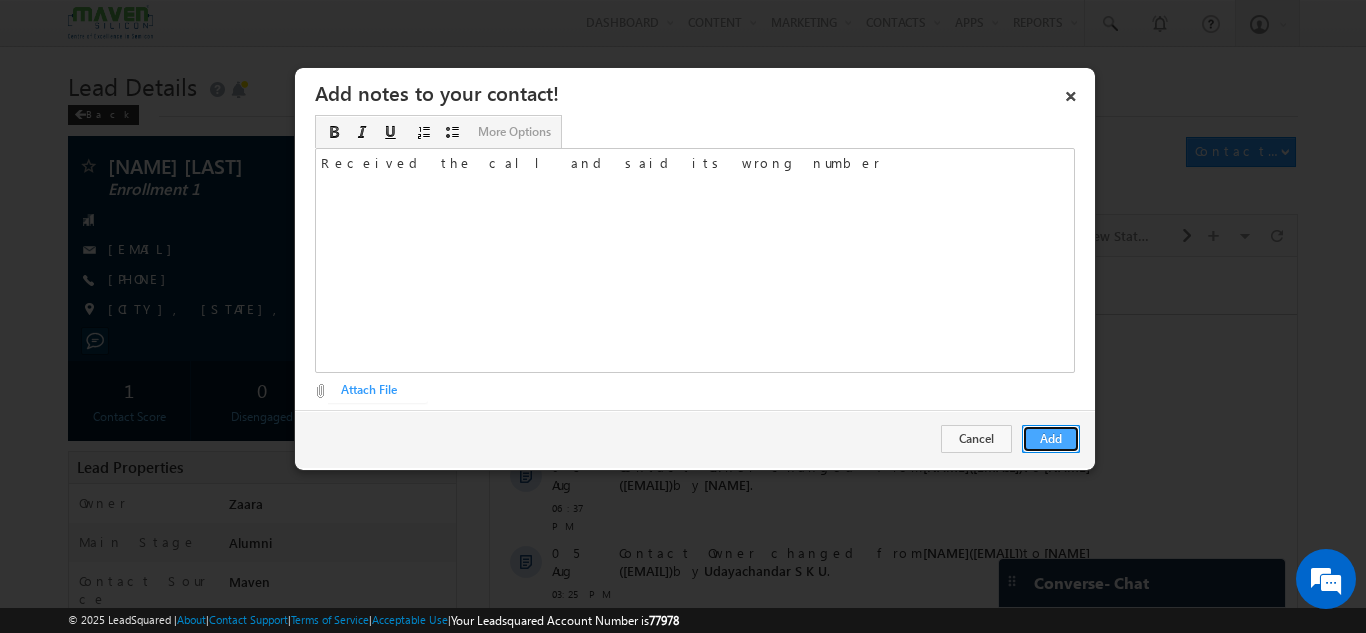 click on "Add" at bounding box center [1051, 439] 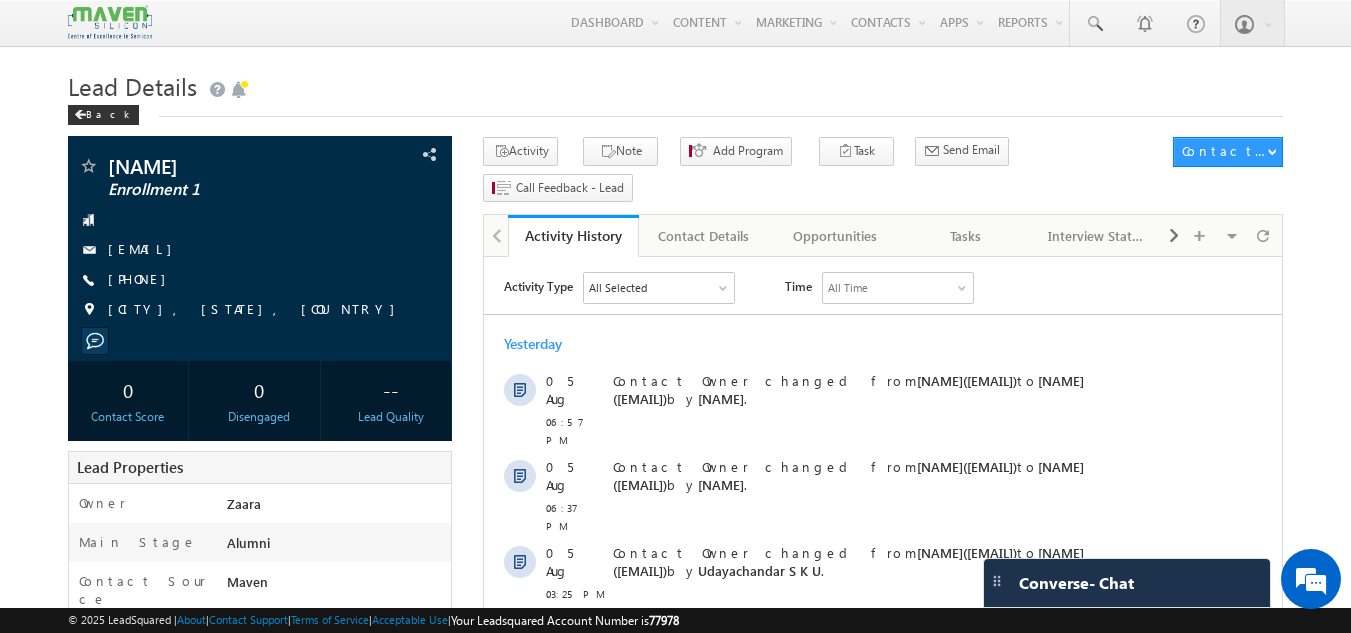 scroll, scrollTop: 0, scrollLeft: 0, axis: both 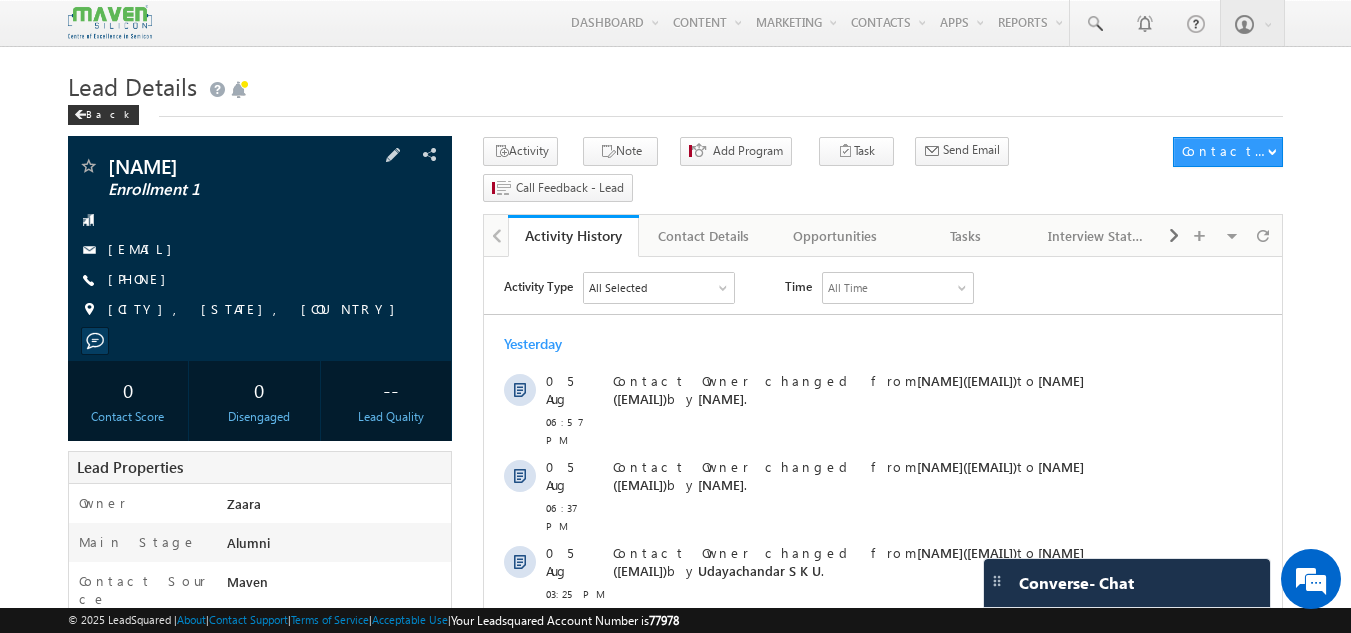 click on "[PHONE]" at bounding box center (260, 280) 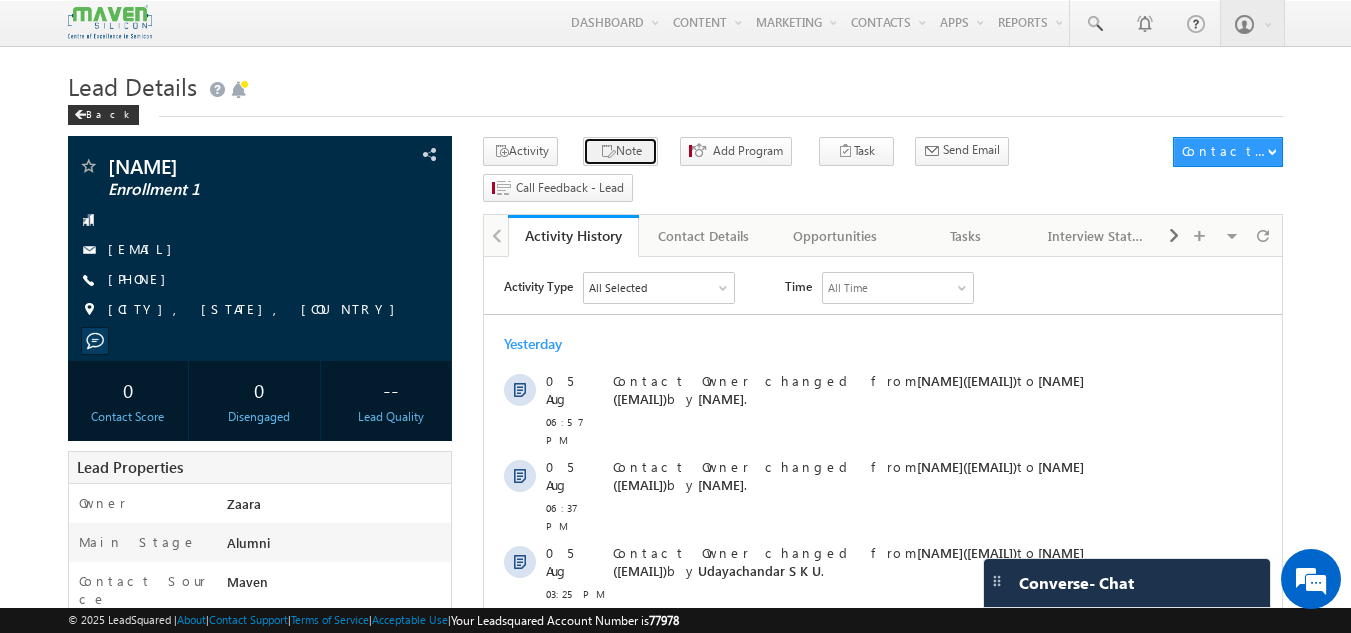 click on "Note" at bounding box center (620, 151) 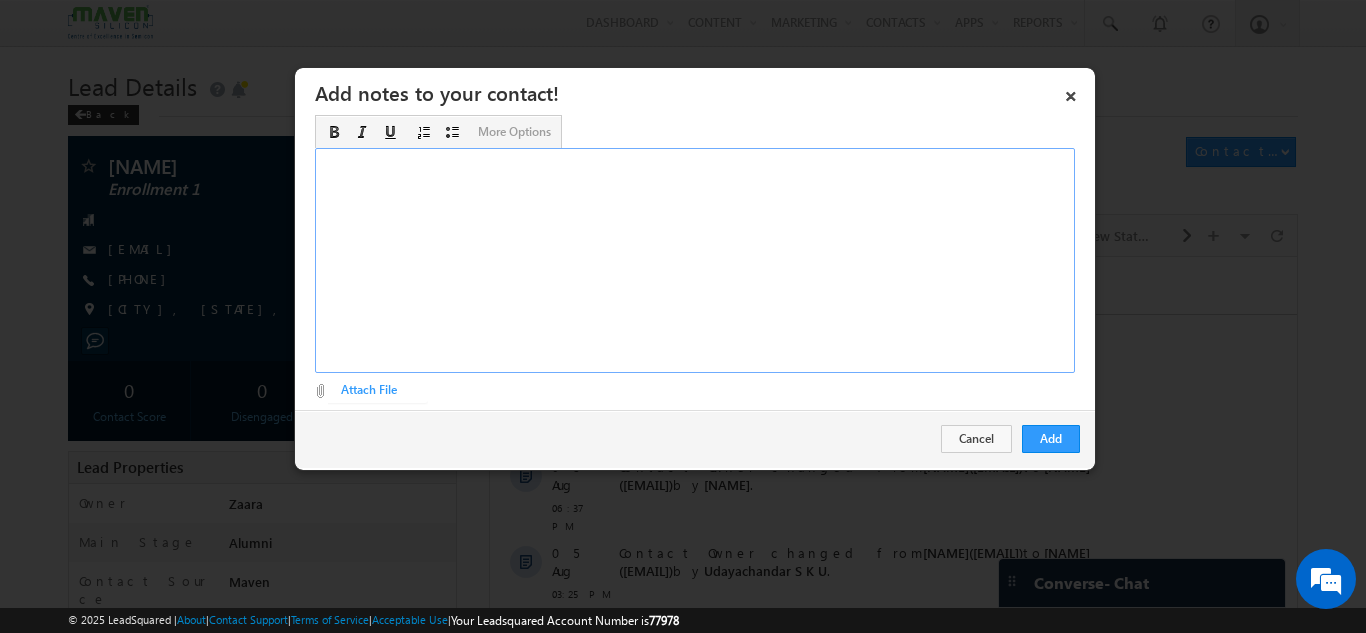 click at bounding box center [695, 260] 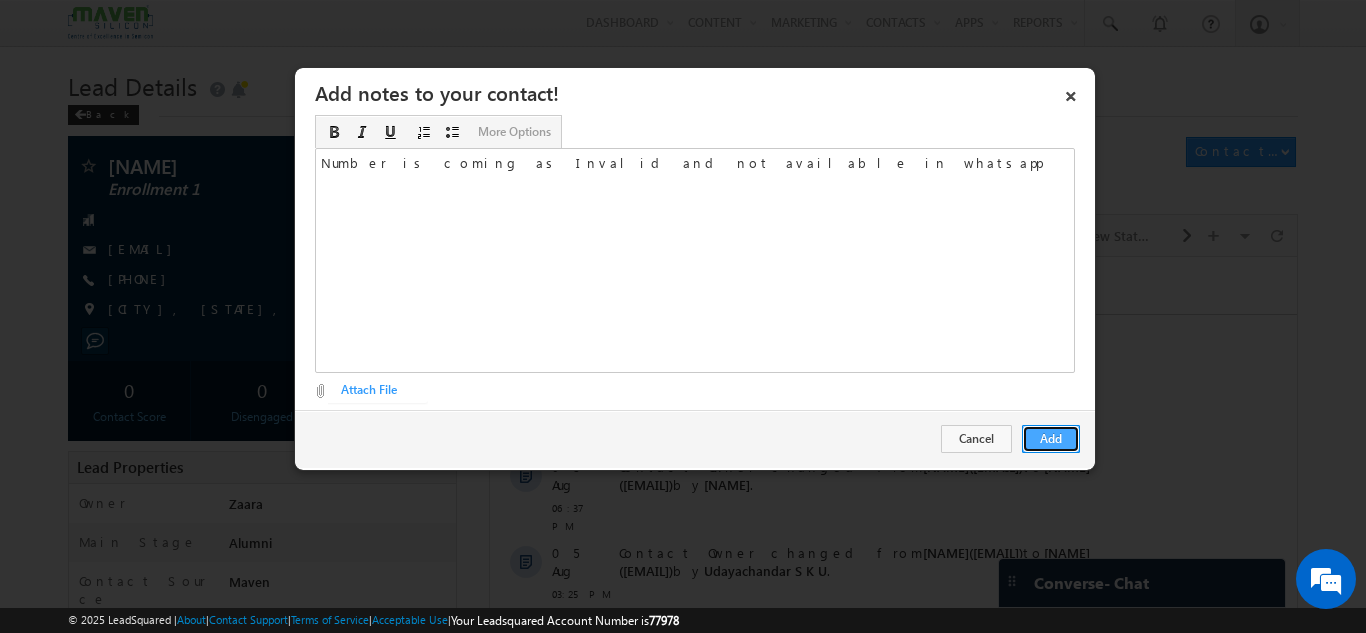 click on "Add" at bounding box center [1051, 439] 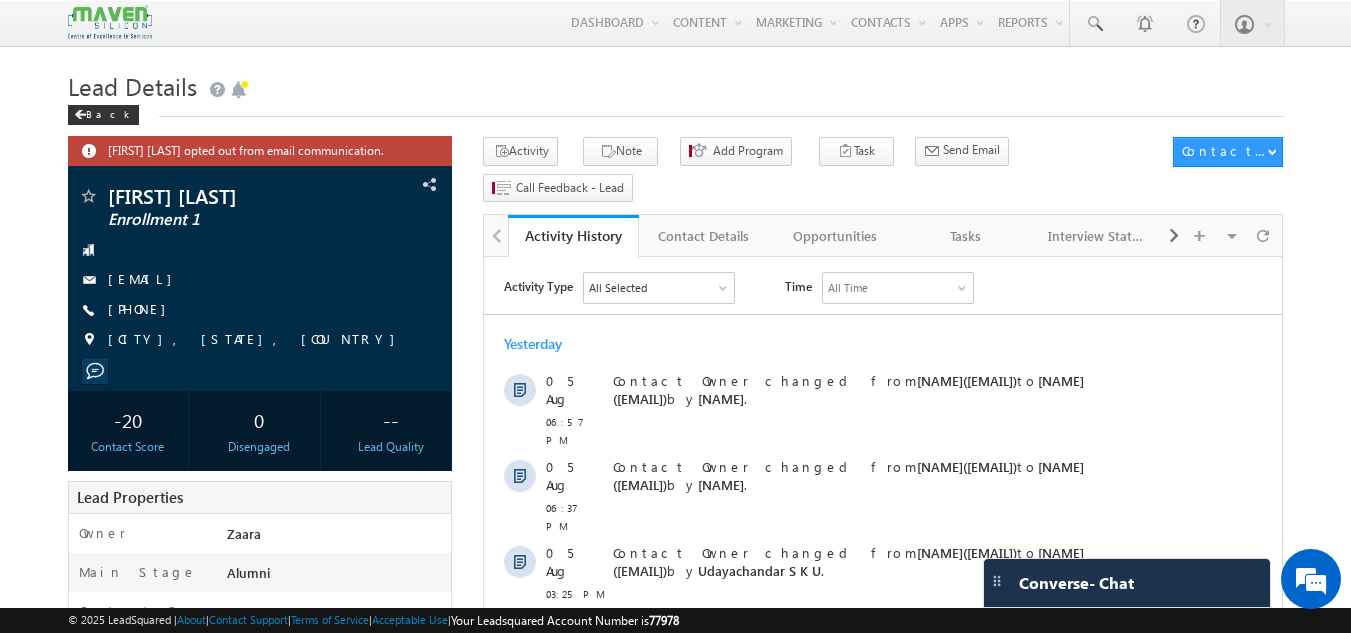 scroll, scrollTop: 0, scrollLeft: 0, axis: both 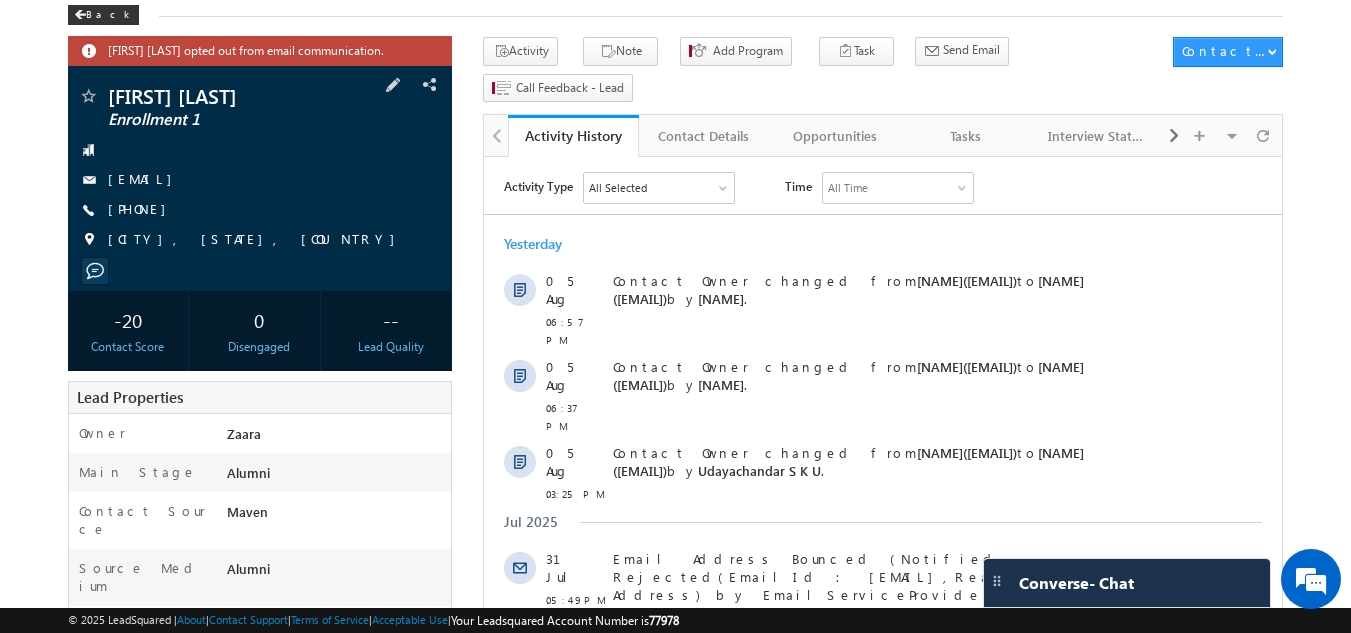 click on "+91-8095473627" at bounding box center [260, 210] 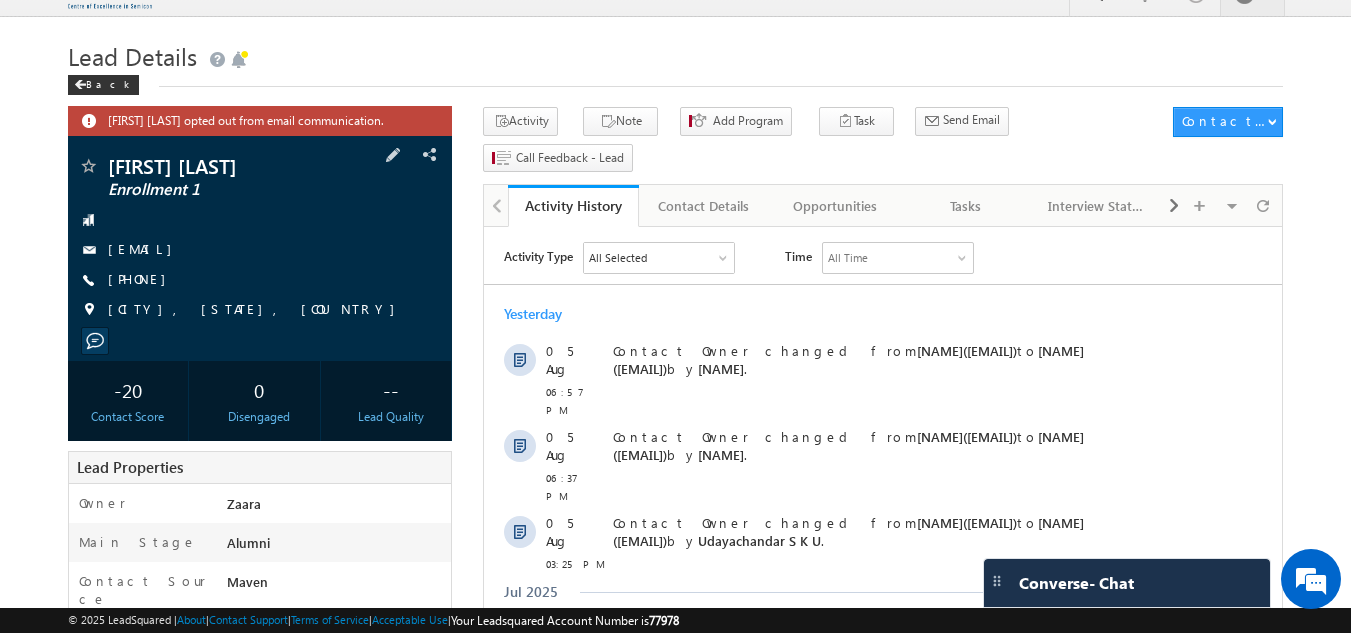 scroll, scrollTop: 0, scrollLeft: 0, axis: both 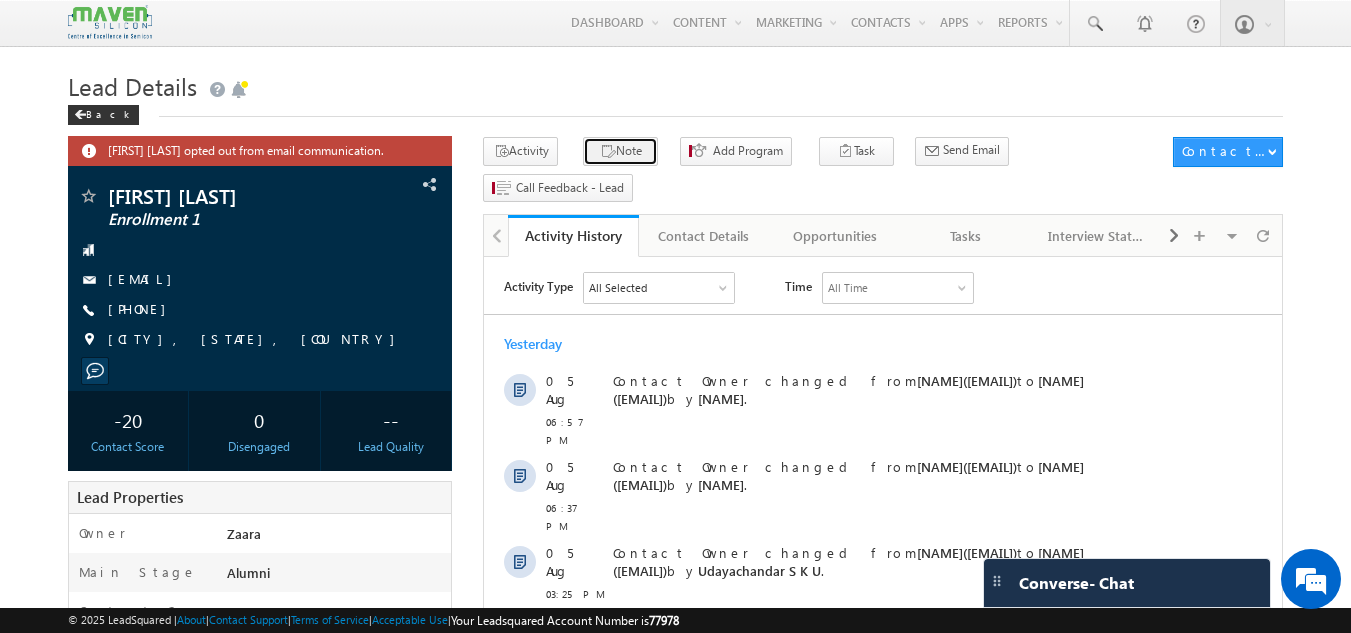 click on "Note" at bounding box center [620, 151] 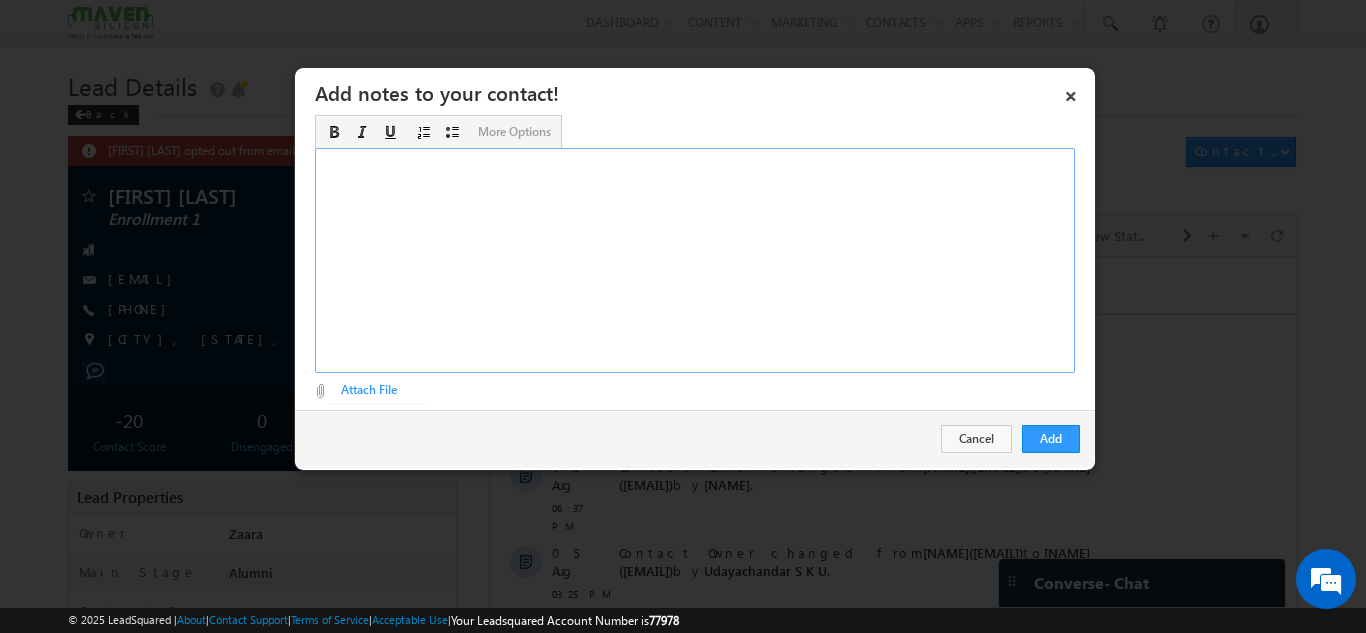 click at bounding box center [695, 260] 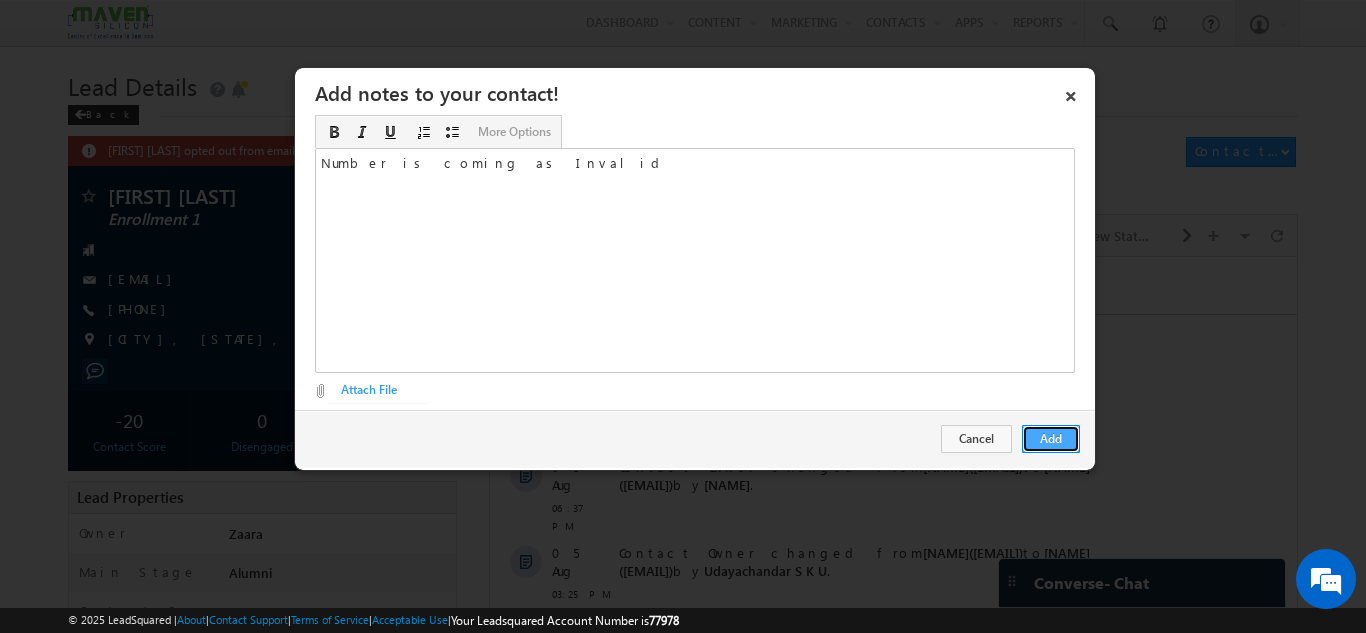 click on "Add" at bounding box center [1051, 439] 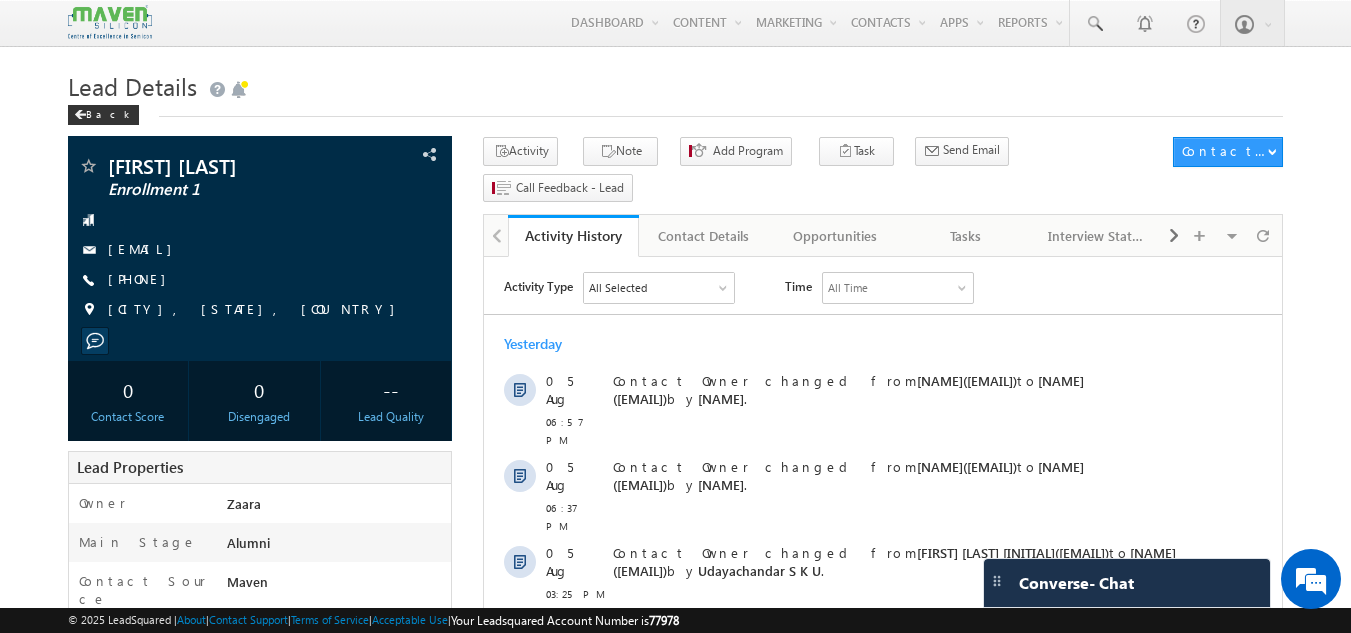 scroll, scrollTop: 0, scrollLeft: 0, axis: both 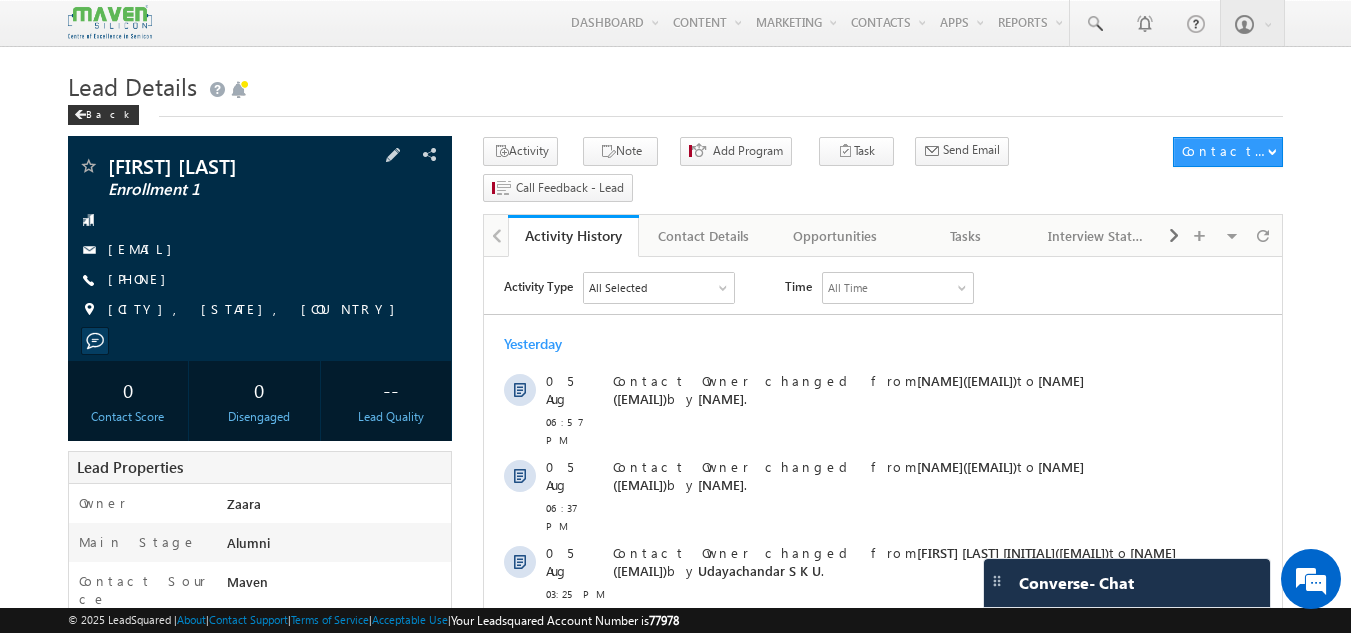 click on "[PHONE]" at bounding box center [260, 280] 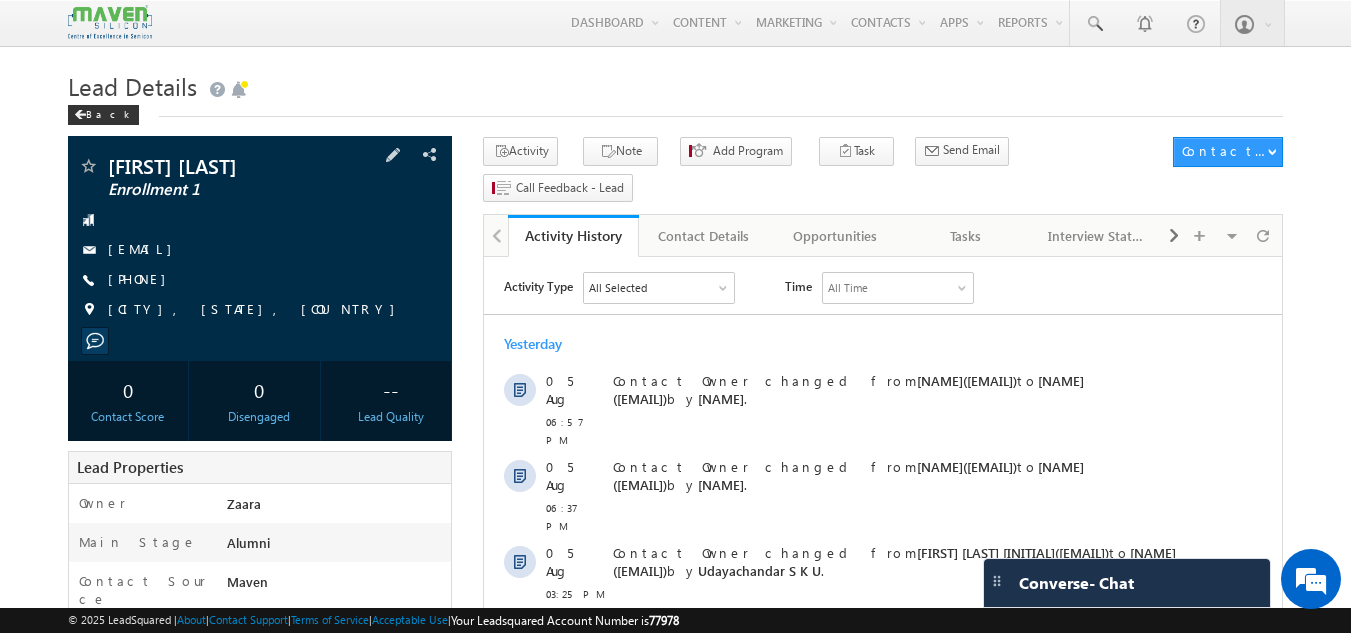 drag, startPoint x: 107, startPoint y: 167, endPoint x: 279, endPoint y: 169, distance: 172.01163 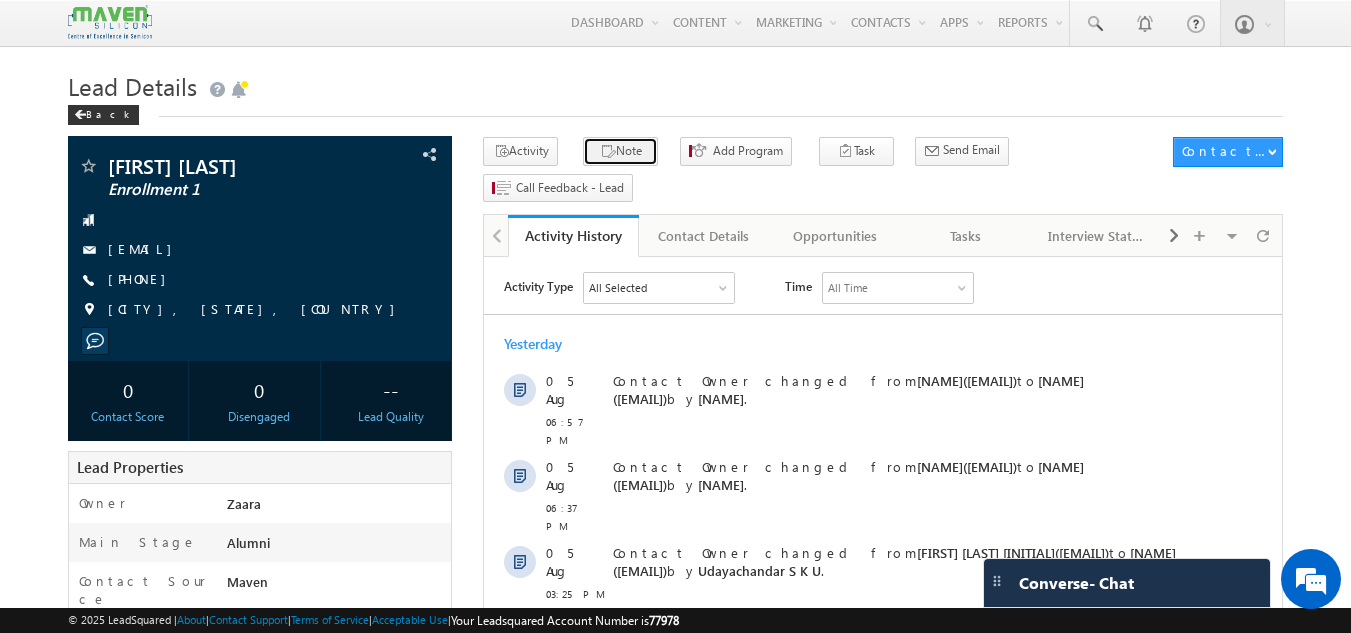 click on "Note" at bounding box center [620, 151] 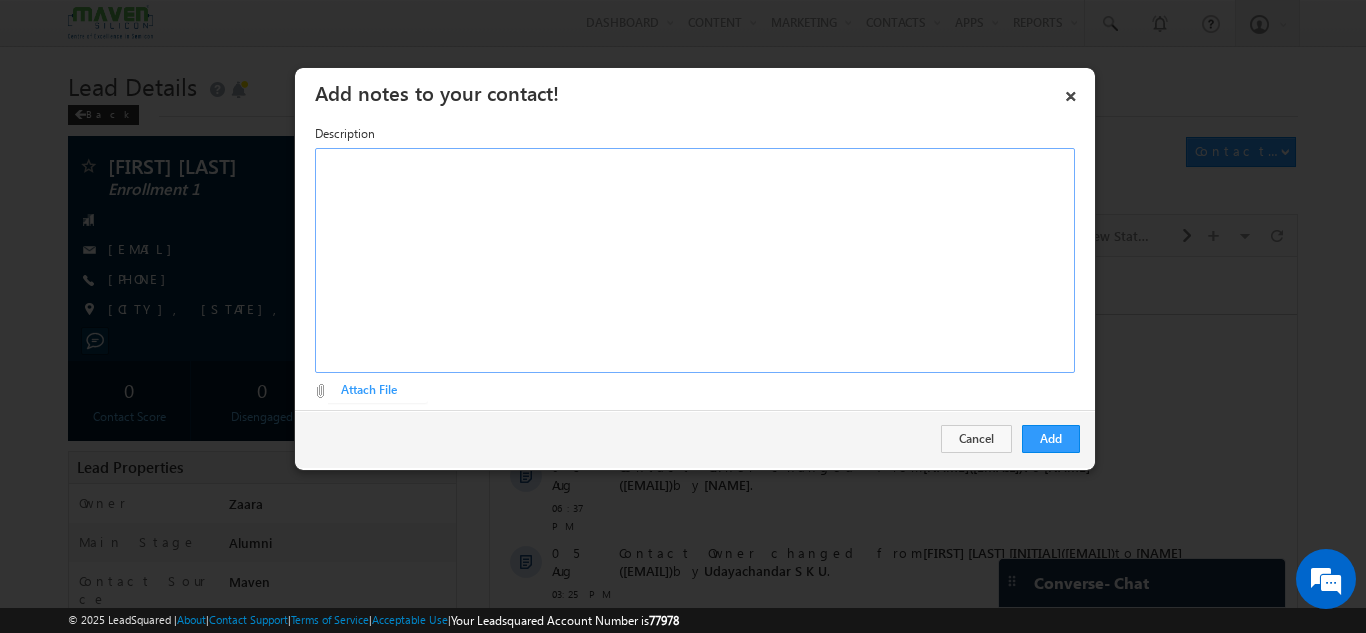 click at bounding box center (695, 260) 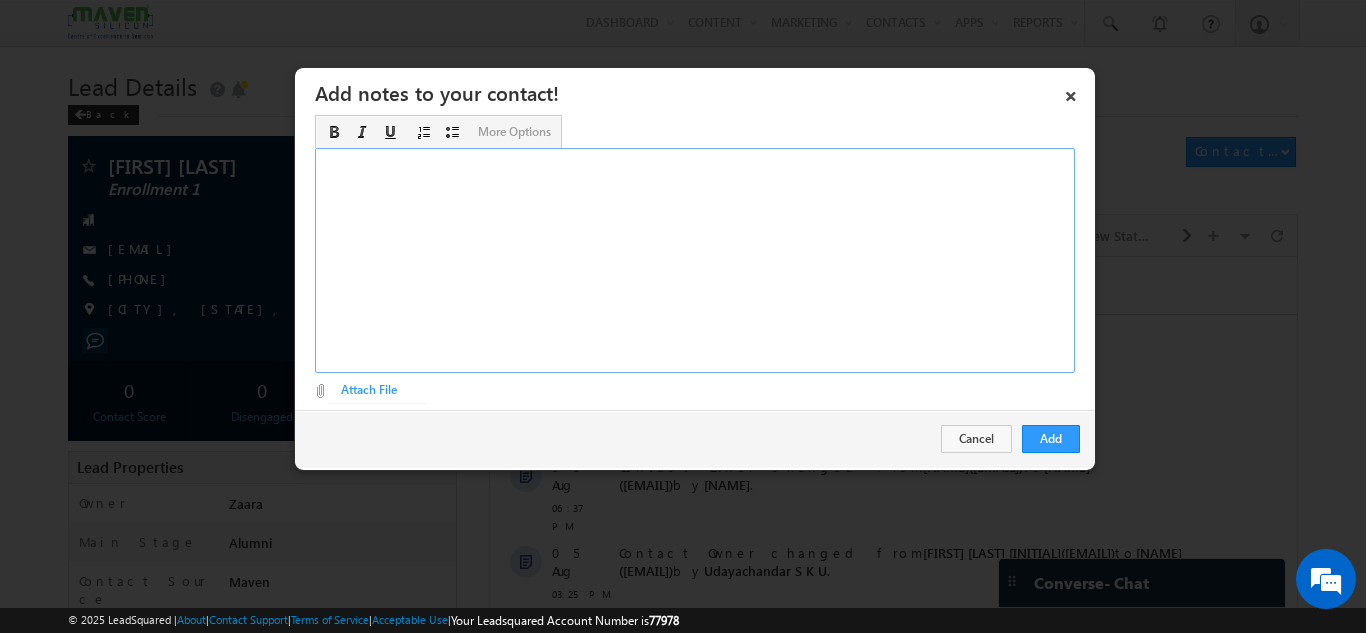 type 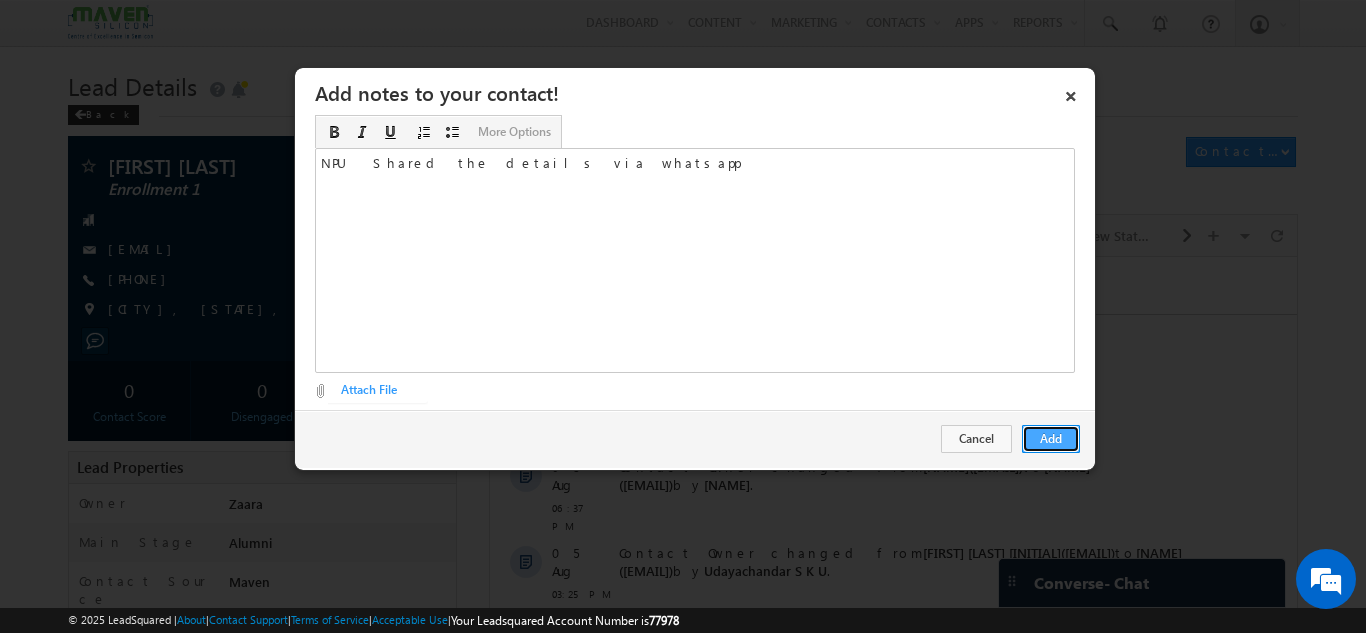 click on "Add" at bounding box center [1051, 439] 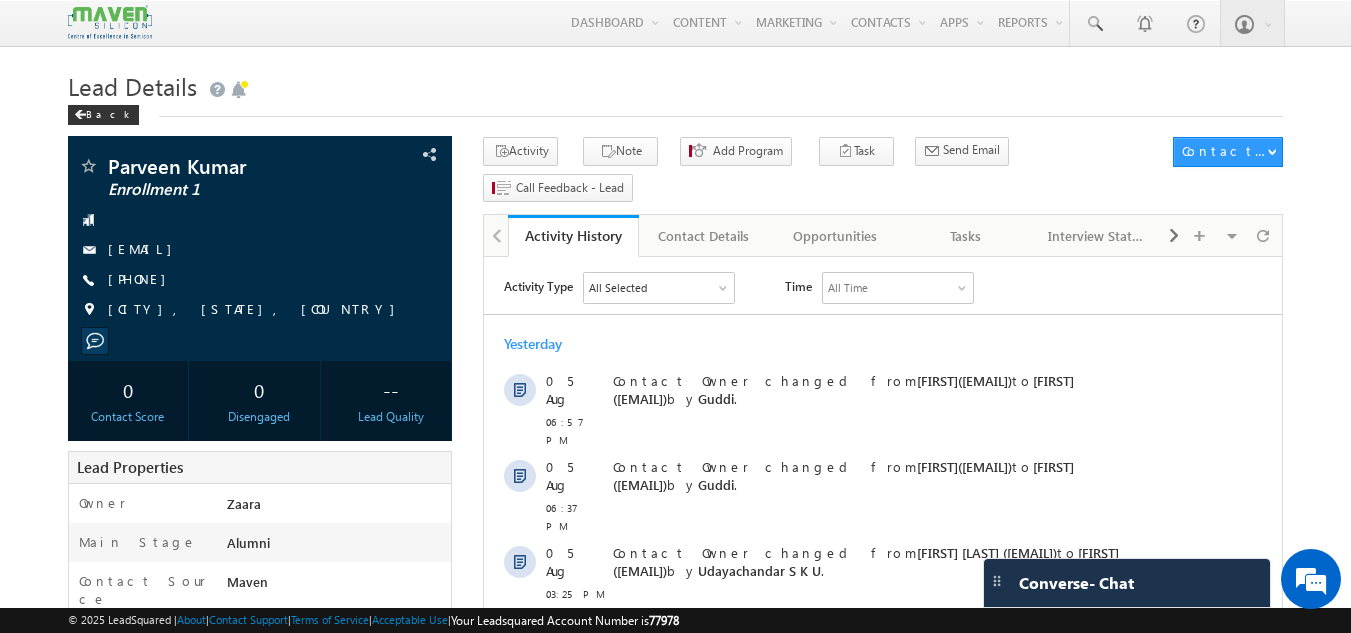 scroll, scrollTop: 0, scrollLeft: 0, axis: both 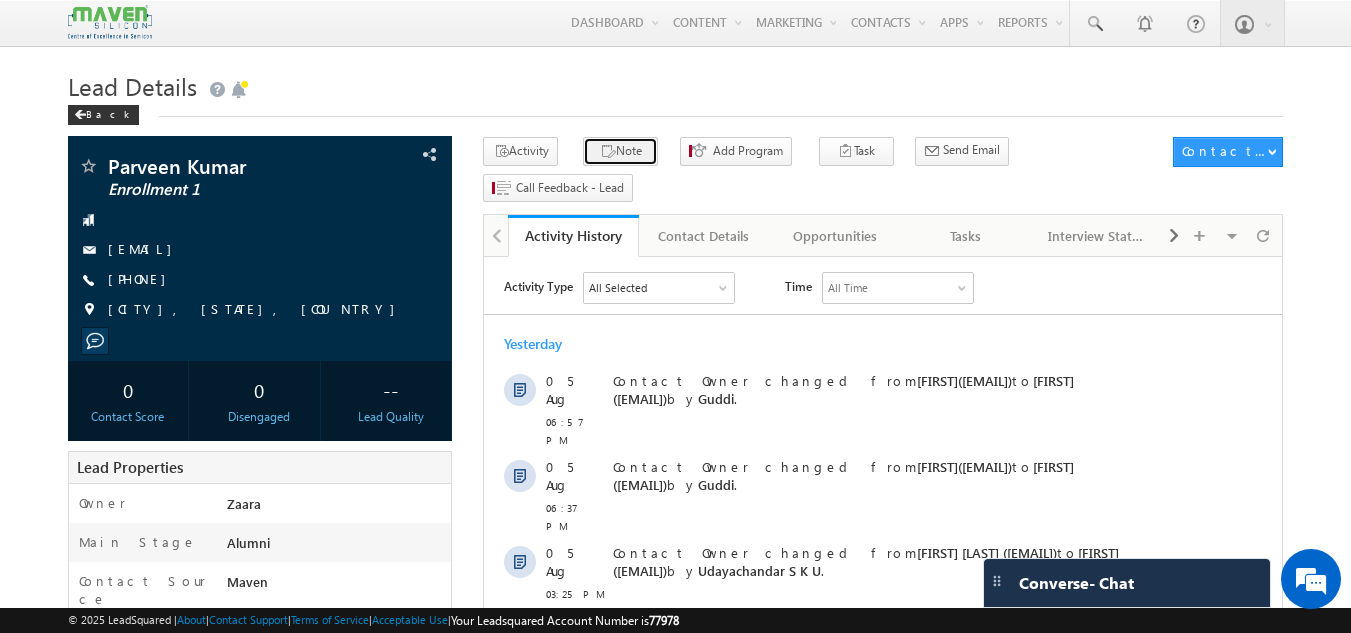 click on "Note" at bounding box center [620, 151] 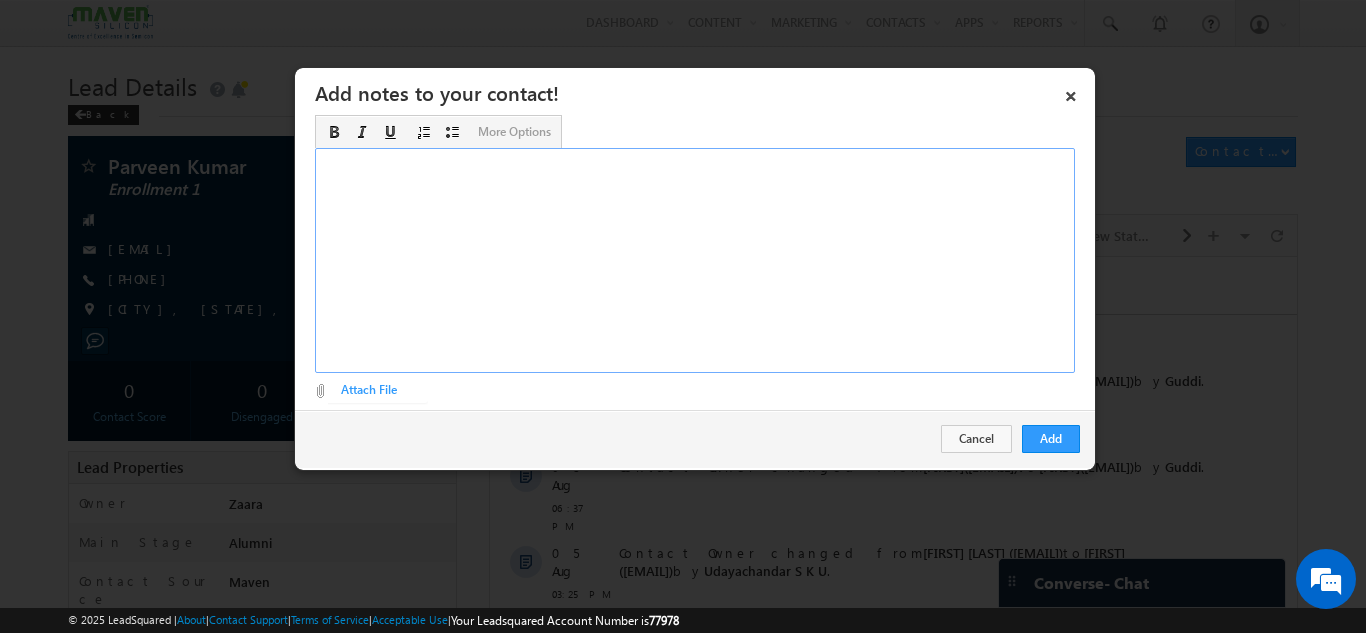 click at bounding box center [695, 260] 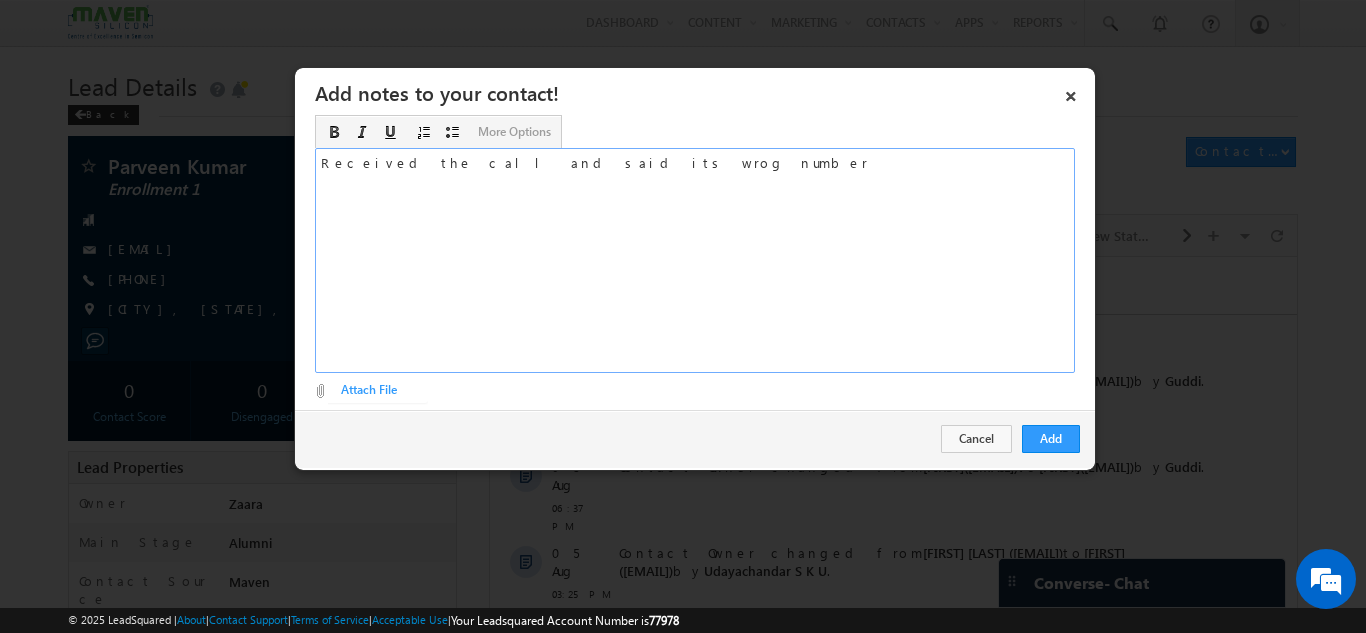 click on "Received the call and said its wrog number" at bounding box center [695, 260] 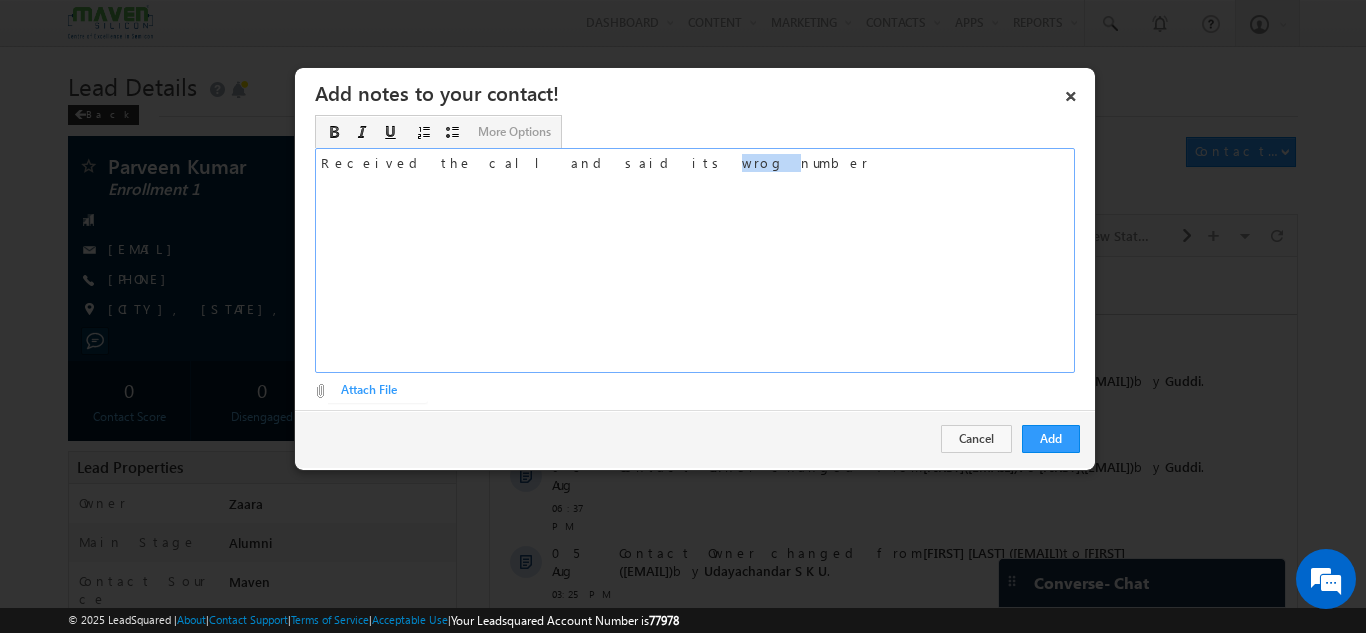 click on "Received the call and said its wrog number" at bounding box center (695, 260) 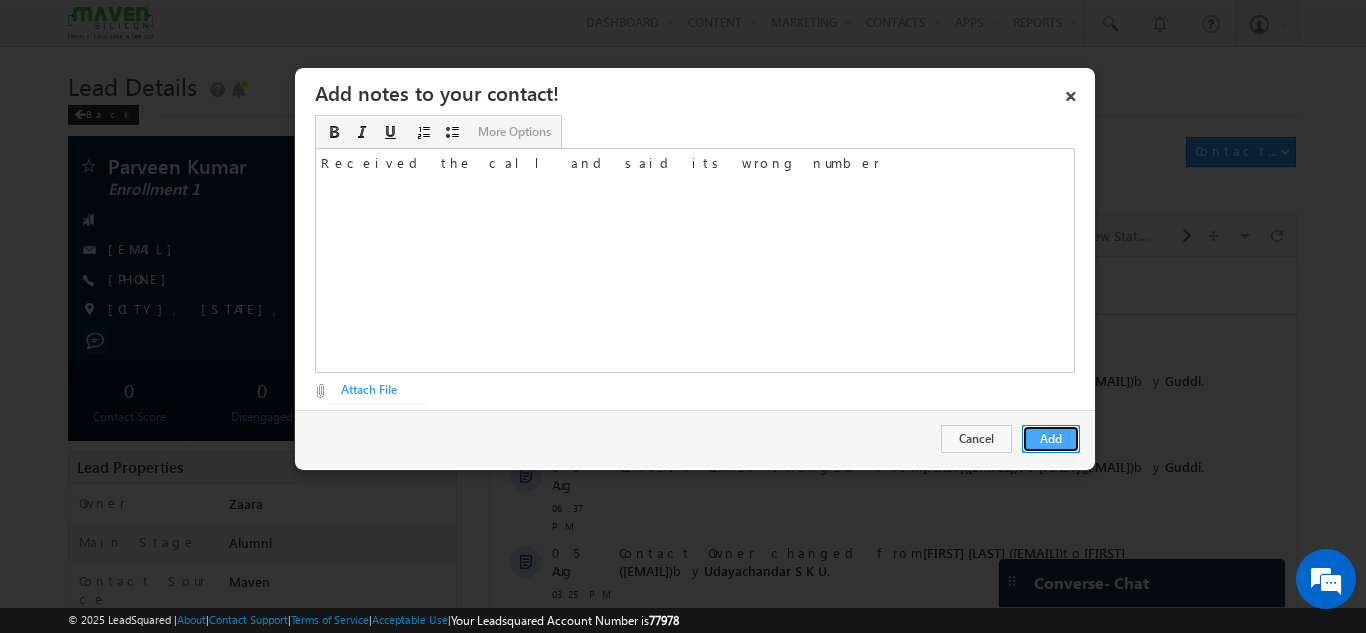 click on "Add" at bounding box center [1051, 439] 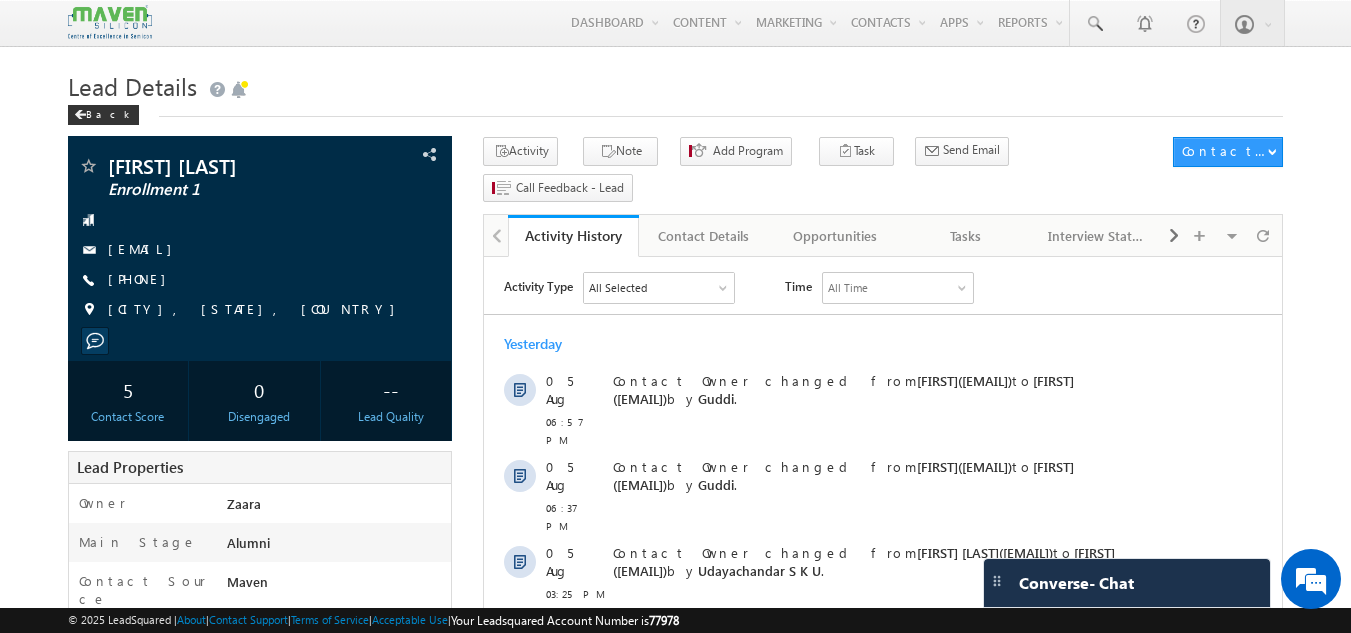 scroll, scrollTop: 0, scrollLeft: 0, axis: both 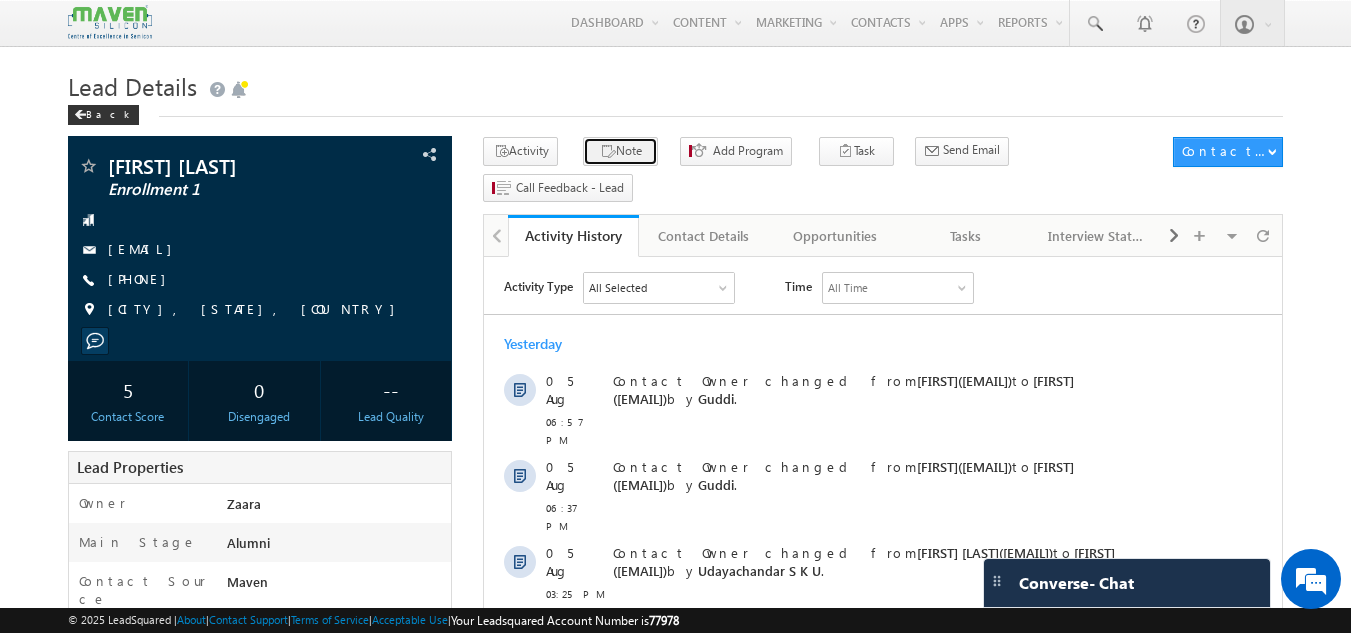 click on "Note" at bounding box center (620, 151) 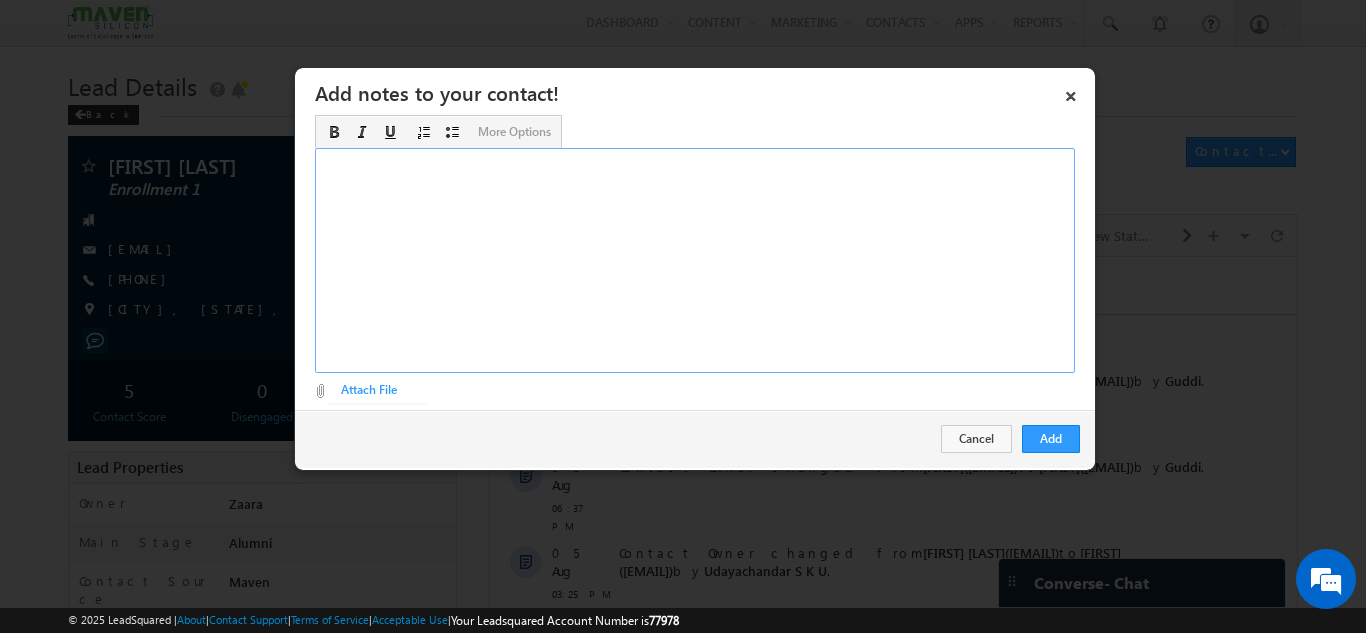 click at bounding box center (695, 260) 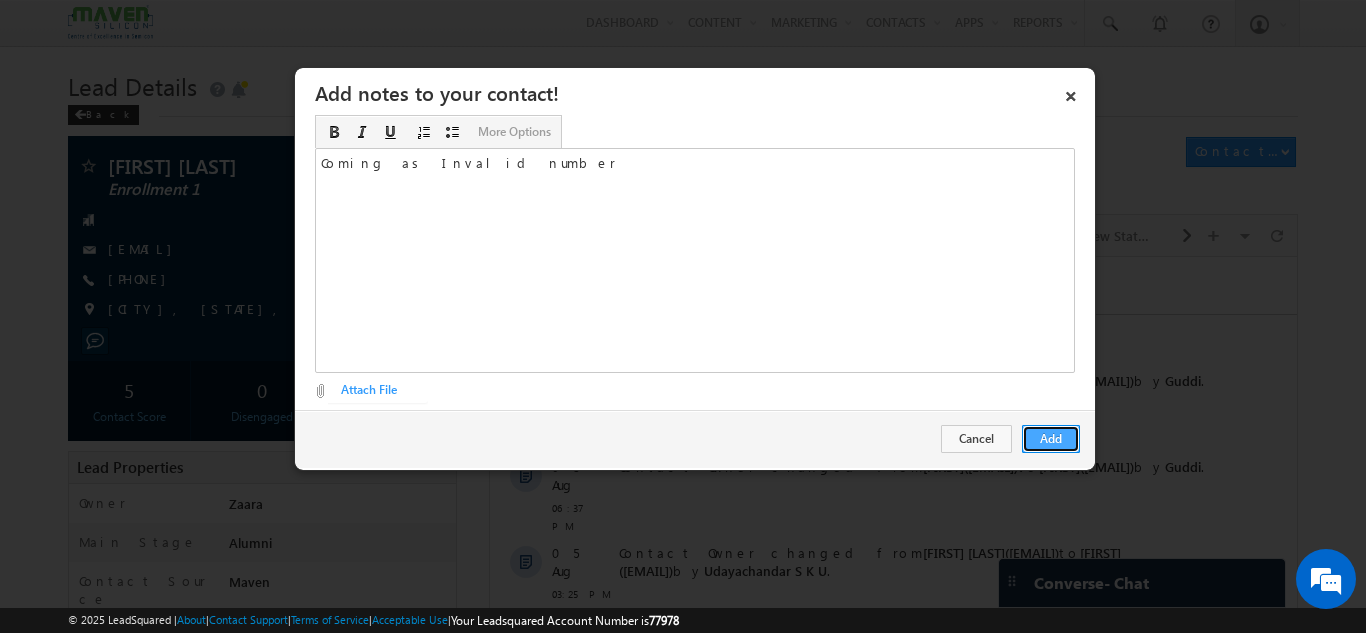click on "Add" at bounding box center [1051, 439] 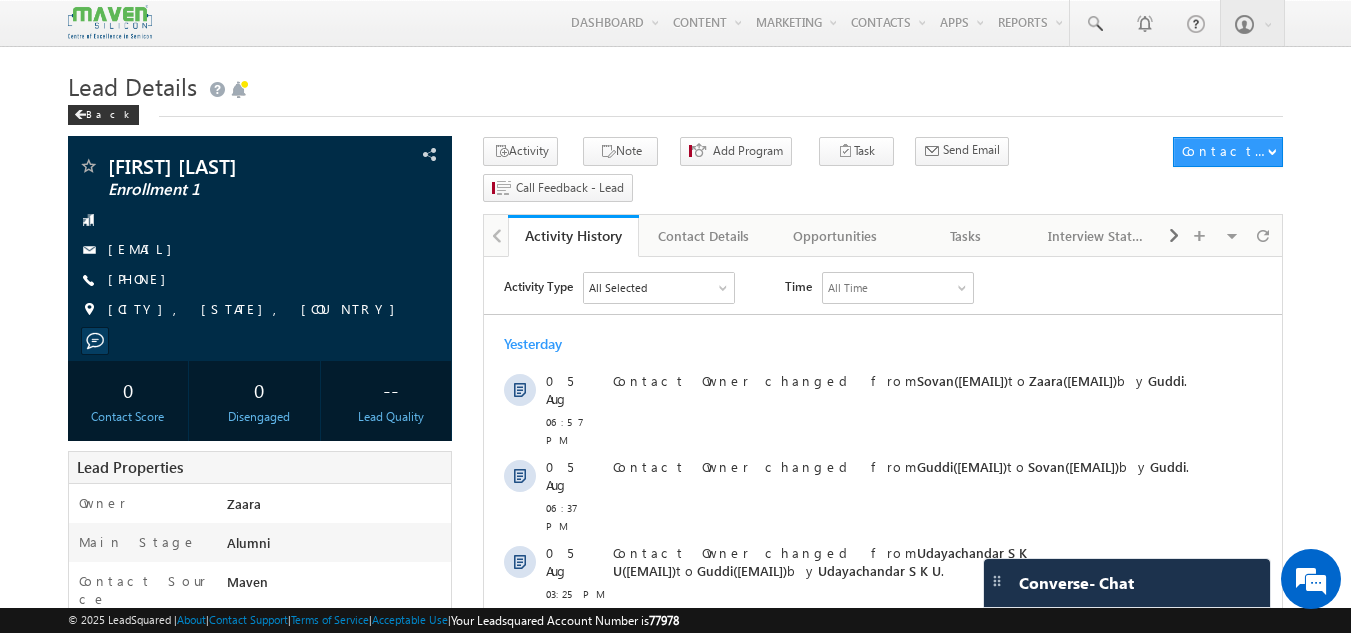 scroll, scrollTop: 0, scrollLeft: 0, axis: both 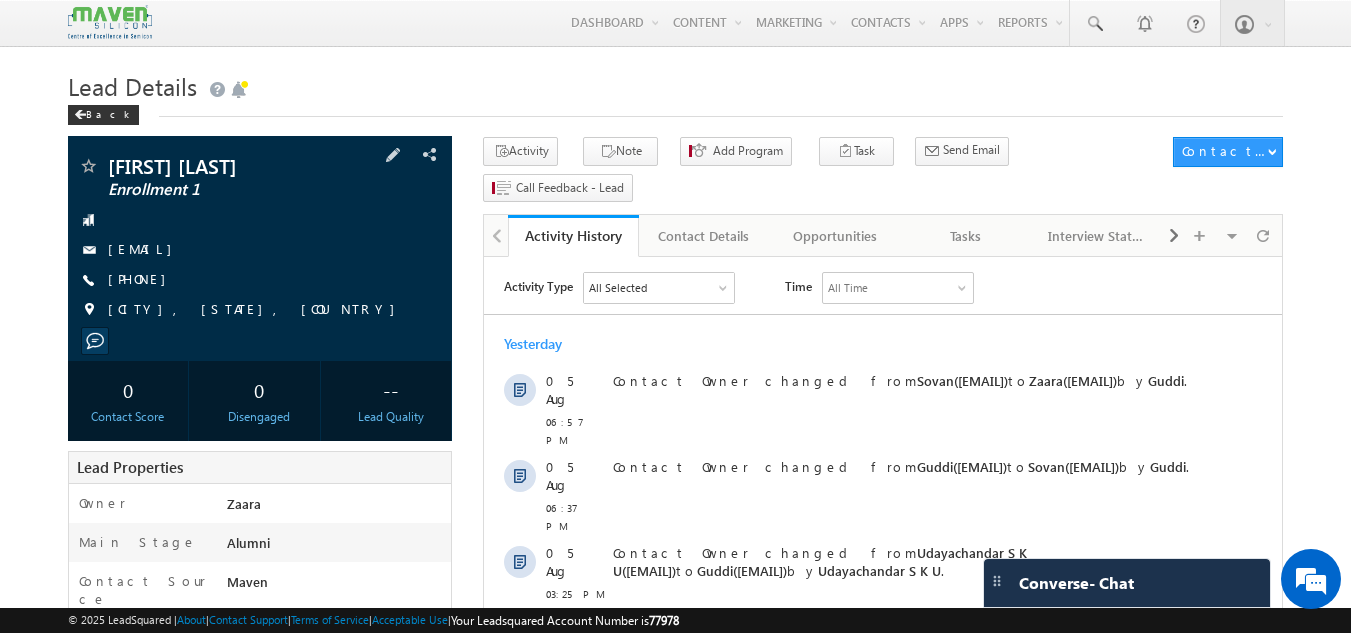 click on "+91-7829359777" at bounding box center [260, 280] 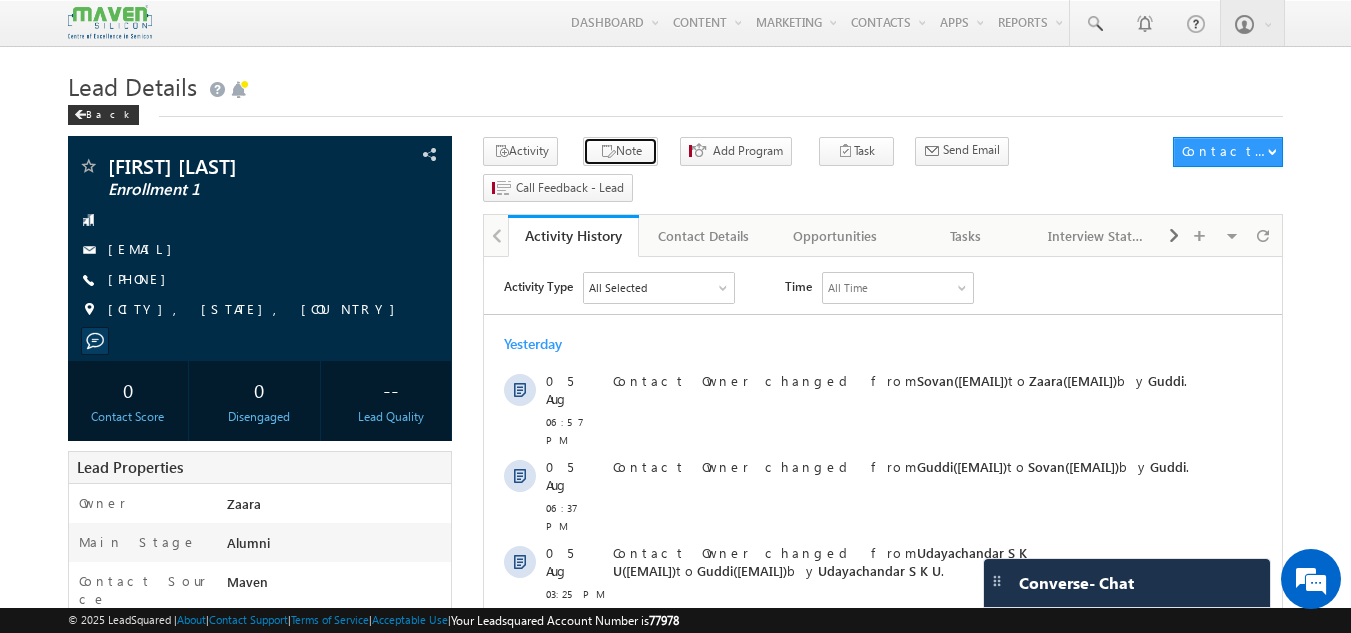 click on "Note" at bounding box center [620, 151] 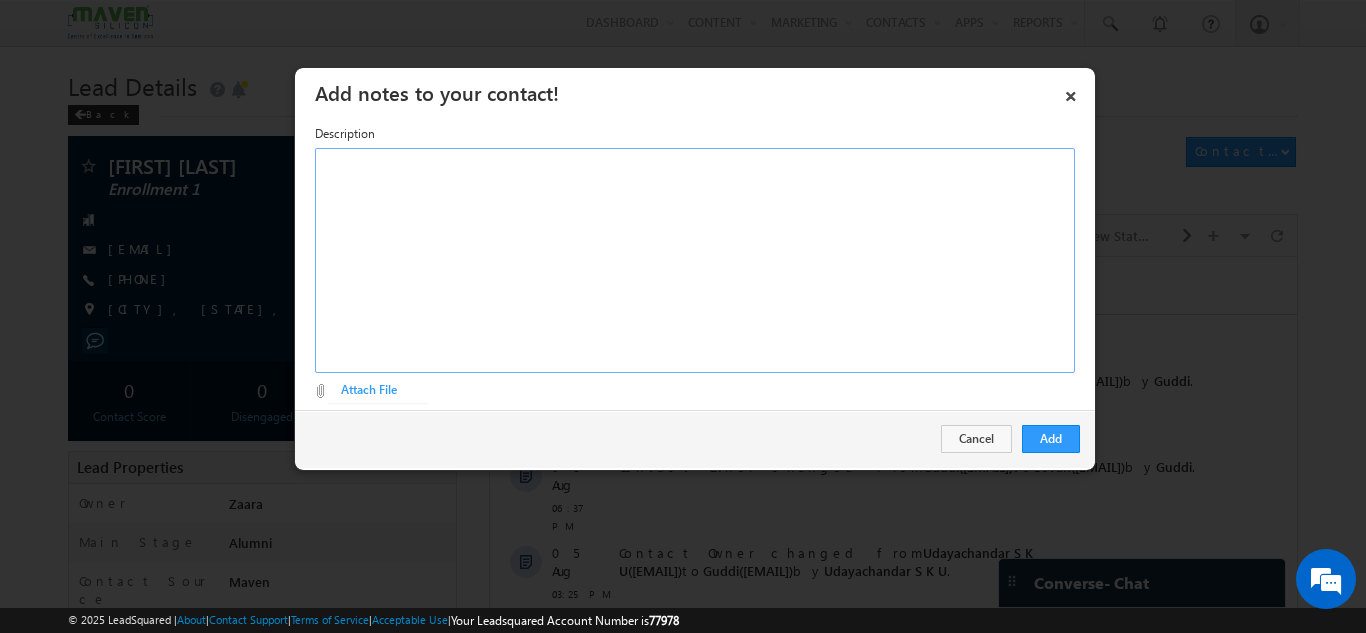 click at bounding box center (695, 260) 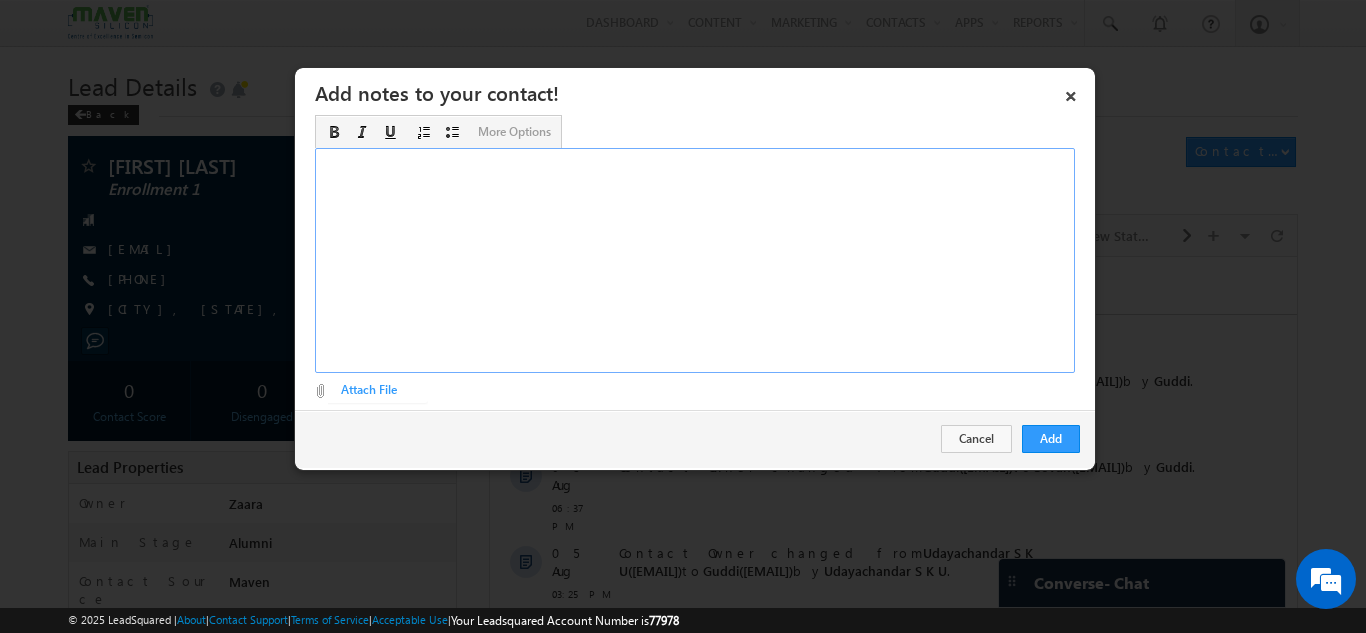 type 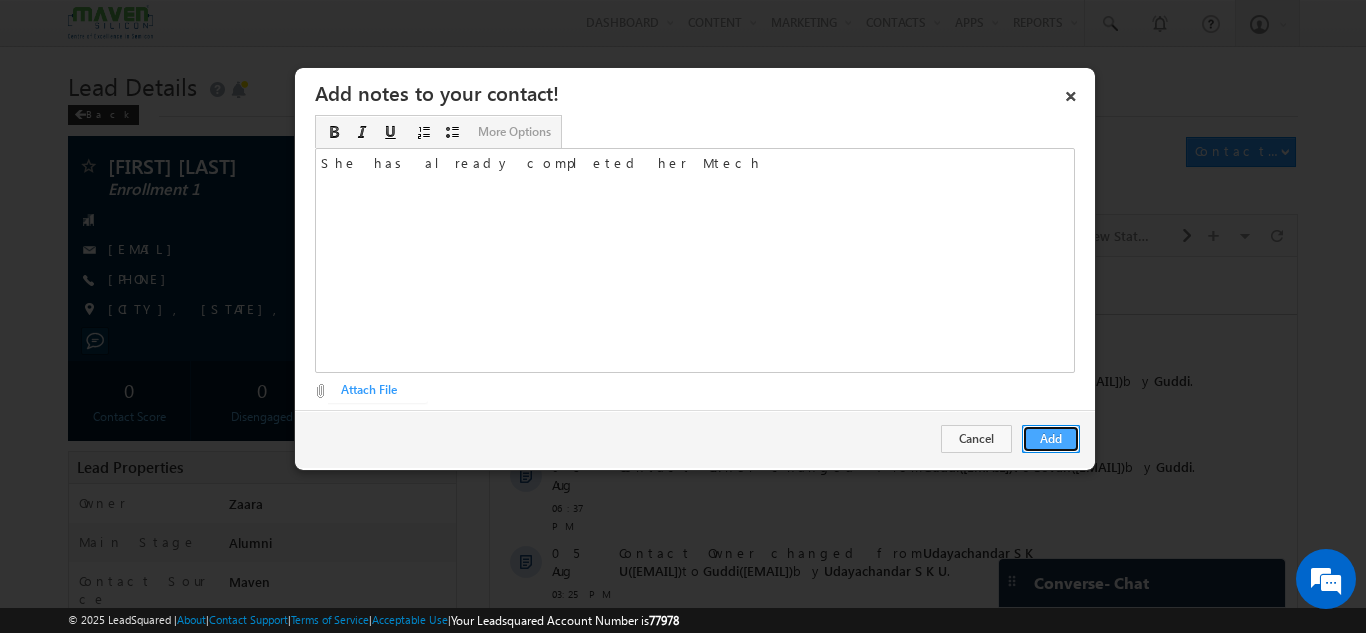click on "Add" at bounding box center [1051, 439] 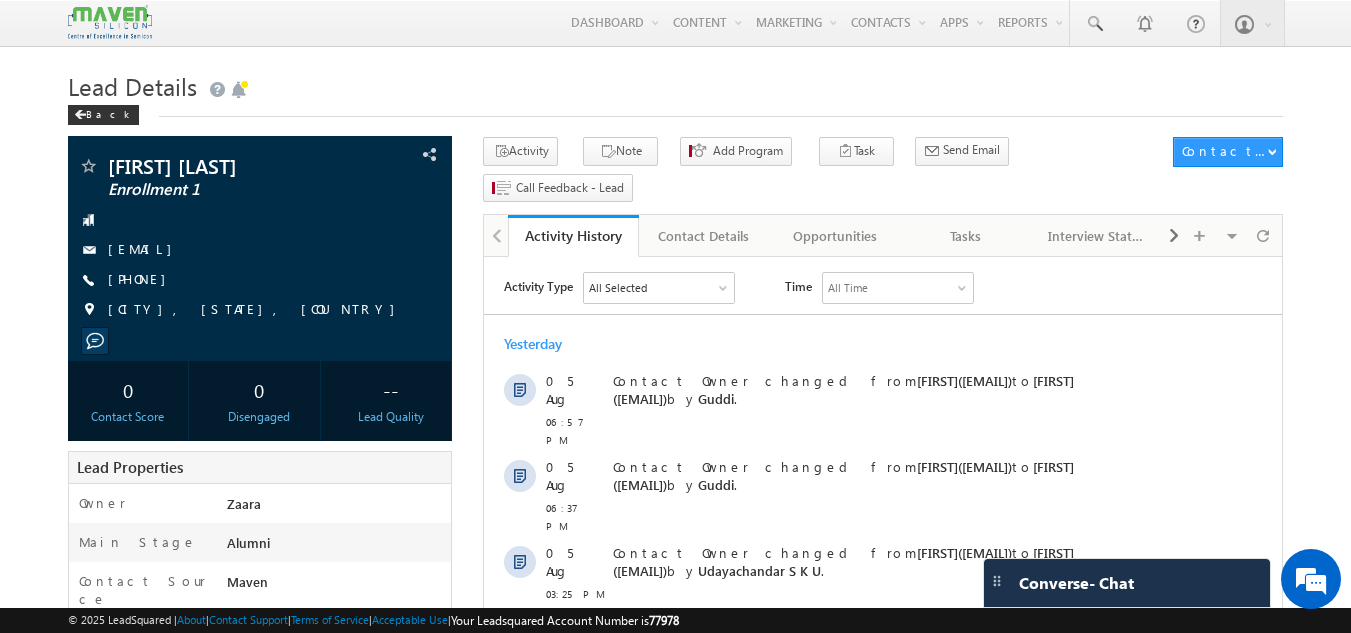 scroll, scrollTop: 0, scrollLeft: 0, axis: both 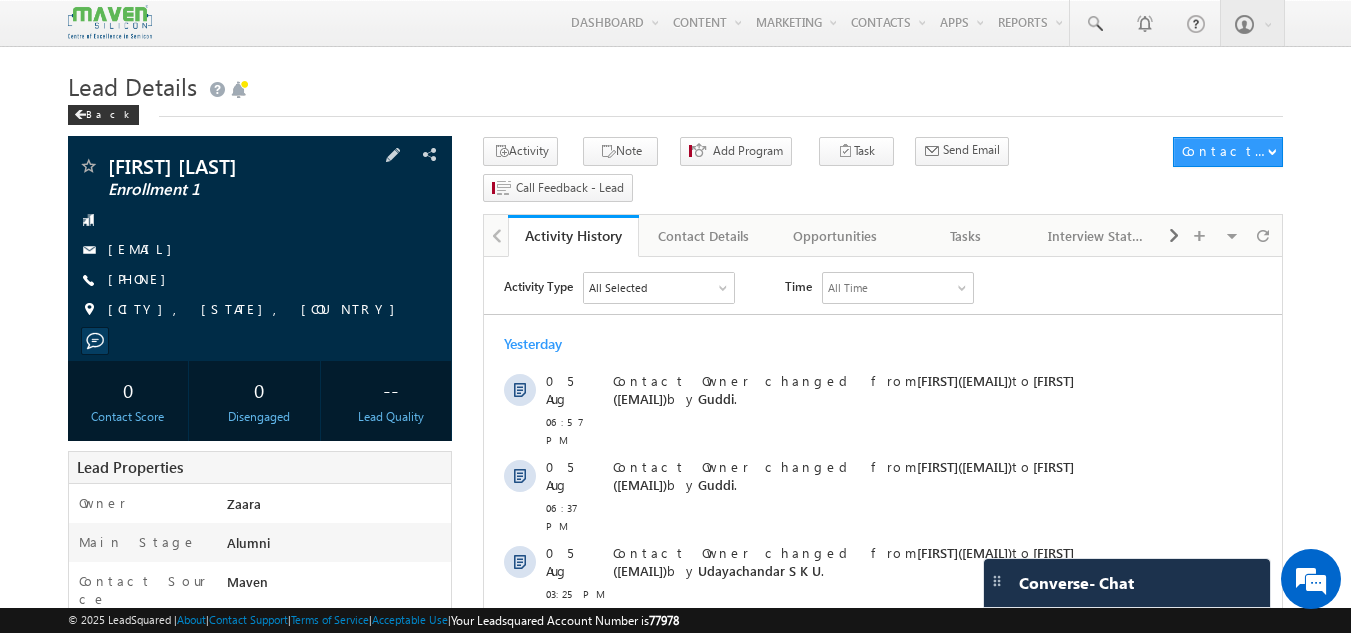 drag, startPoint x: 136, startPoint y: 278, endPoint x: 205, endPoint y: 281, distance: 69.065186 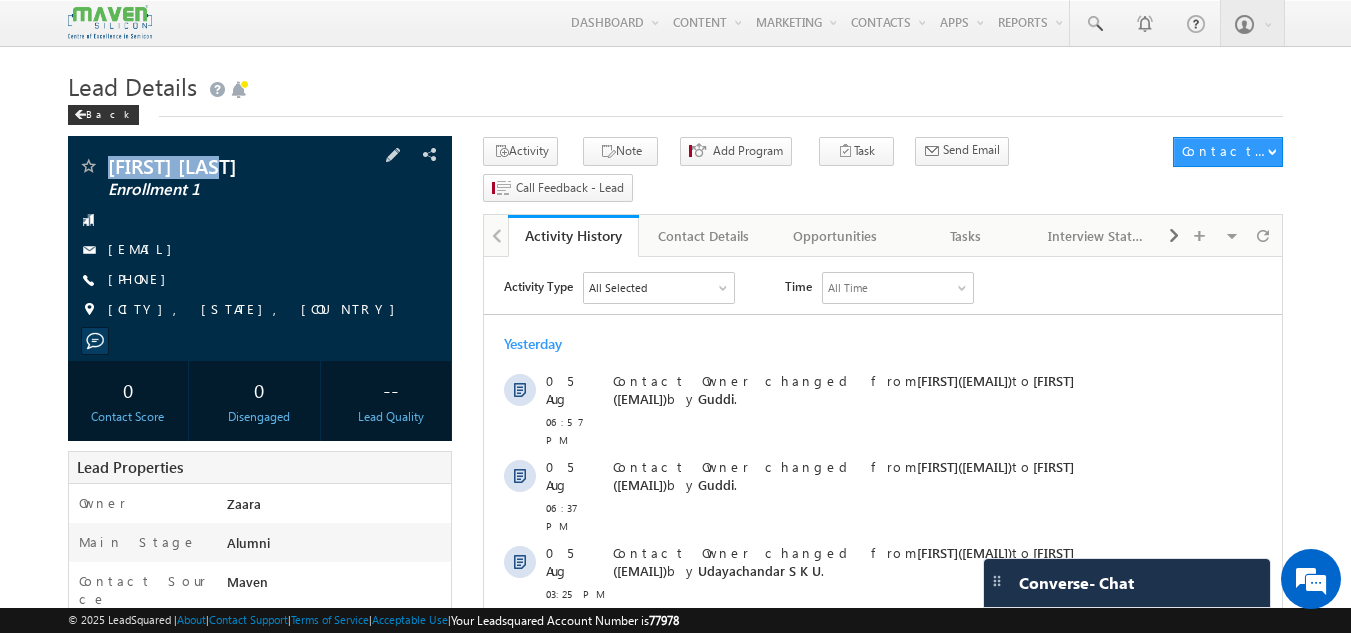 drag, startPoint x: 109, startPoint y: 162, endPoint x: 234, endPoint y: 176, distance: 125.781555 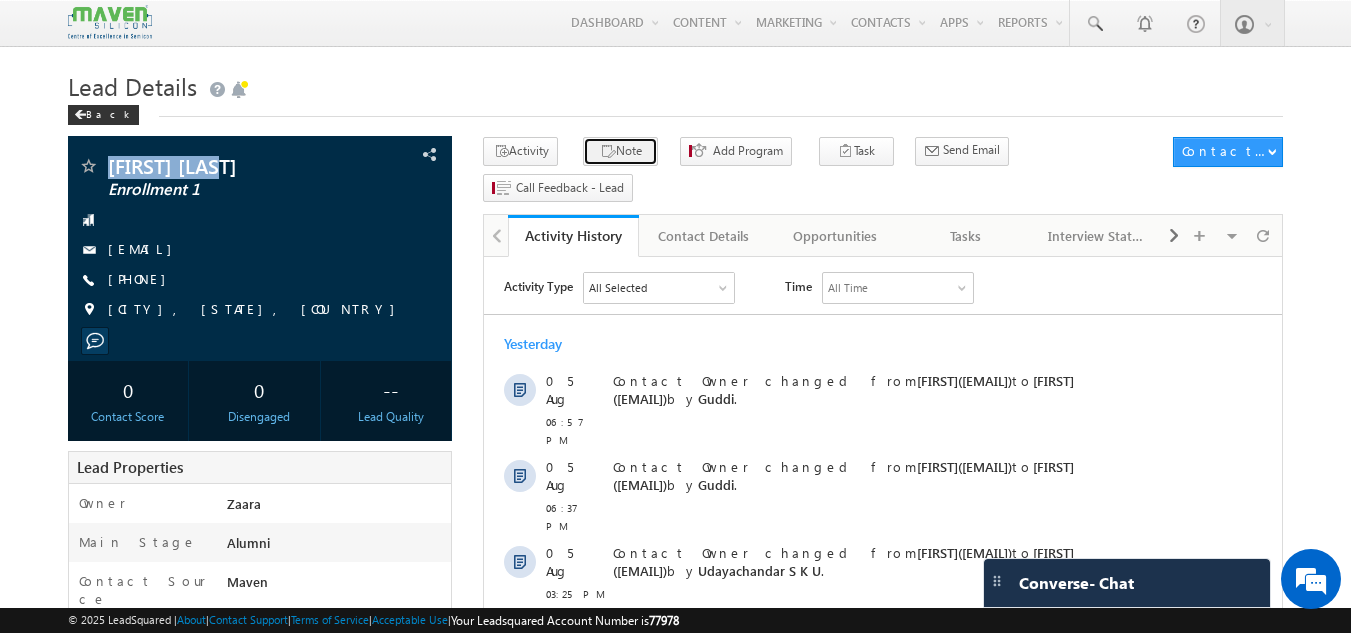 click on "Note" at bounding box center [620, 151] 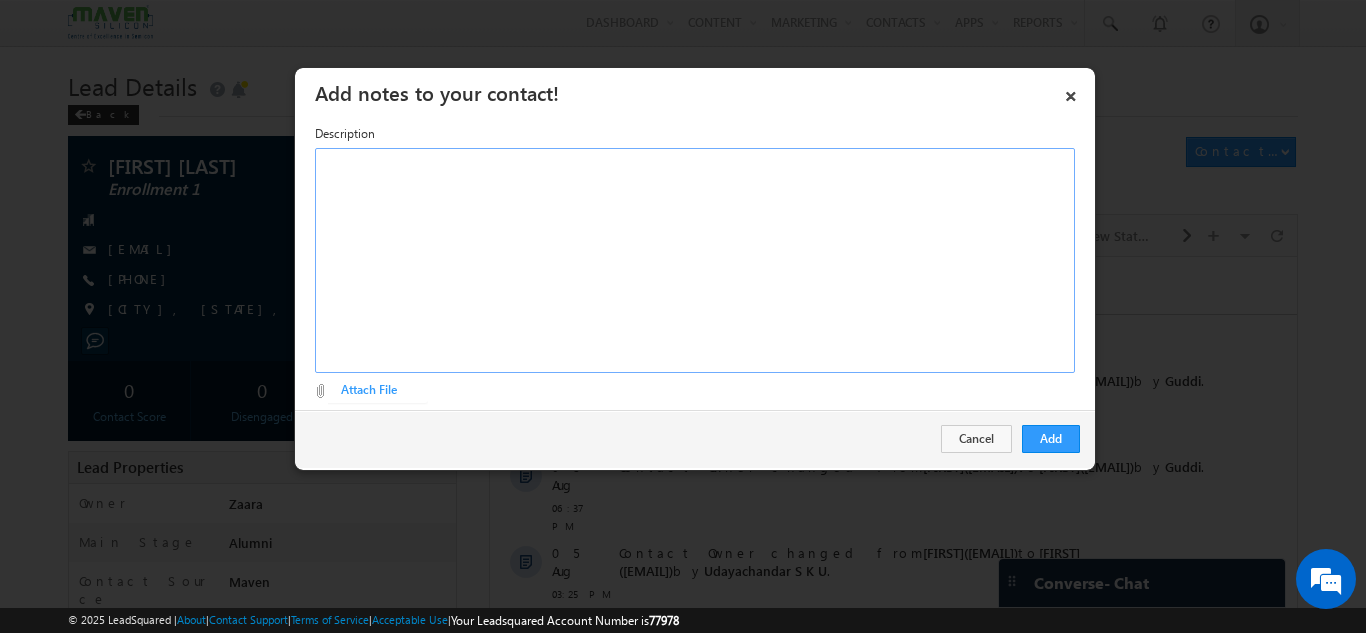 click at bounding box center (695, 260) 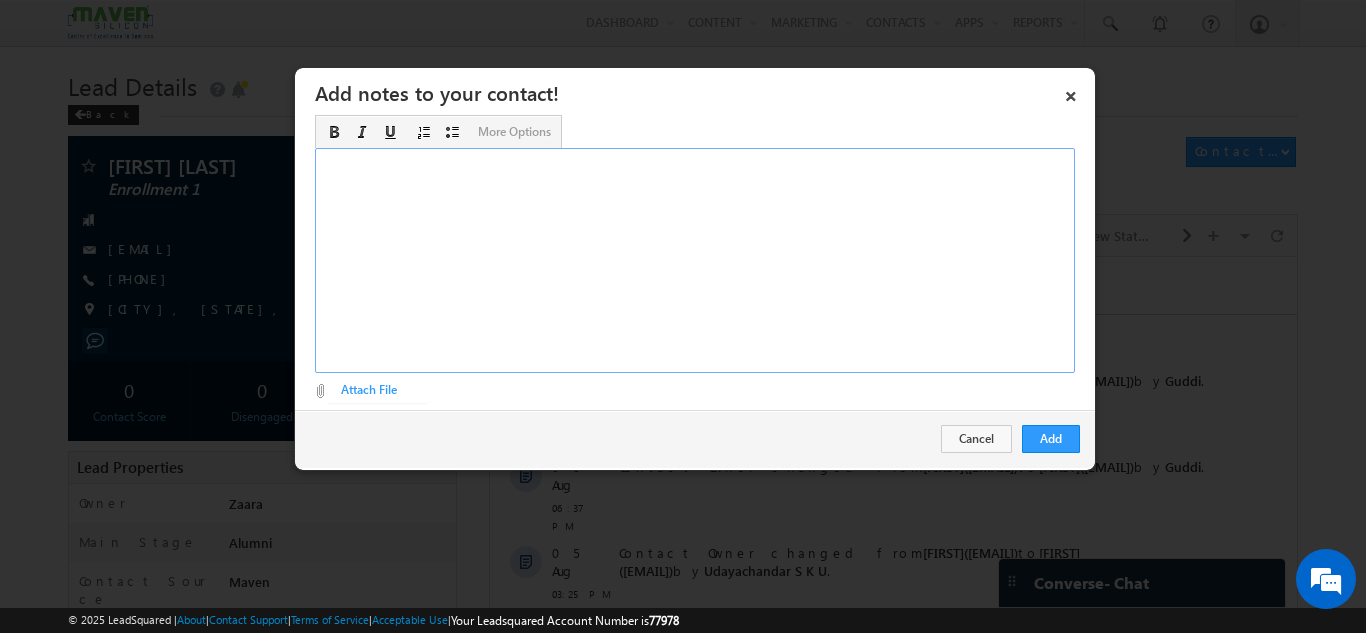 type 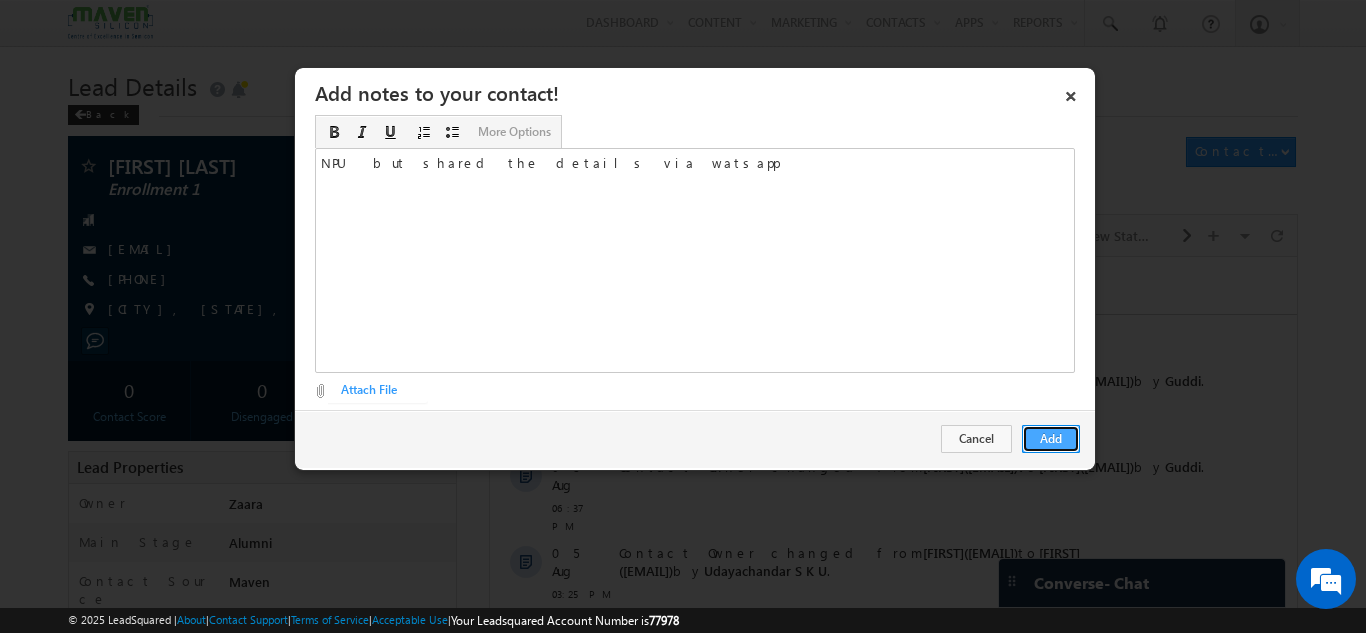 click on "Add" at bounding box center (1051, 439) 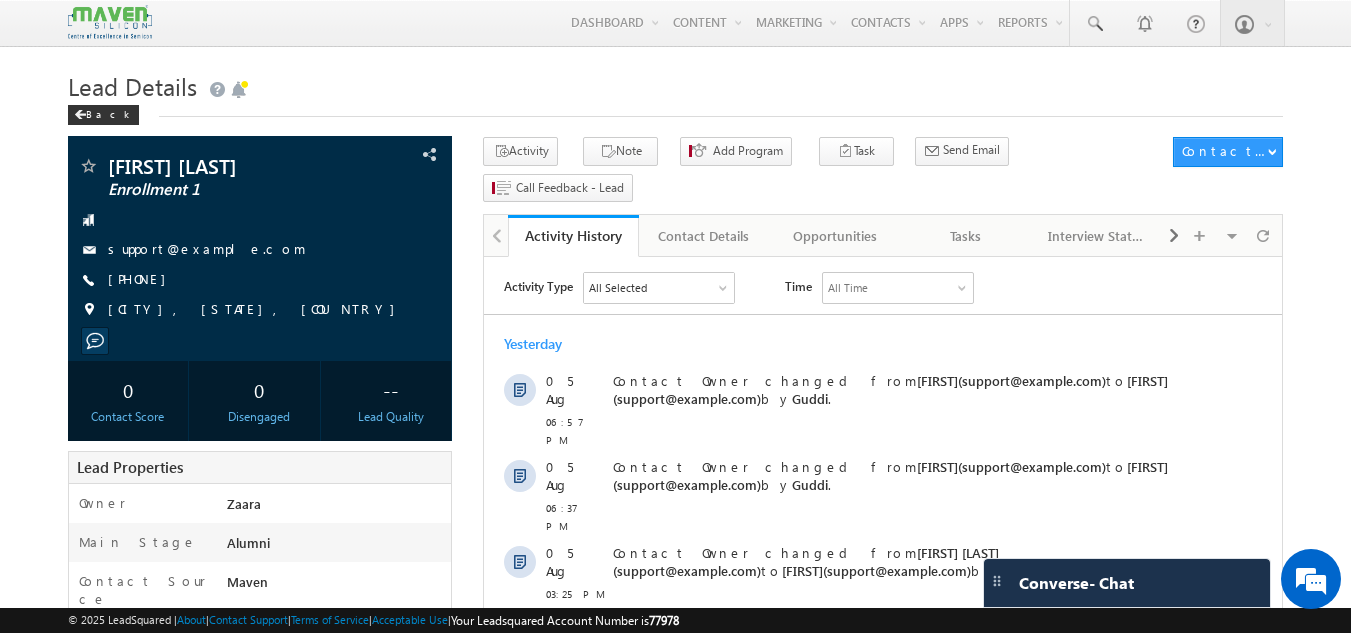 scroll, scrollTop: 0, scrollLeft: 0, axis: both 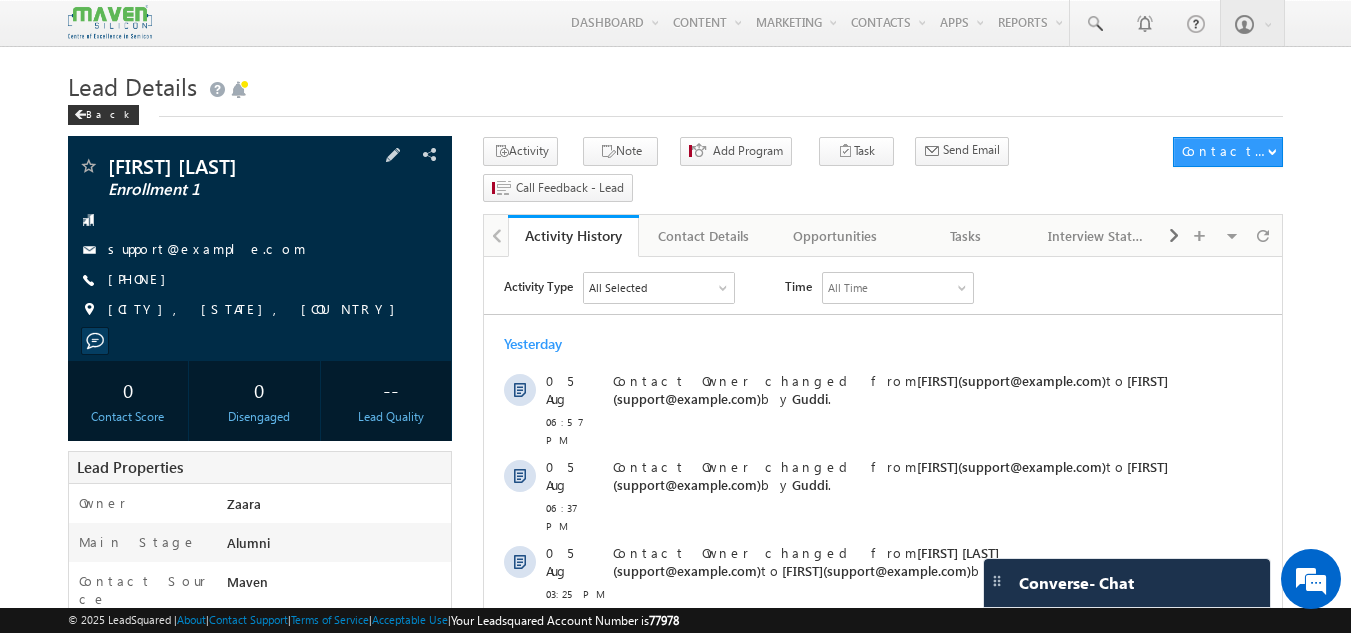 drag, startPoint x: 219, startPoint y: 280, endPoint x: 202, endPoint y: 280, distance: 17 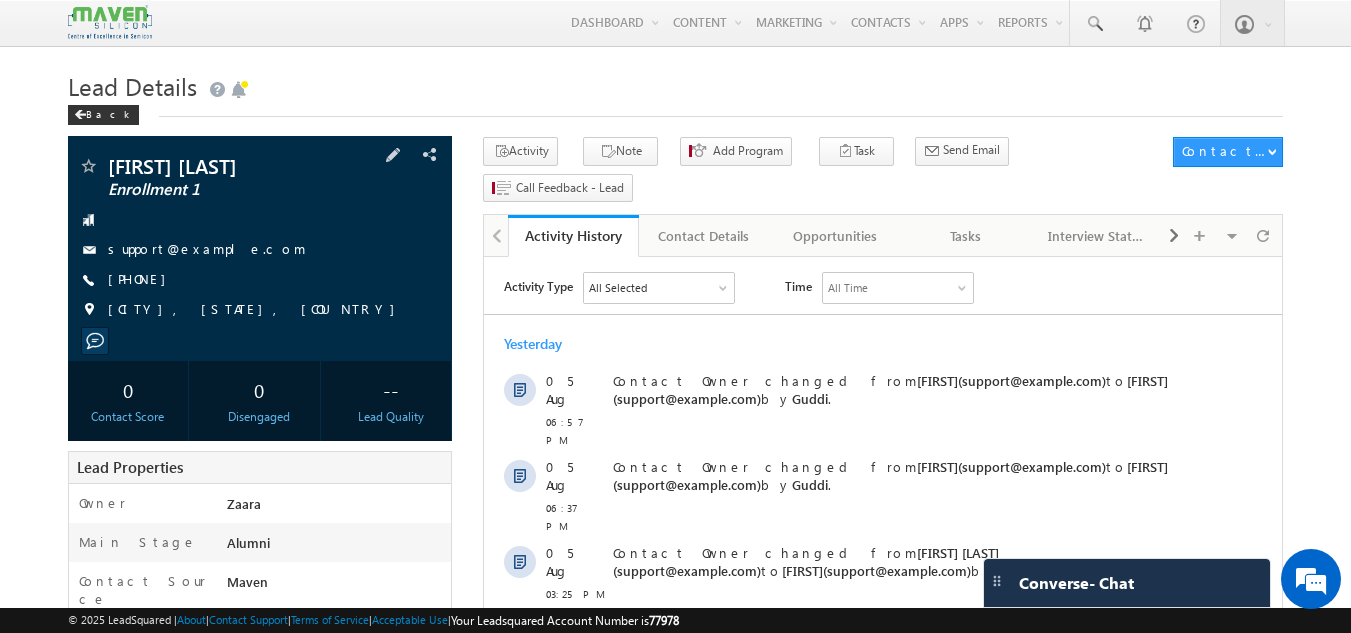 click on "+91-9904873896" at bounding box center [260, 280] 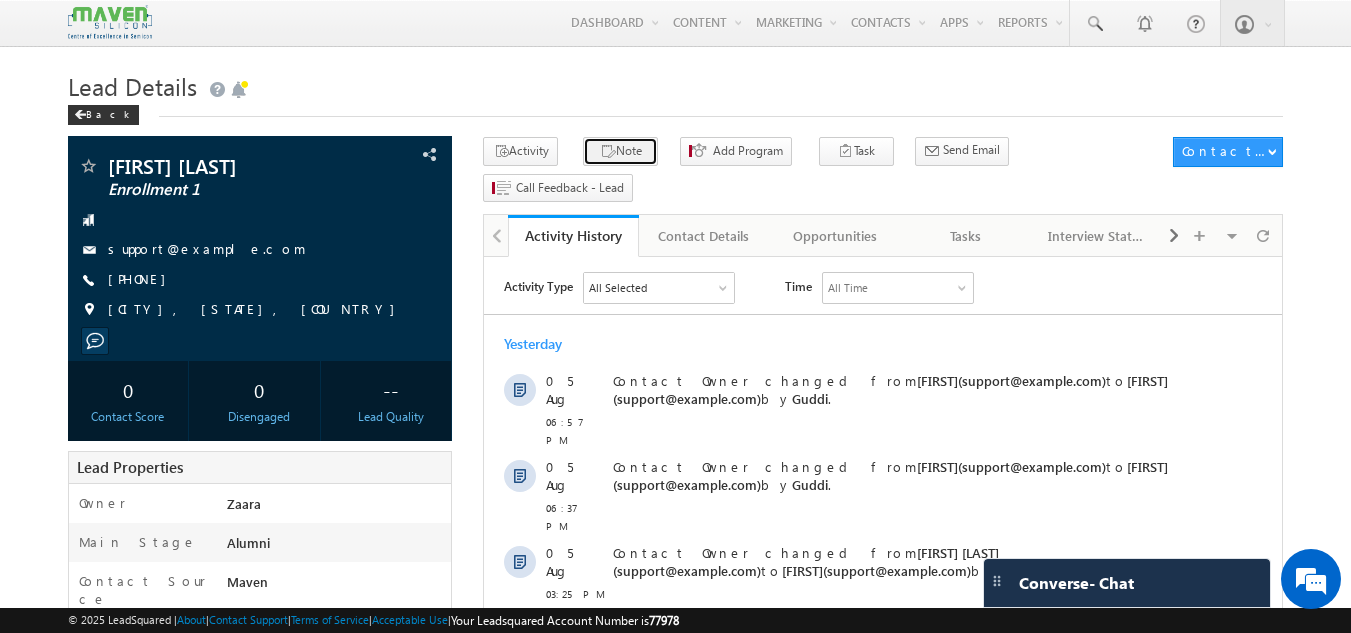 click on "Note" at bounding box center (620, 151) 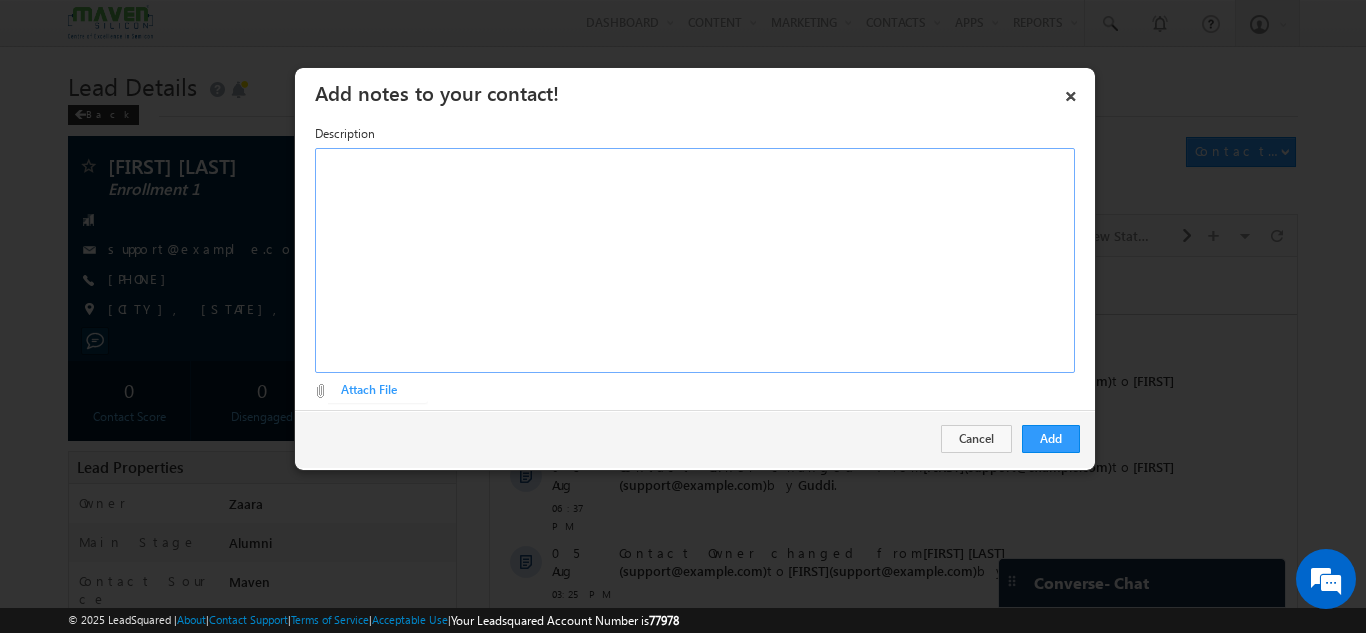 click at bounding box center (695, 260) 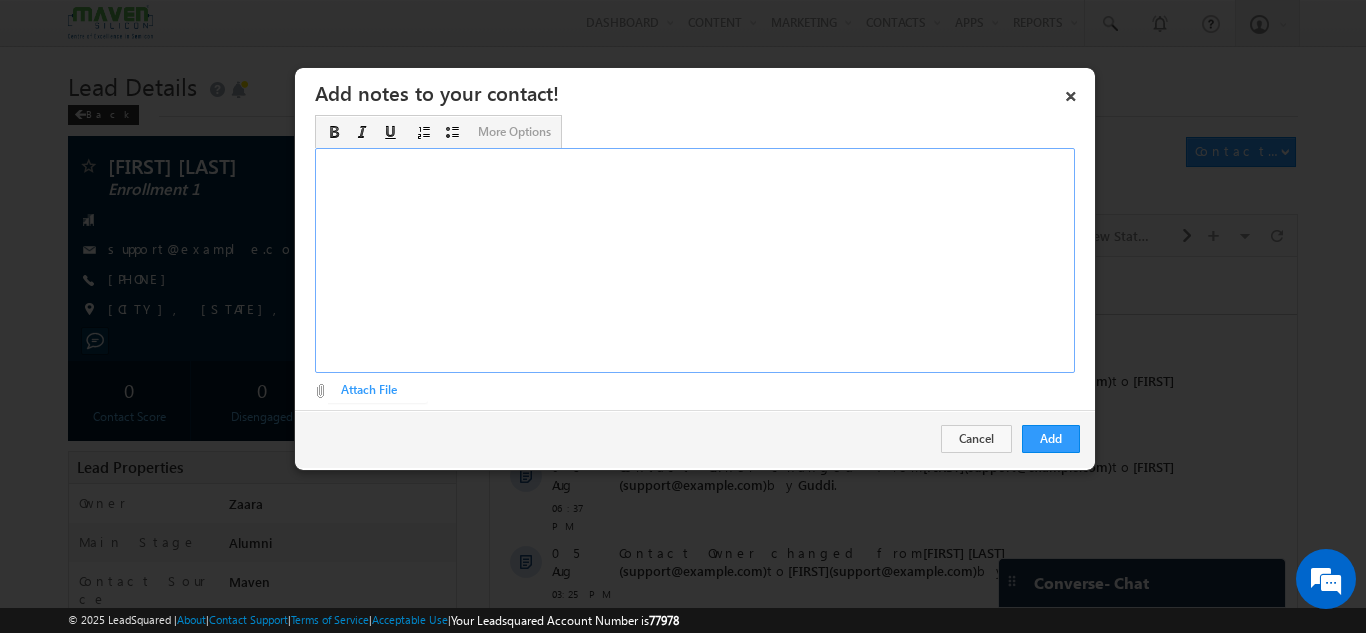 type 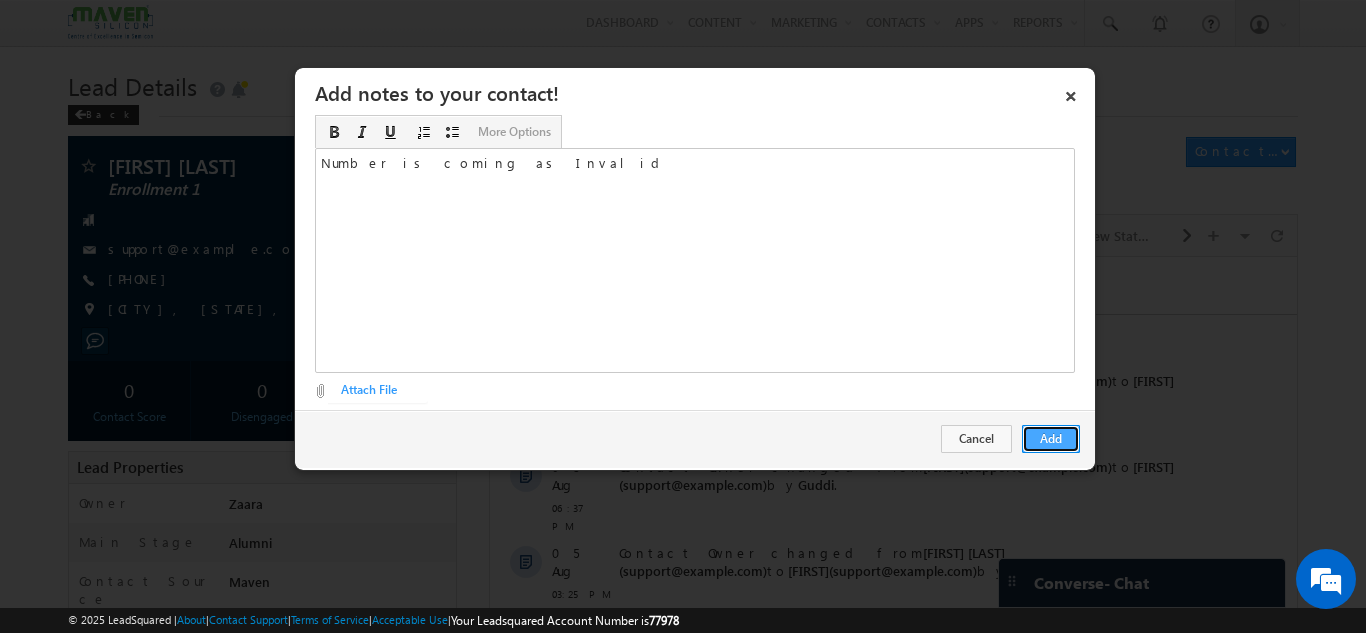 click on "Add" at bounding box center (1051, 439) 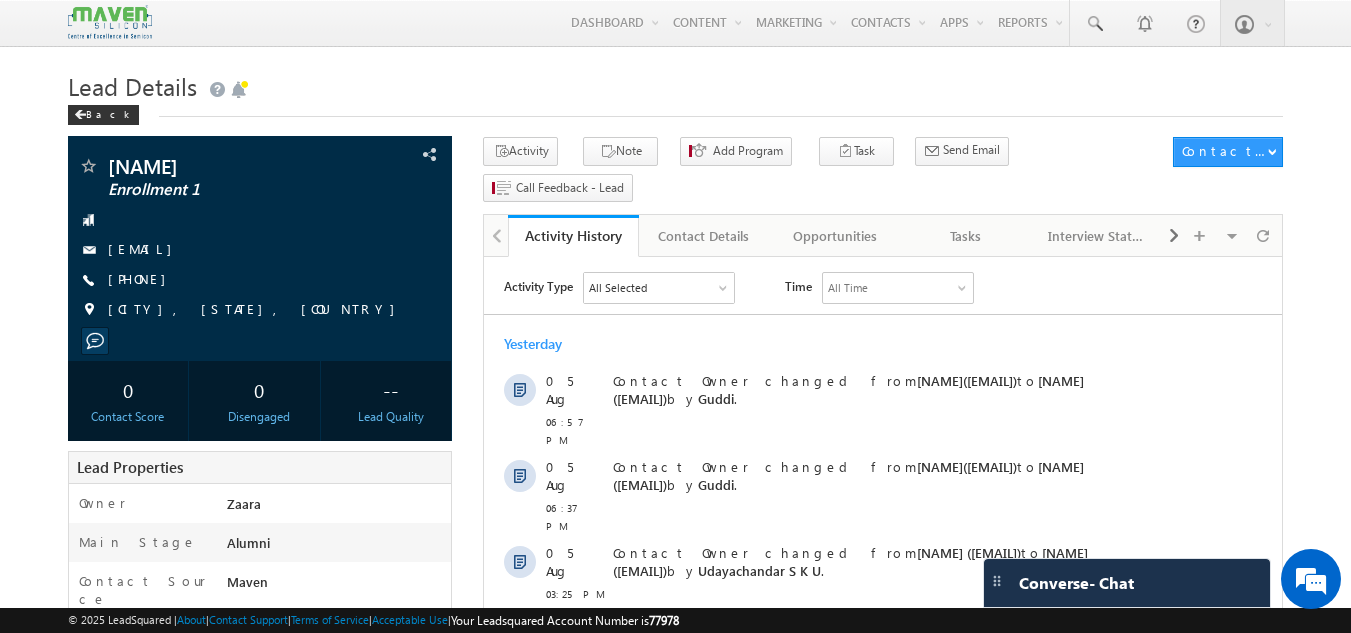 scroll, scrollTop: 0, scrollLeft: 0, axis: both 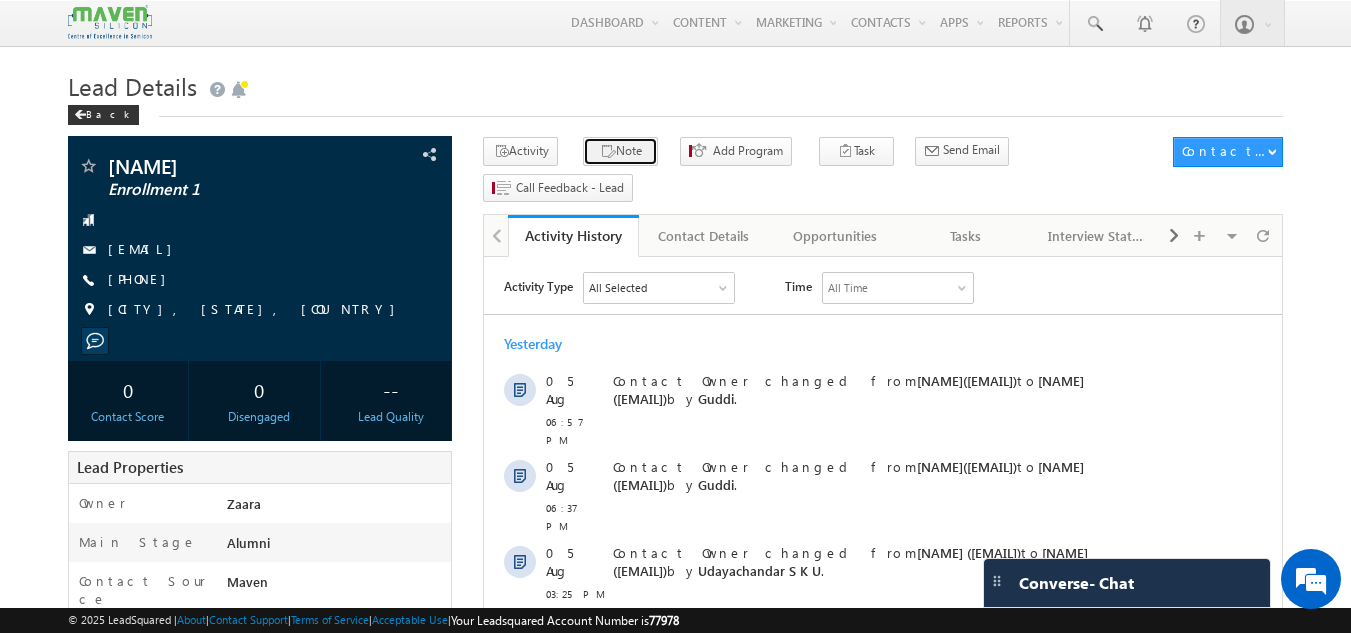 click on "Note" at bounding box center [620, 151] 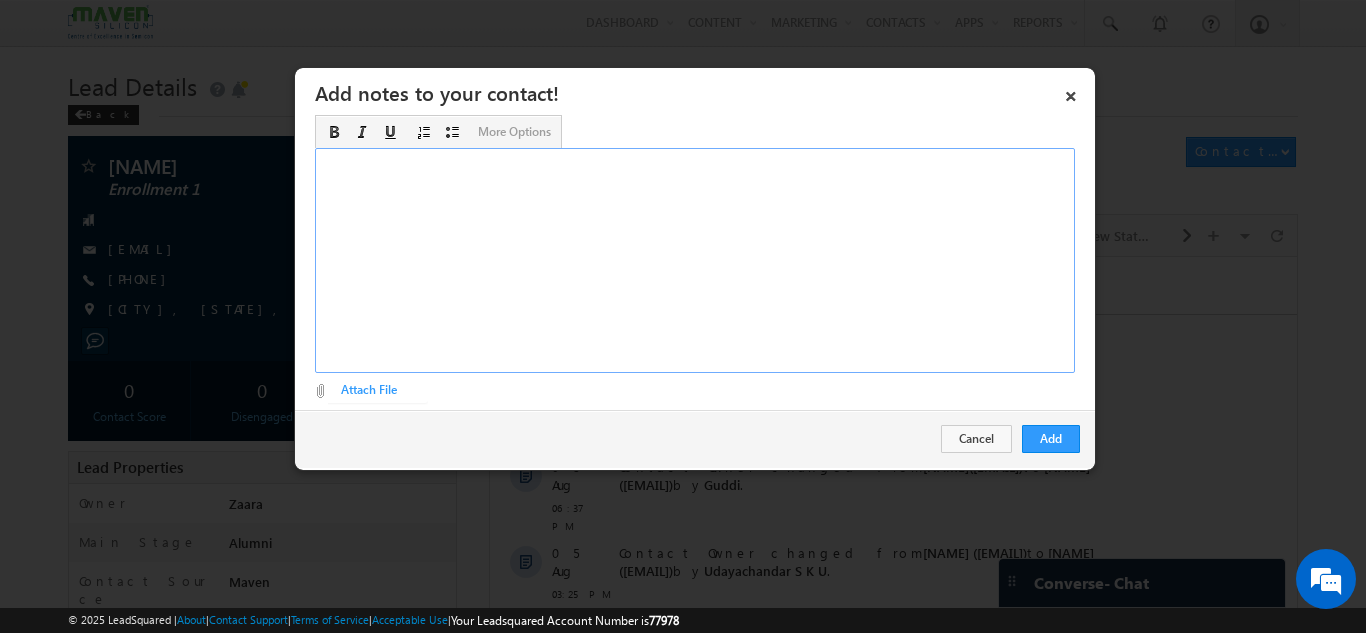 click at bounding box center [695, 260] 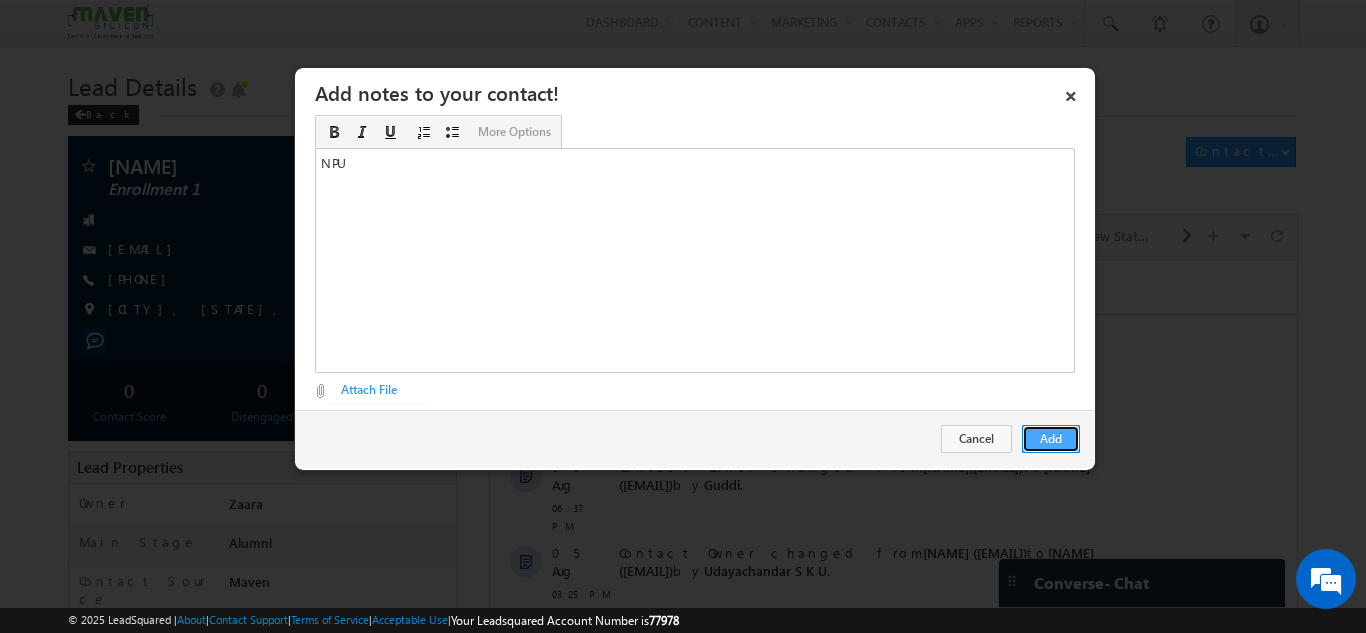 click on "Add" at bounding box center [1051, 439] 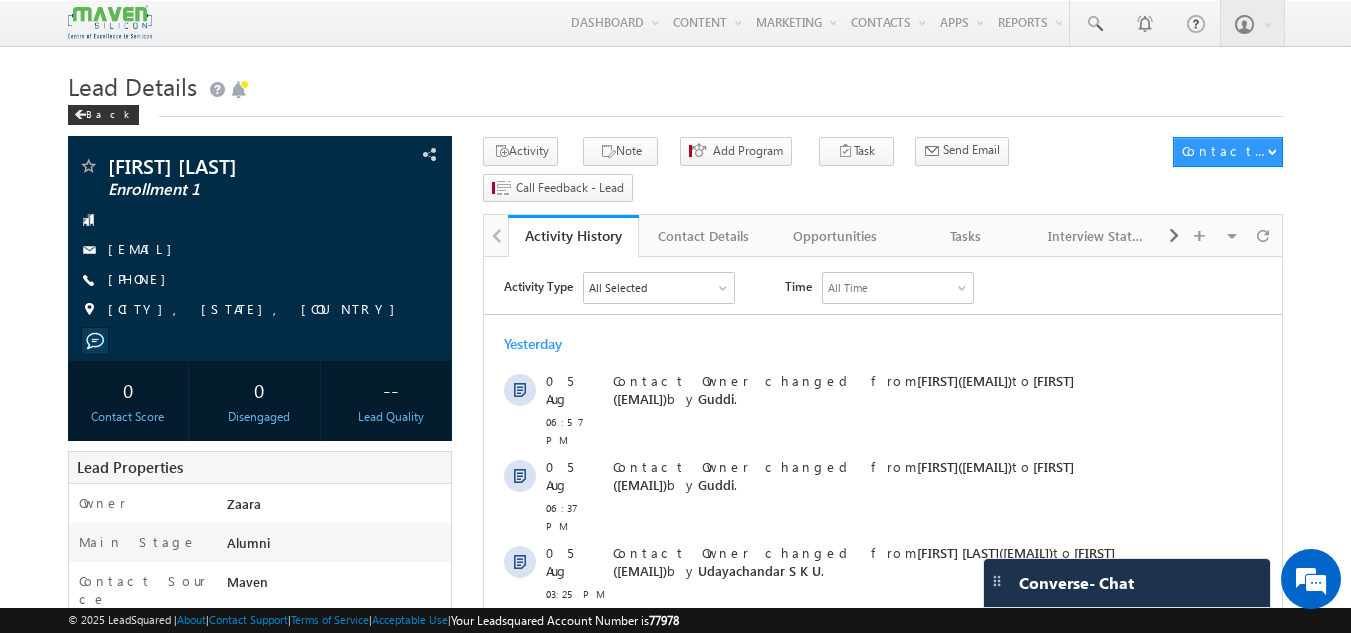 scroll, scrollTop: 0, scrollLeft: 0, axis: both 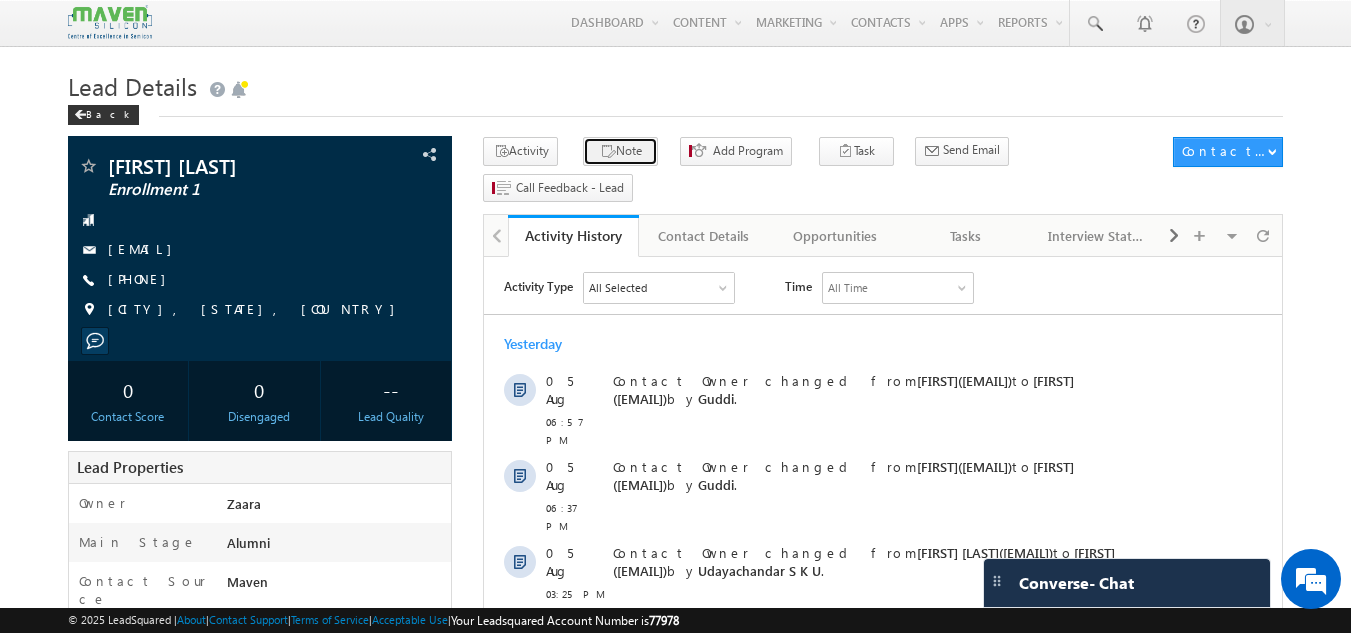 click on "Note" at bounding box center [620, 151] 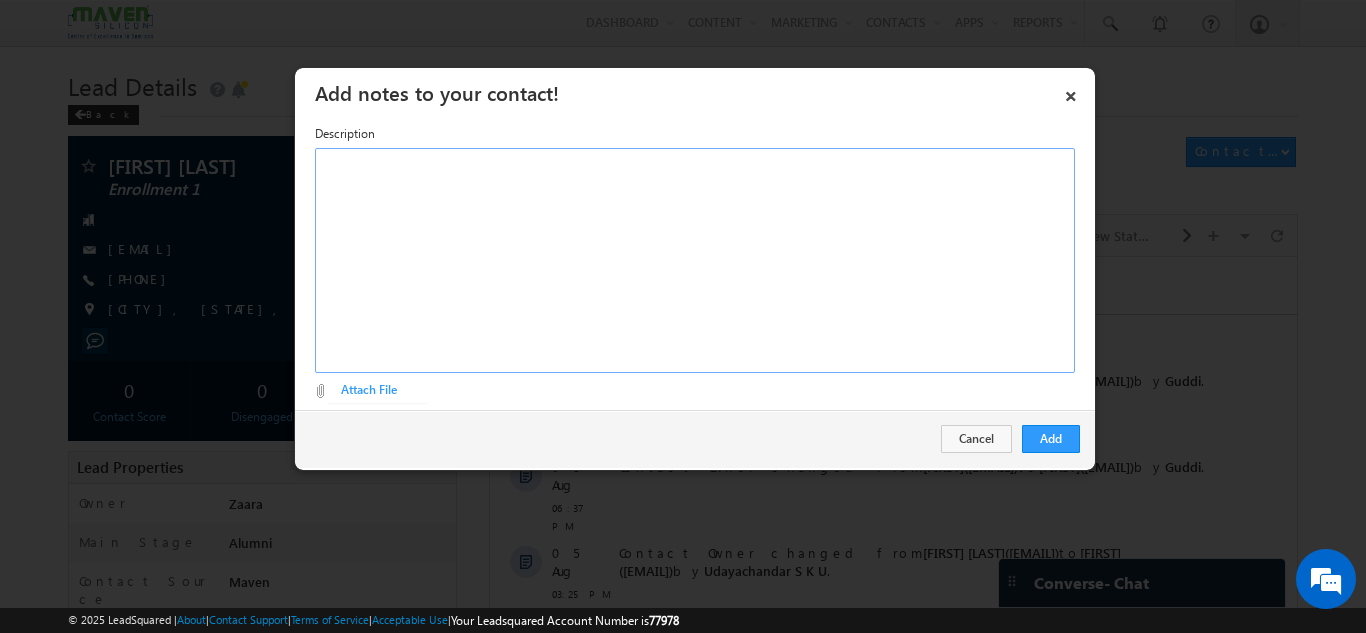 click at bounding box center [695, 260] 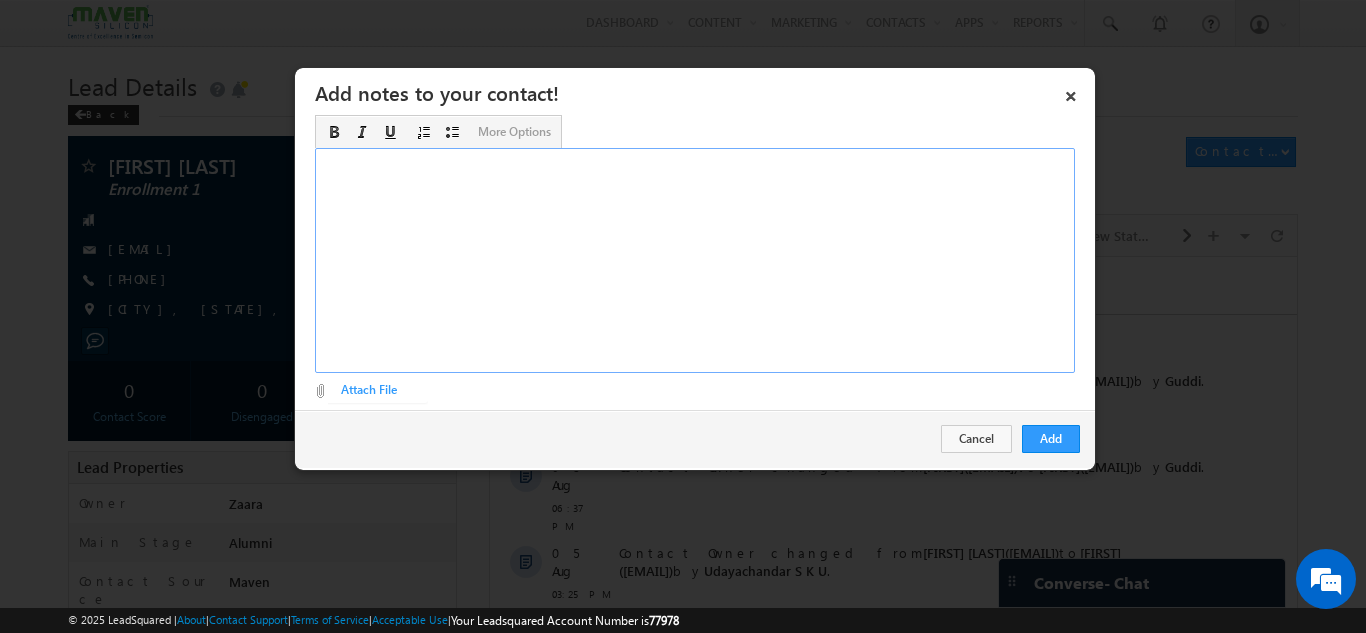 type 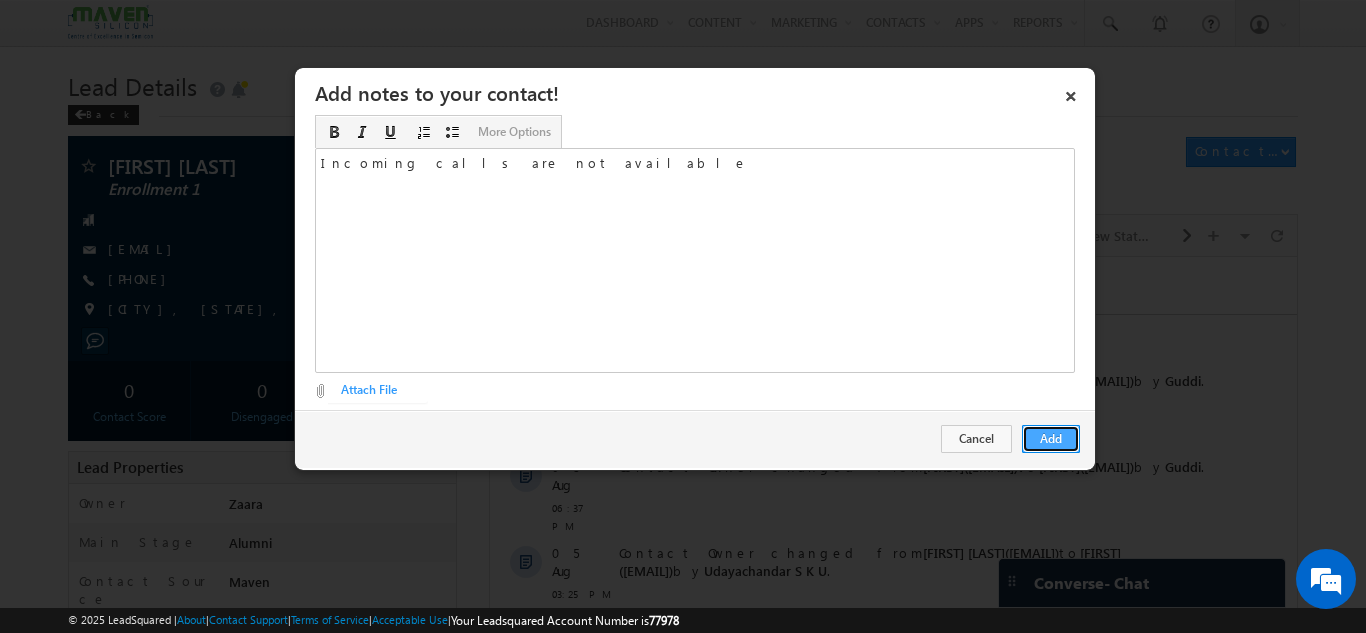 click on "Add" at bounding box center [1051, 439] 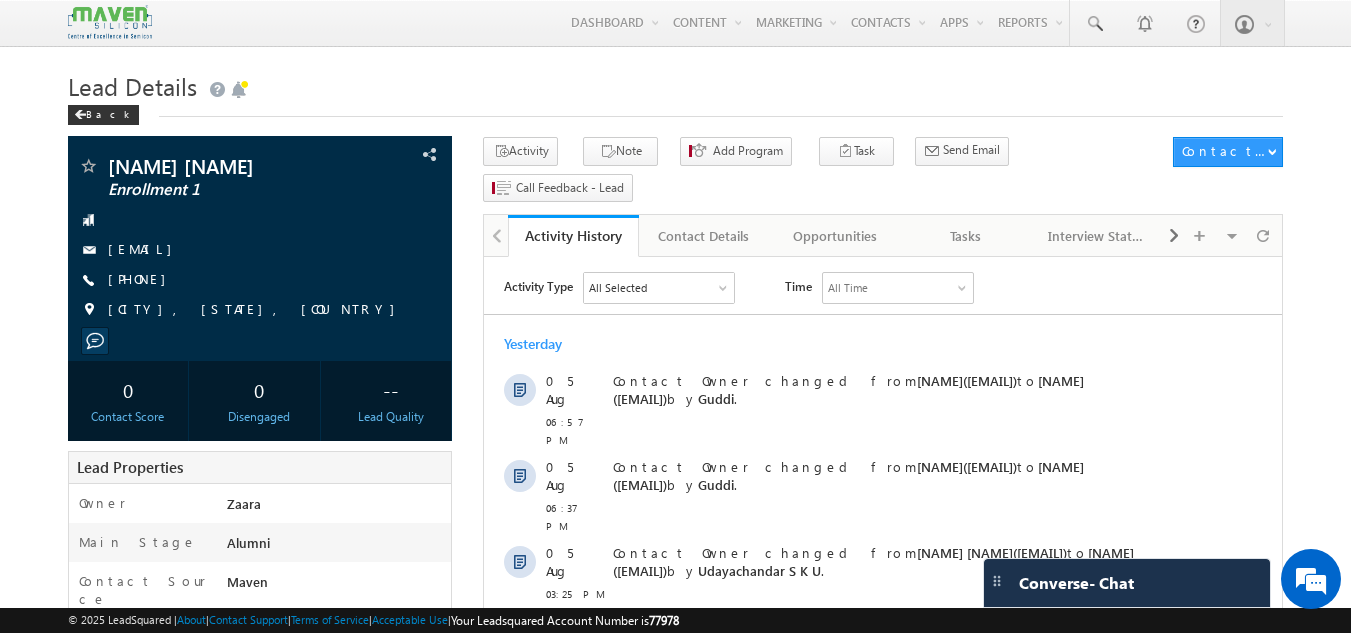 scroll, scrollTop: 0, scrollLeft: 0, axis: both 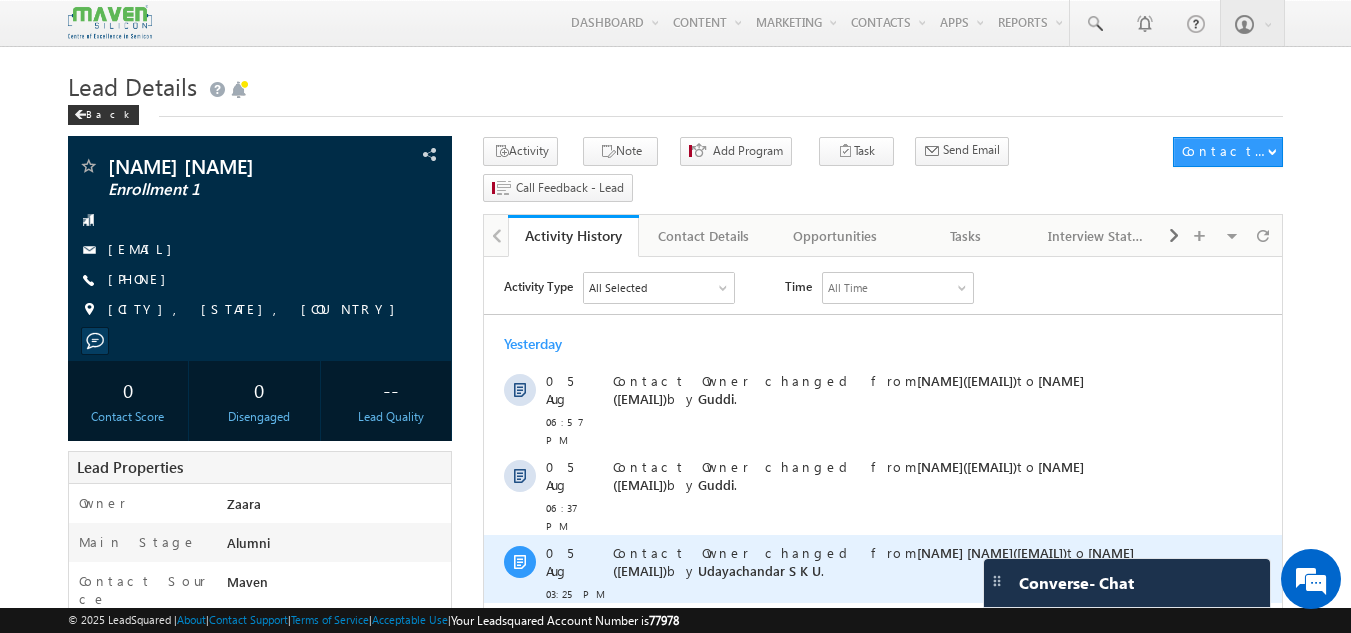 click on "Contact Owner changed from  [NAME] [NAME] ([EMAIL])  to  [NAME]([EMAIL])  by  [NAME] [NAME]  ." at bounding box center [905, 562] 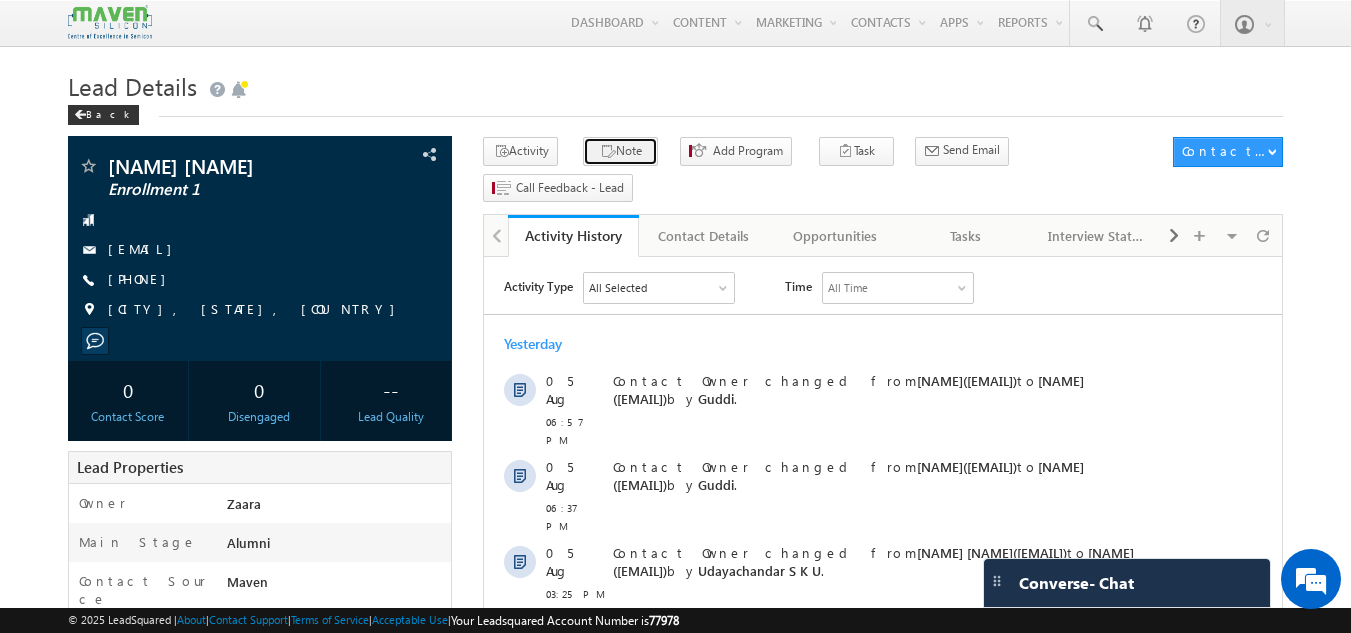 click on "Note" at bounding box center [620, 151] 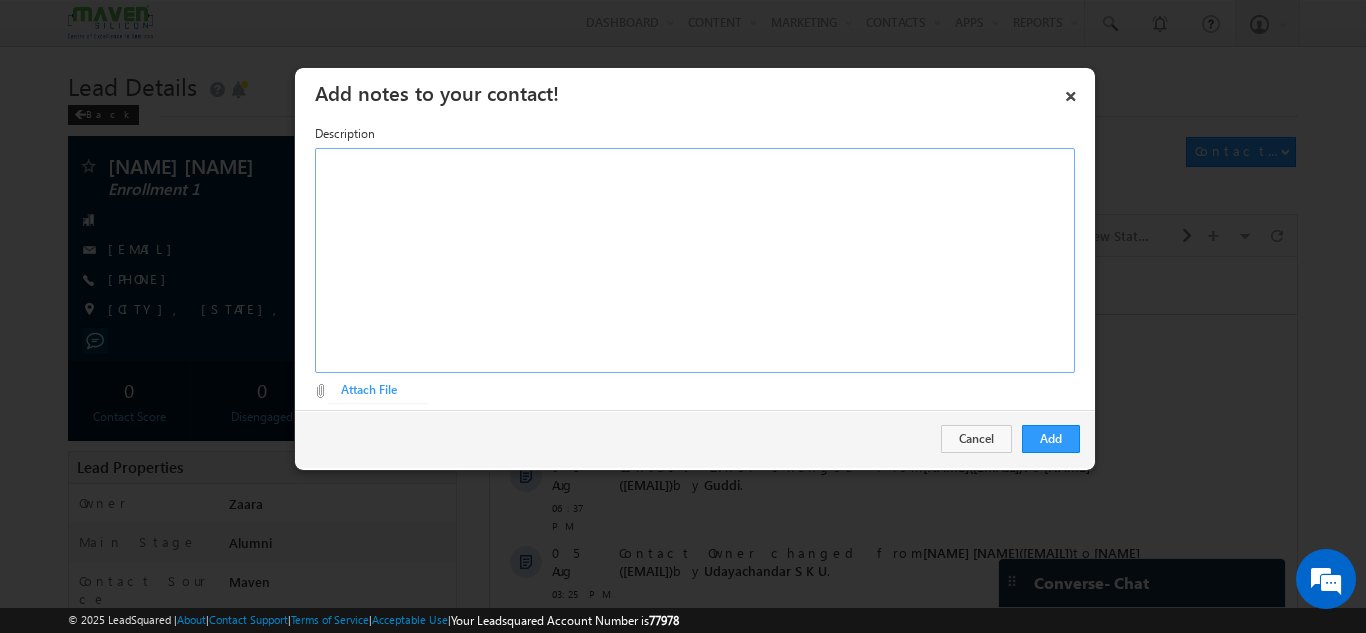 click at bounding box center [695, 260] 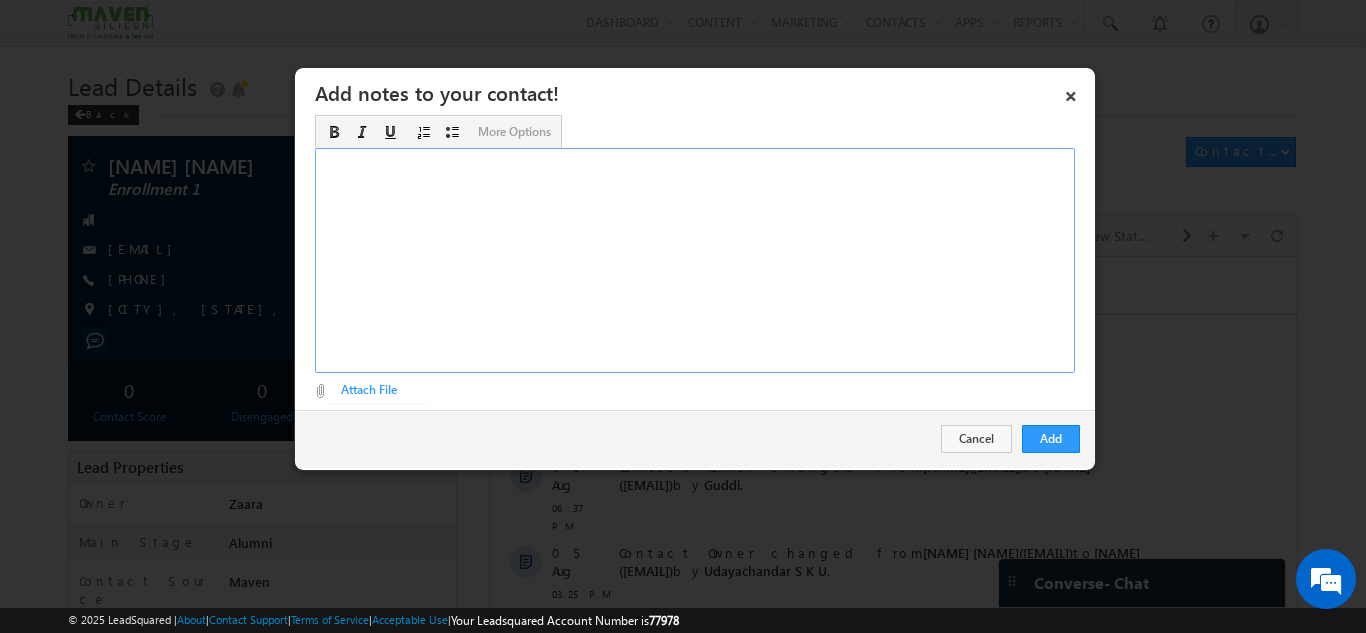 type 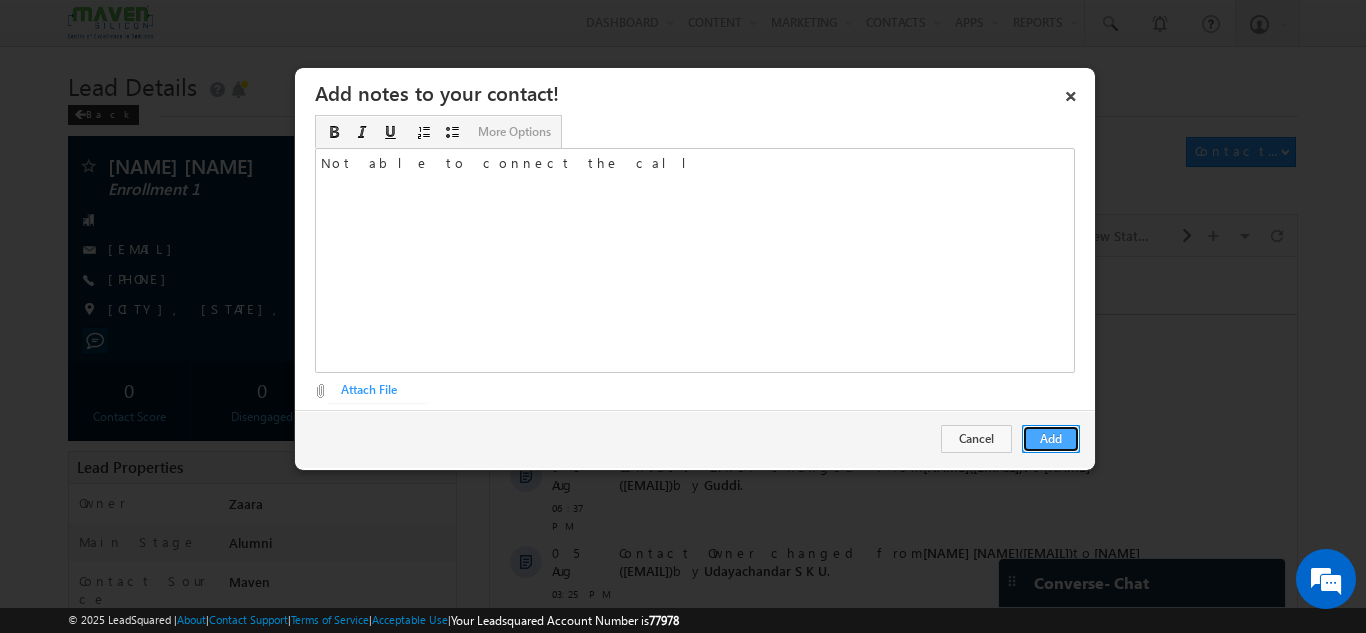 click on "Add" at bounding box center [1051, 439] 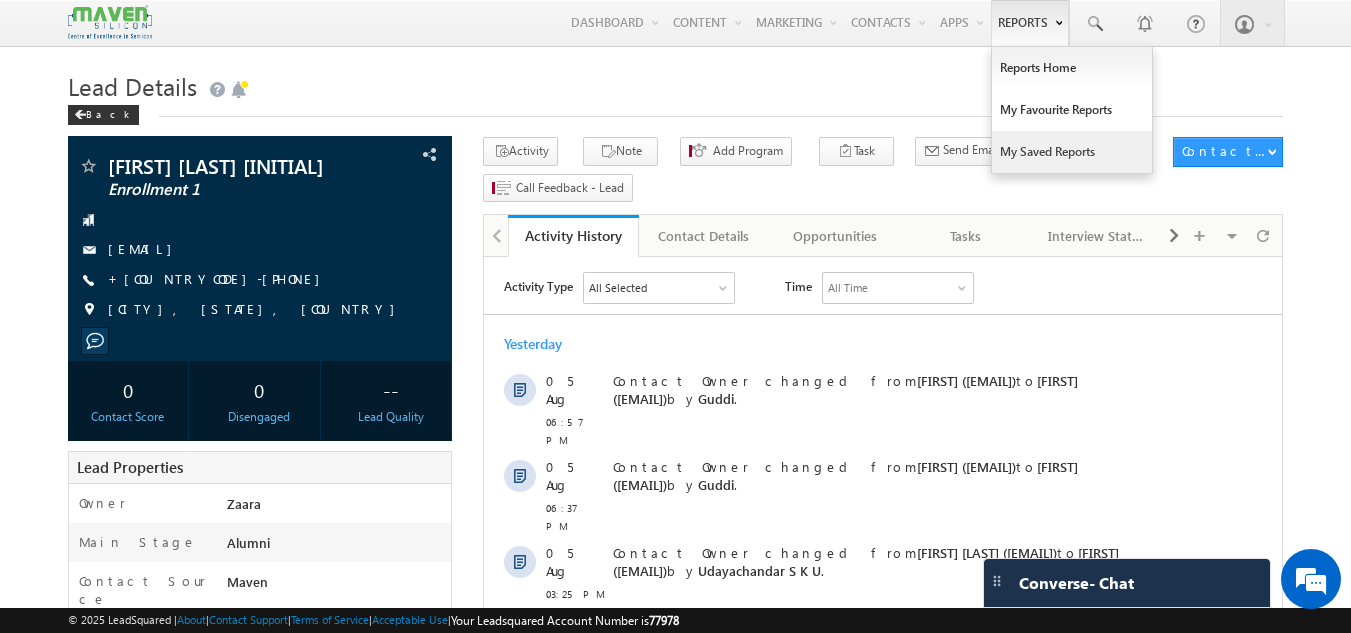 scroll, scrollTop: 0, scrollLeft: 0, axis: both 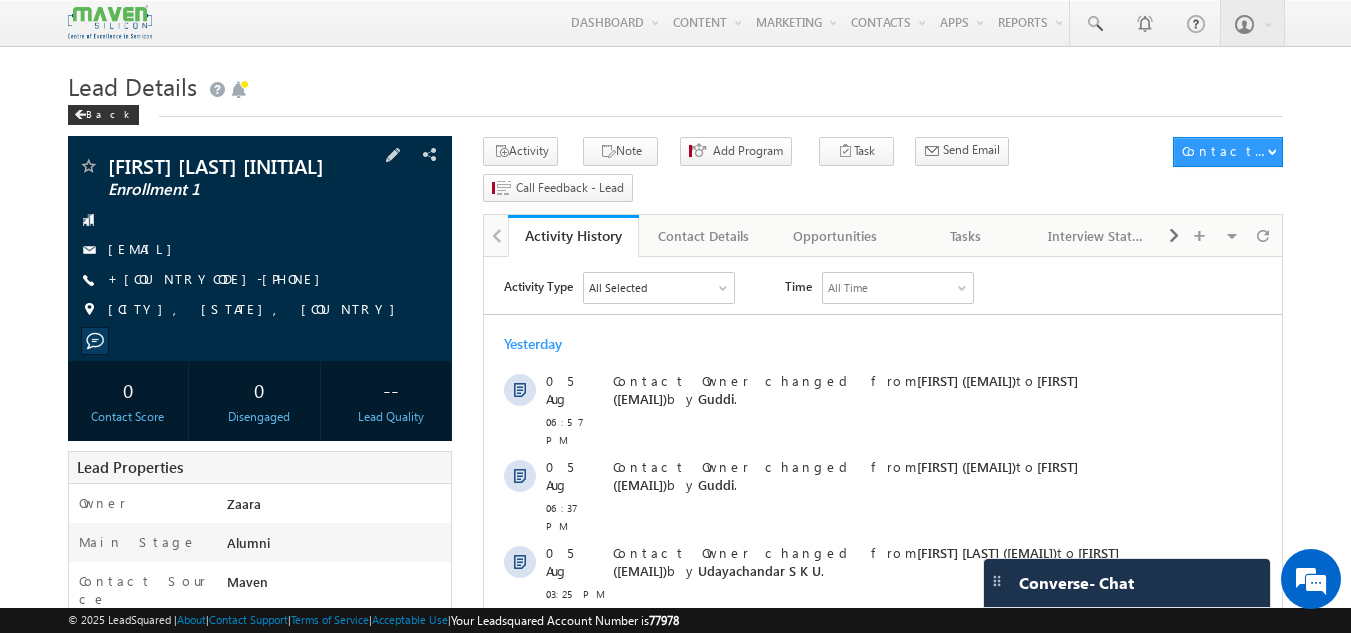 drag, startPoint x: 216, startPoint y: 281, endPoint x: 205, endPoint y: 280, distance: 11.045361 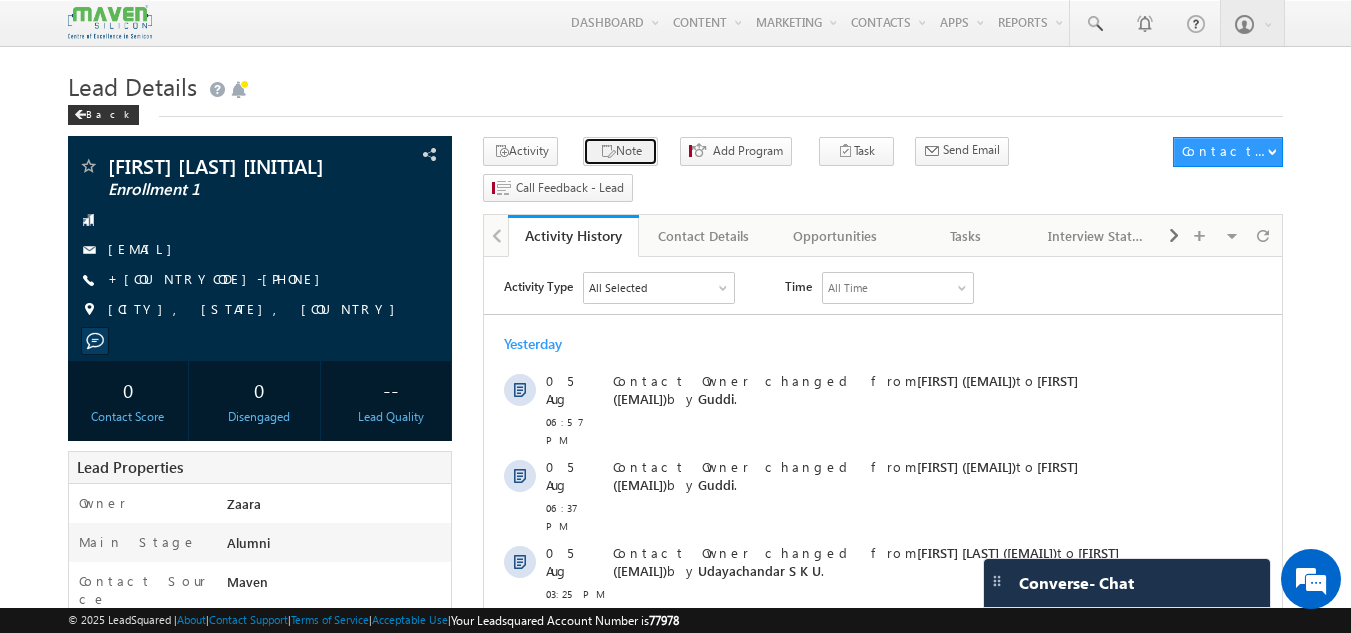 click on "Note" at bounding box center (620, 151) 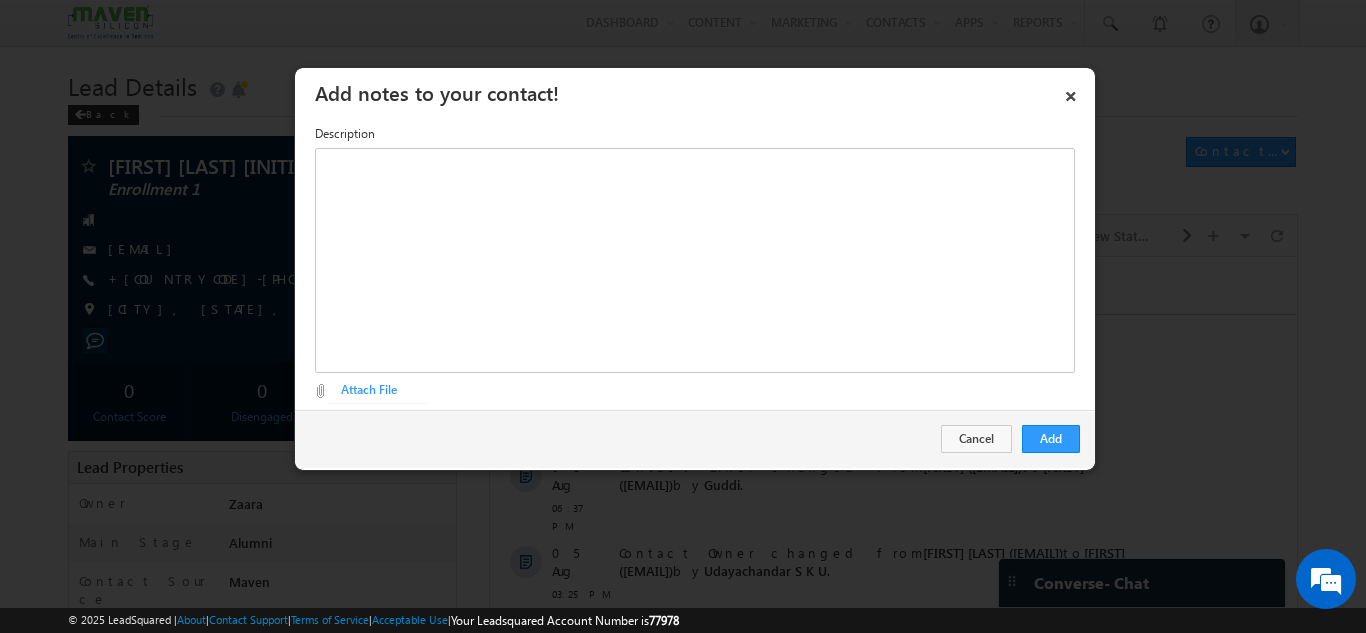click on "Attach File Attach File" at bounding box center [695, 387] 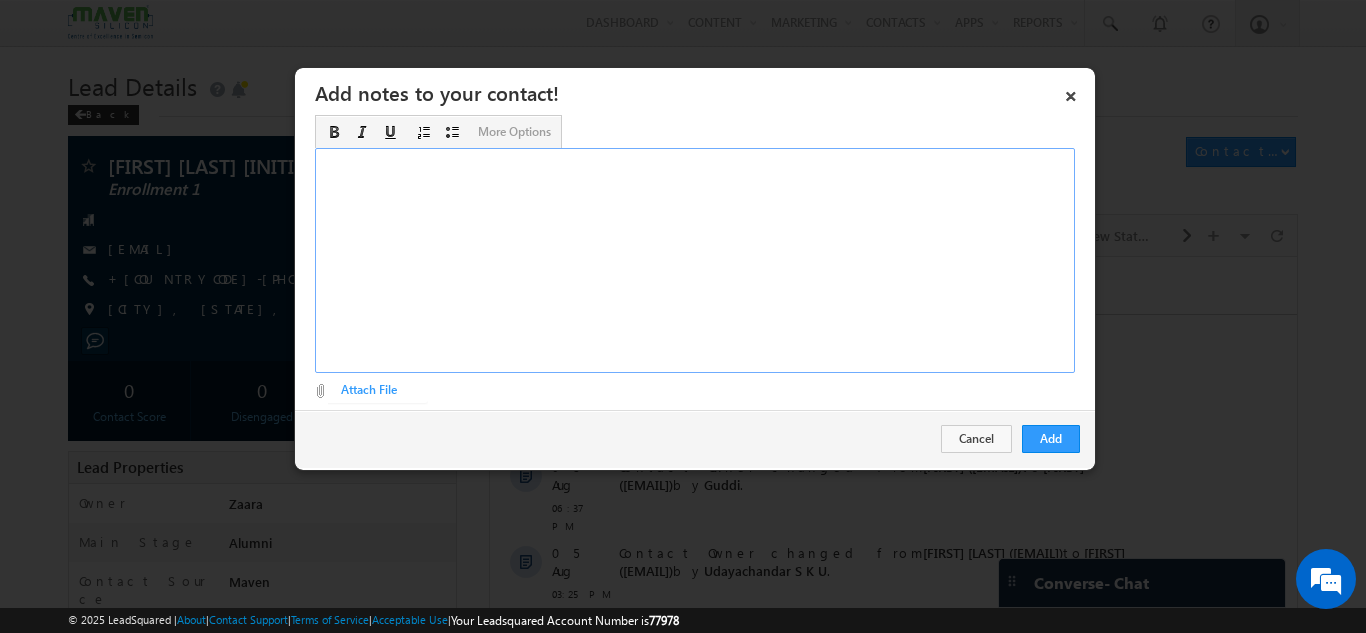 click at bounding box center [695, 260] 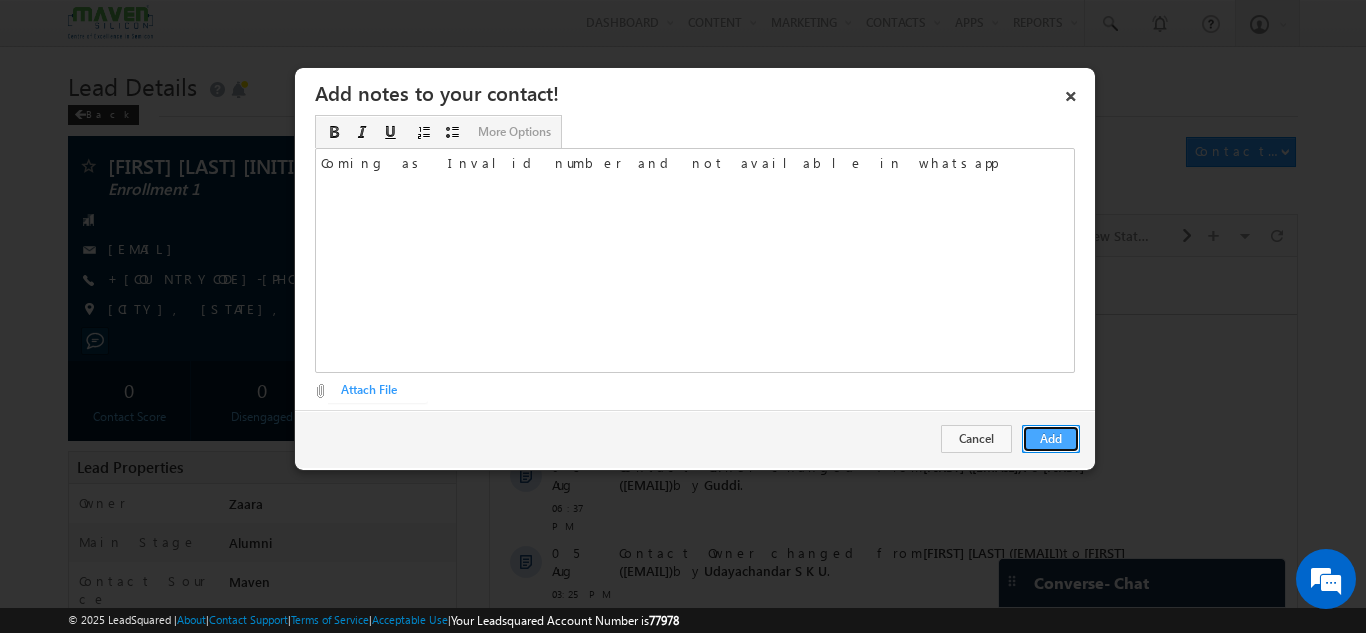 click on "Add" at bounding box center (1051, 439) 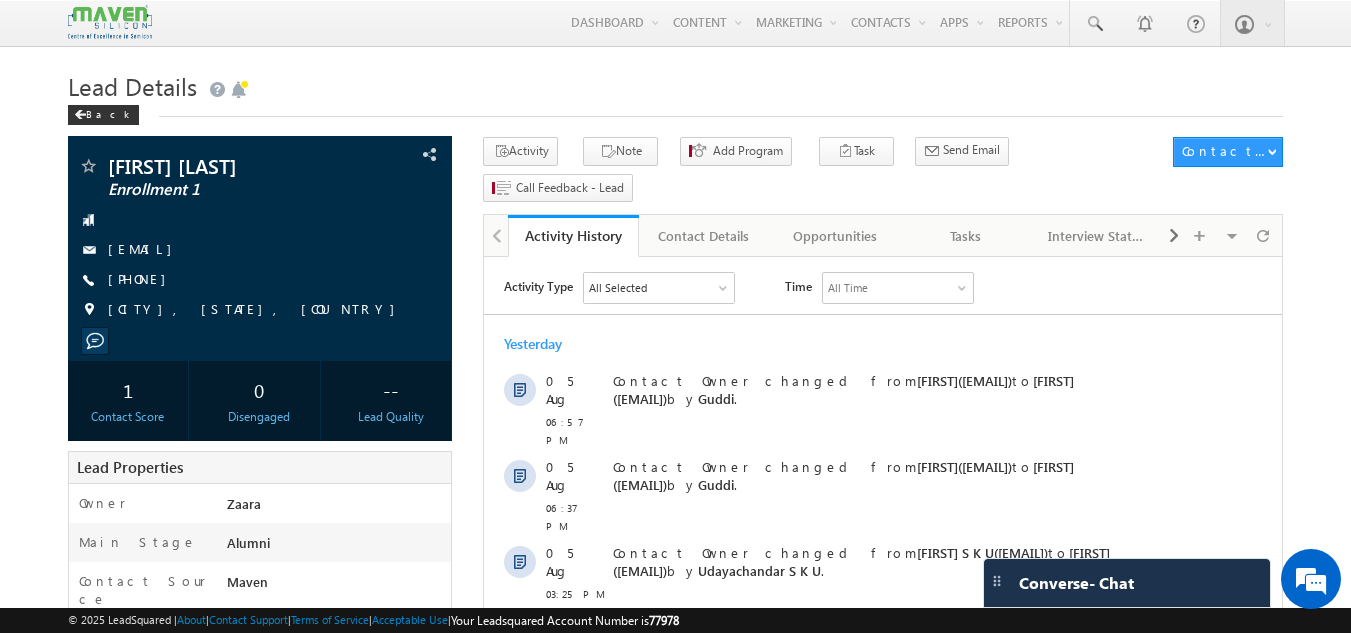 scroll, scrollTop: 0, scrollLeft: 0, axis: both 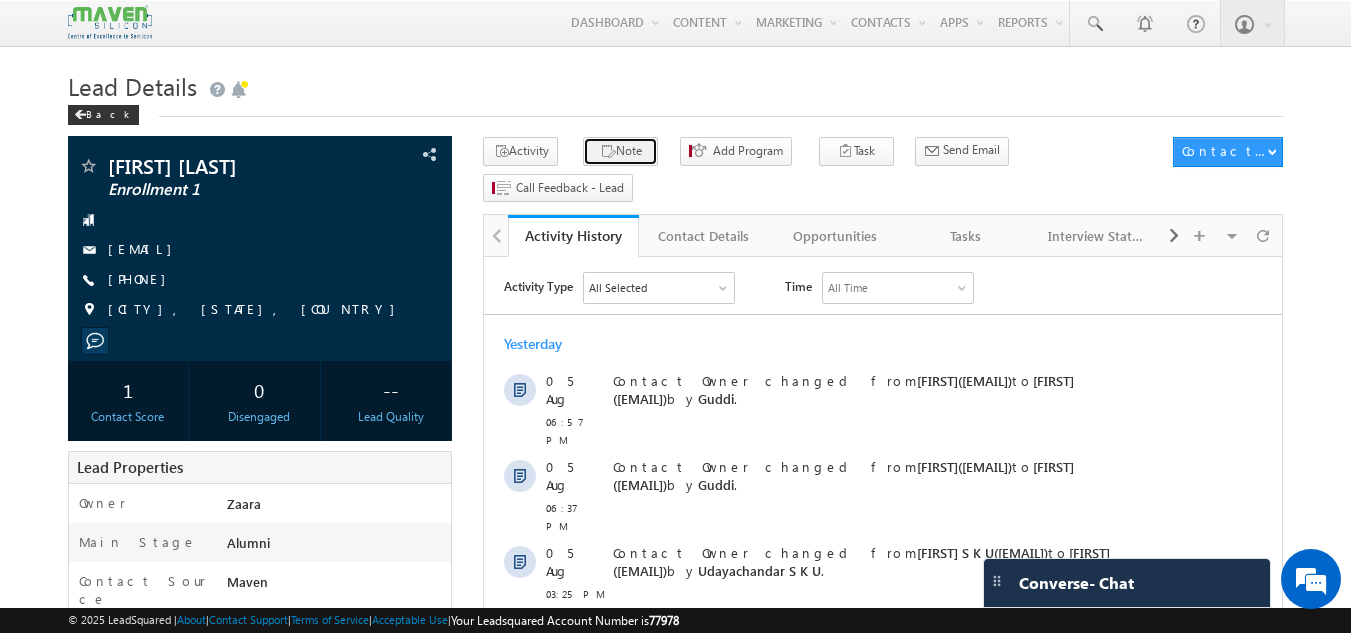 click on "Note" at bounding box center (620, 151) 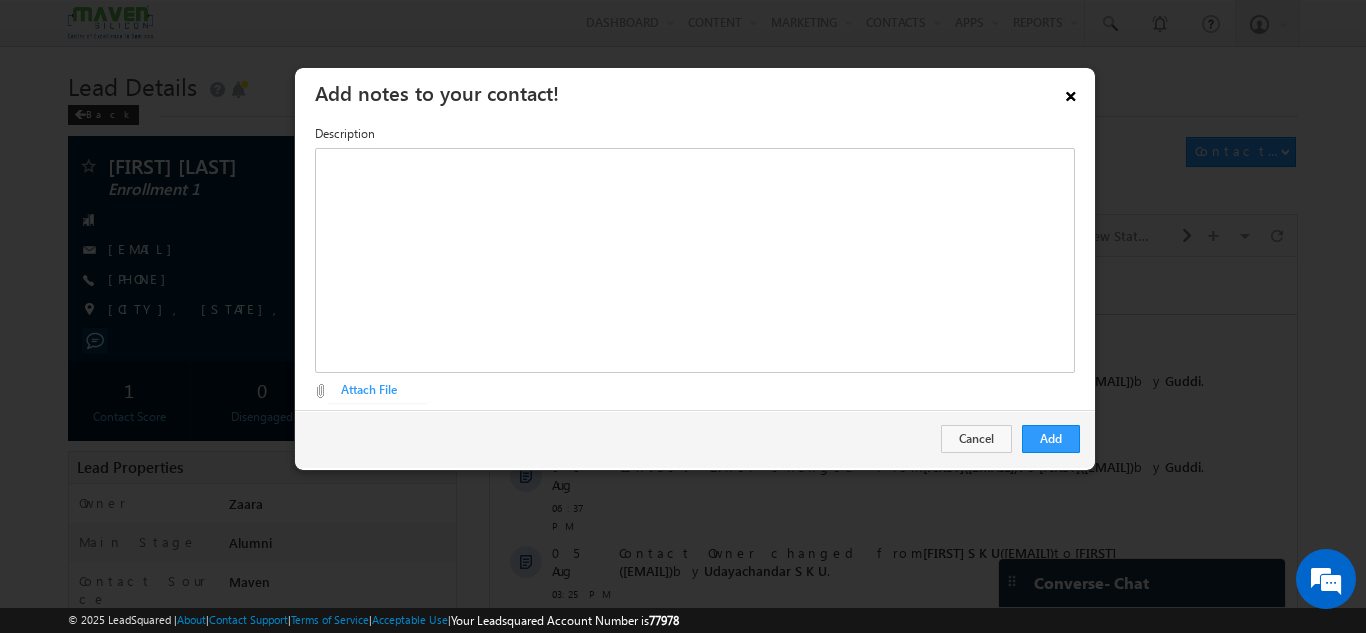 click on "×" at bounding box center [1071, 92] 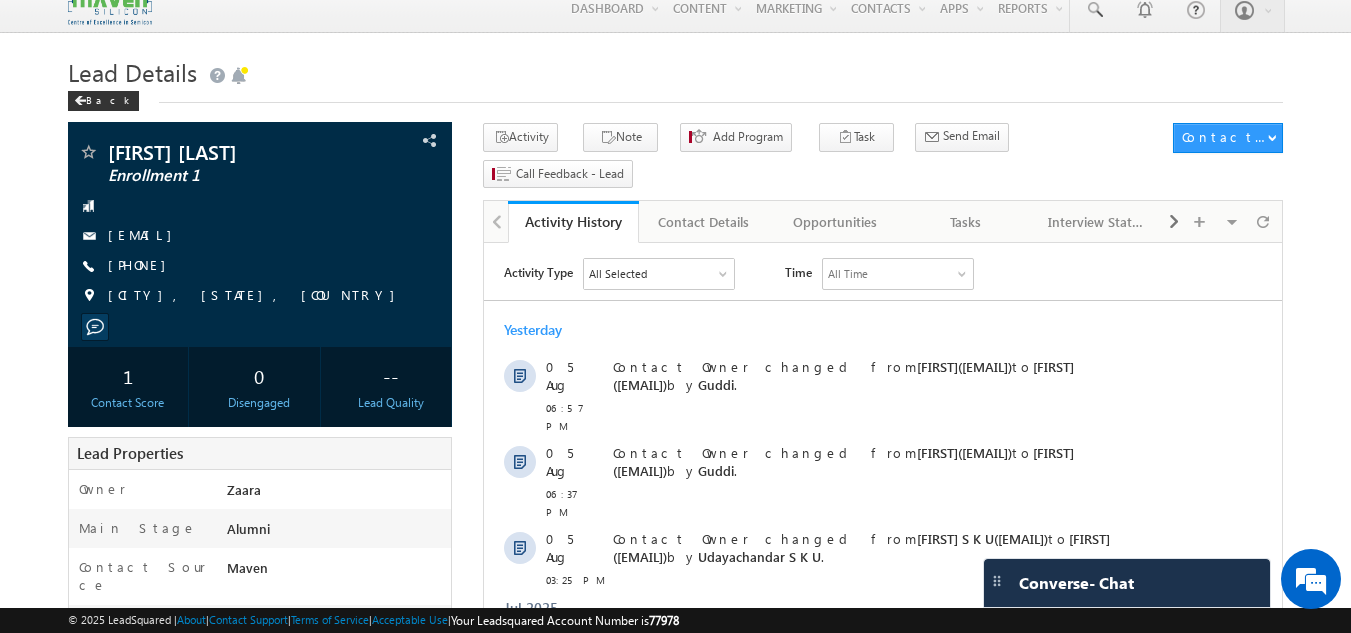scroll, scrollTop: 0, scrollLeft: 0, axis: both 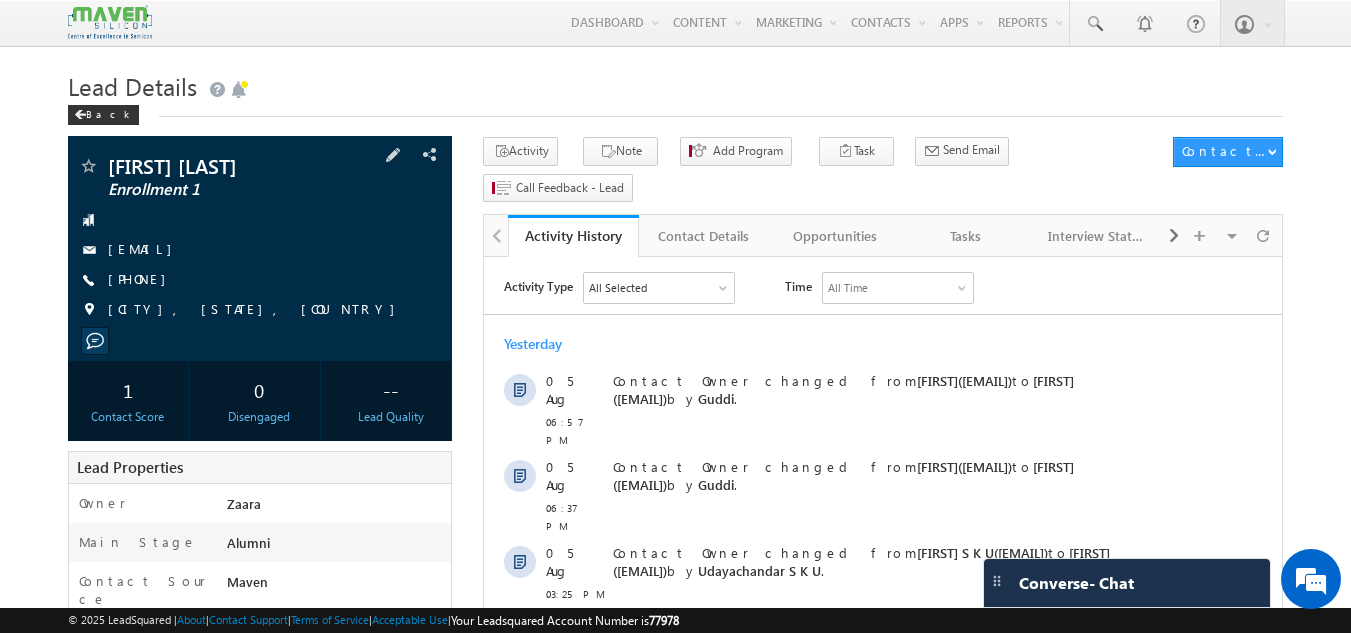 drag, startPoint x: 212, startPoint y: 283, endPoint x: 202, endPoint y: 276, distance: 12.206555 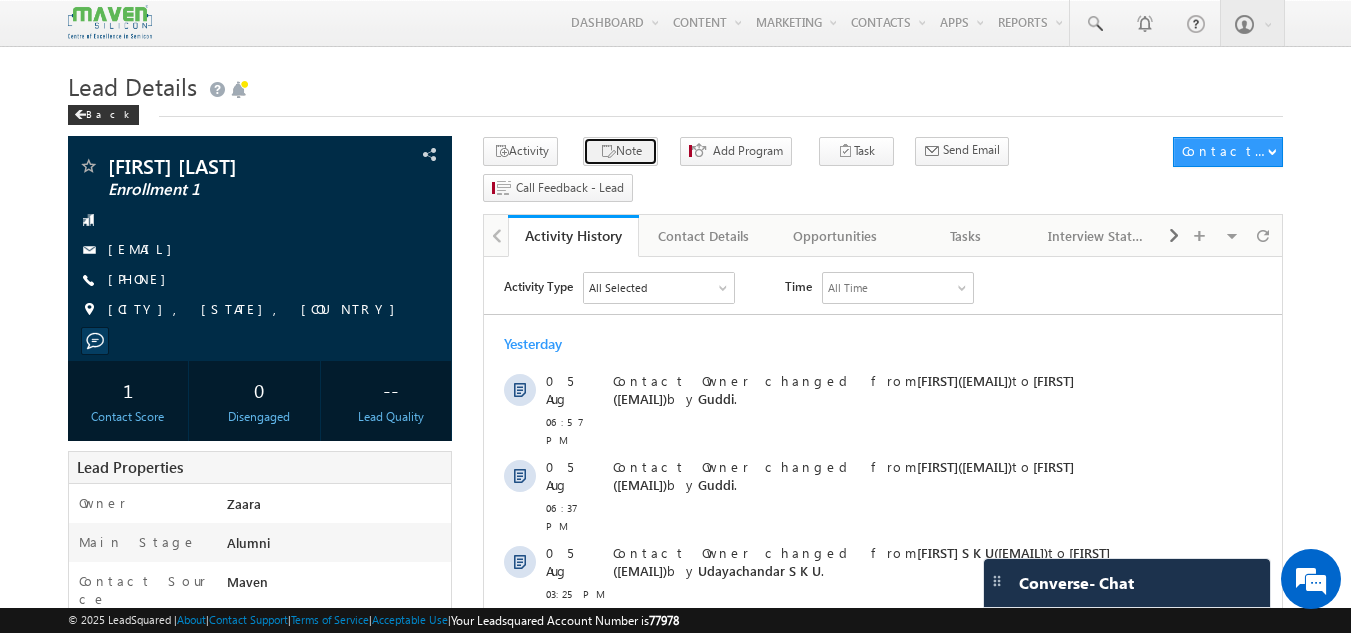 click on "Note" at bounding box center (620, 151) 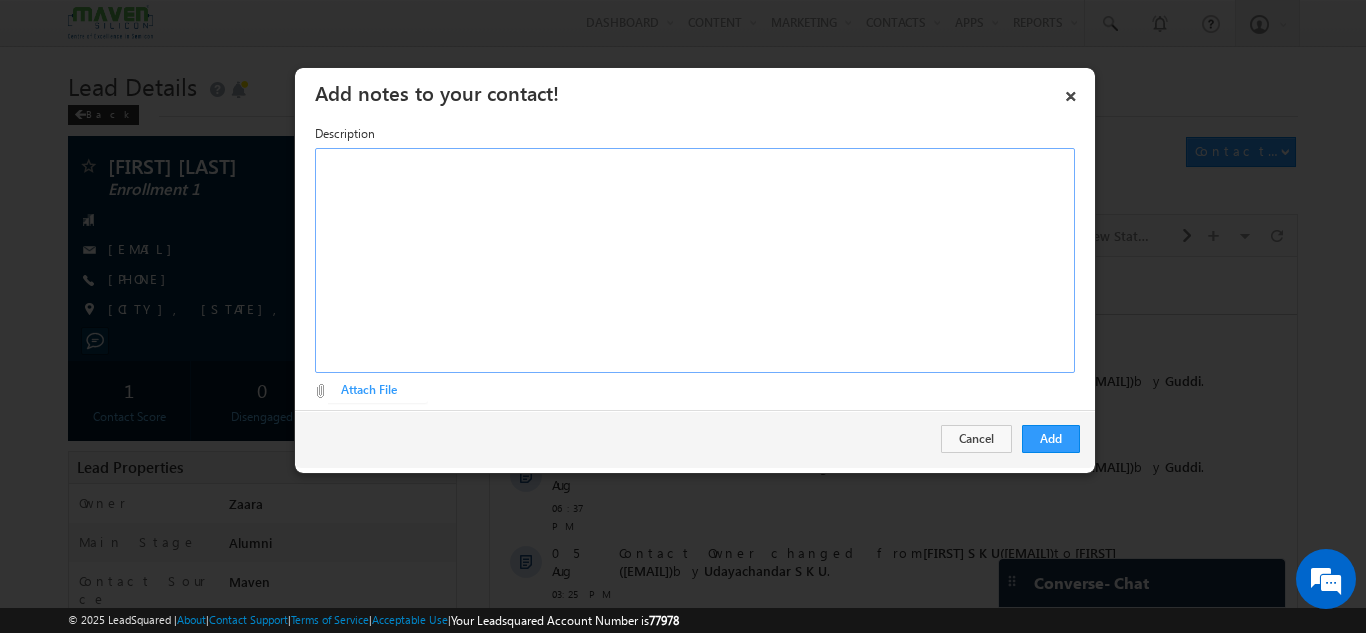 click at bounding box center [695, 260] 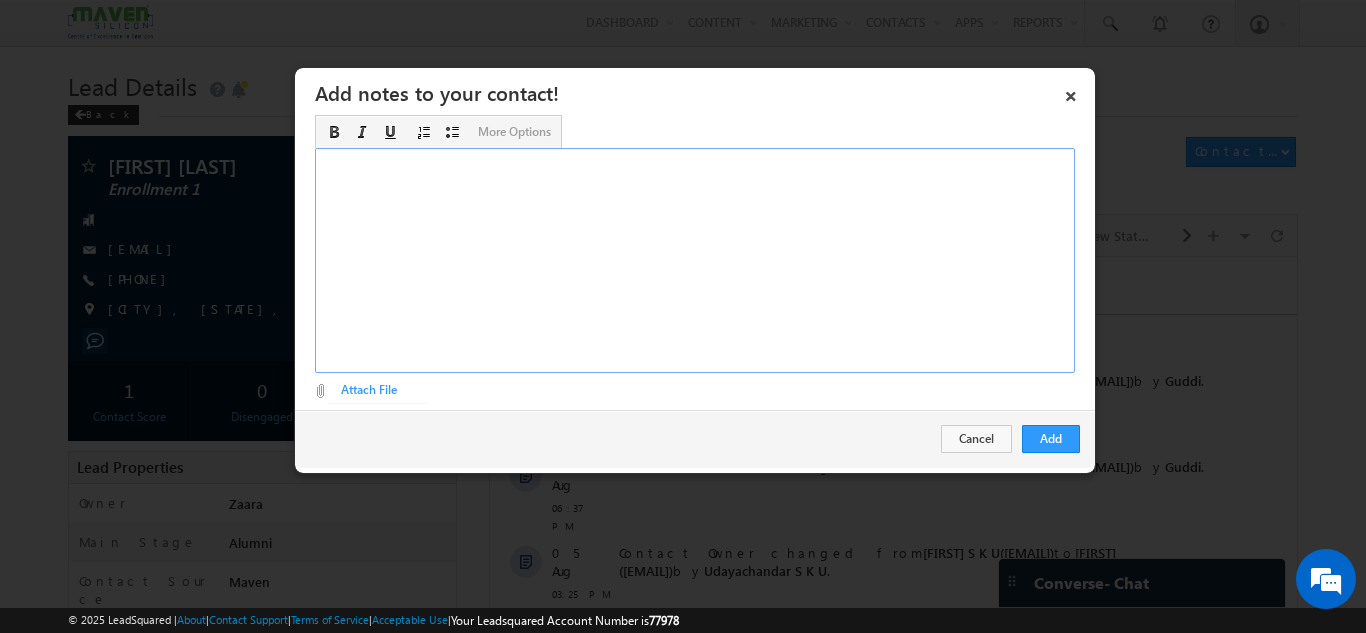 type 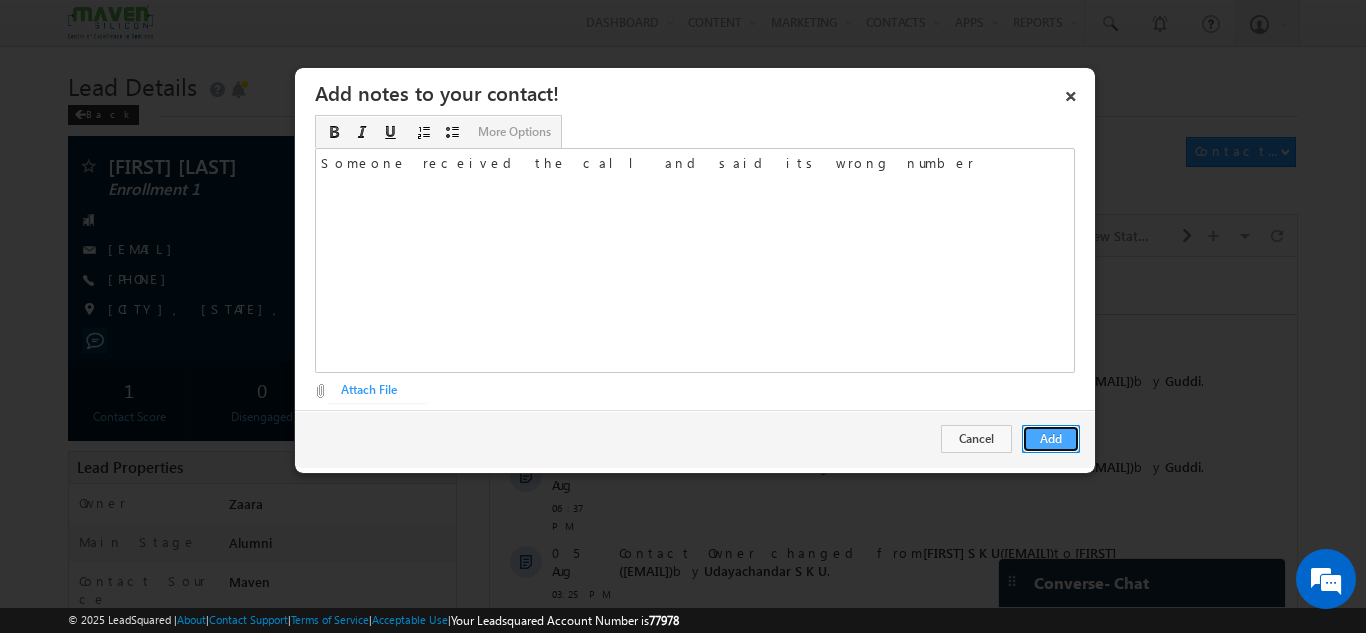 click on "Add" at bounding box center [1051, 439] 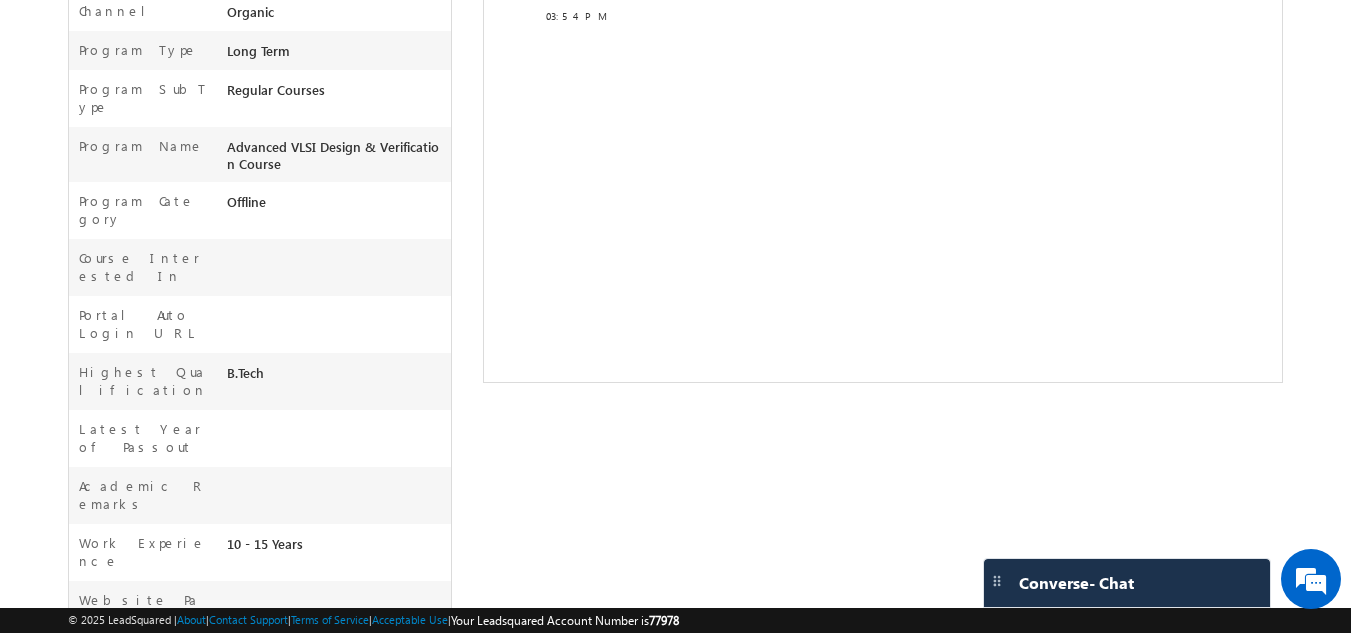 scroll, scrollTop: 700, scrollLeft: 0, axis: vertical 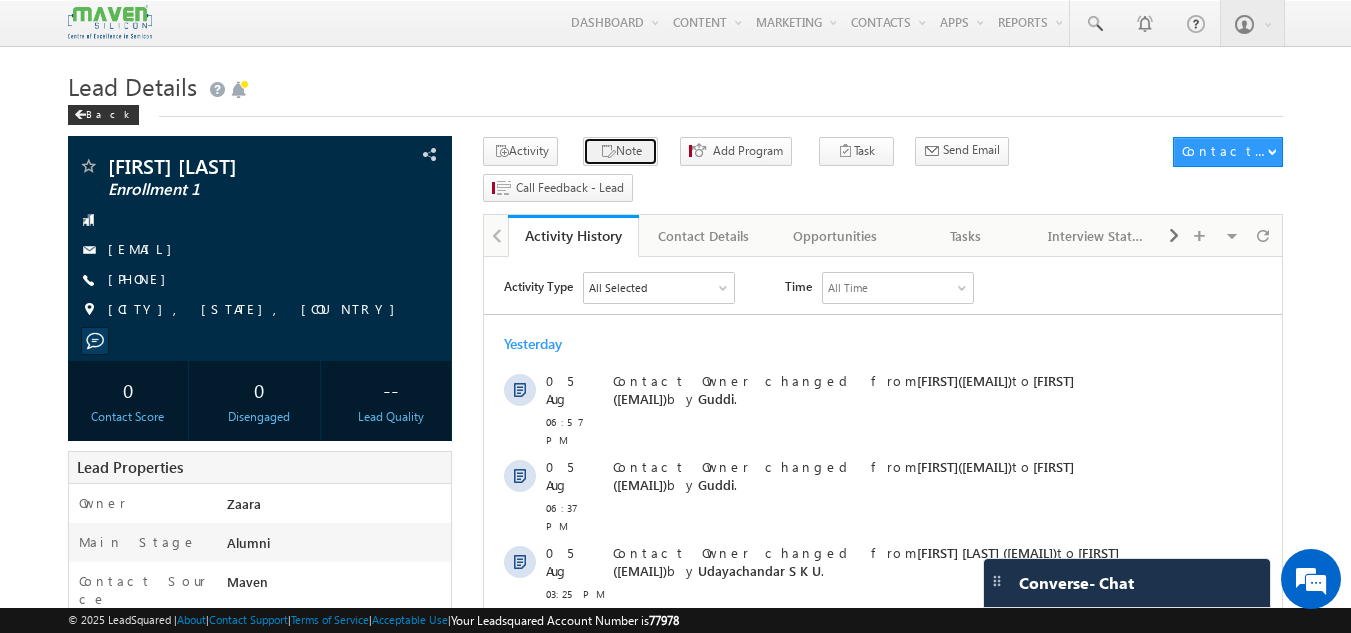 click on "Note" at bounding box center [620, 151] 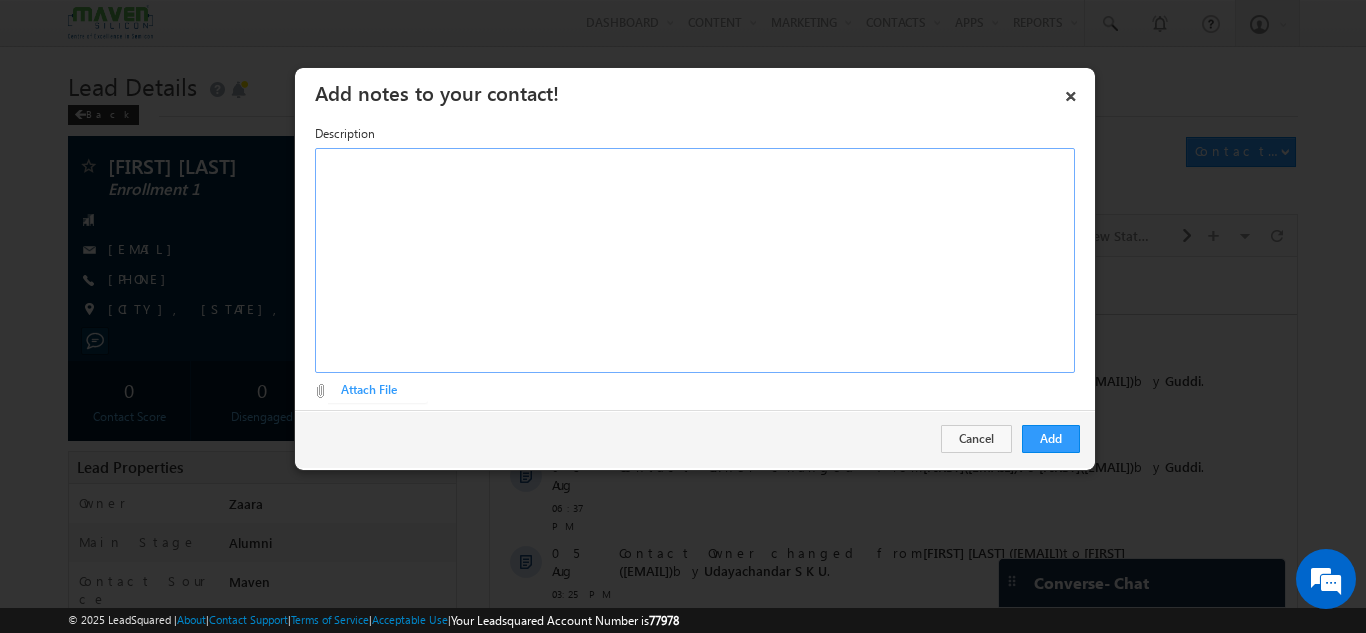 click at bounding box center (695, 260) 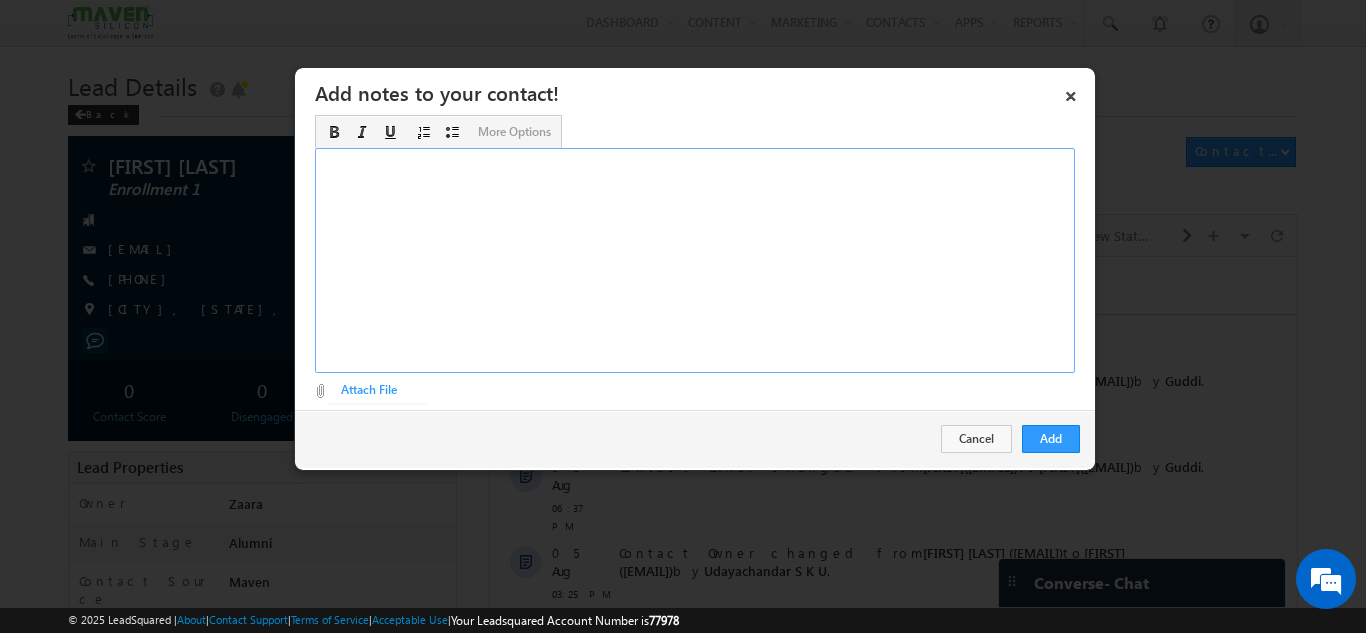 type 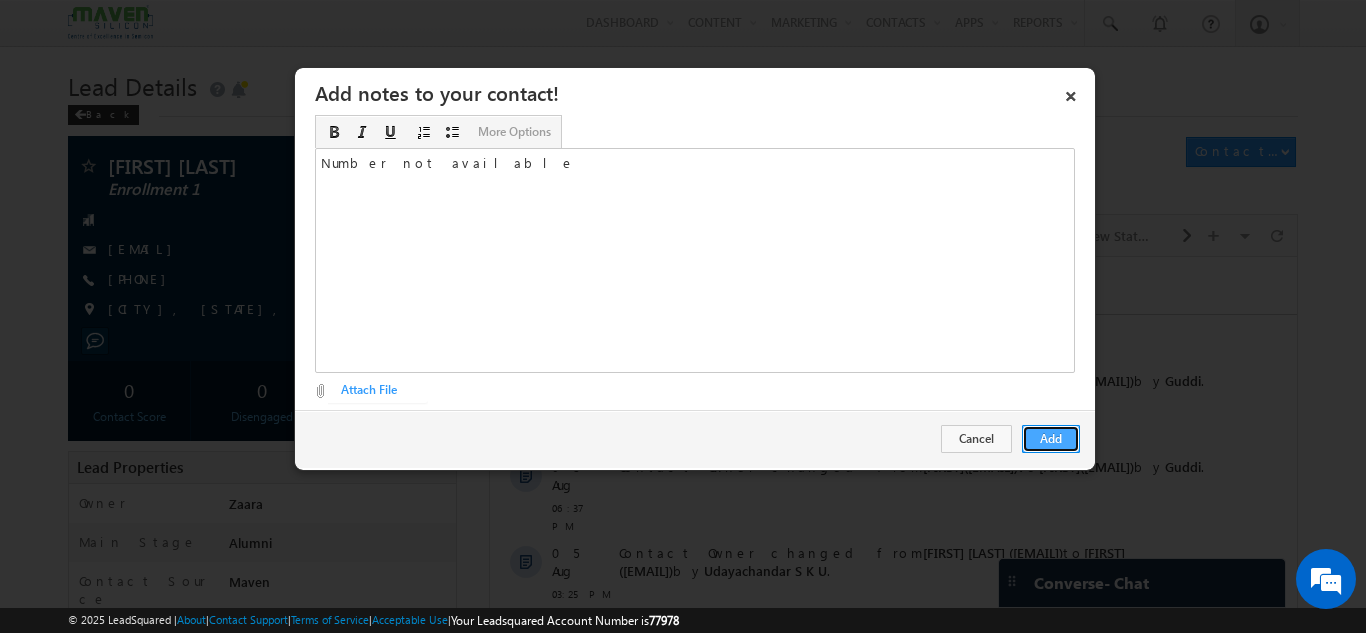 click on "Add" at bounding box center (1051, 439) 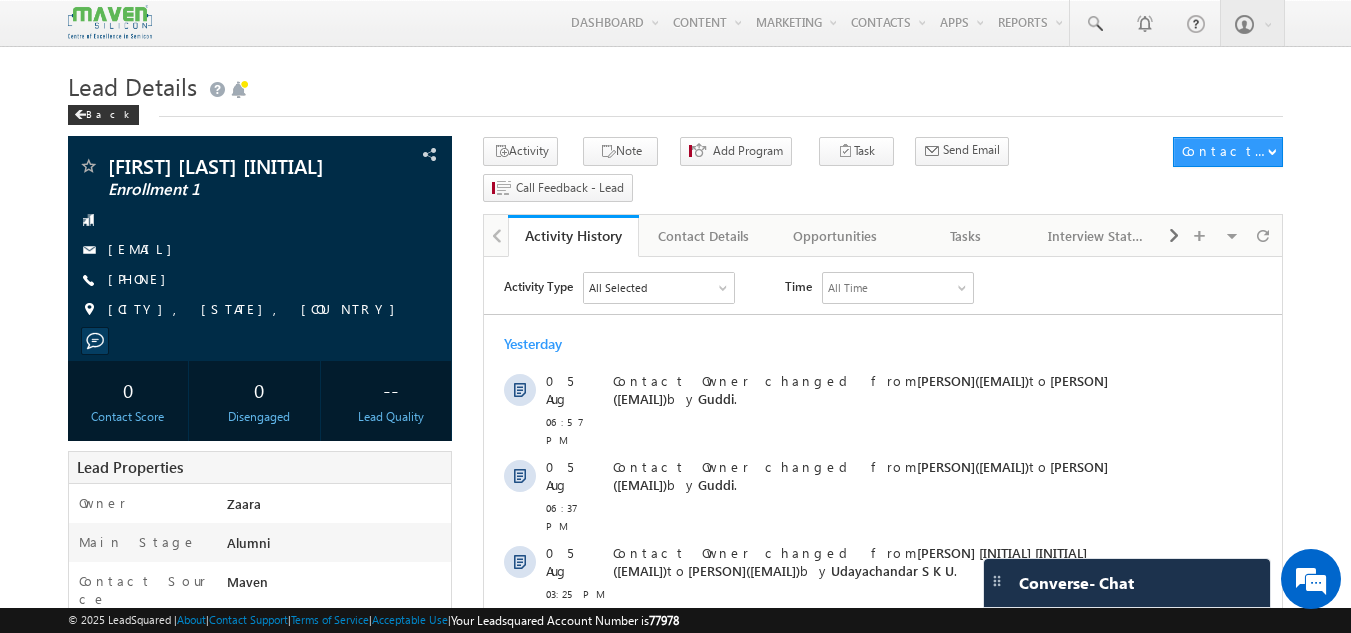 scroll, scrollTop: 0, scrollLeft: 0, axis: both 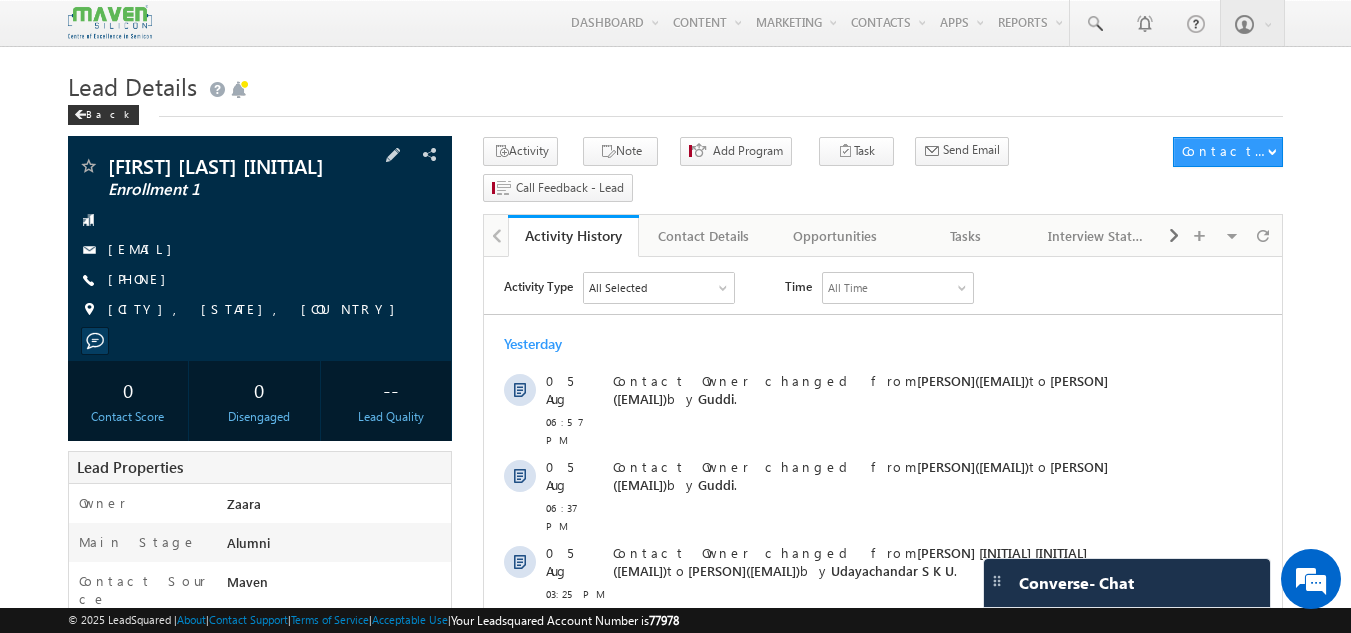 click on "+91-7204489218" at bounding box center [260, 280] 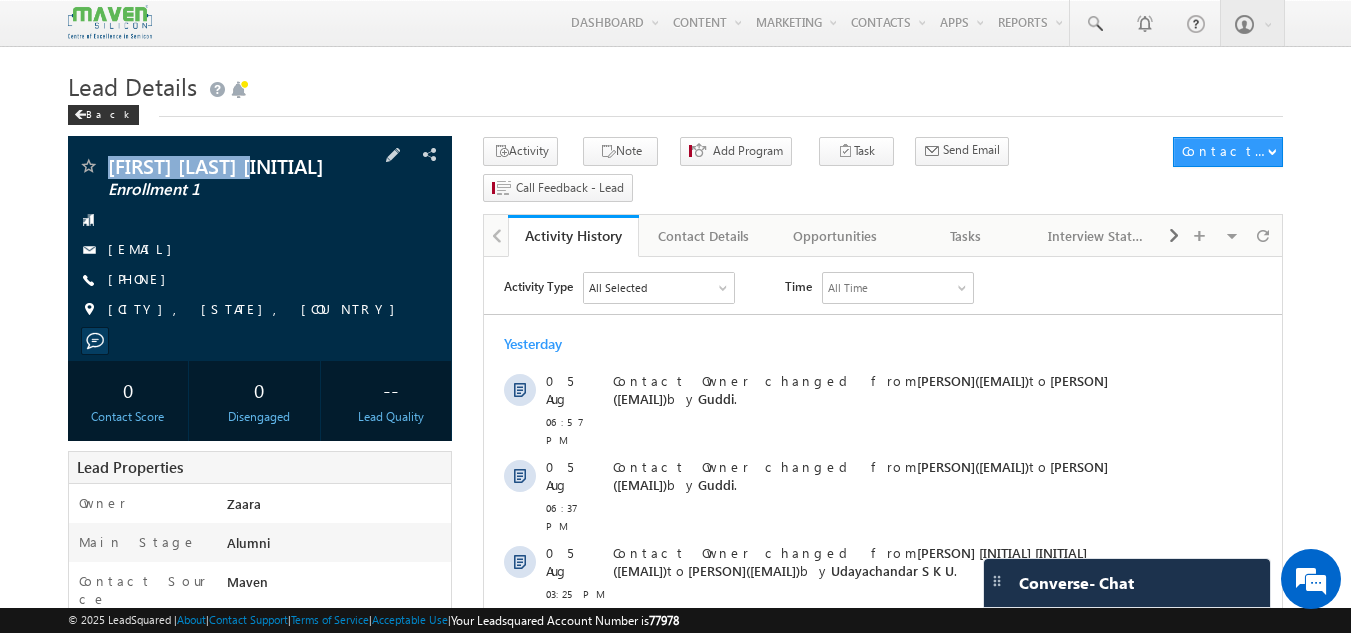 drag, startPoint x: 106, startPoint y: 166, endPoint x: 263, endPoint y: 172, distance: 157.11461 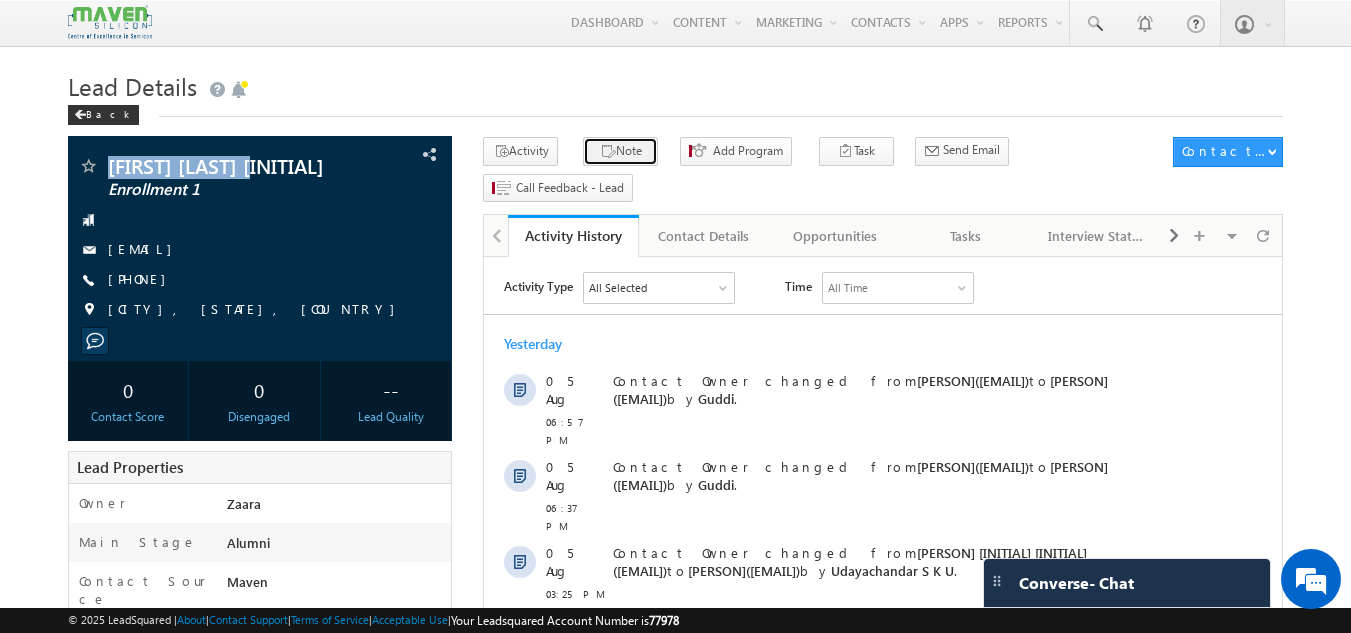click on "Note" at bounding box center (620, 151) 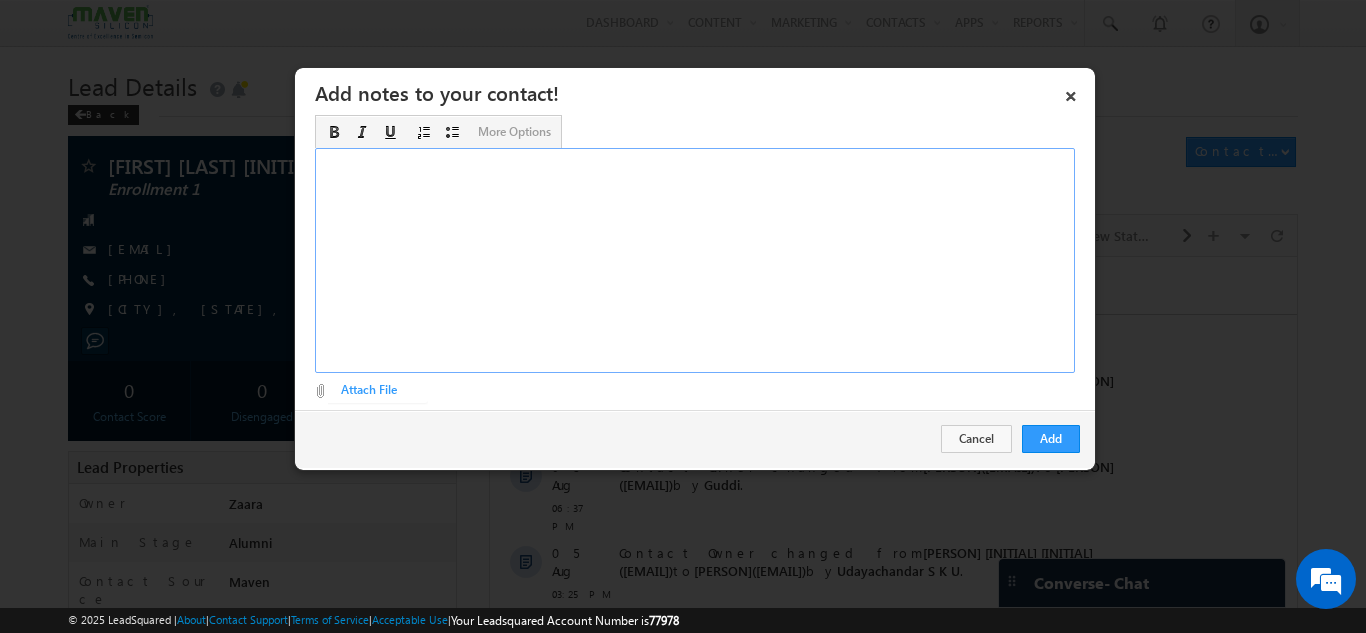 click at bounding box center [695, 260] 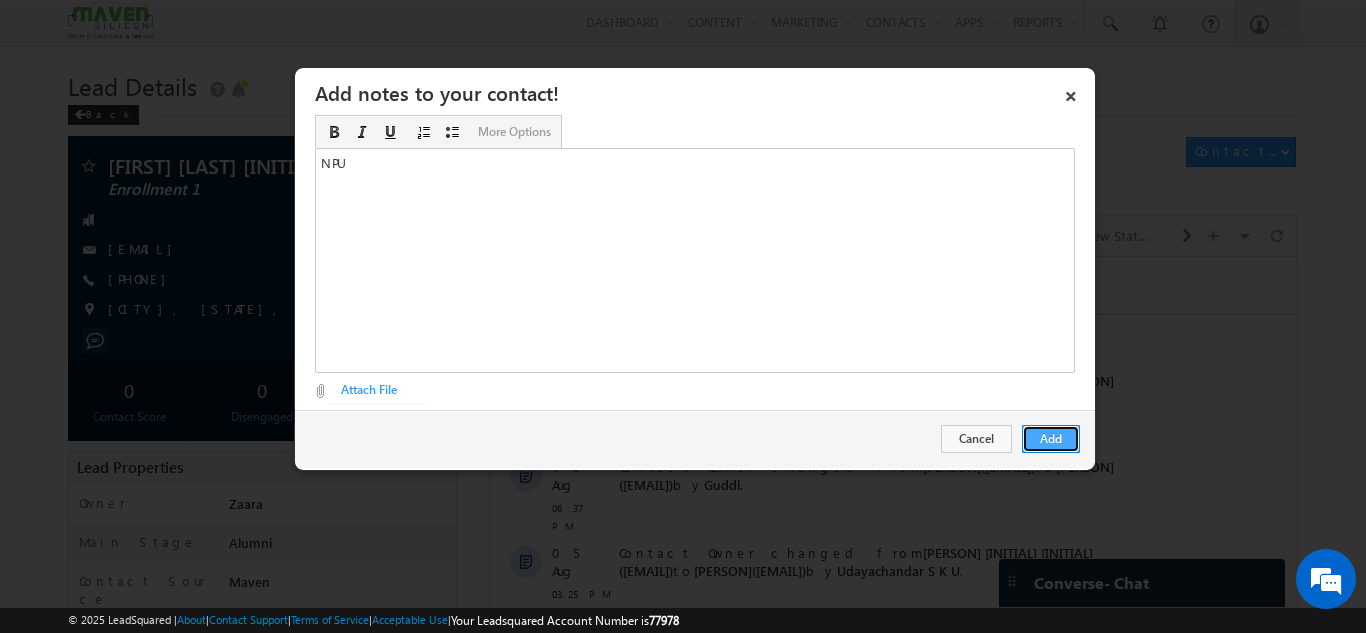 click on "Add" at bounding box center (1051, 439) 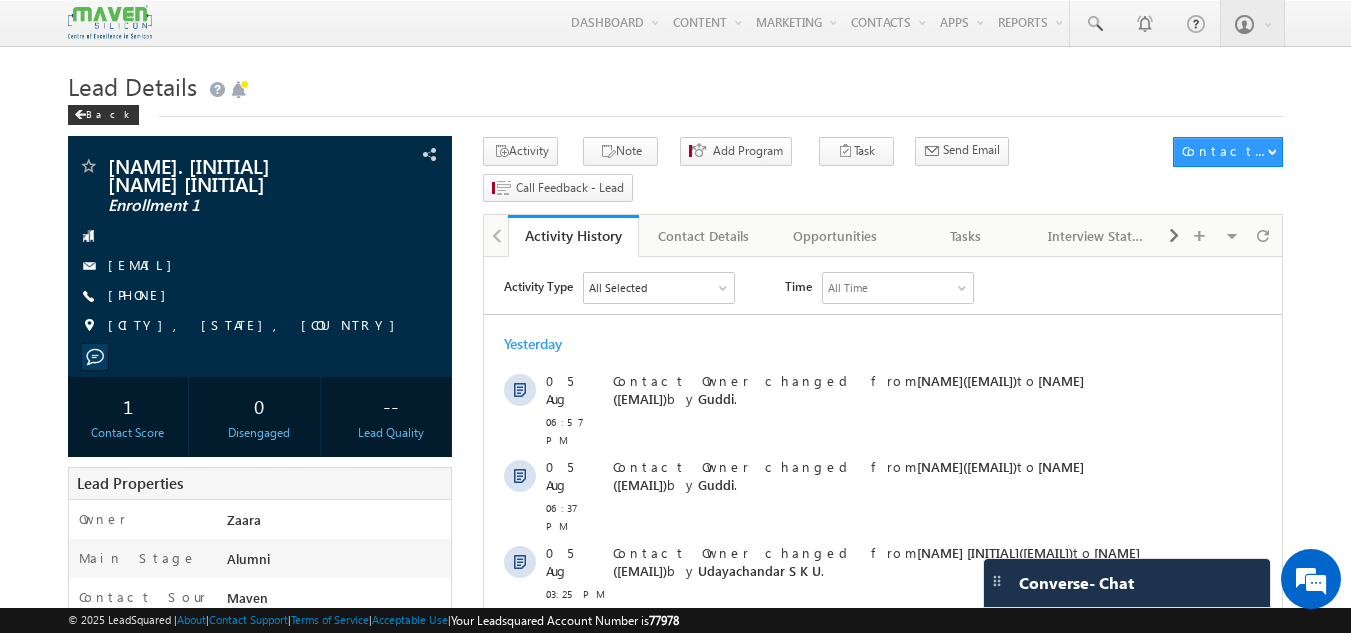 scroll, scrollTop: 0, scrollLeft: 0, axis: both 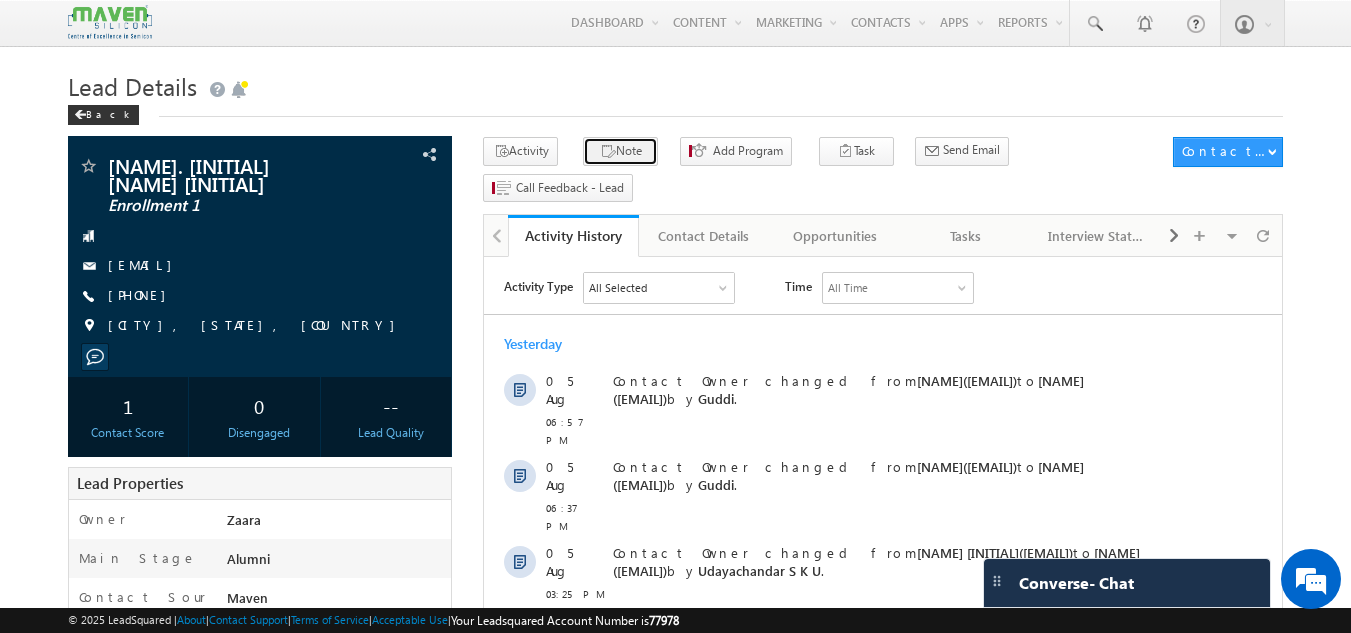click on "Note" at bounding box center (620, 151) 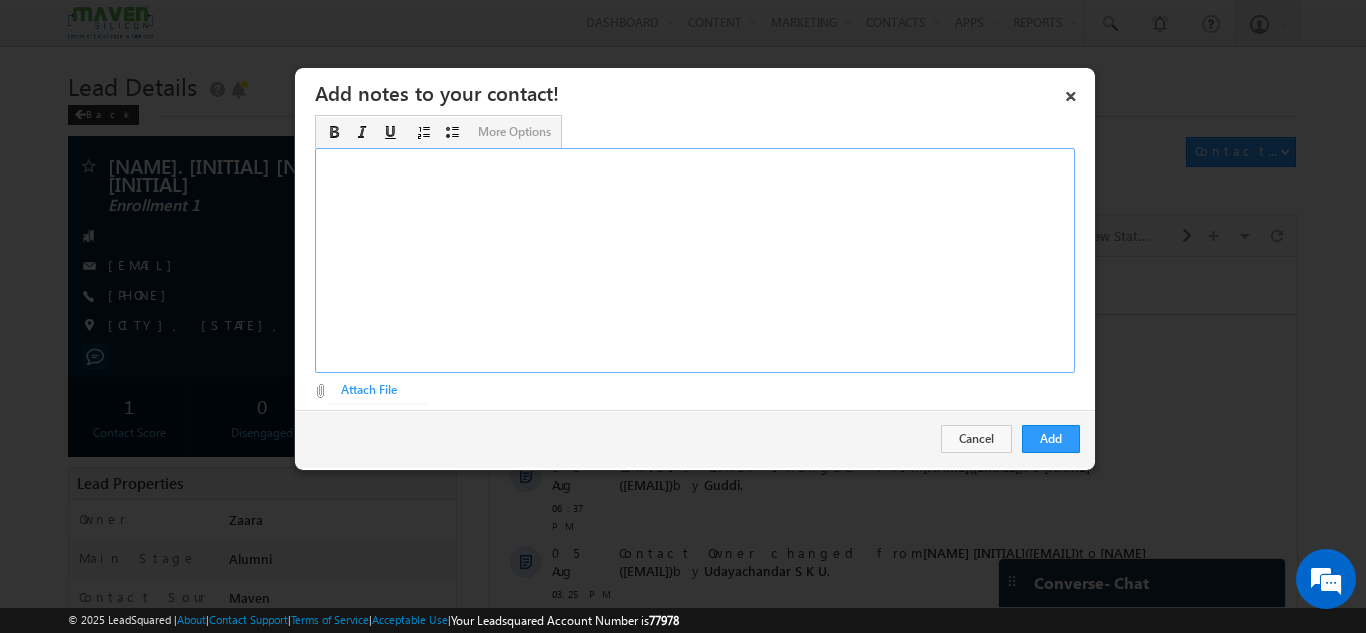 click at bounding box center (695, 260) 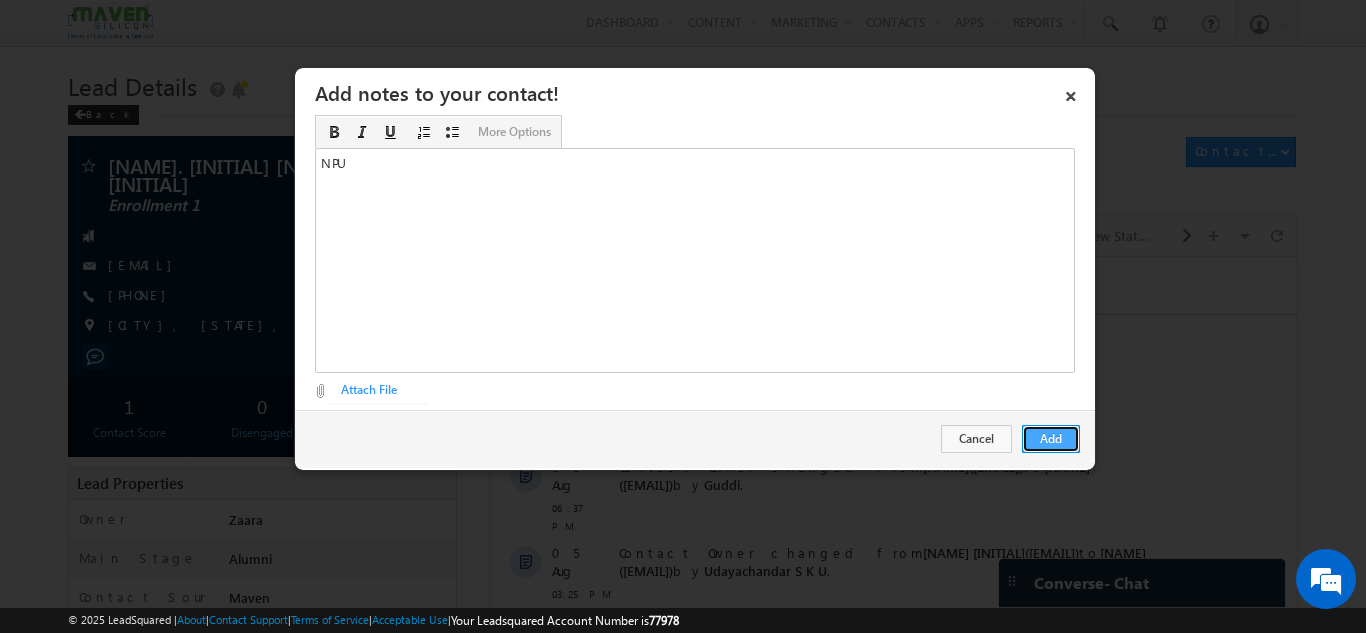 click on "Add" at bounding box center (1051, 439) 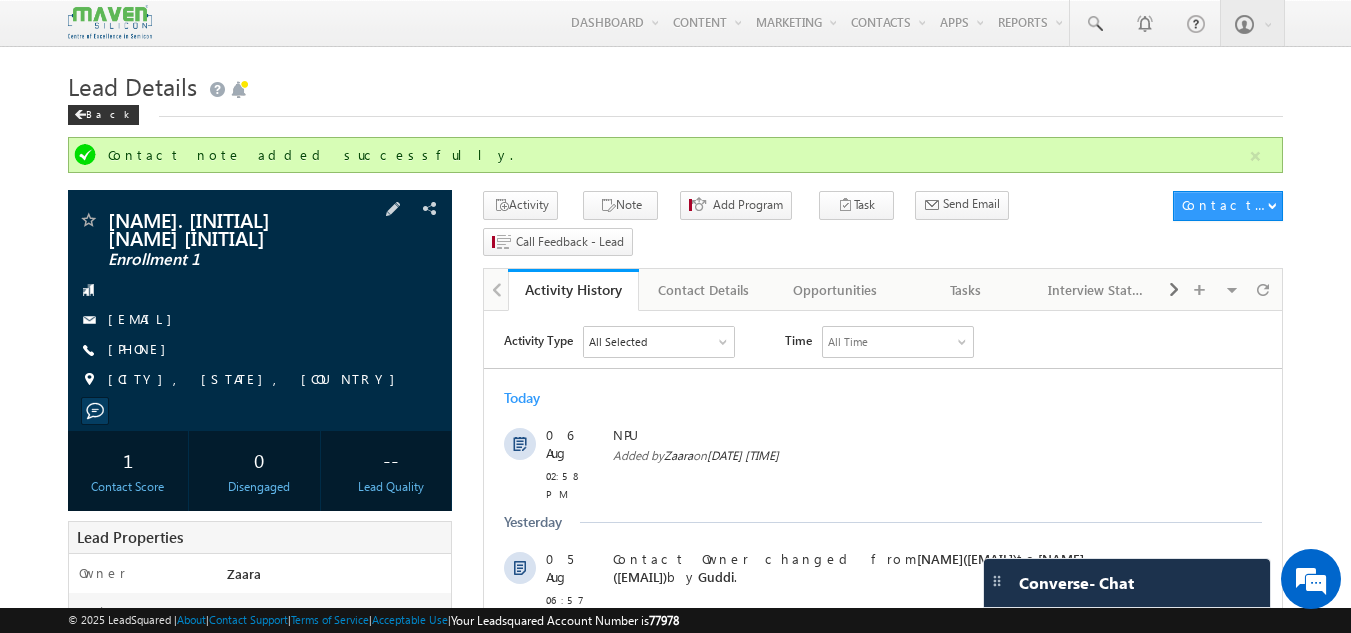 drag, startPoint x: 221, startPoint y: 331, endPoint x: 205, endPoint y: 336, distance: 16.763054 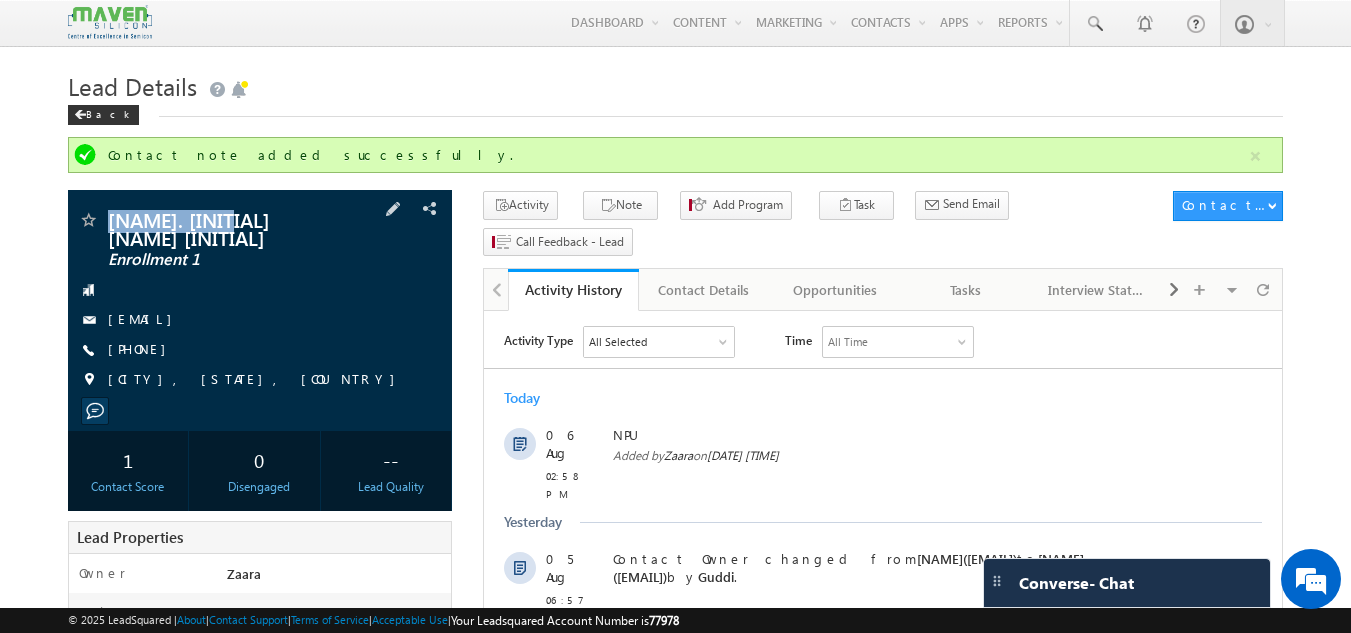 drag, startPoint x: 108, startPoint y: 217, endPoint x: 258, endPoint y: 226, distance: 150.26976 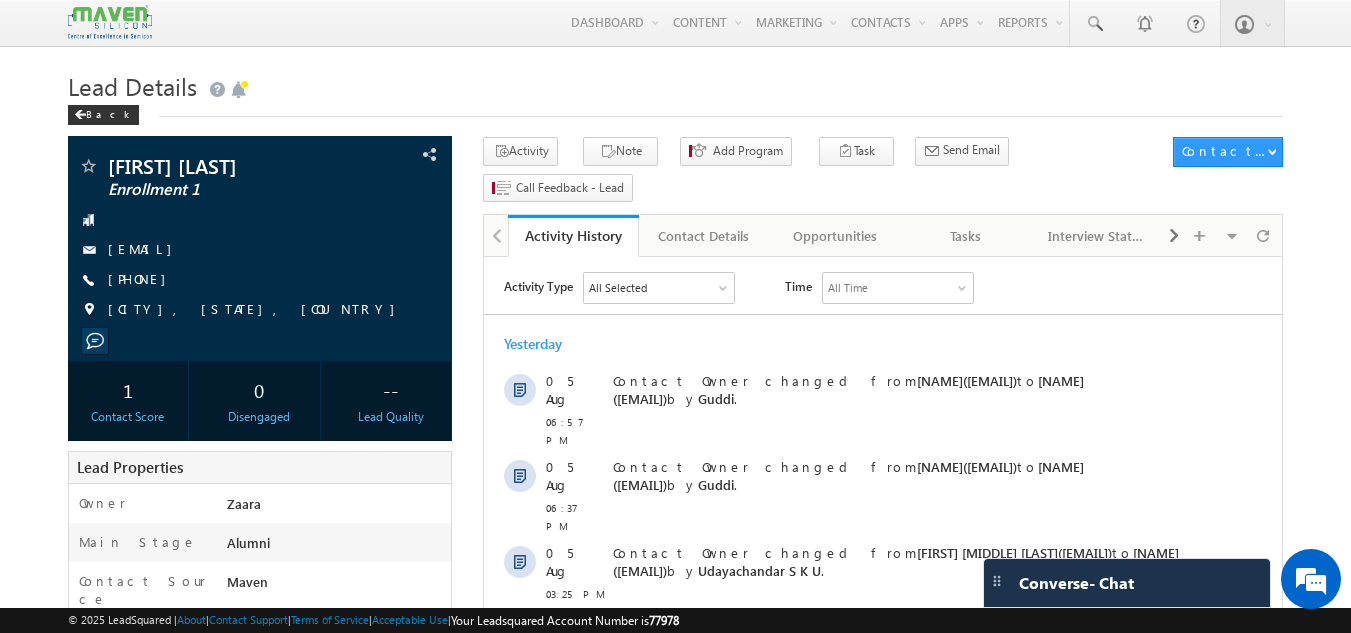 scroll, scrollTop: 0, scrollLeft: 0, axis: both 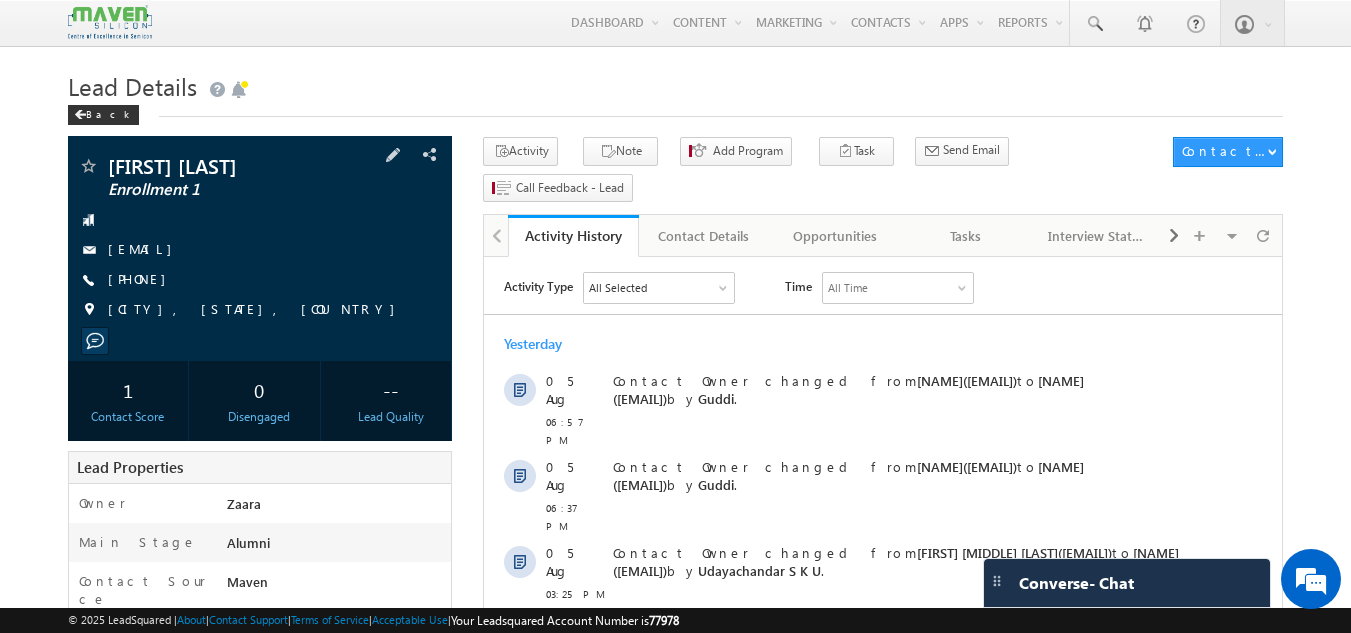 click on "[PHONE]" at bounding box center (260, 280) 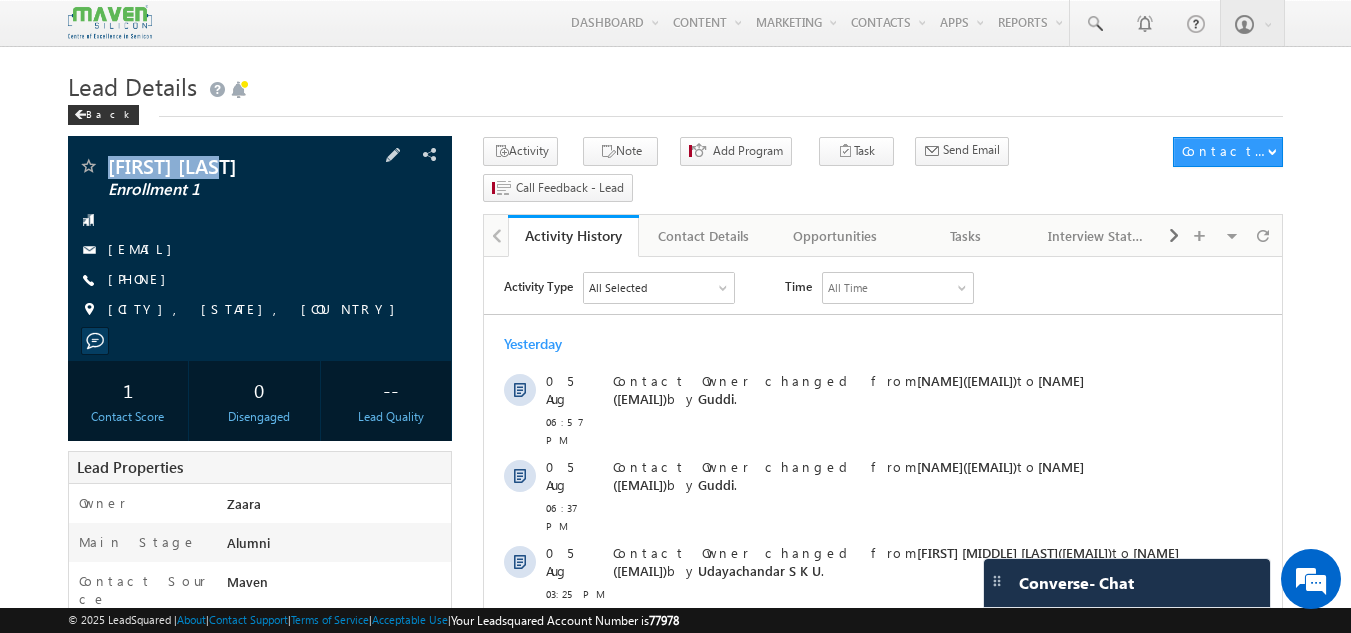 drag, startPoint x: 111, startPoint y: 167, endPoint x: 224, endPoint y: 171, distance: 113.07078 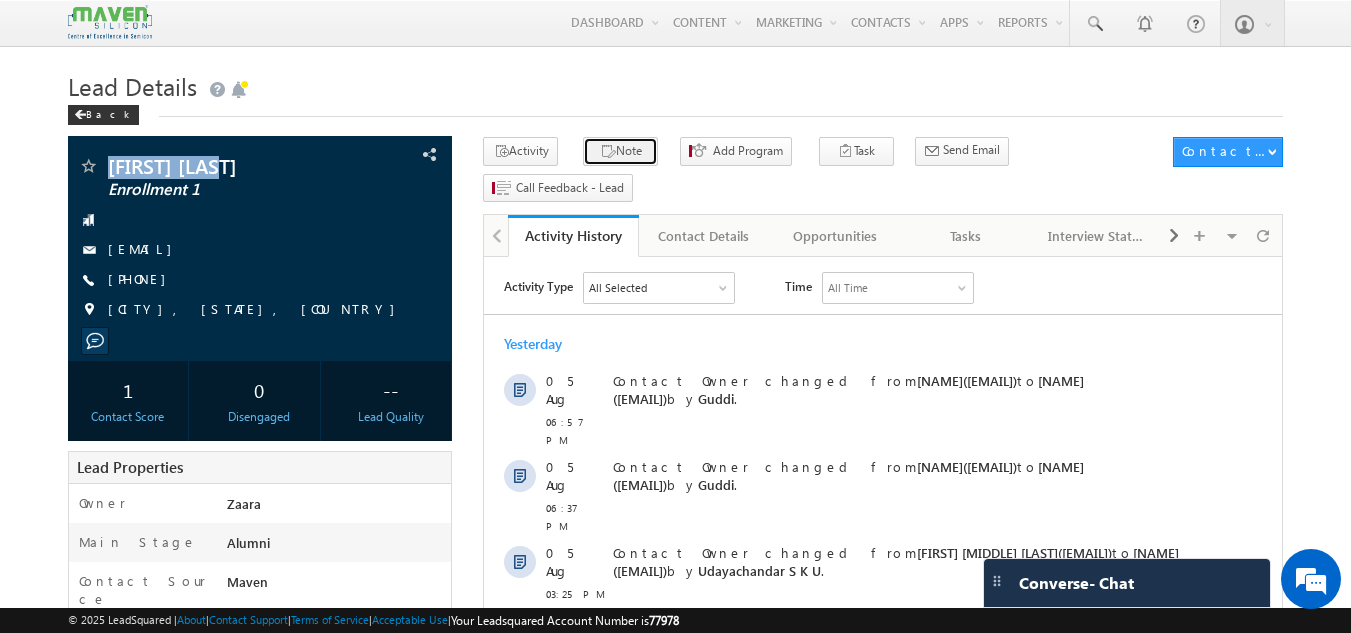 click on "Note" at bounding box center (620, 151) 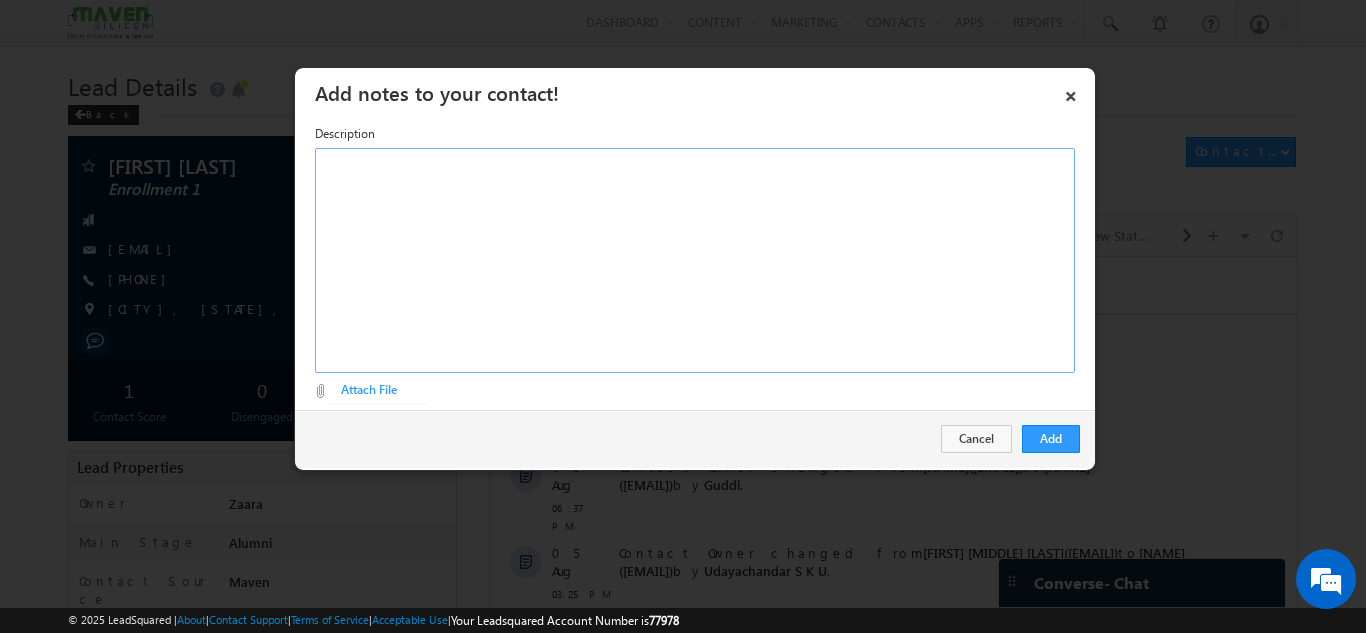 click at bounding box center [695, 260] 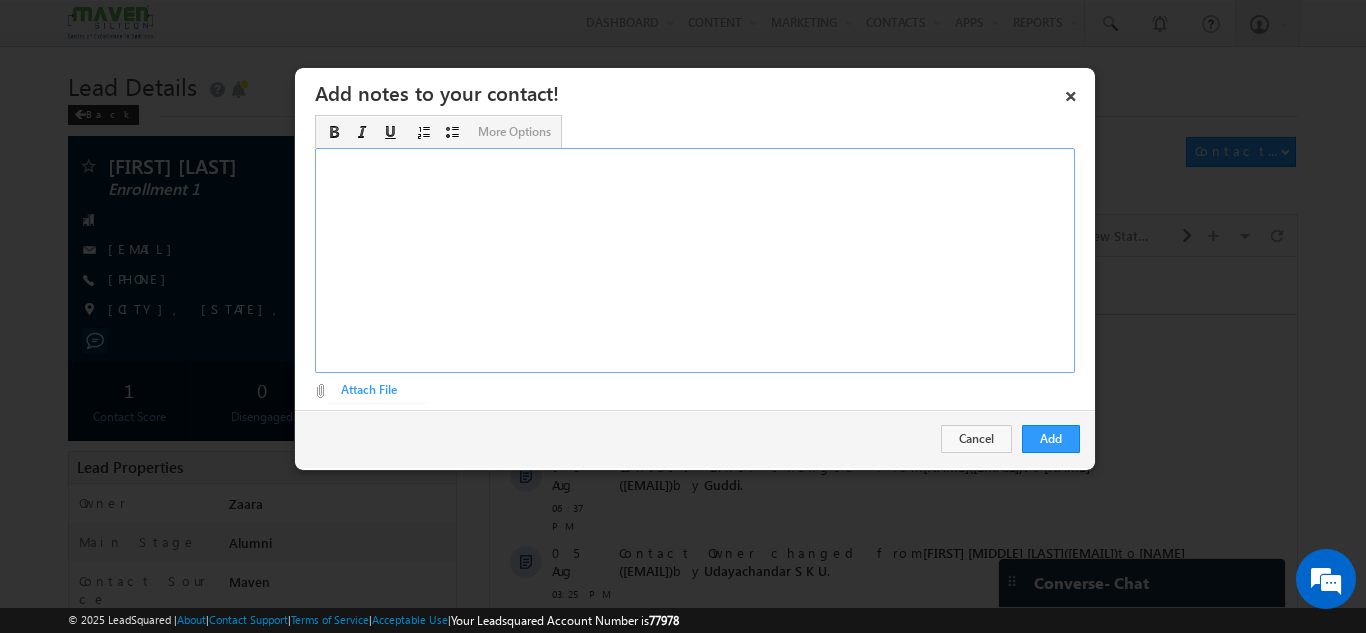 type 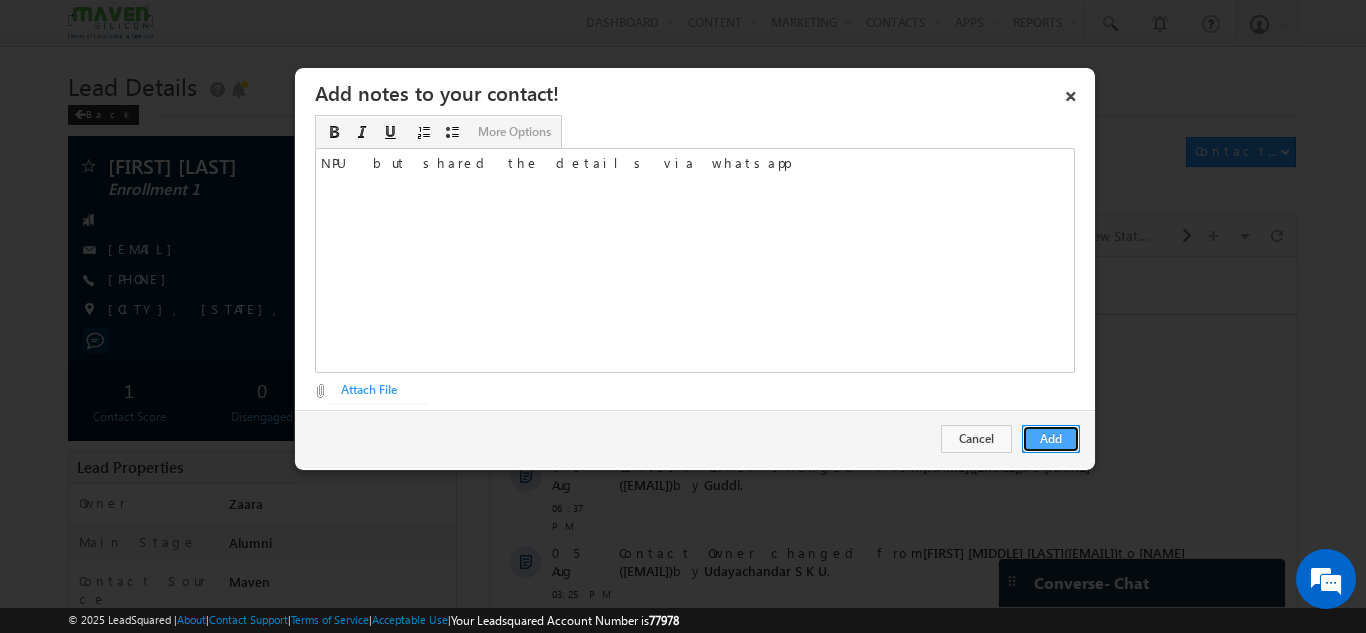 click on "Add" at bounding box center [1051, 439] 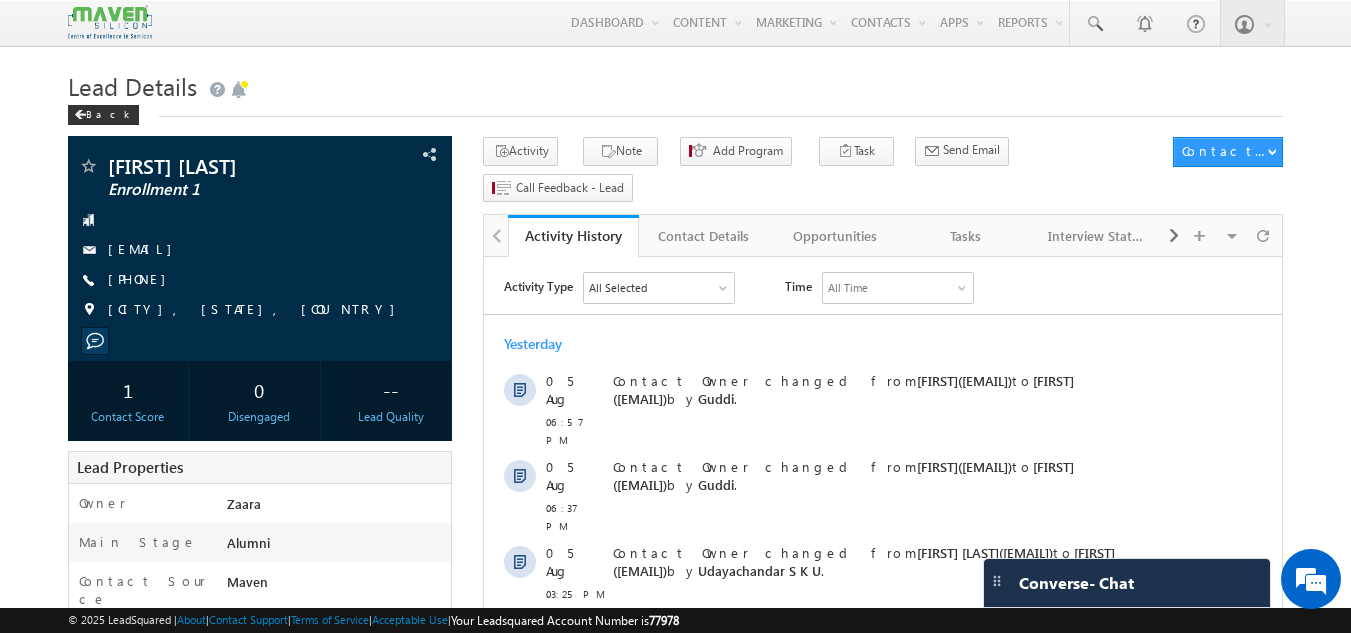 scroll, scrollTop: 0, scrollLeft: 0, axis: both 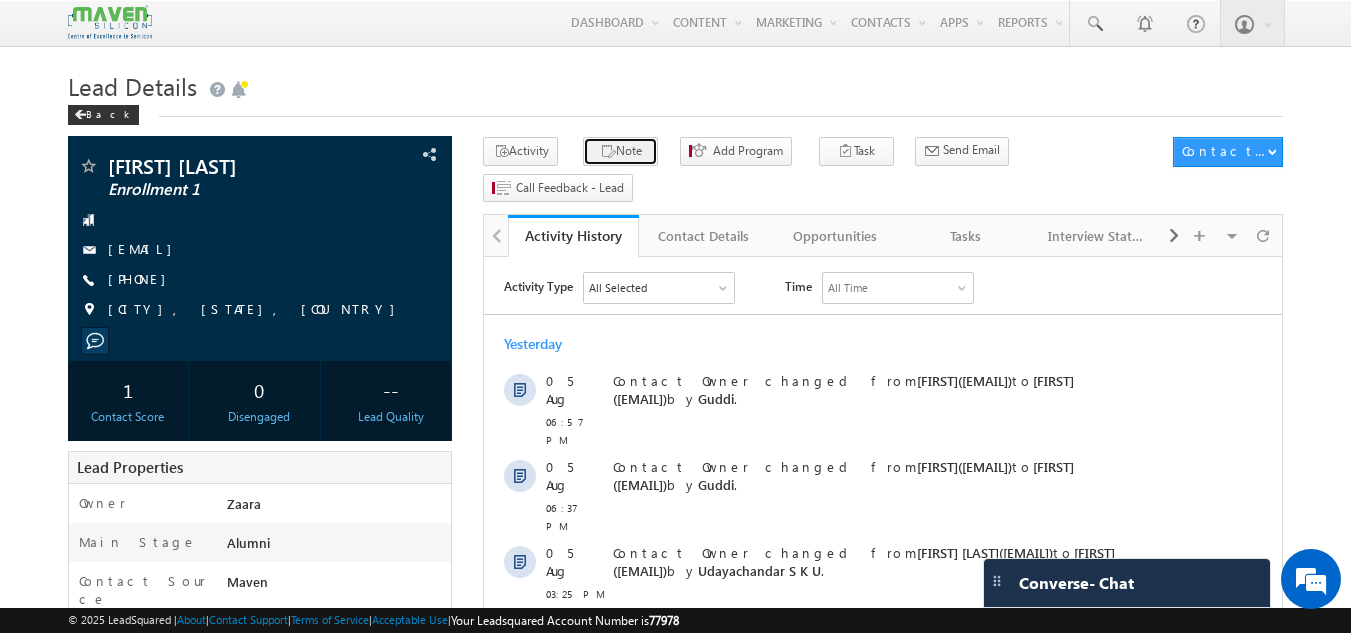 click on "Note" at bounding box center (620, 151) 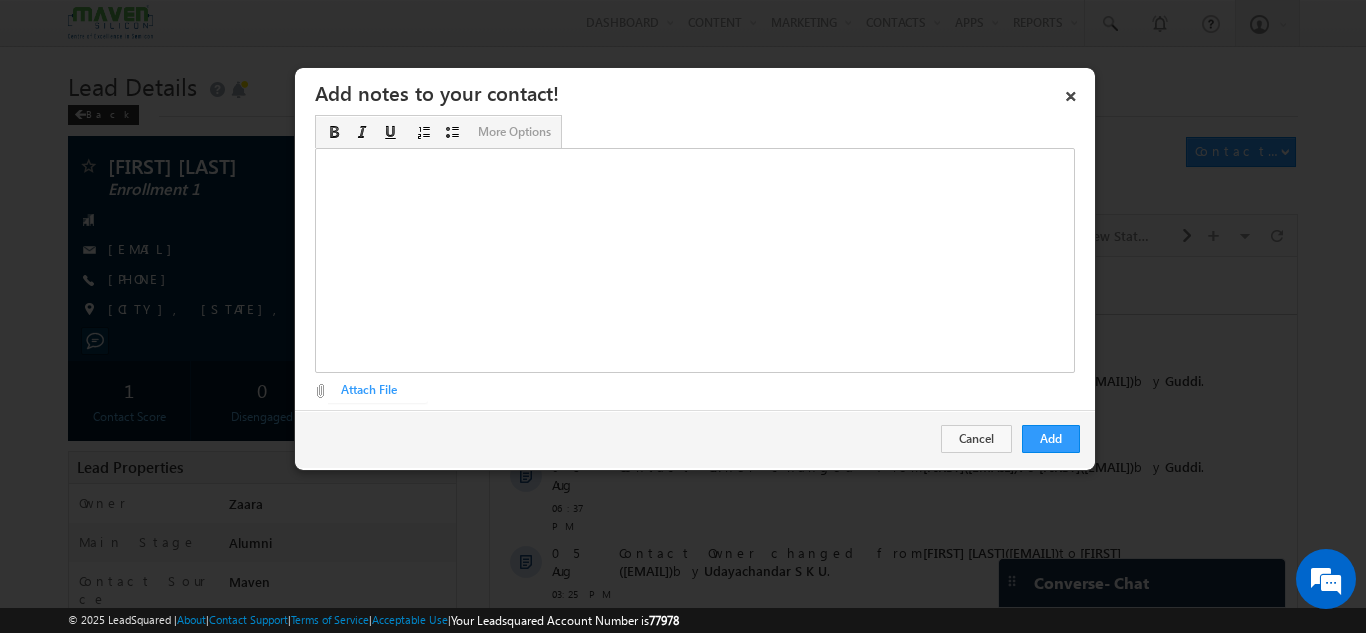 click at bounding box center (695, 260) 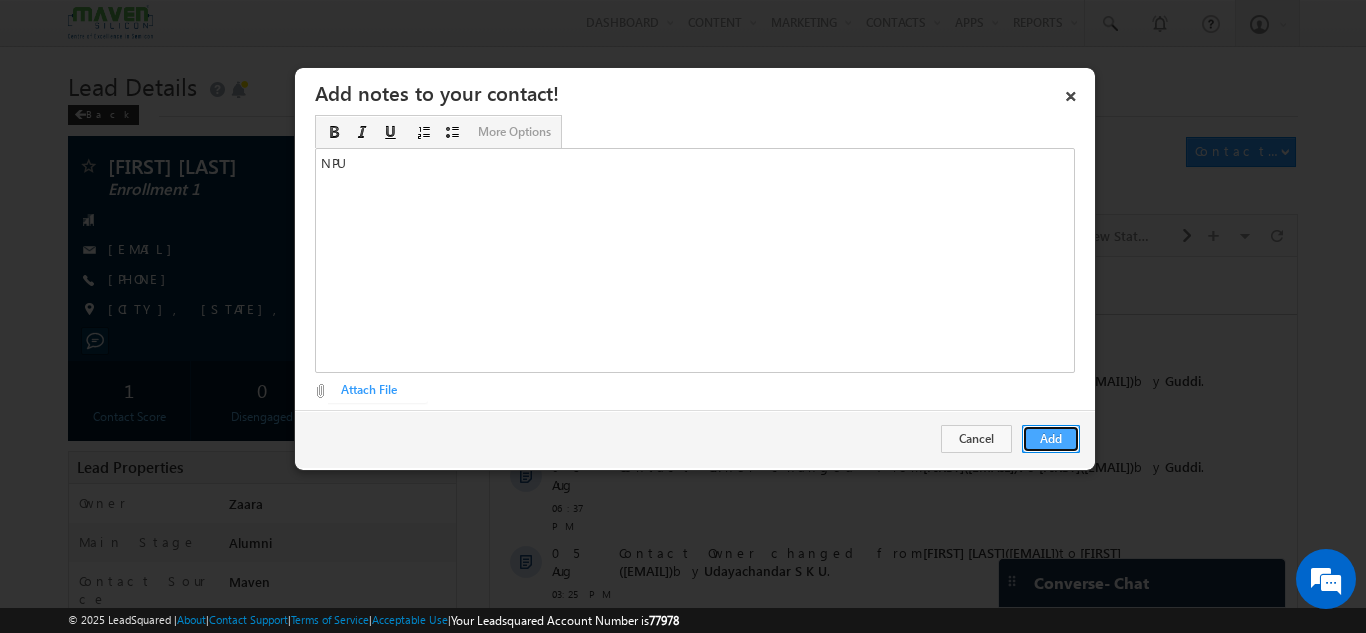 click on "Add" at bounding box center [1051, 439] 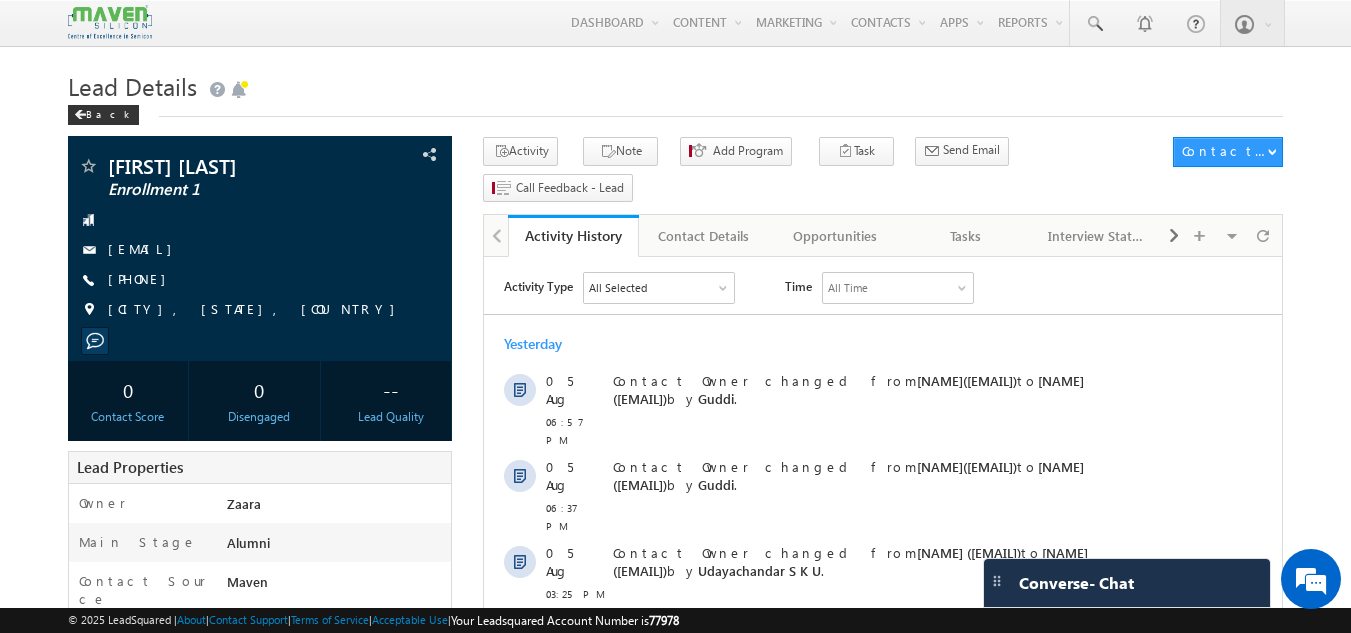 scroll, scrollTop: 0, scrollLeft: 0, axis: both 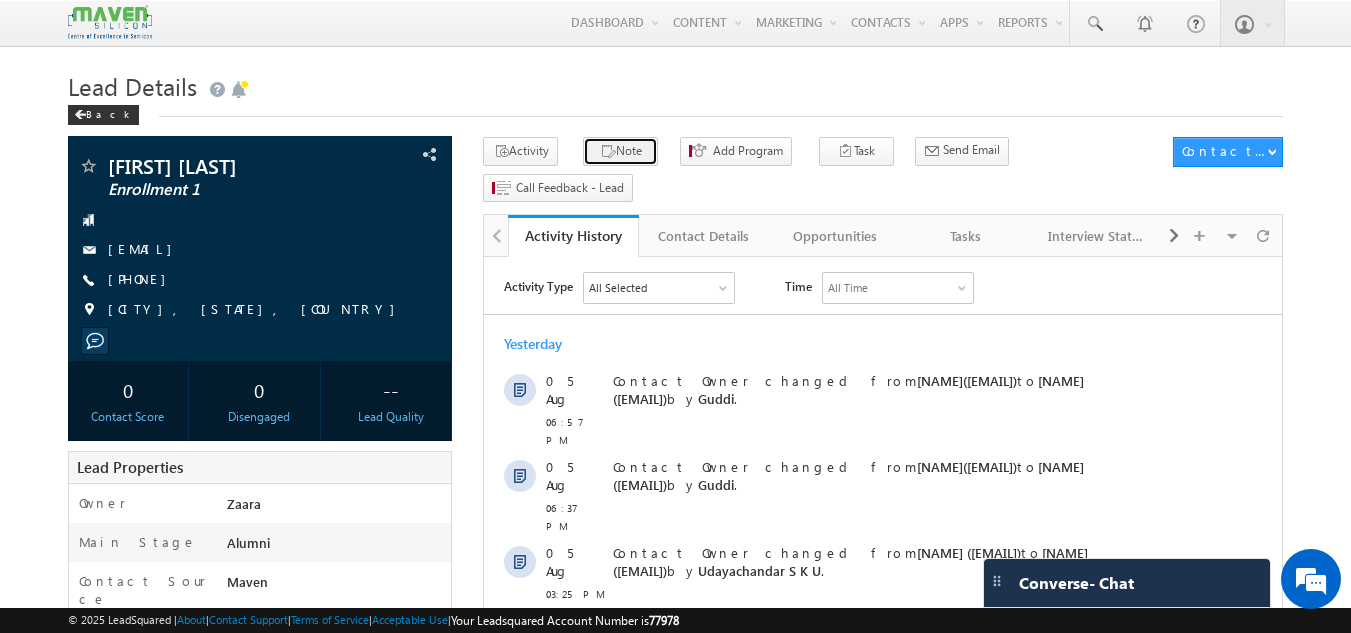 click on "Note" at bounding box center [620, 151] 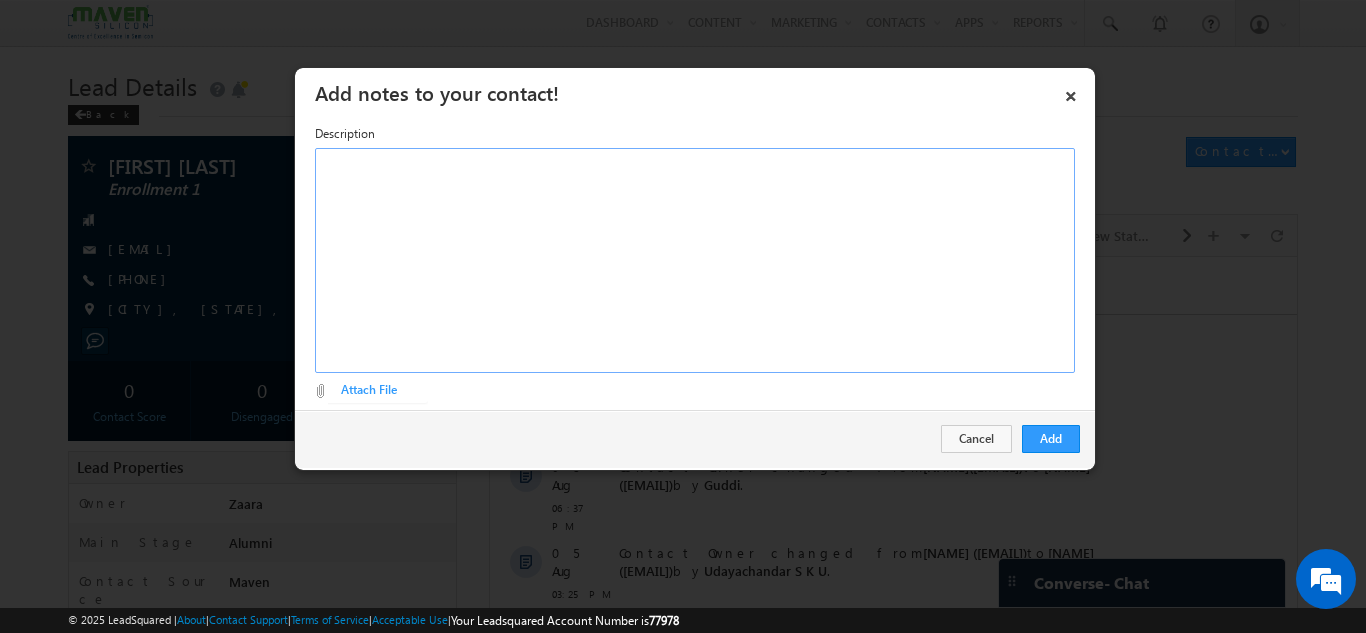 click at bounding box center (695, 260) 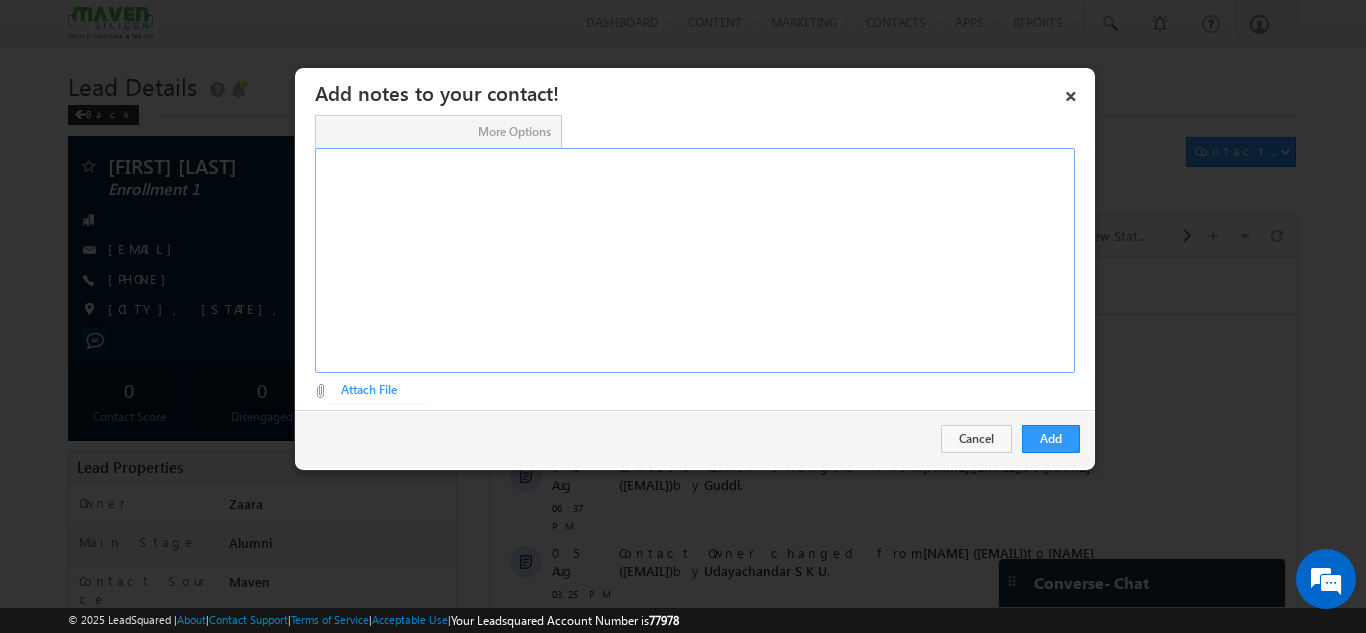type 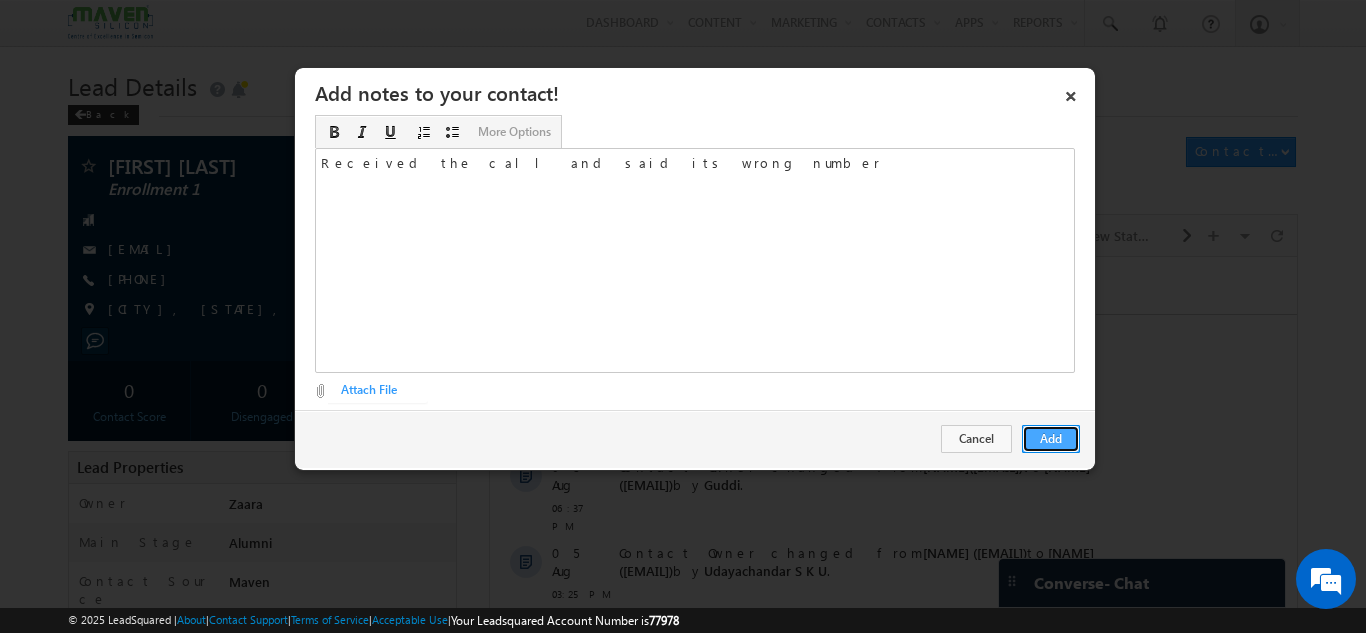 click on "Add" at bounding box center (1051, 439) 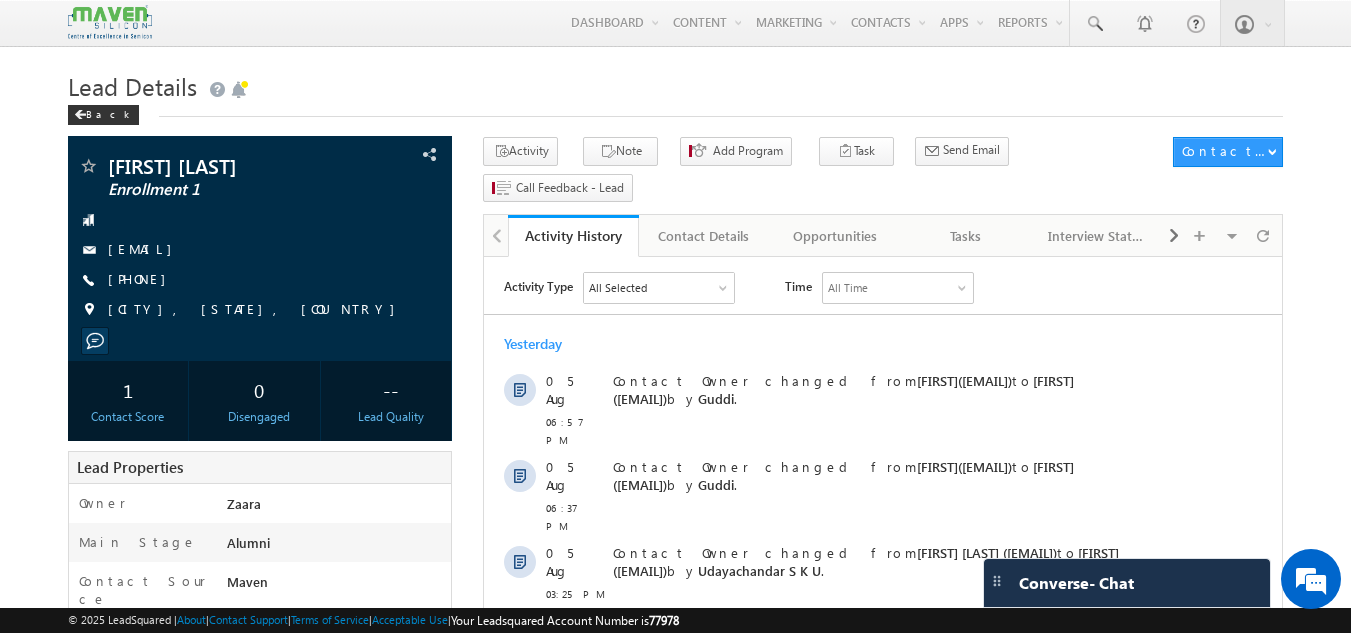 scroll, scrollTop: 0, scrollLeft: 0, axis: both 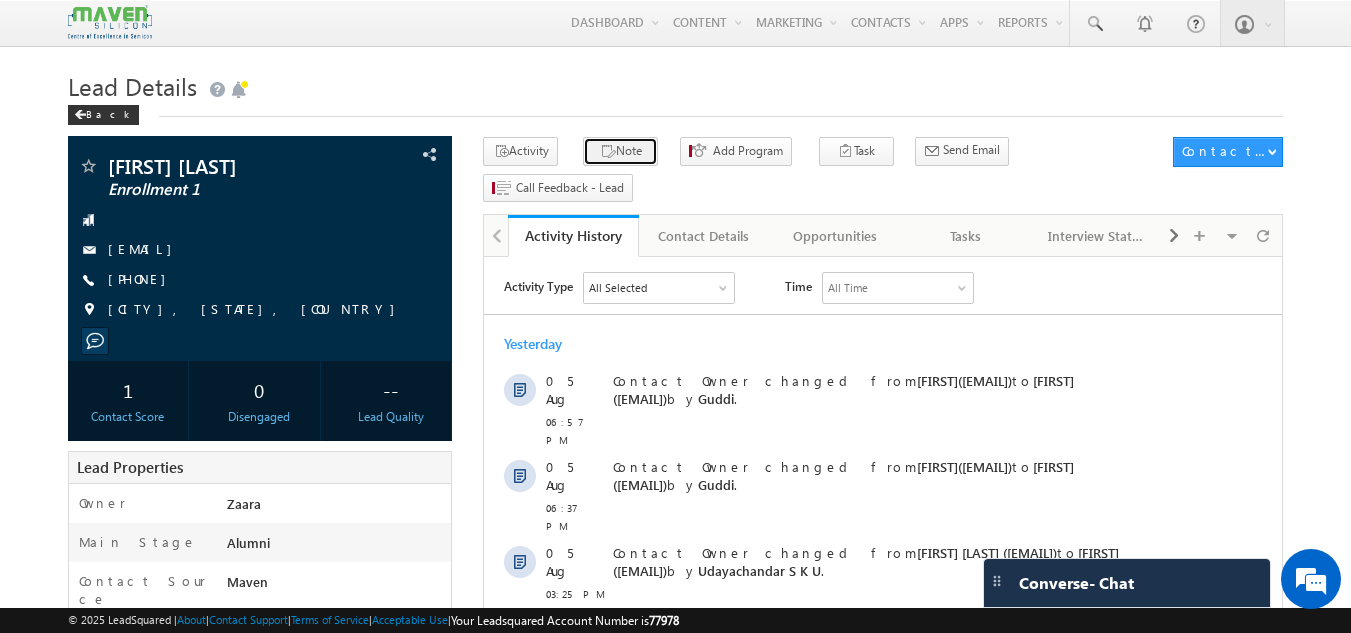 click on "Note" at bounding box center [620, 151] 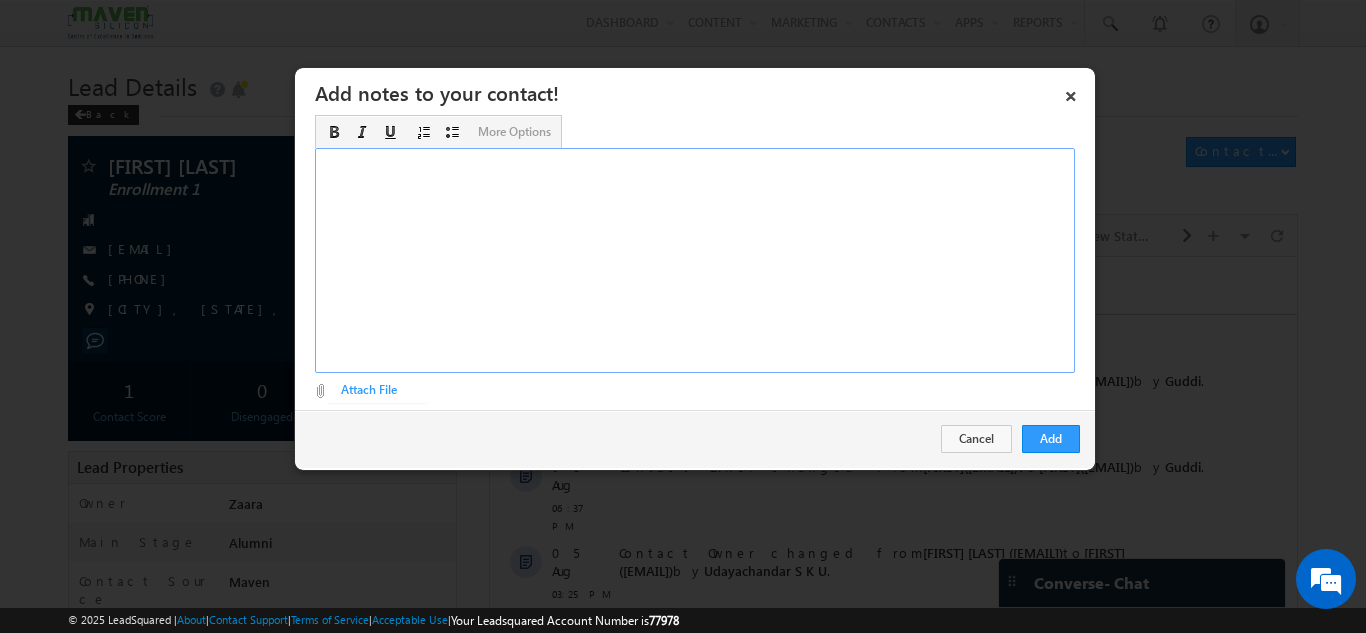 click at bounding box center [695, 260] 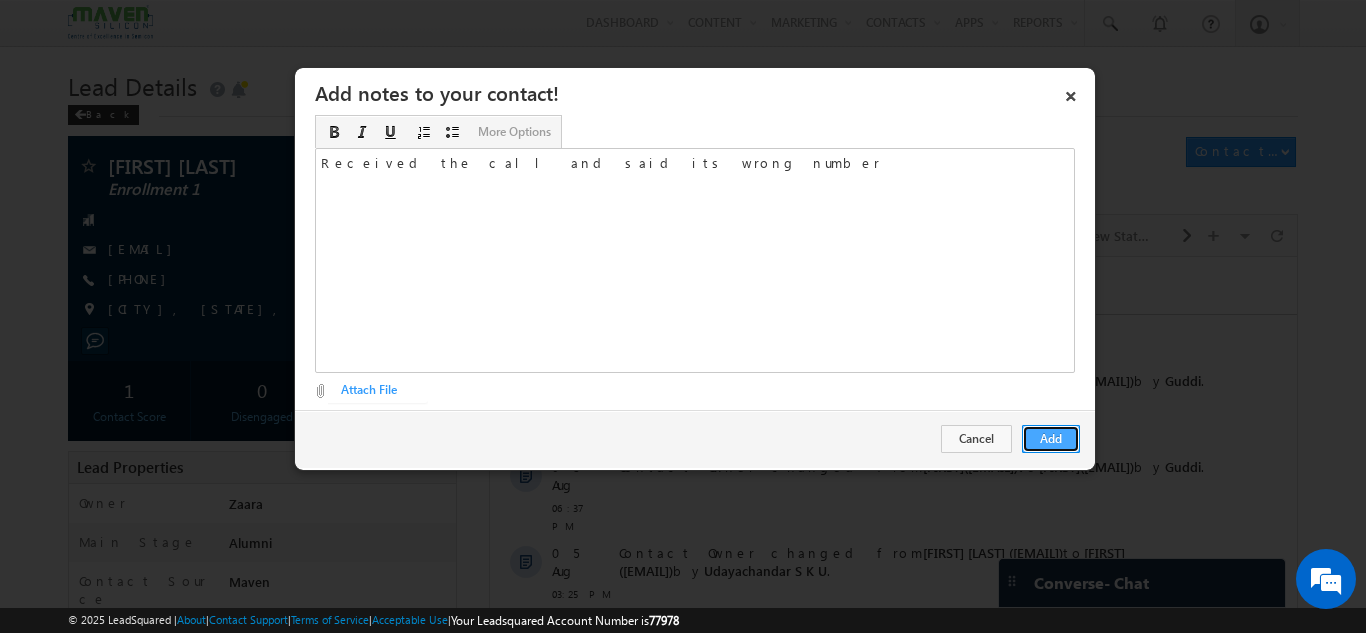 click on "Add" at bounding box center [1051, 439] 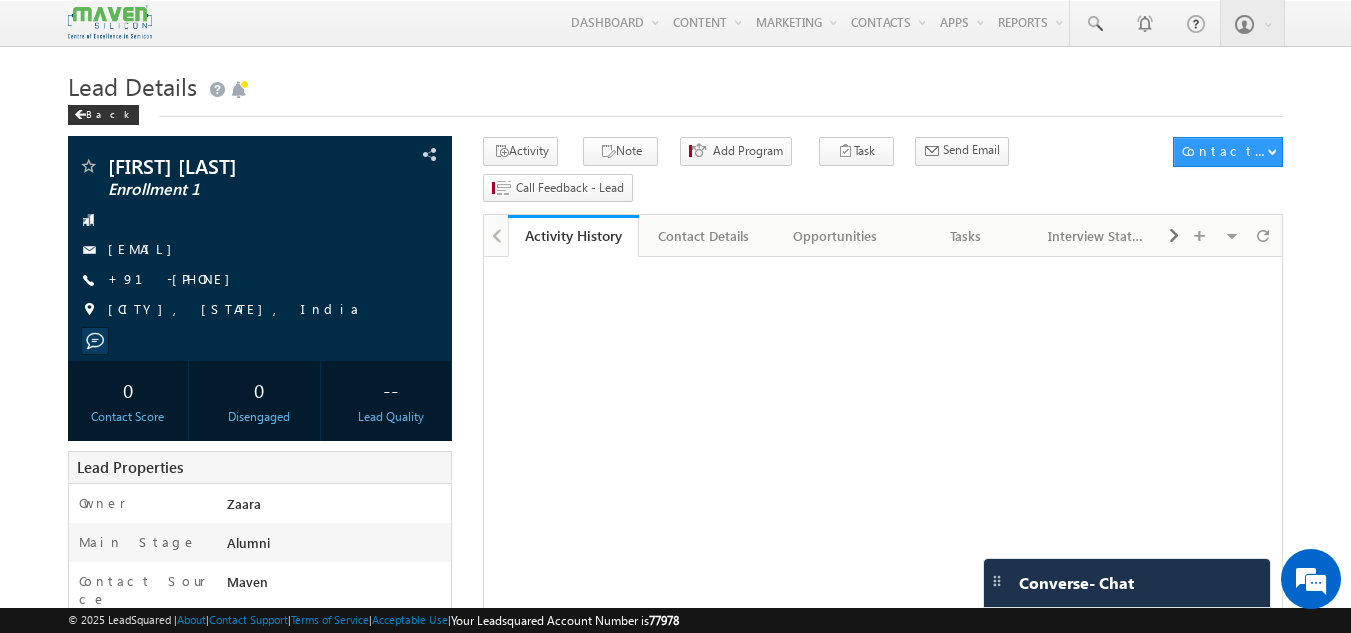 scroll, scrollTop: 0, scrollLeft: 0, axis: both 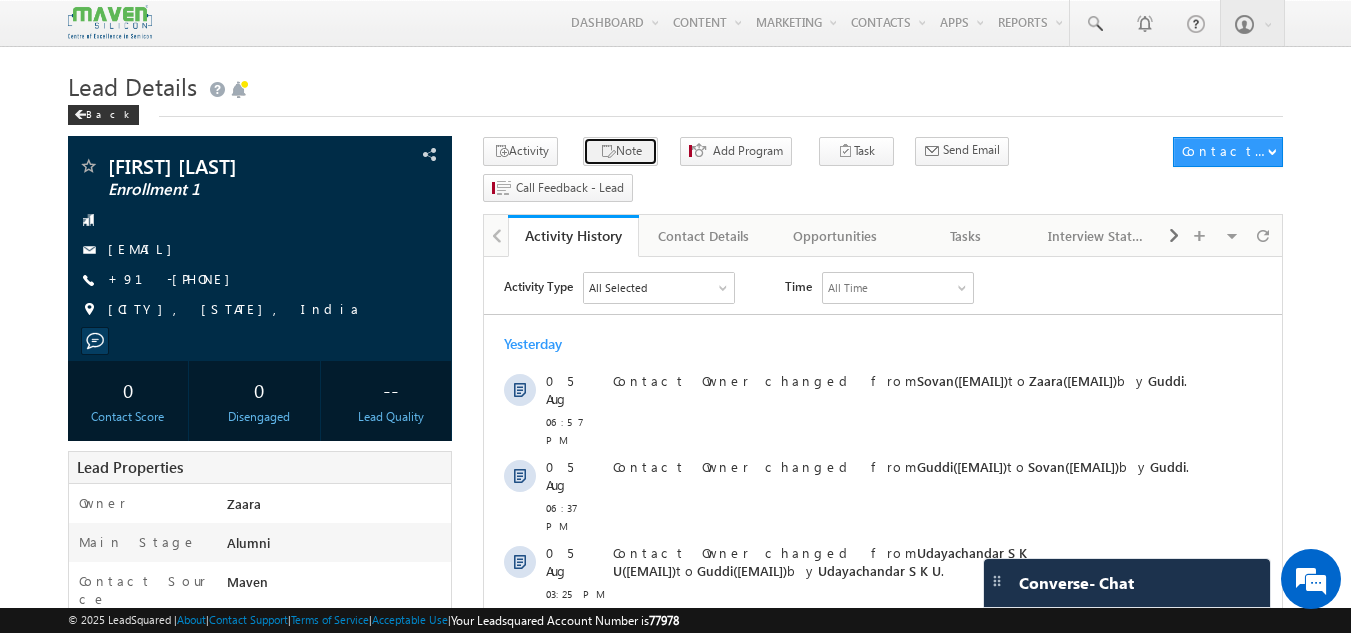 click on "Note" at bounding box center (620, 151) 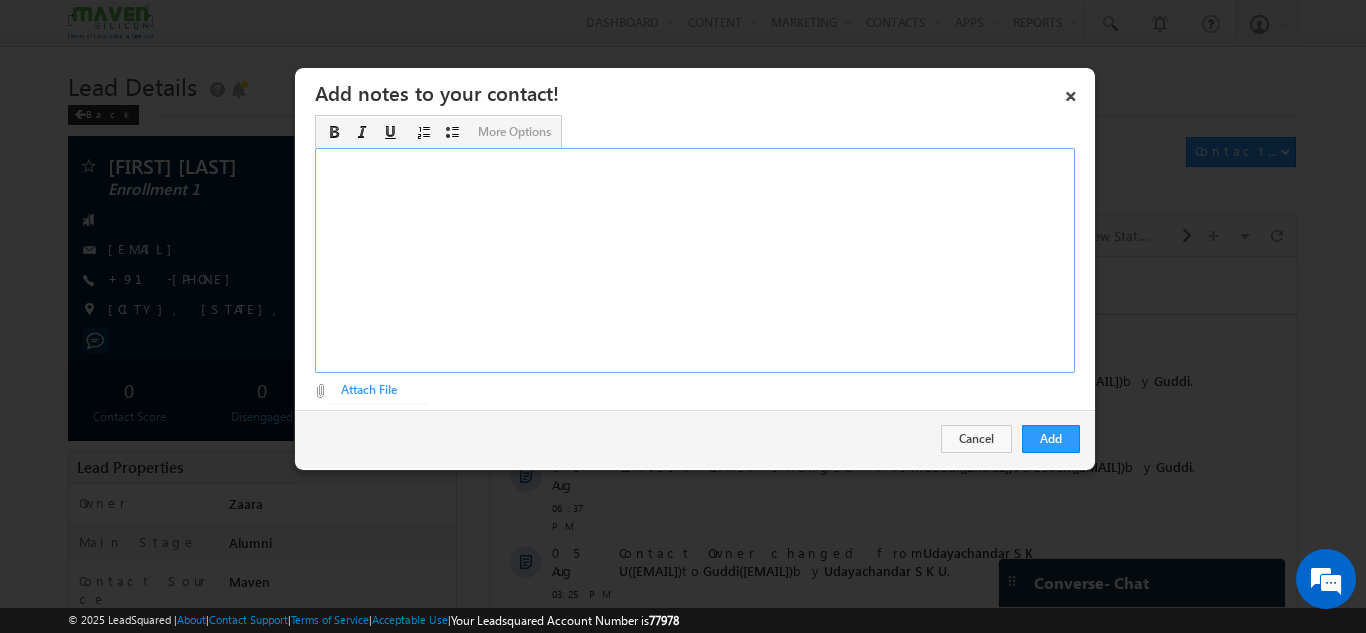 click at bounding box center [695, 260] 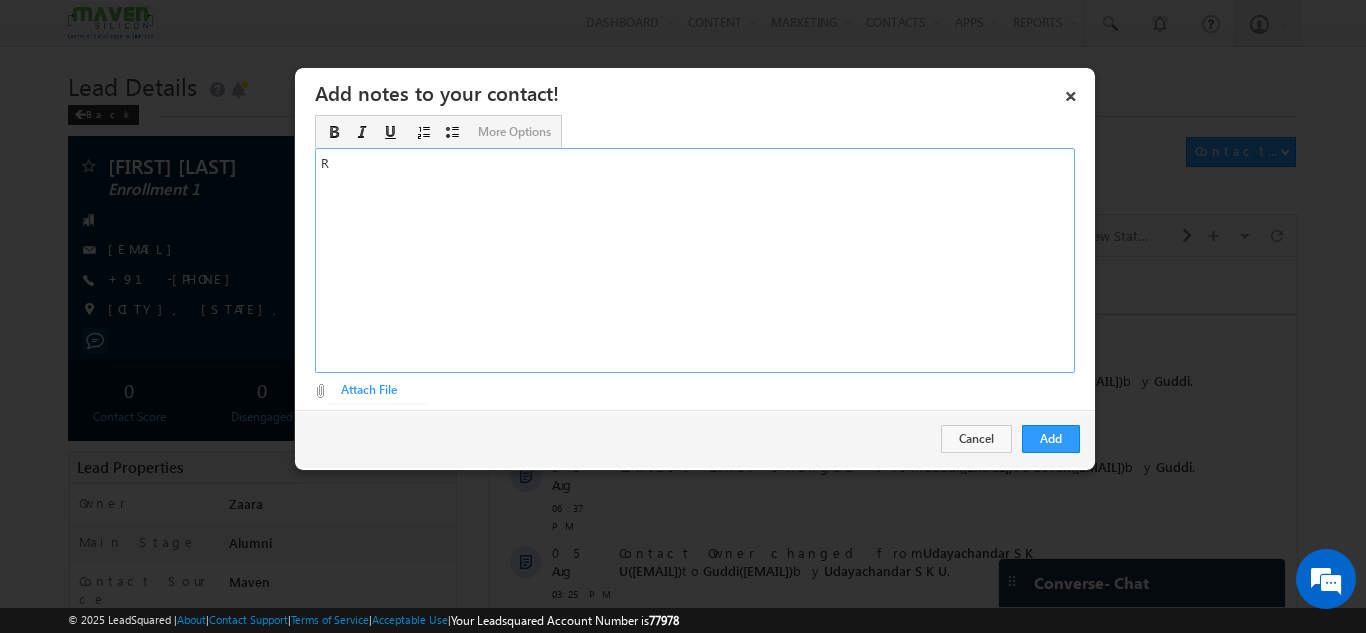 type 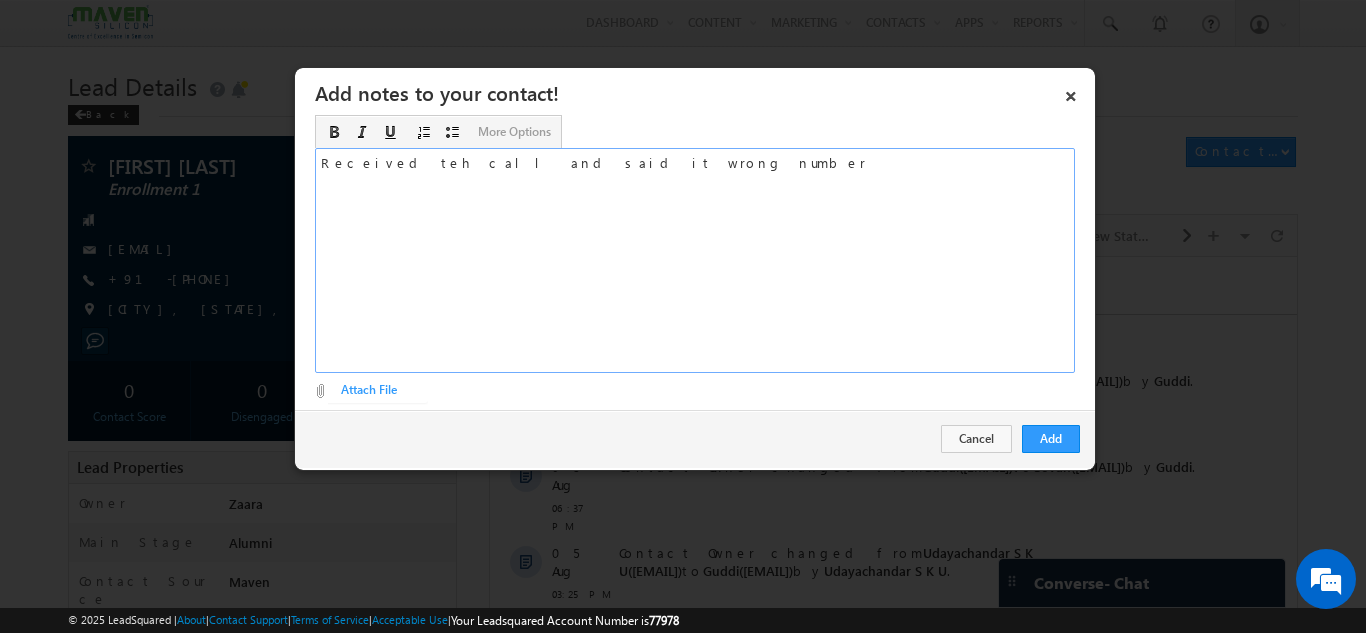 click on "Received teh call and said it wrong number" at bounding box center (695, 260) 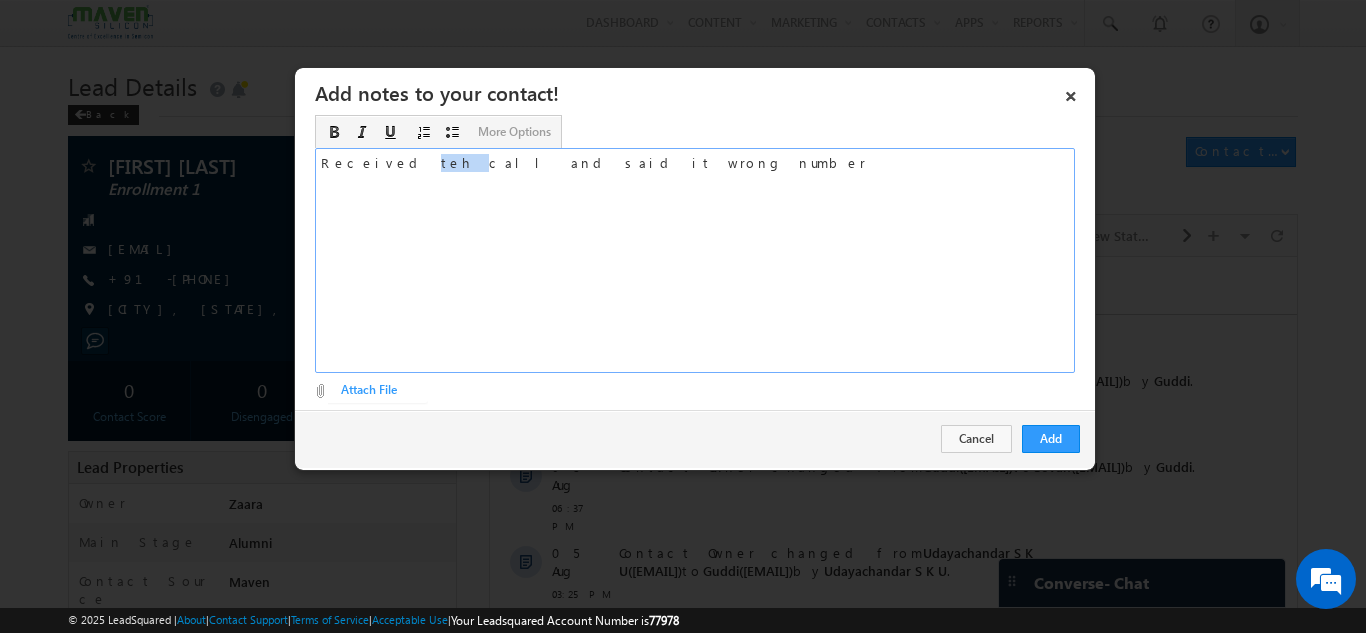 click on "Received teh call and said it wrong number" at bounding box center (695, 260) 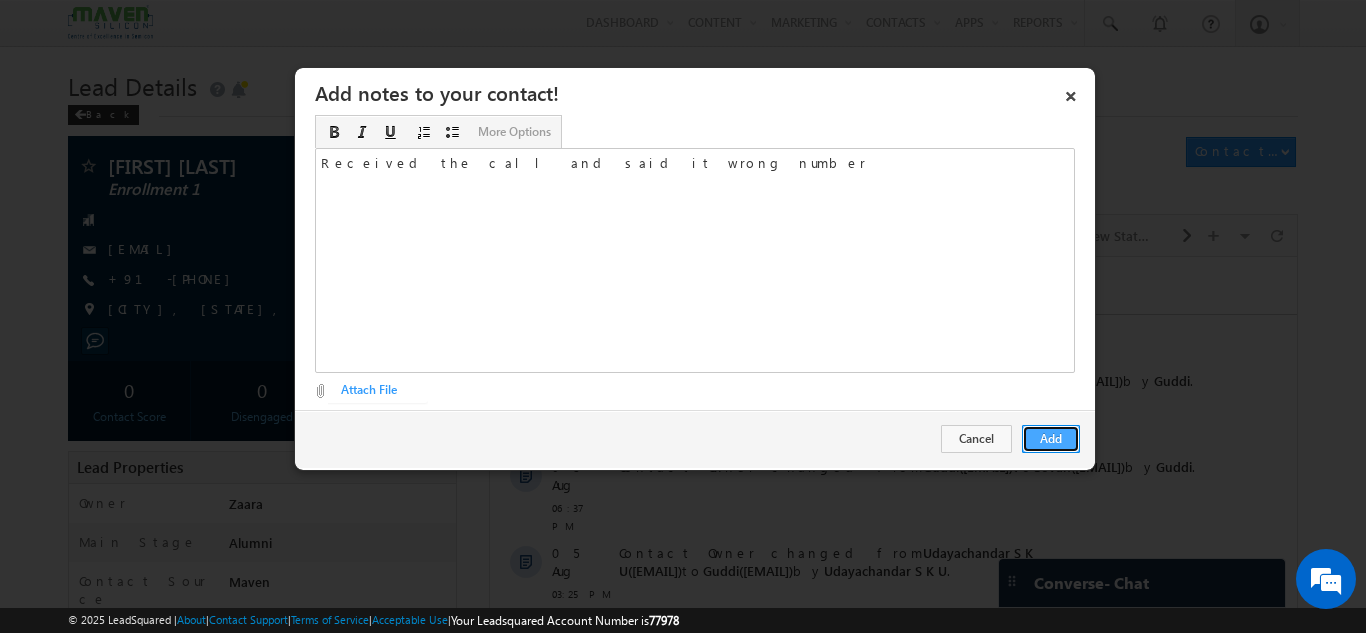 click on "Add" at bounding box center [1051, 439] 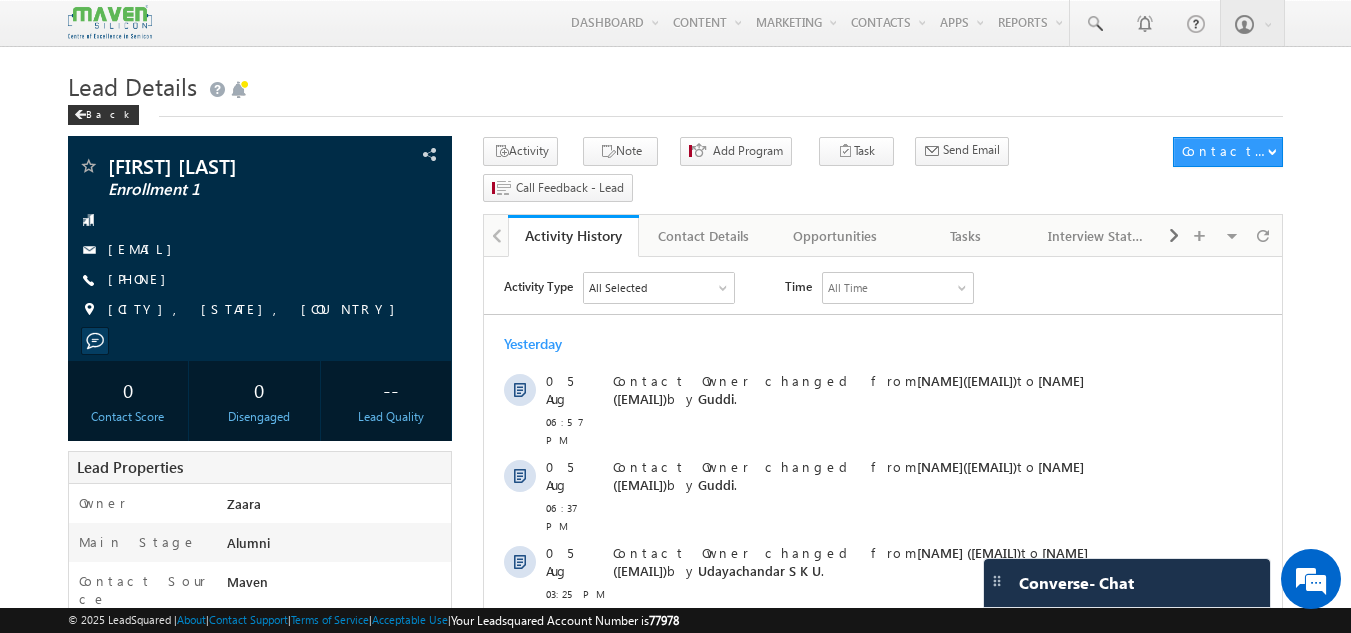 scroll, scrollTop: 0, scrollLeft: 0, axis: both 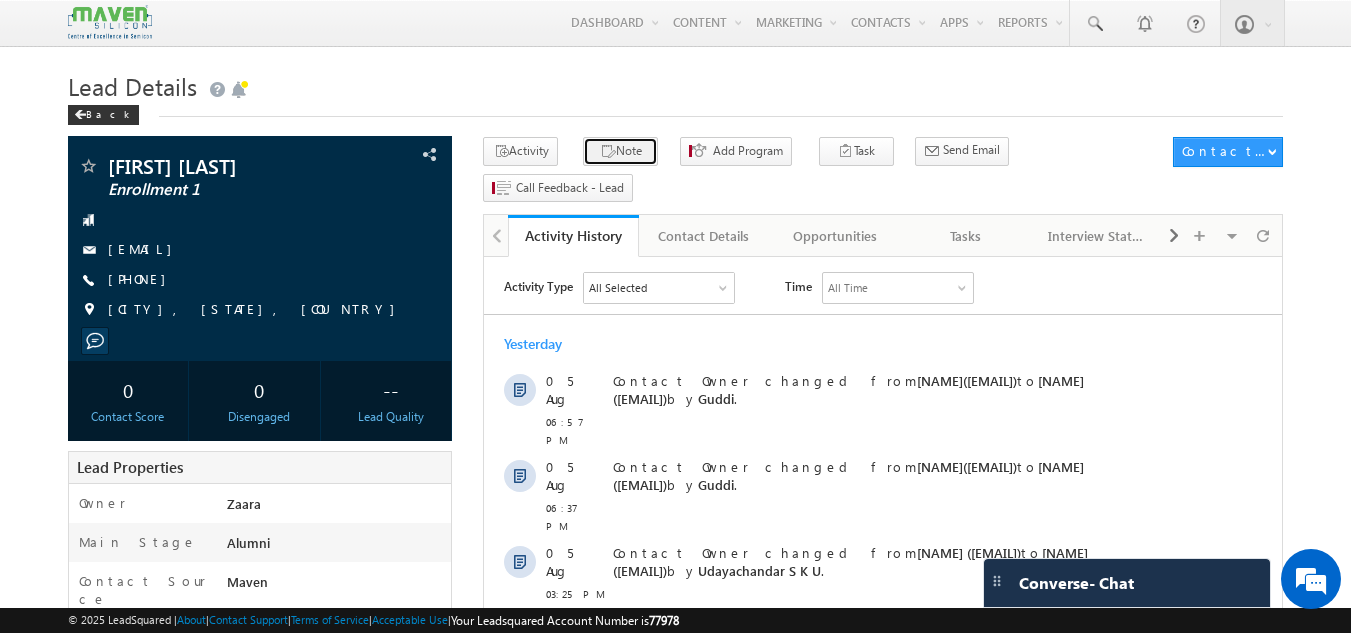 click on "Note" at bounding box center [620, 151] 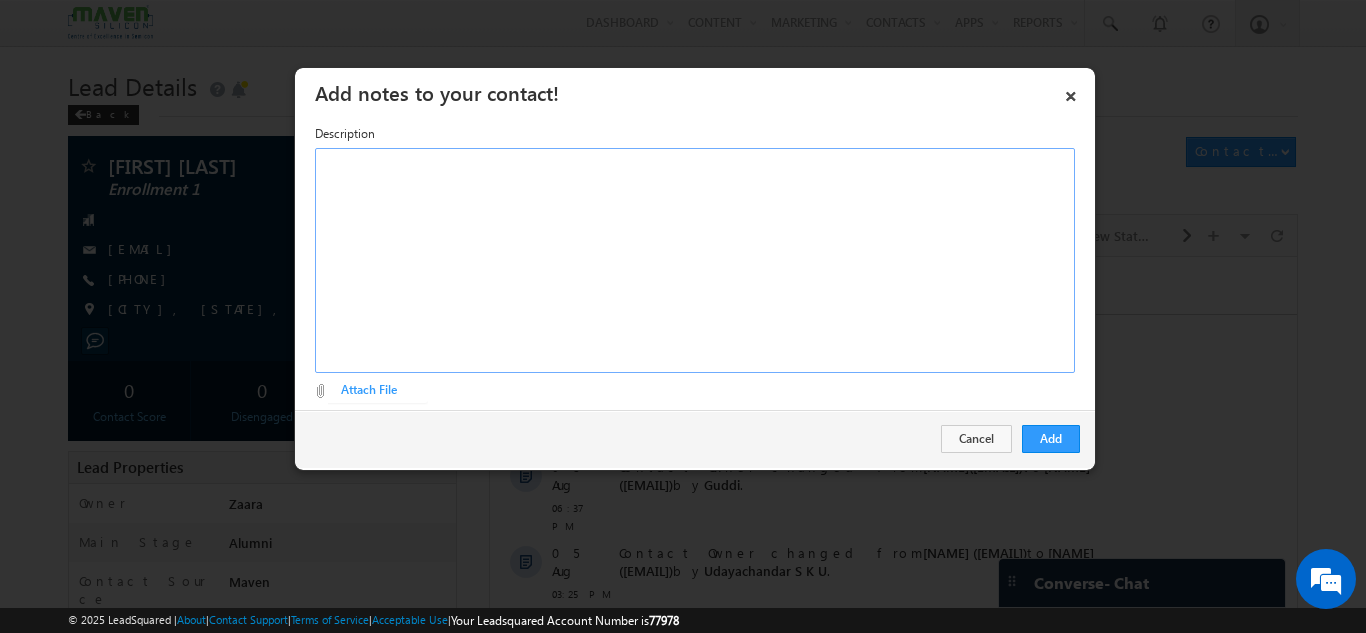 click at bounding box center (695, 260) 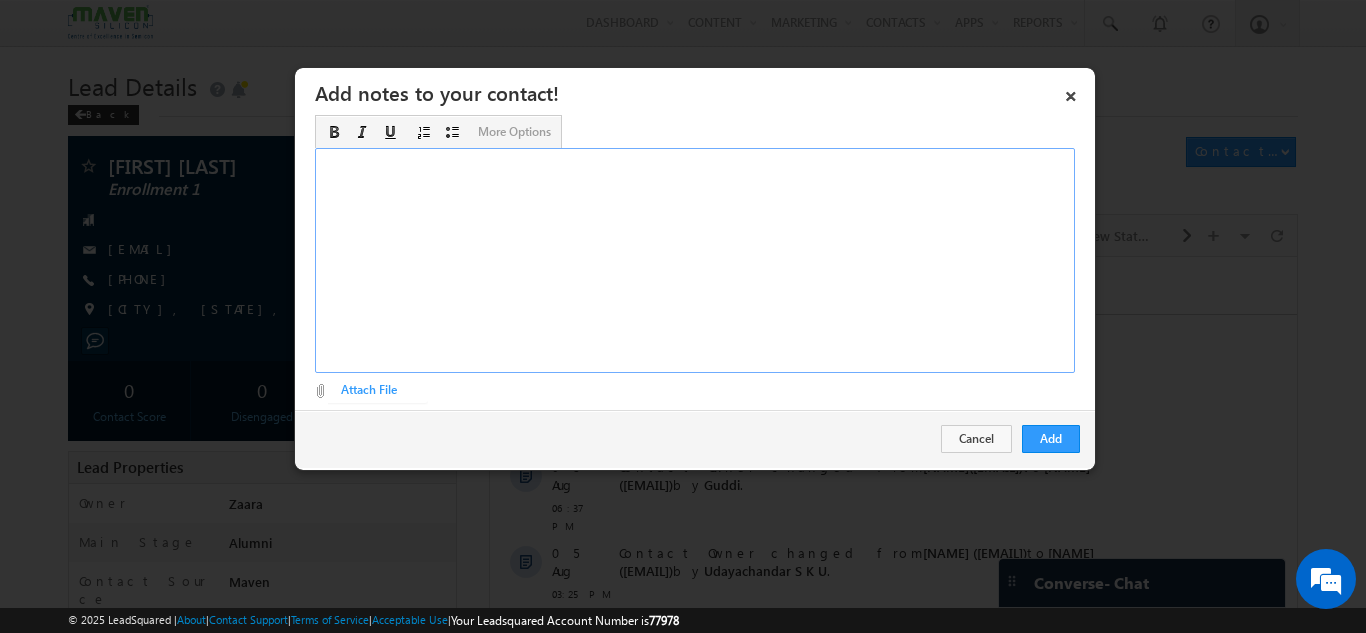 type 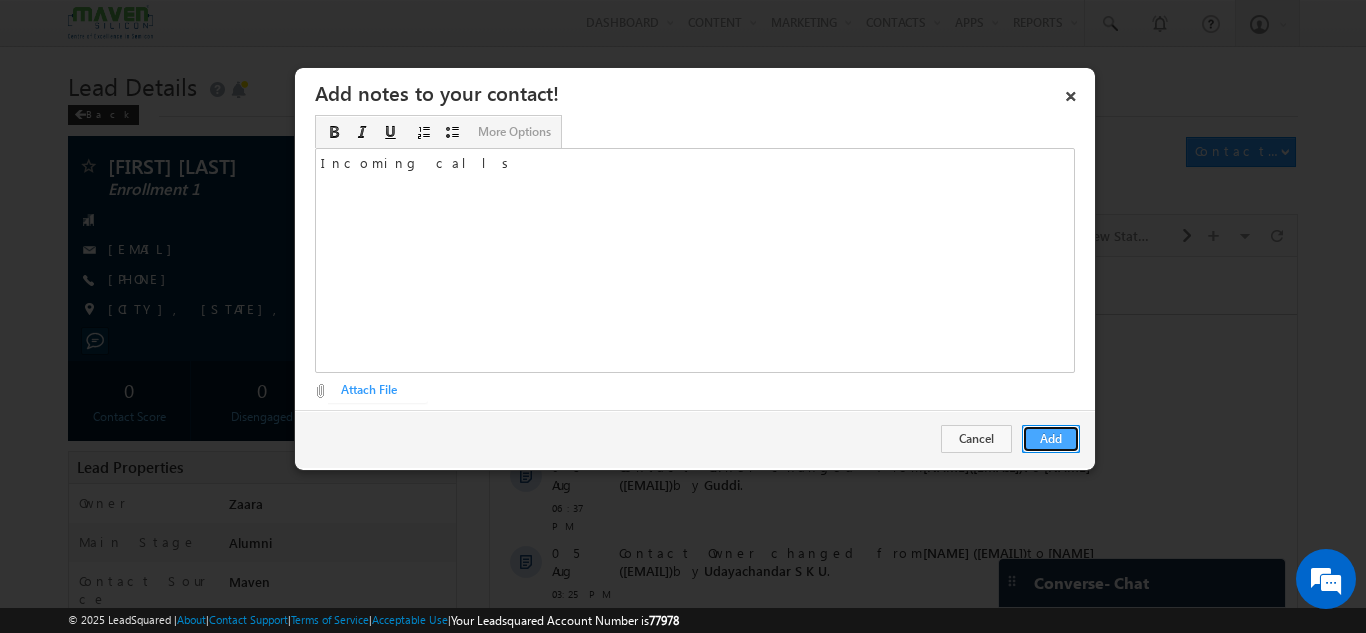 click on "Add" at bounding box center [1051, 439] 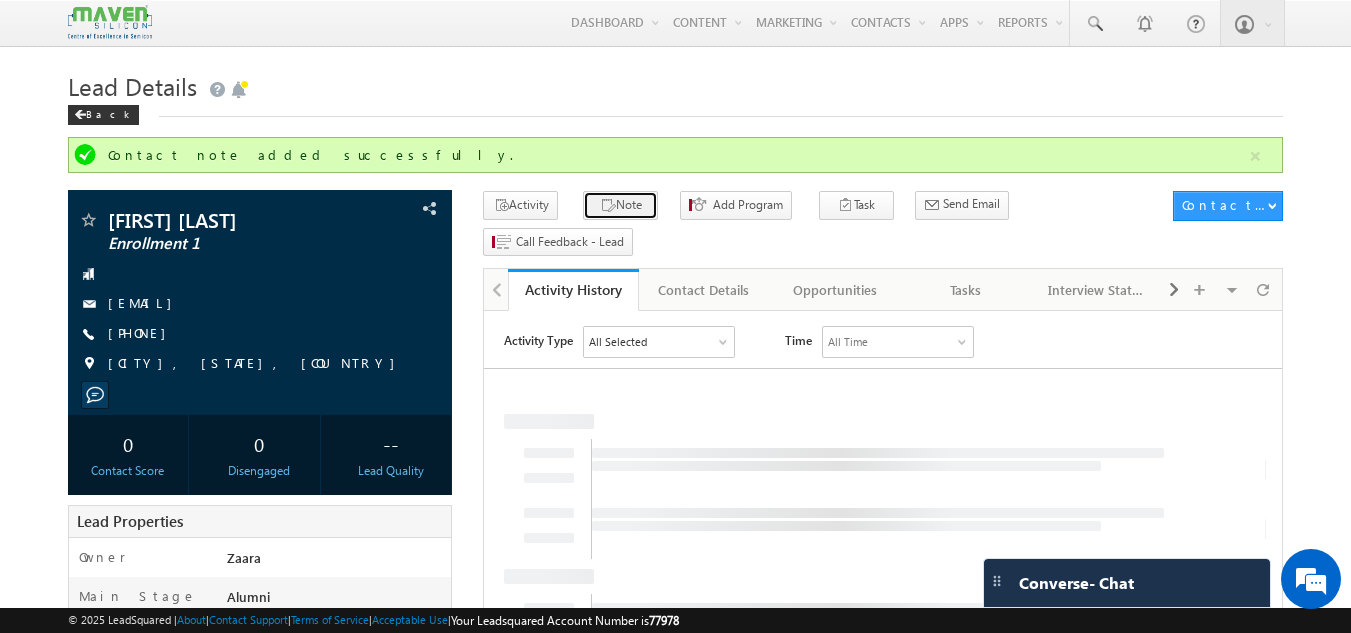 click on "Note" at bounding box center [620, 205] 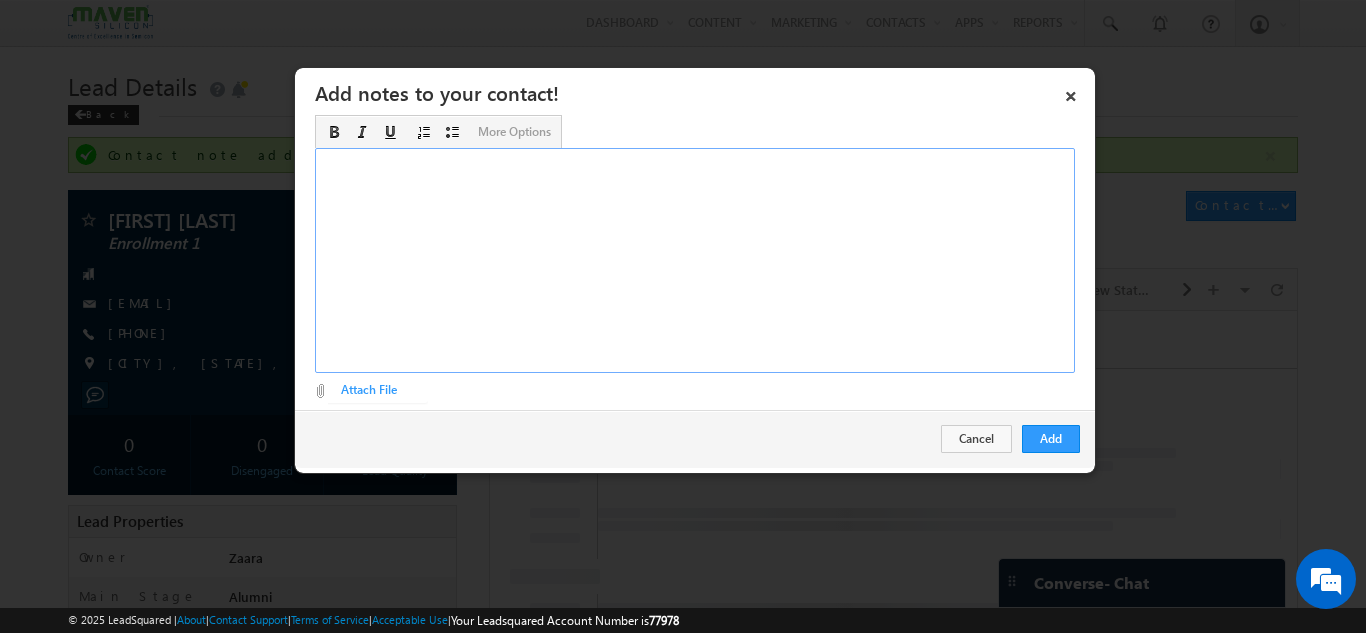 click at bounding box center (695, 260) 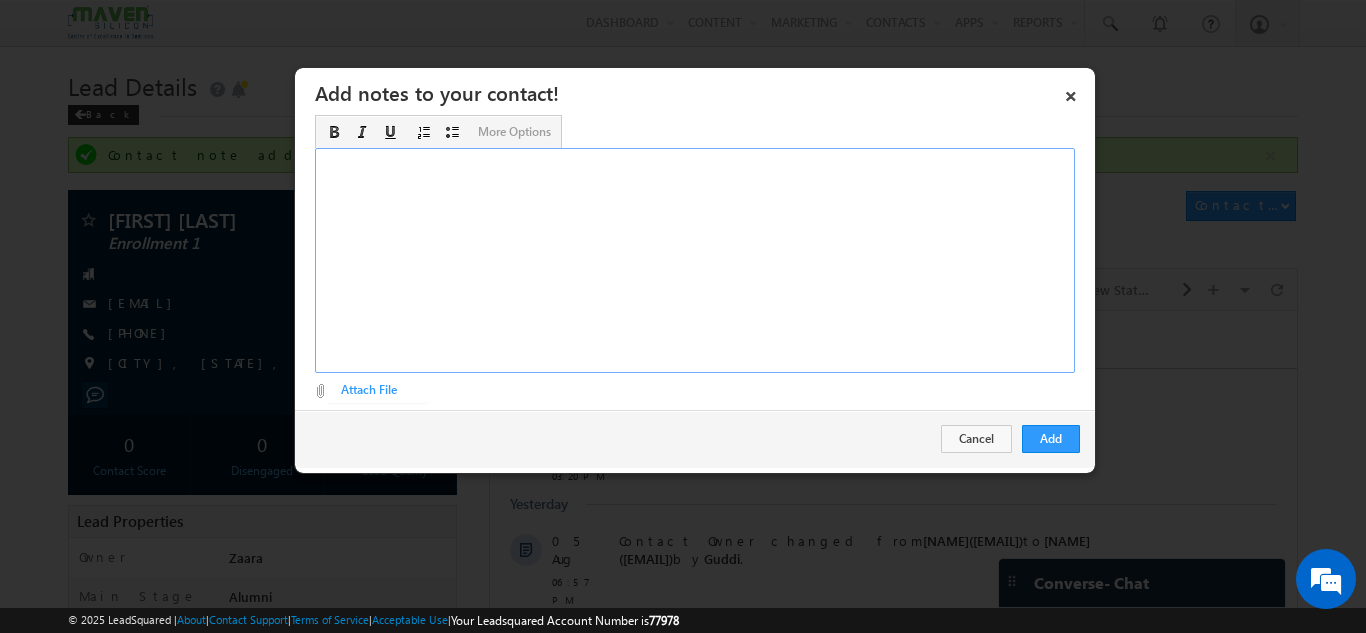 type 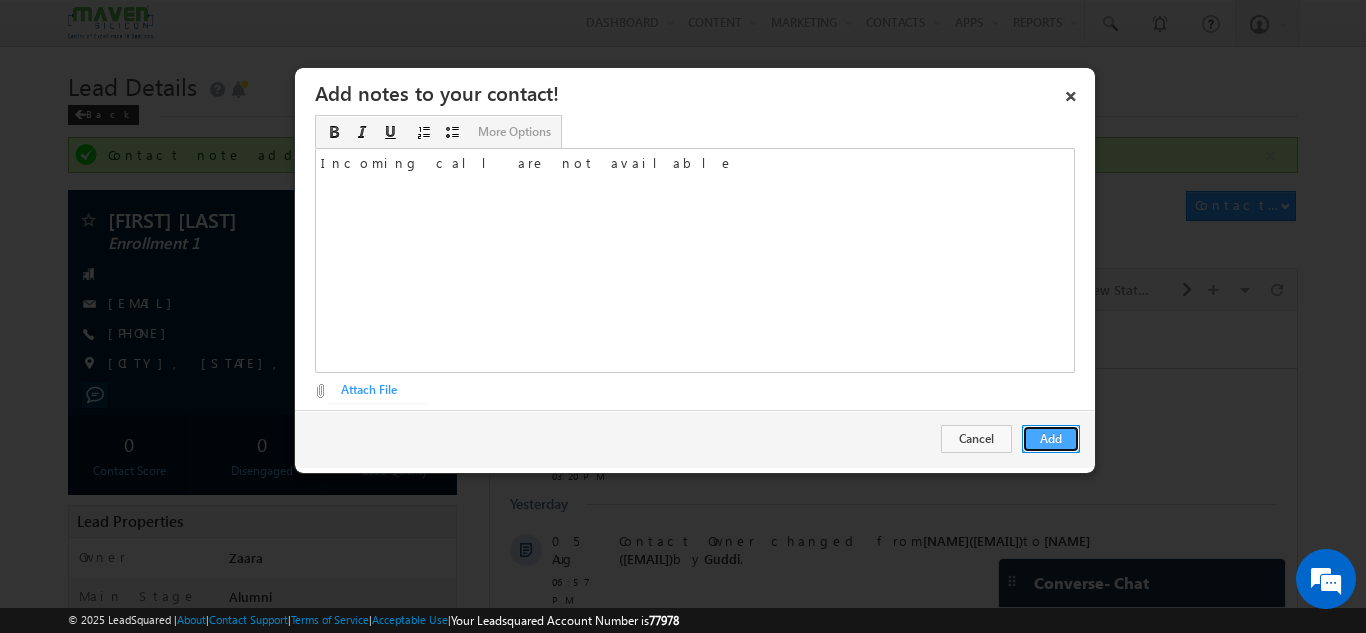 click on "Add" at bounding box center (1051, 439) 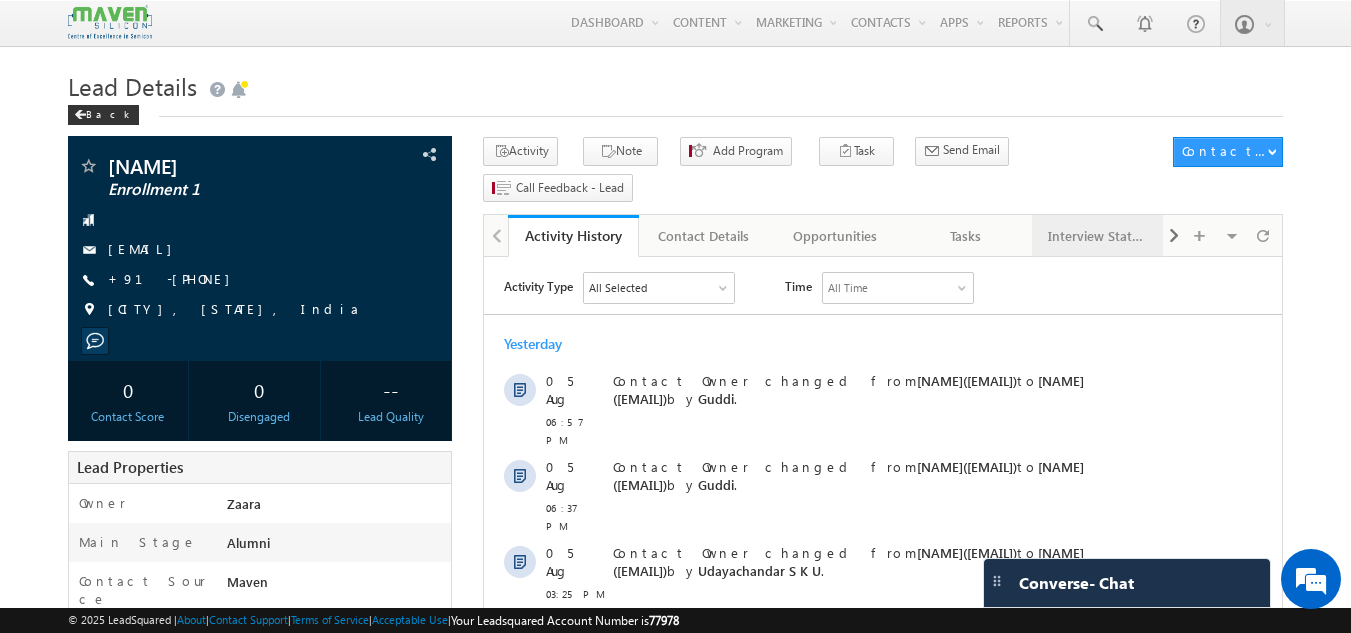 scroll, scrollTop: 0, scrollLeft: 0, axis: both 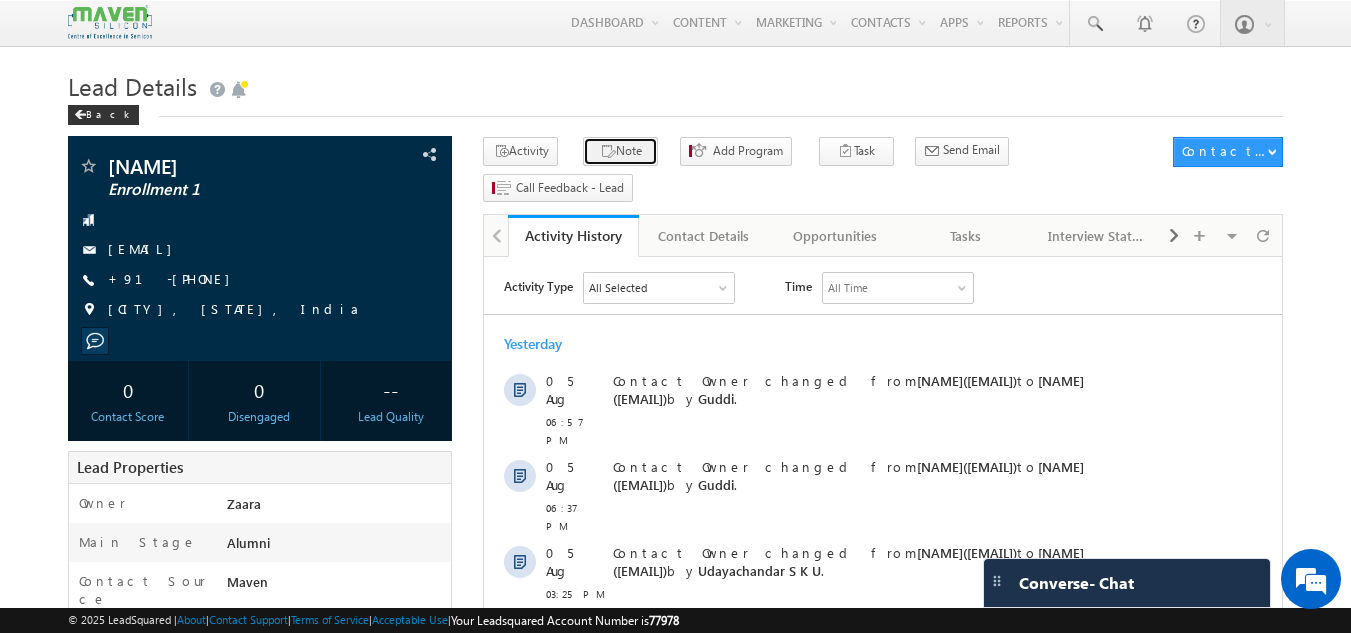 click on "Note" at bounding box center (620, 151) 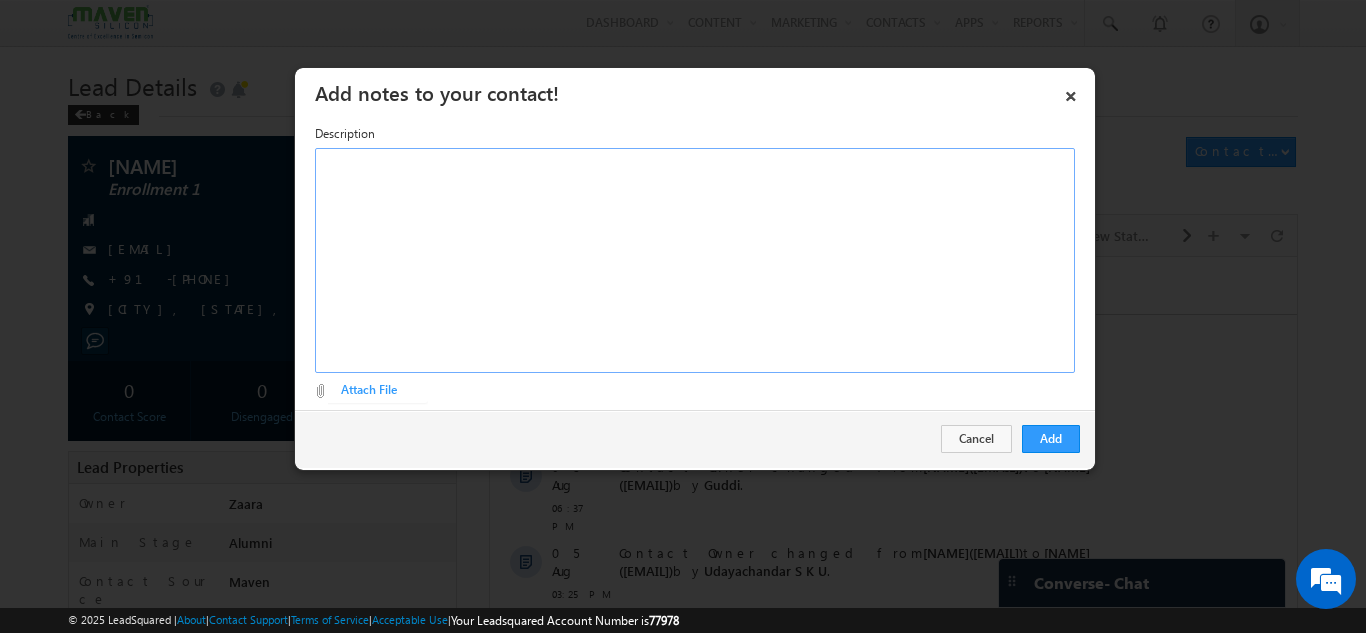 click at bounding box center (695, 260) 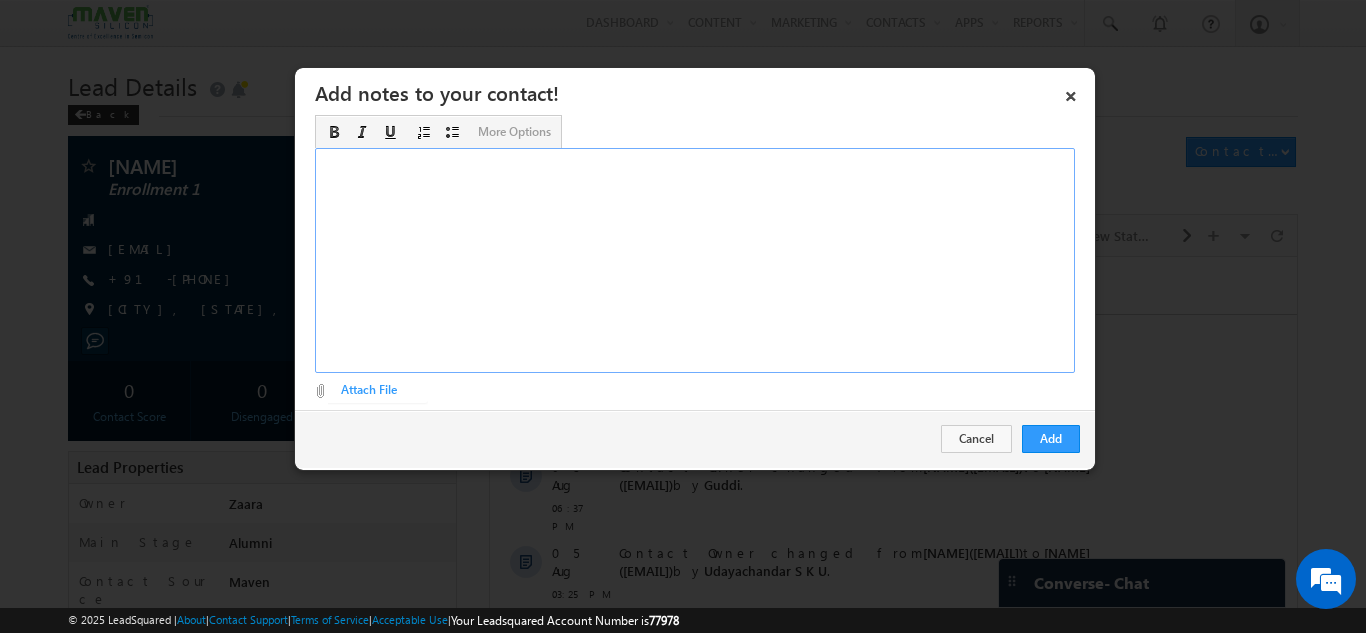 type 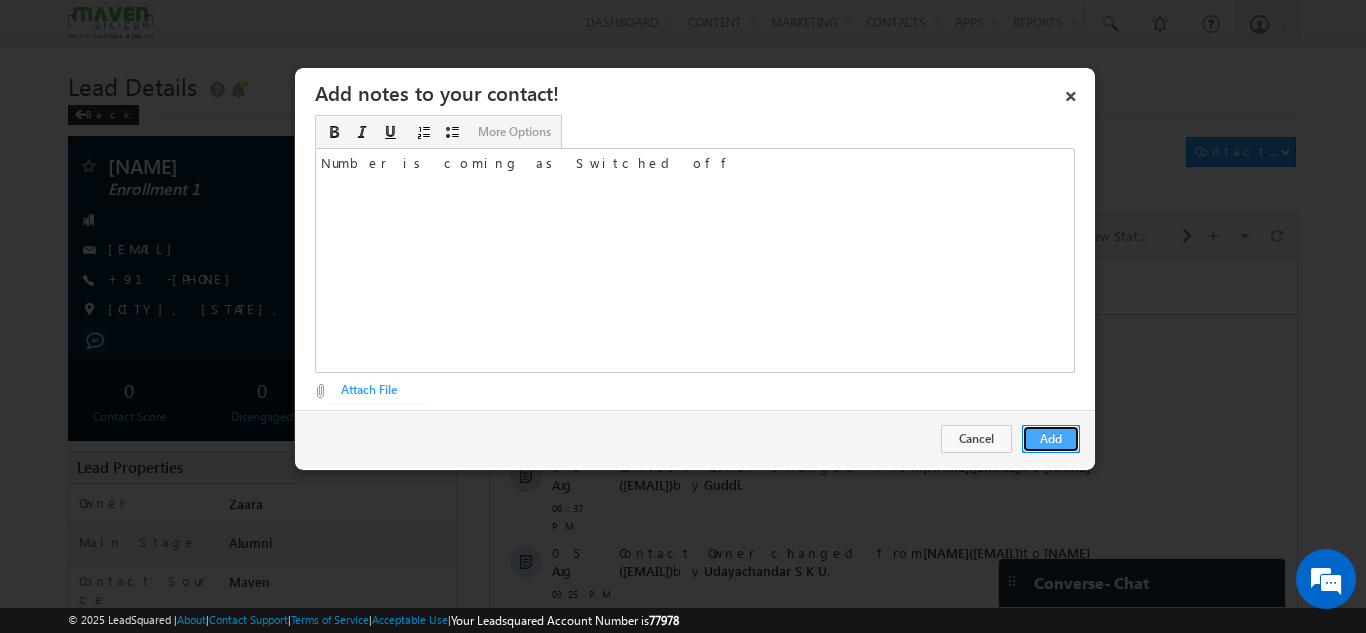 click on "Add" at bounding box center [1051, 439] 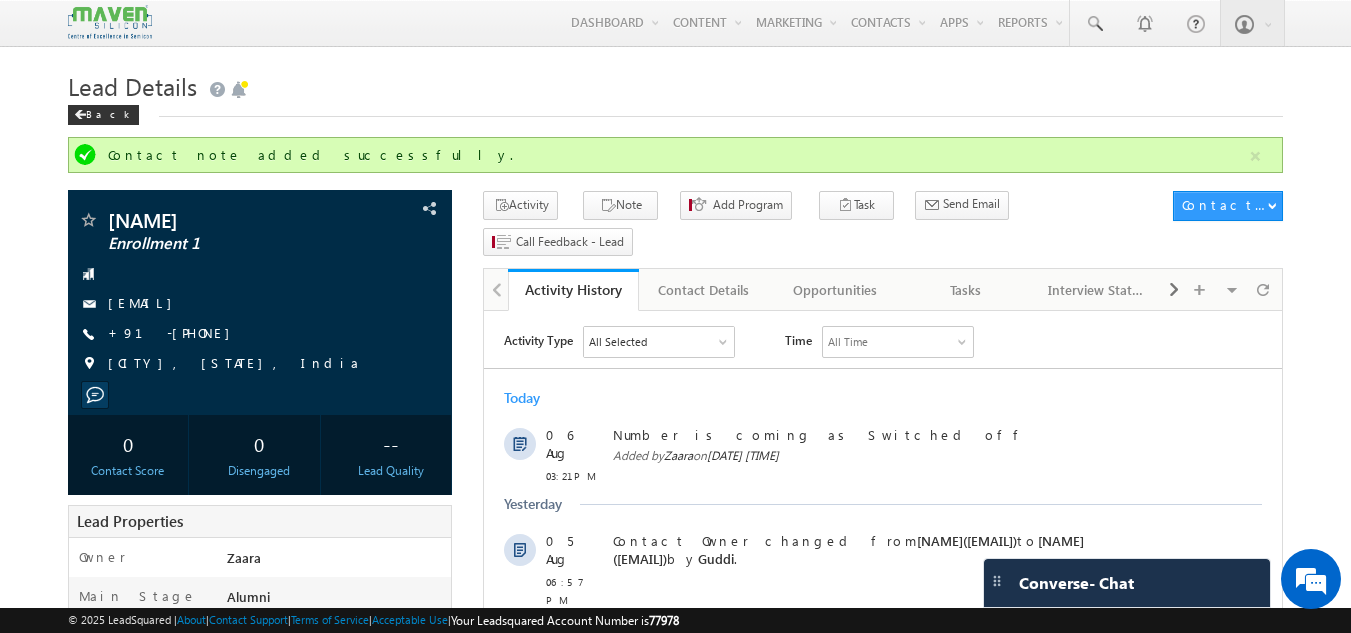 click on "Lead Details" at bounding box center (676, 84) 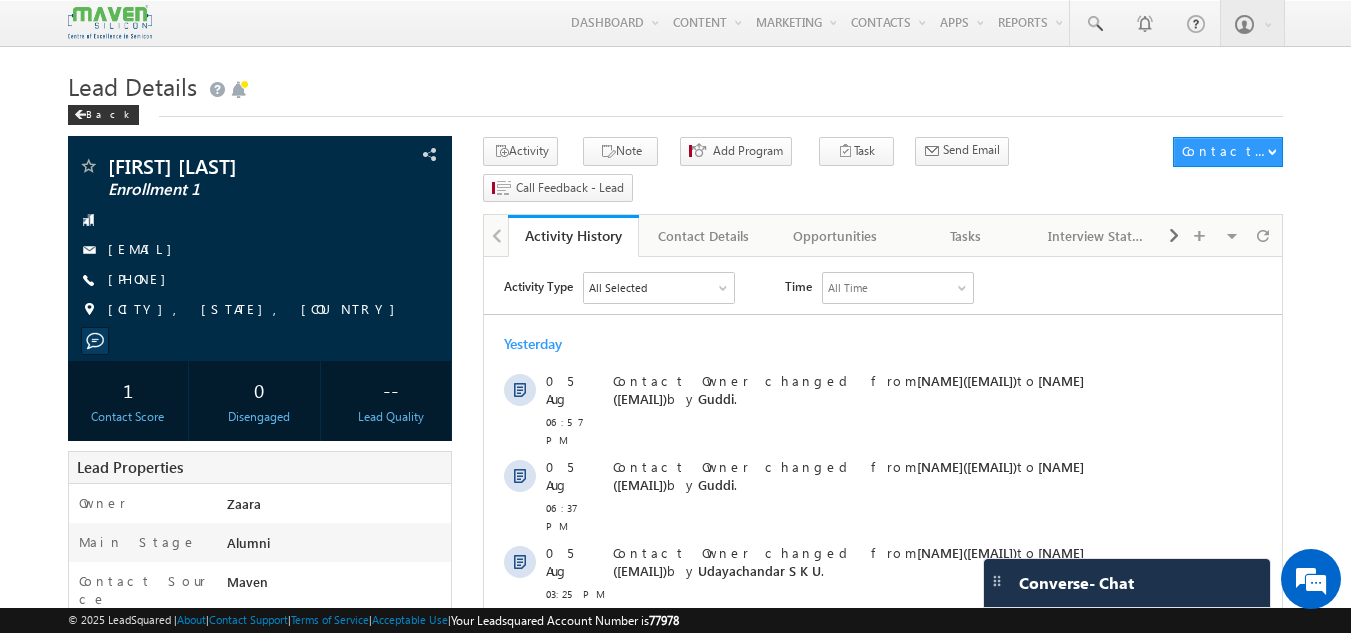 scroll, scrollTop: 0, scrollLeft: 0, axis: both 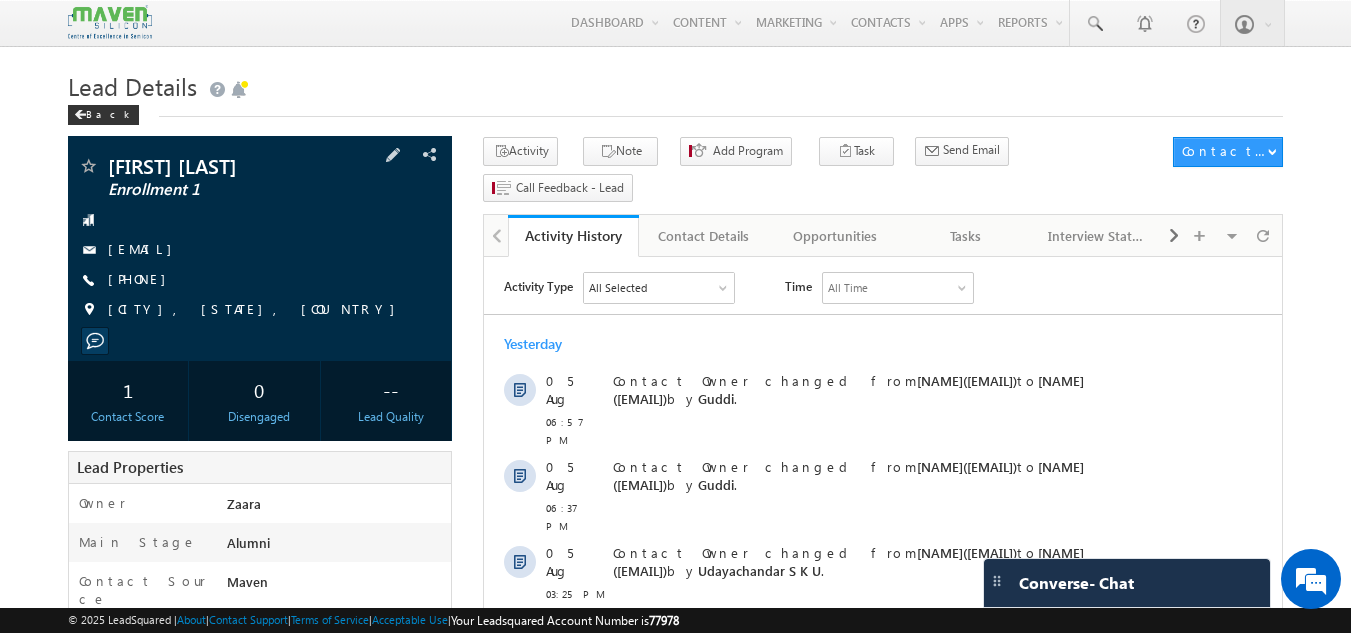 drag, startPoint x: 216, startPoint y: 275, endPoint x: 205, endPoint y: 277, distance: 11.18034 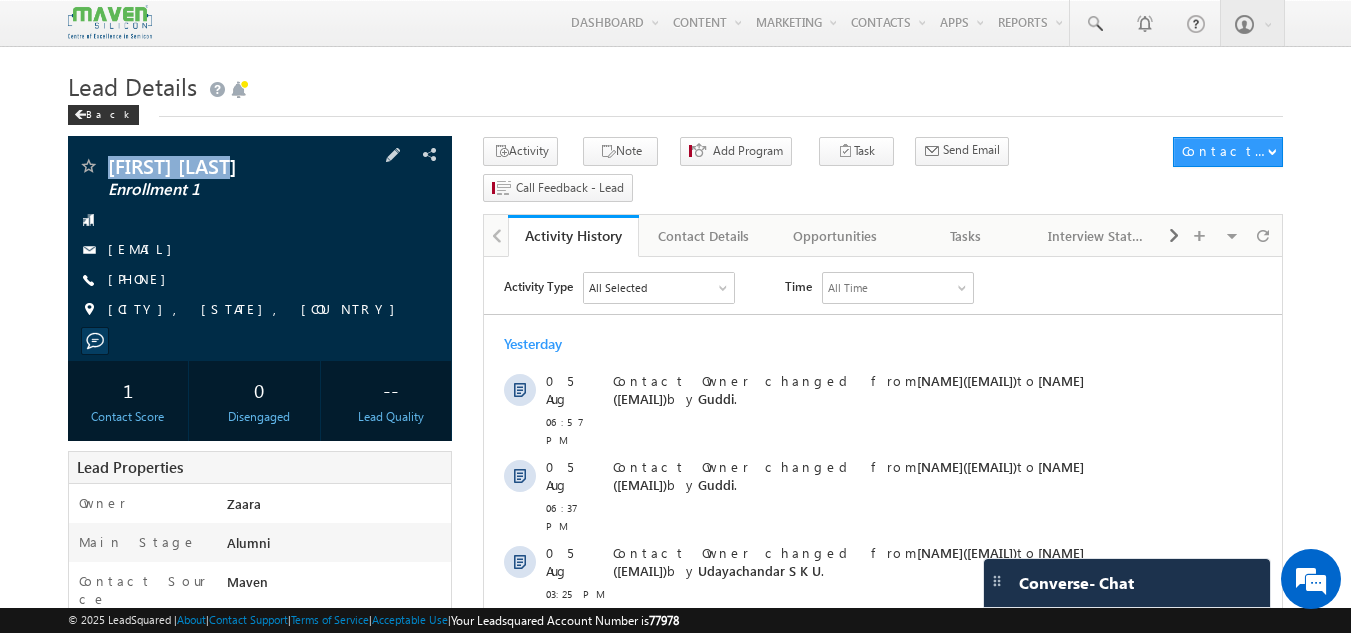 drag, startPoint x: 110, startPoint y: 170, endPoint x: 246, endPoint y: 171, distance: 136.00368 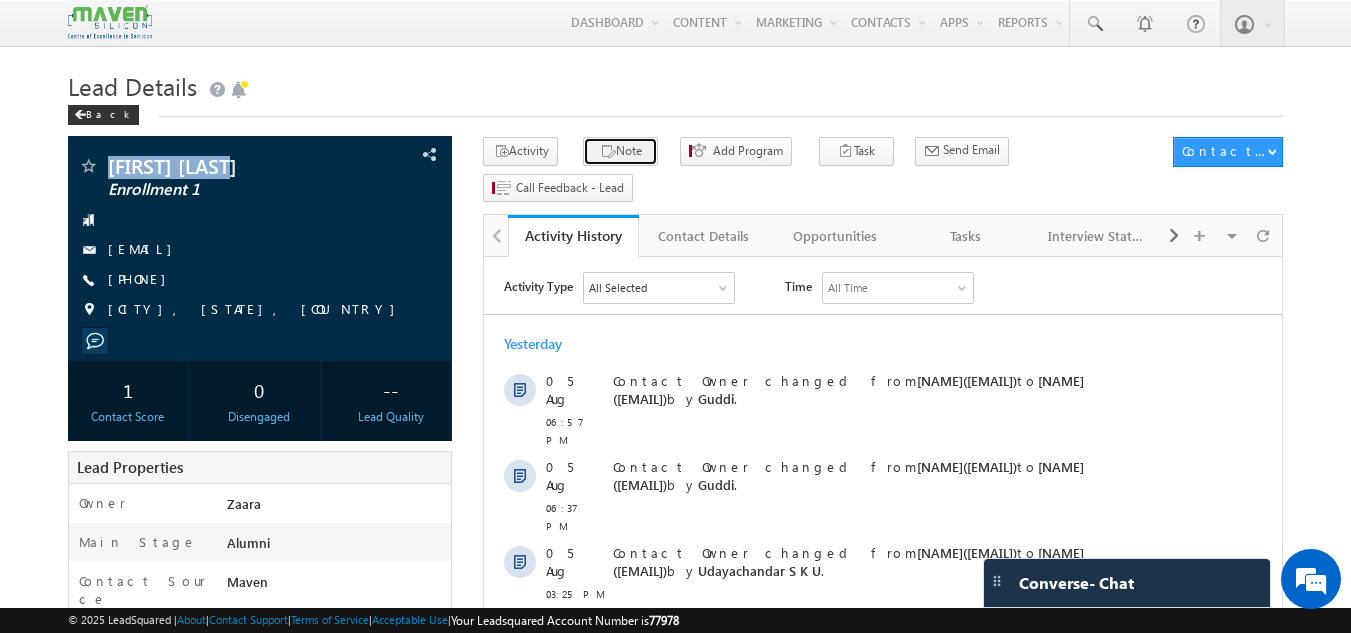 click on "Note" at bounding box center (620, 151) 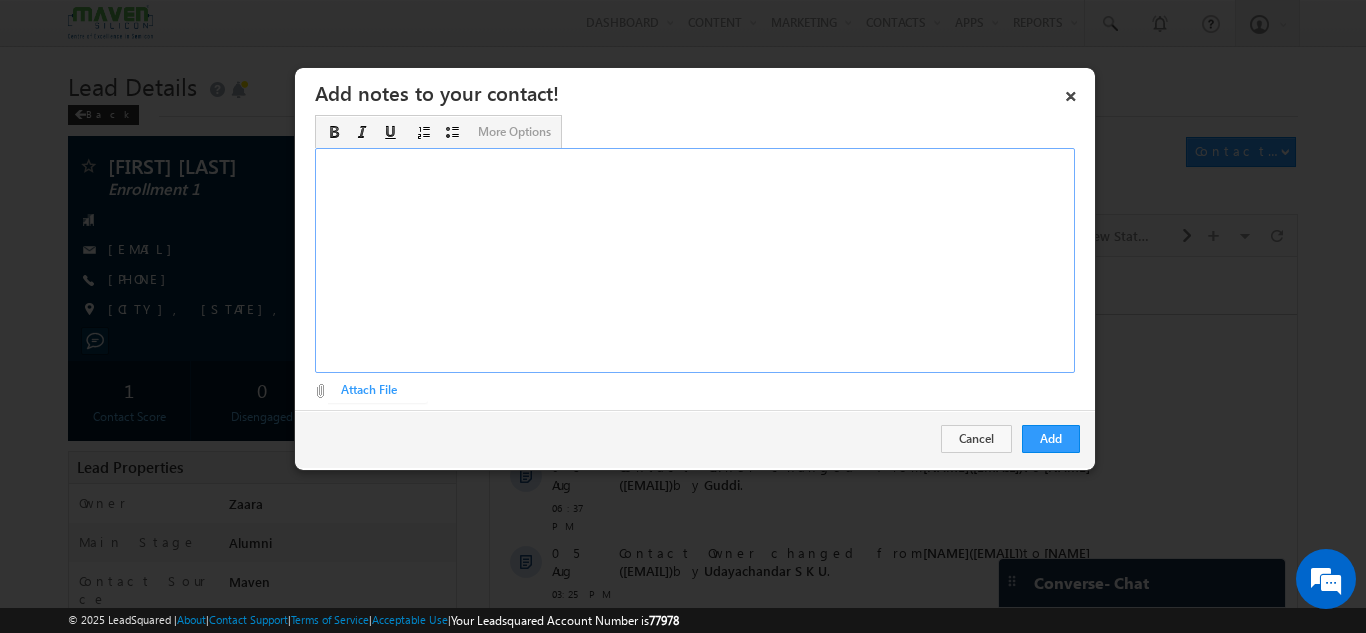 click at bounding box center [695, 260] 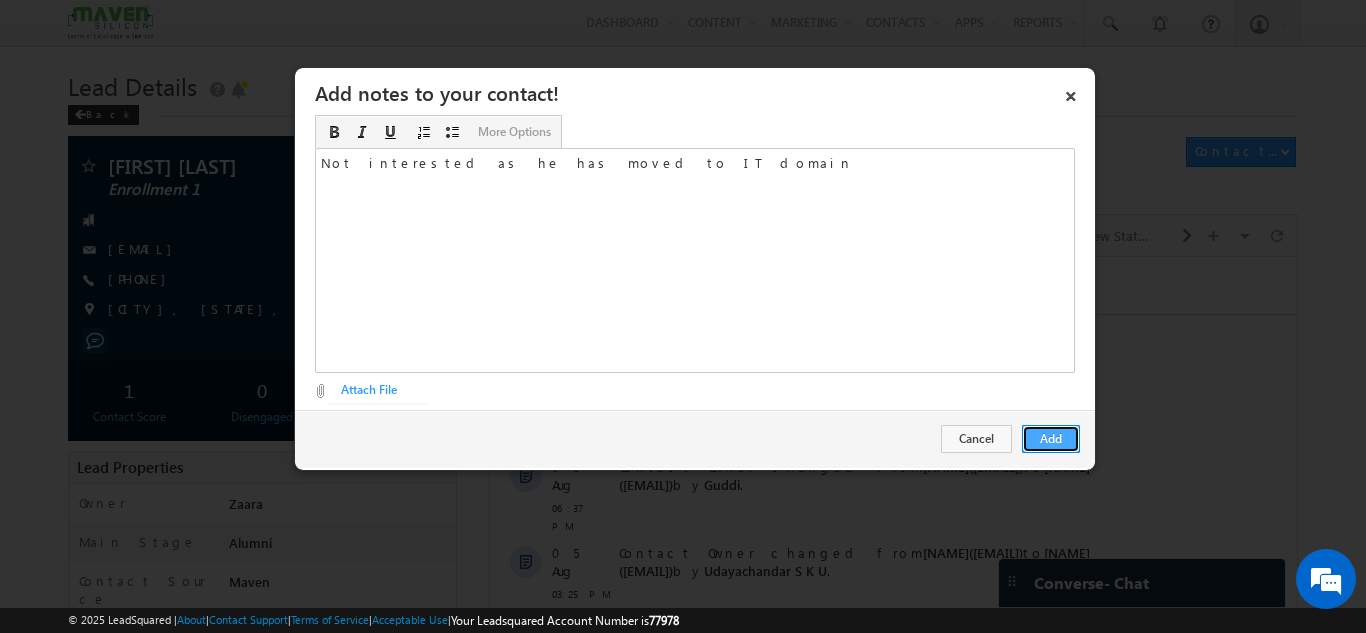 click on "Add" at bounding box center (1051, 439) 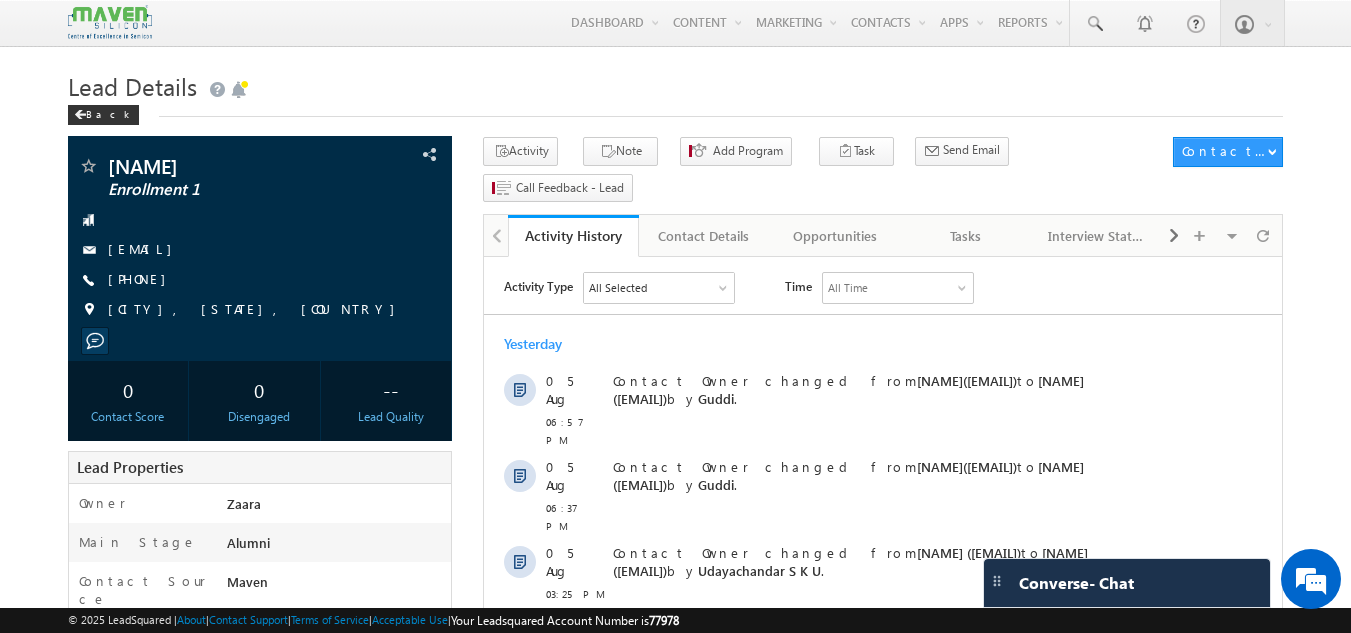 scroll, scrollTop: 0, scrollLeft: 0, axis: both 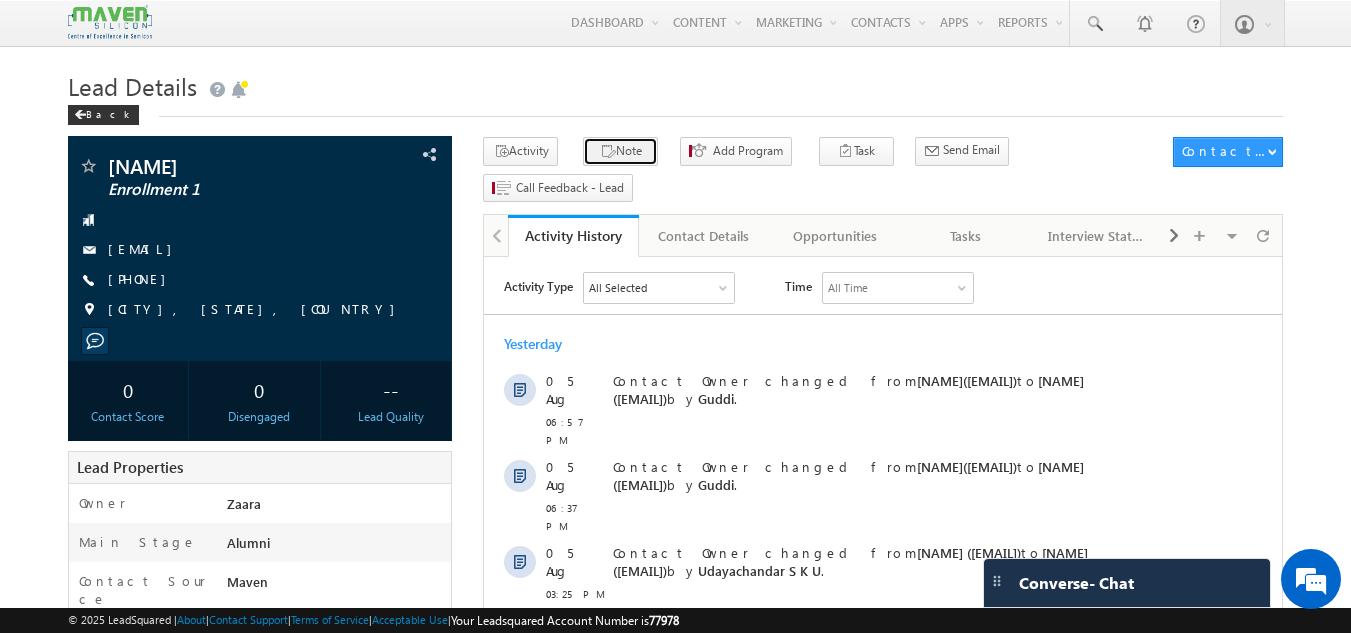click on "Note" at bounding box center [620, 151] 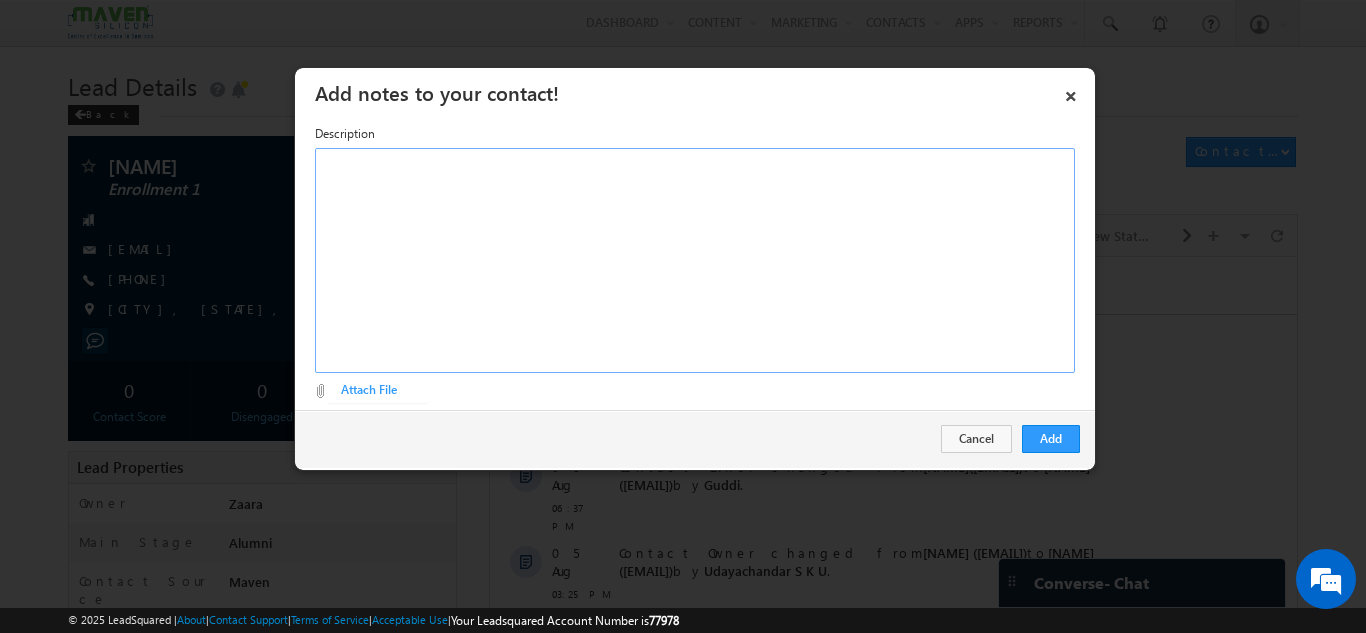 click at bounding box center (695, 260) 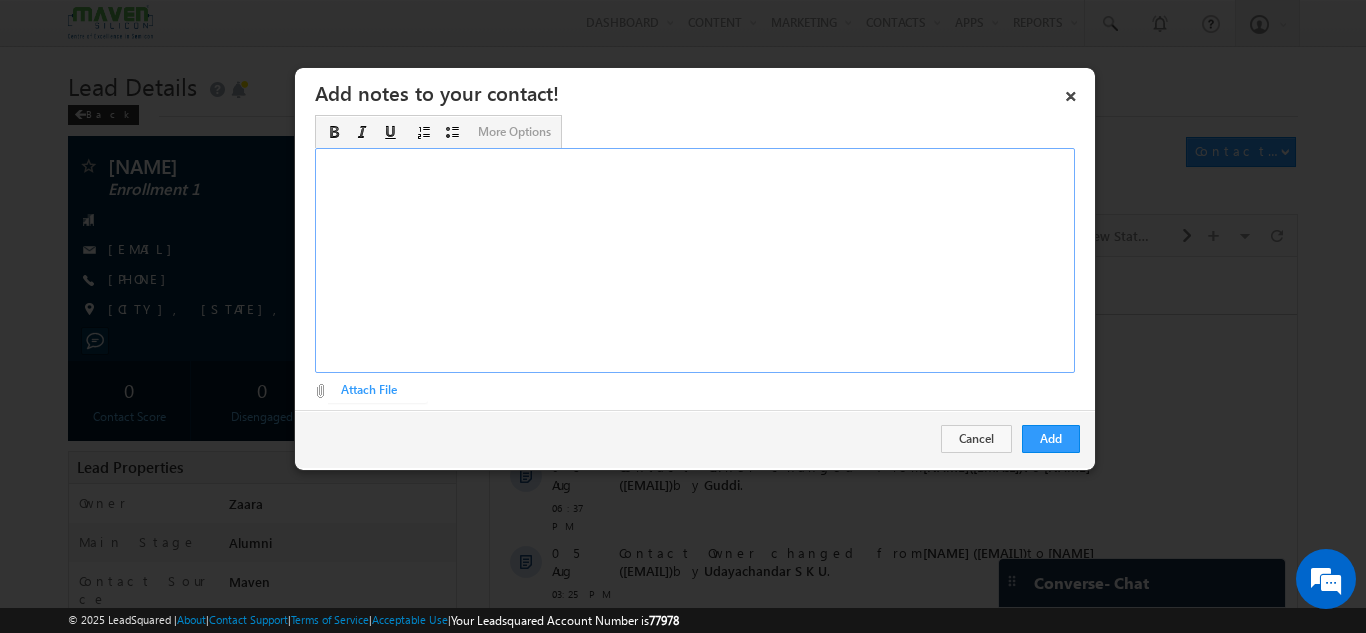 type 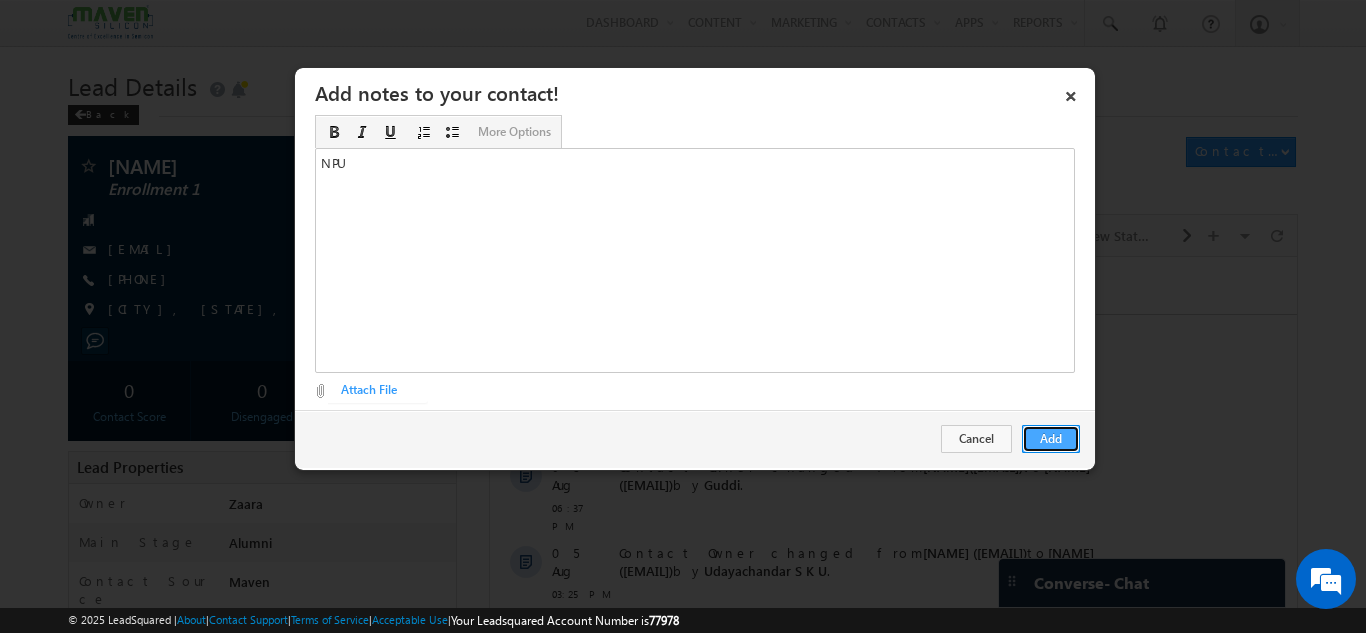 click on "Add" at bounding box center [1051, 439] 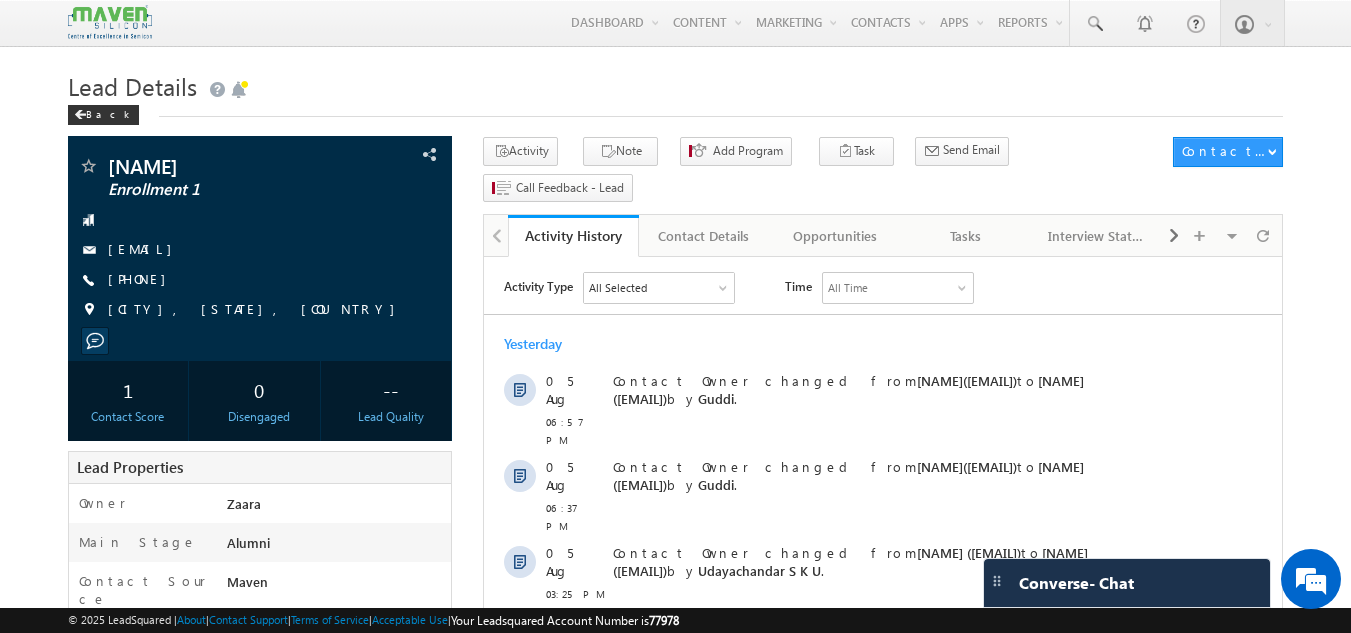 scroll, scrollTop: 0, scrollLeft: 0, axis: both 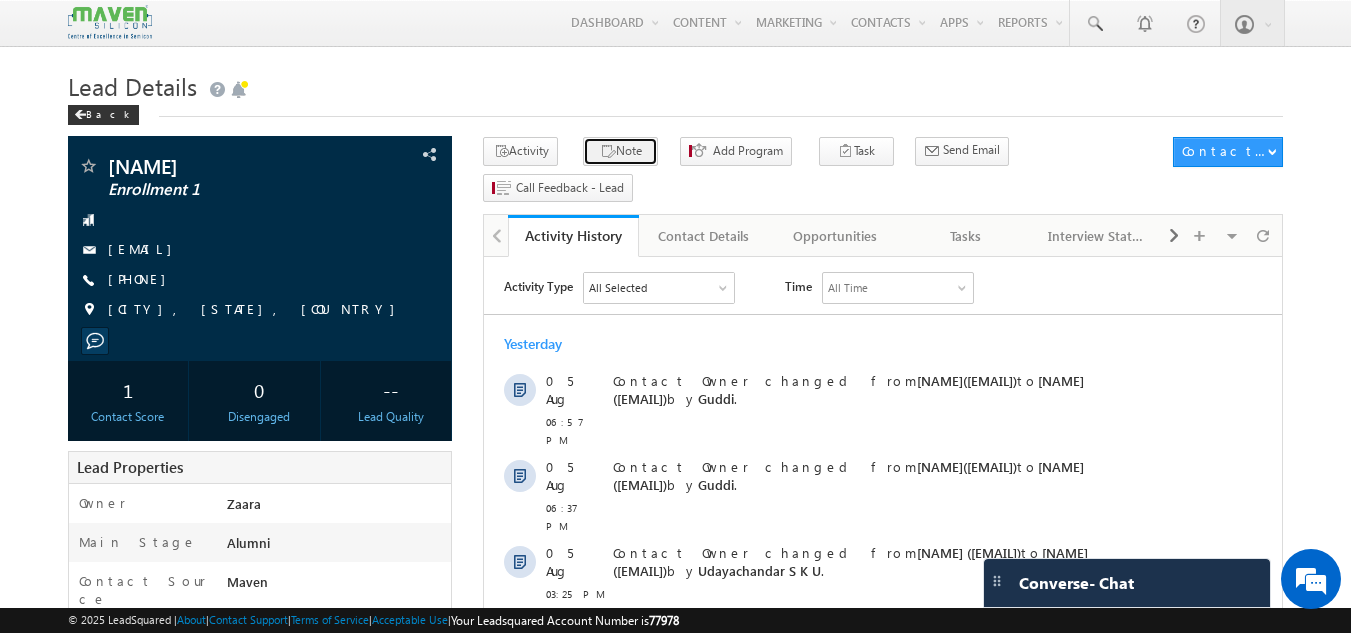 click on "Note" at bounding box center [620, 151] 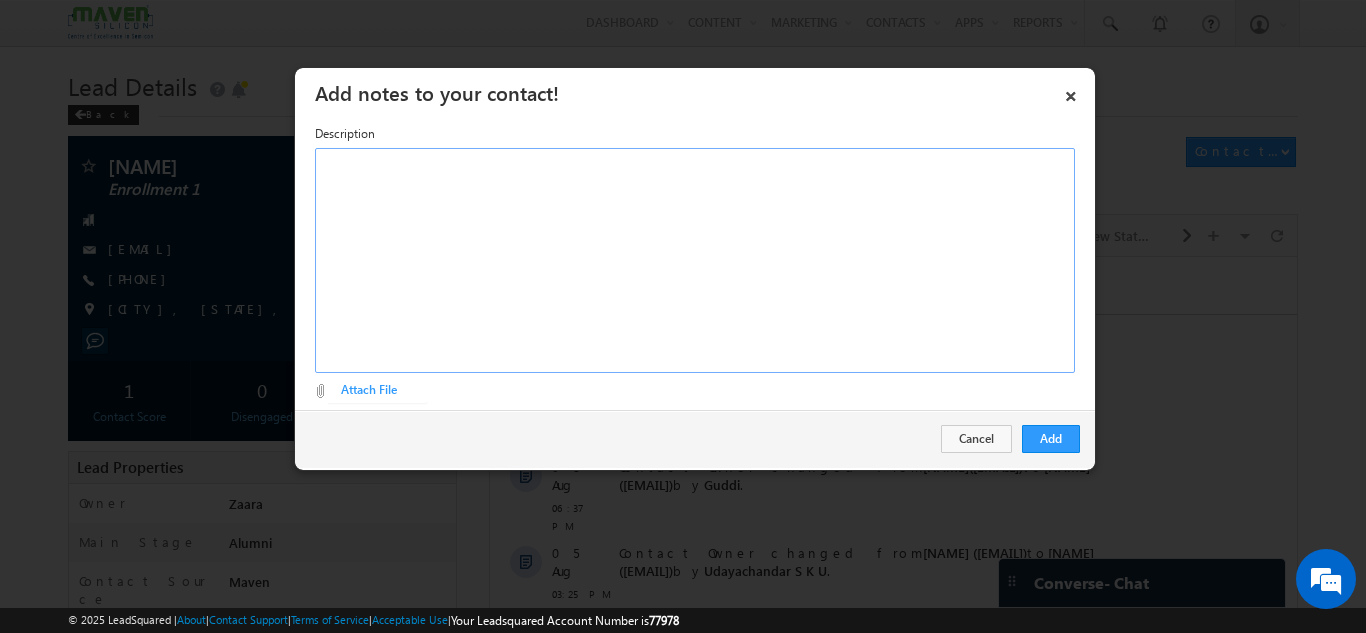 click at bounding box center (695, 260) 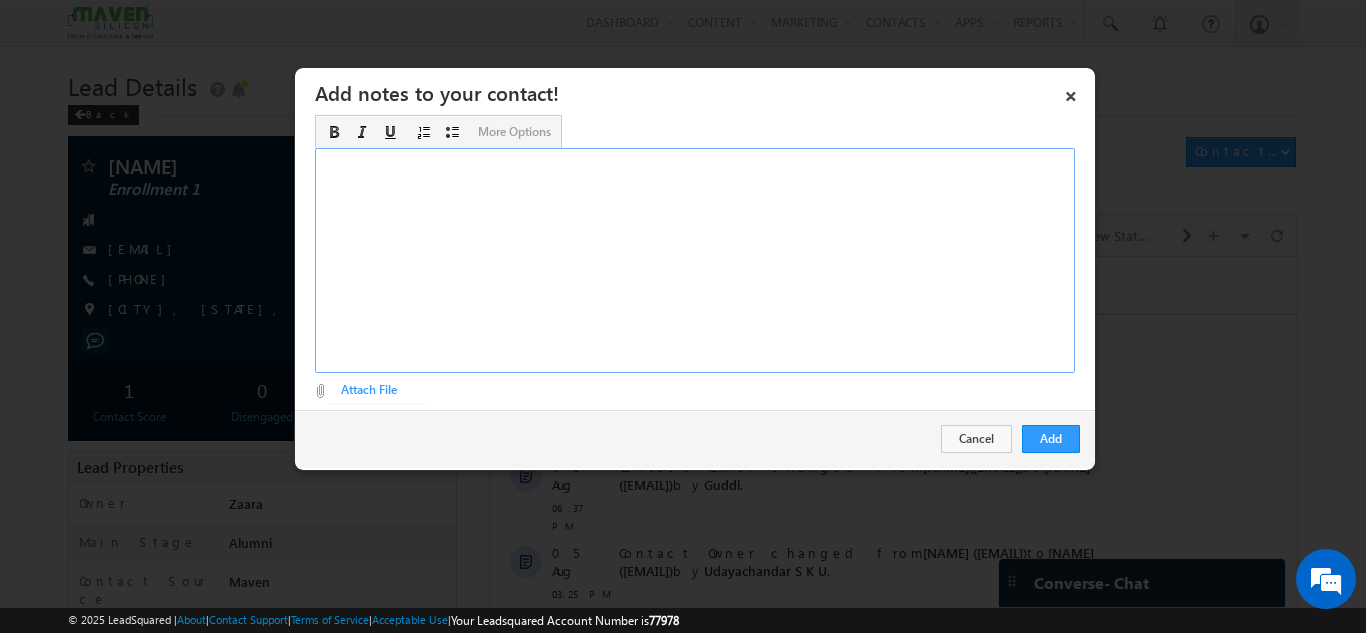 type 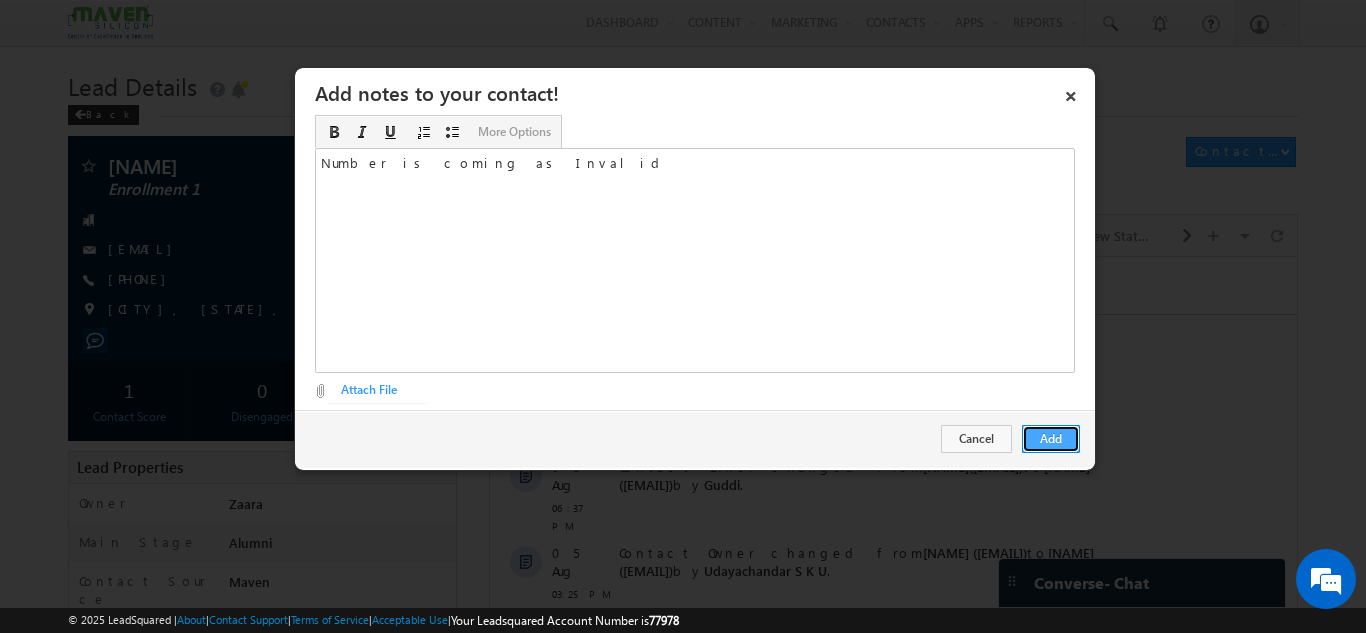 click on "Add" at bounding box center (1051, 439) 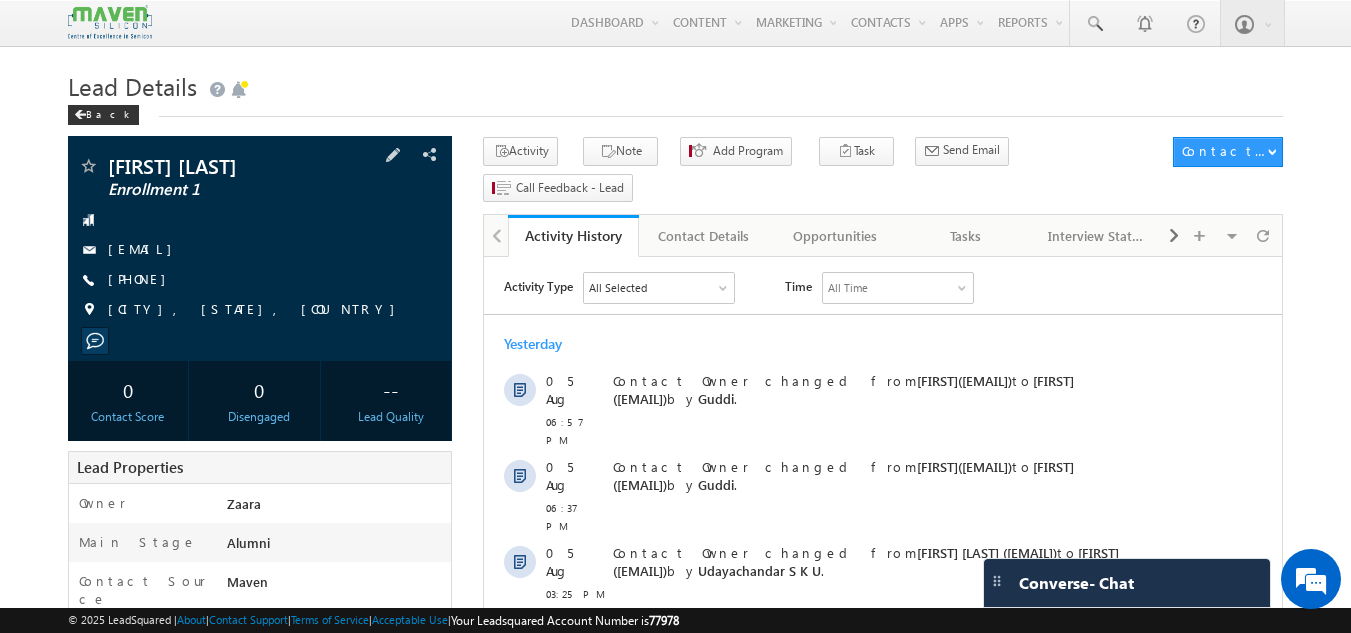 scroll, scrollTop: 0, scrollLeft: 0, axis: both 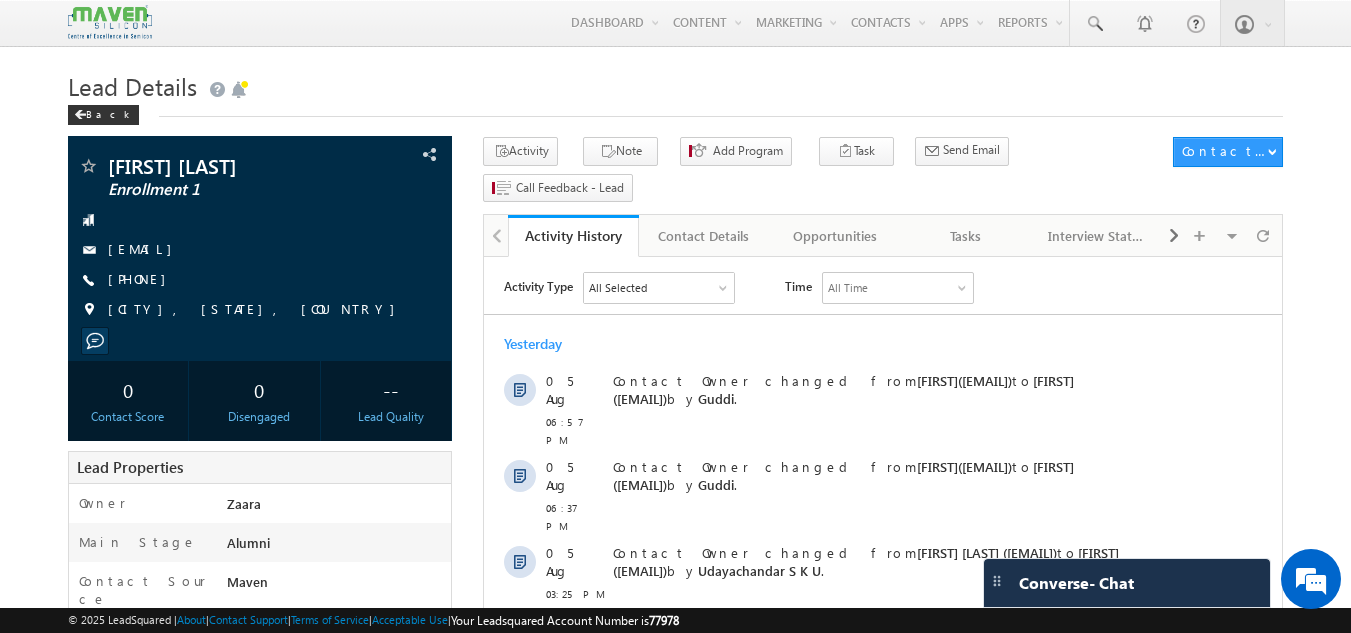 click on "Menu
Zaara
lsq2@ maven -sili con.c om" at bounding box center (675, 773) 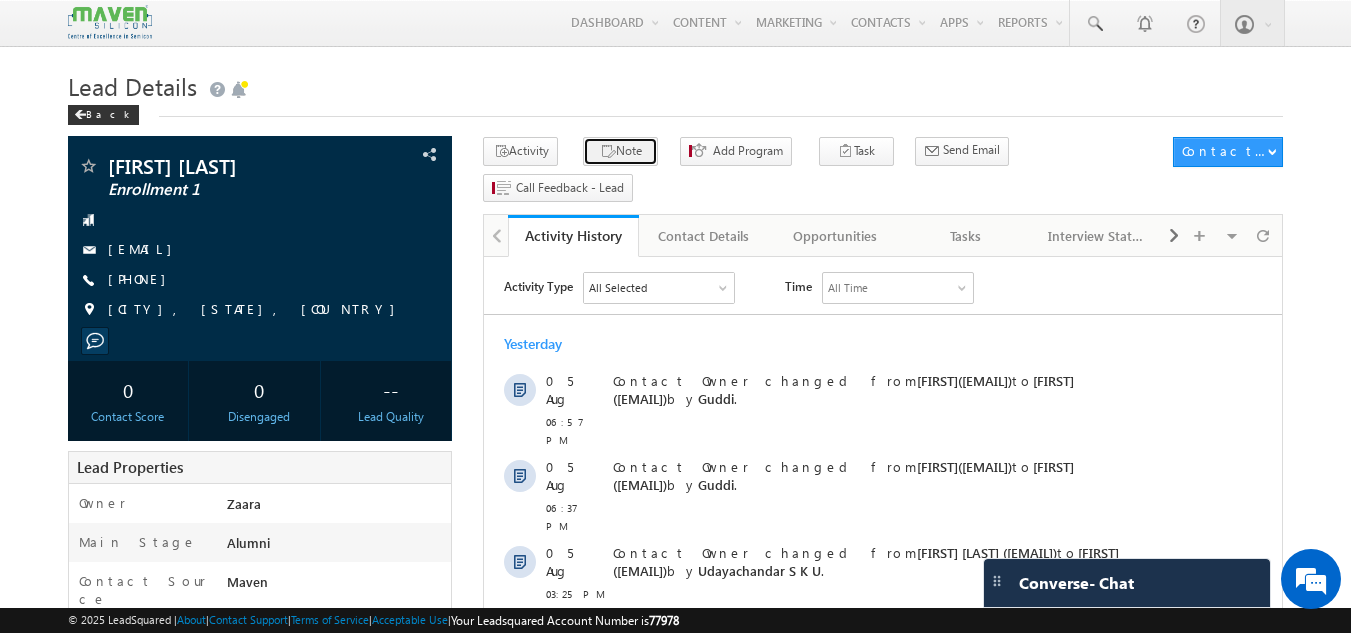 click on "Note" at bounding box center (620, 151) 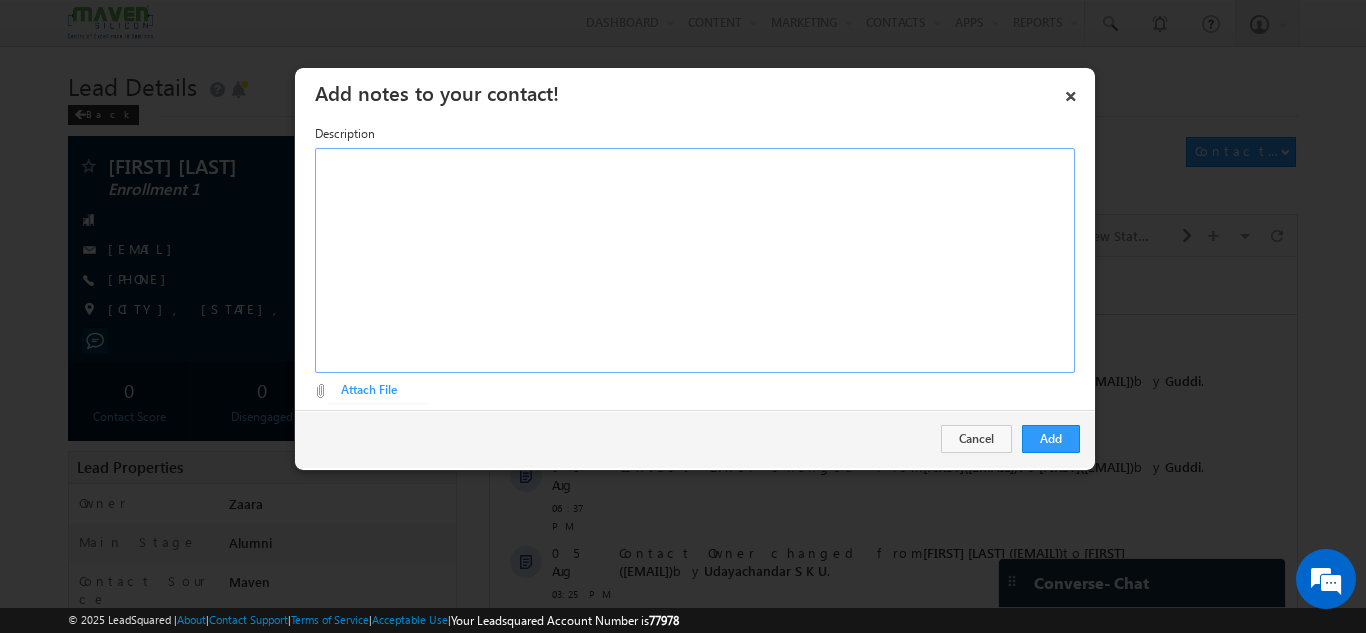 click at bounding box center (695, 260) 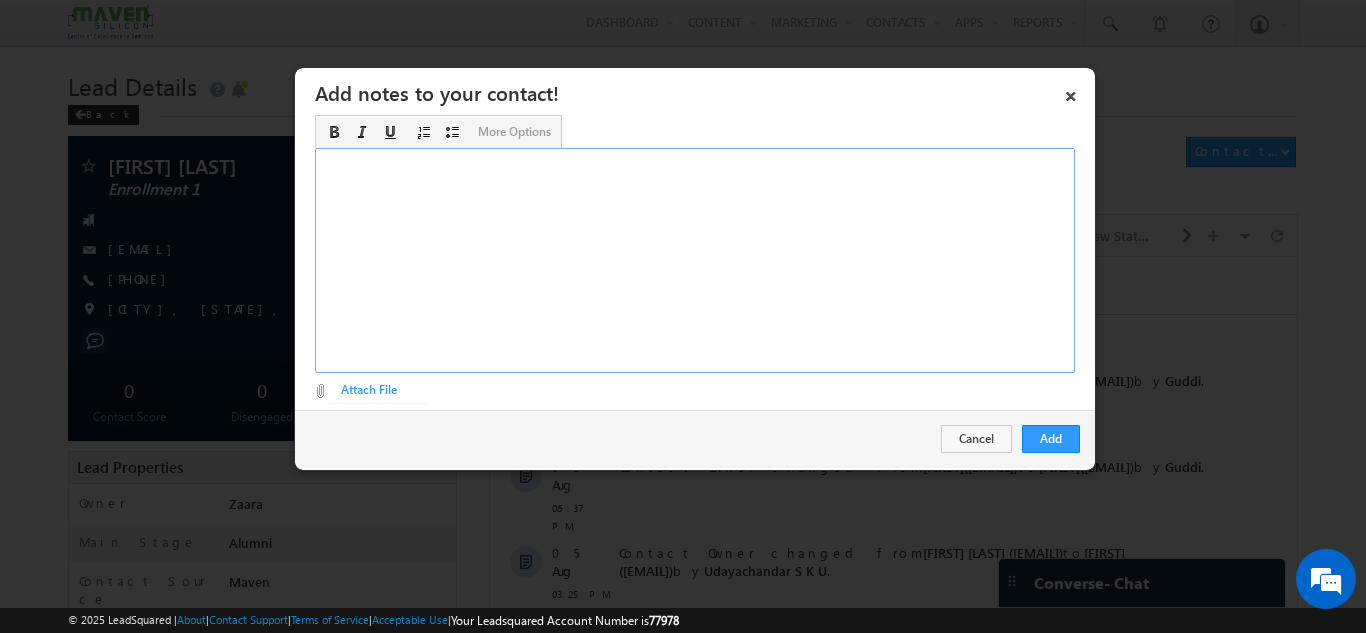 click at bounding box center [695, 260] 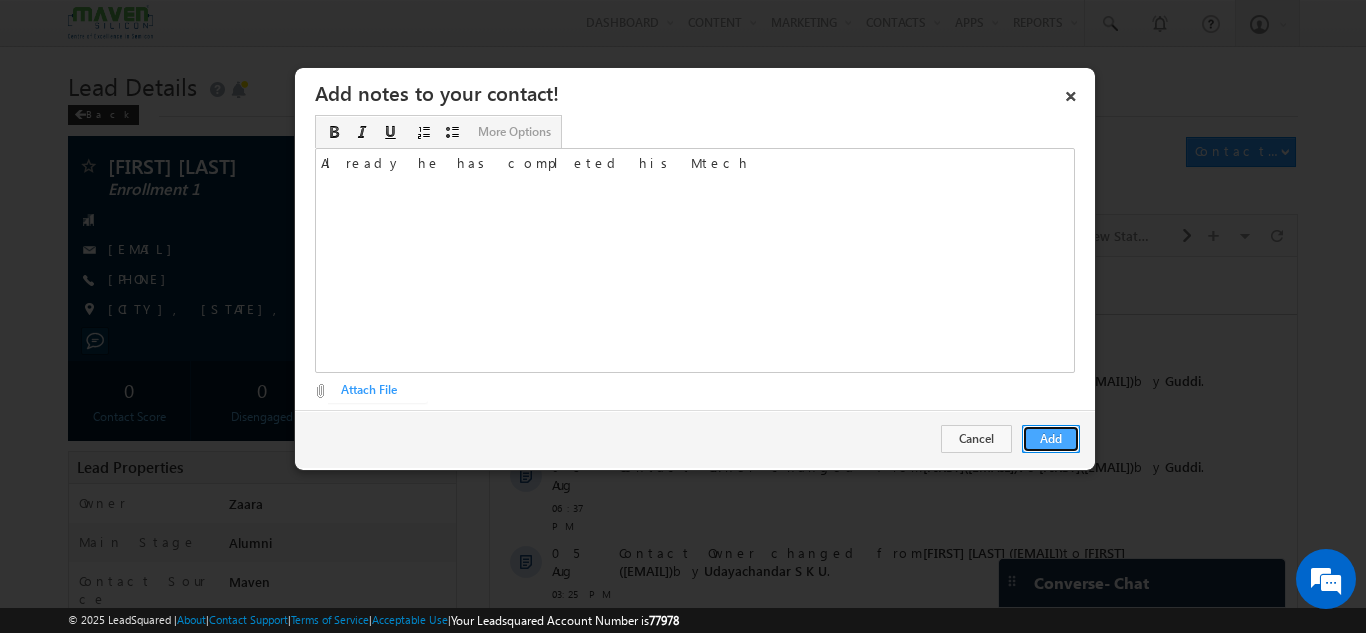 click on "Add" at bounding box center (1051, 439) 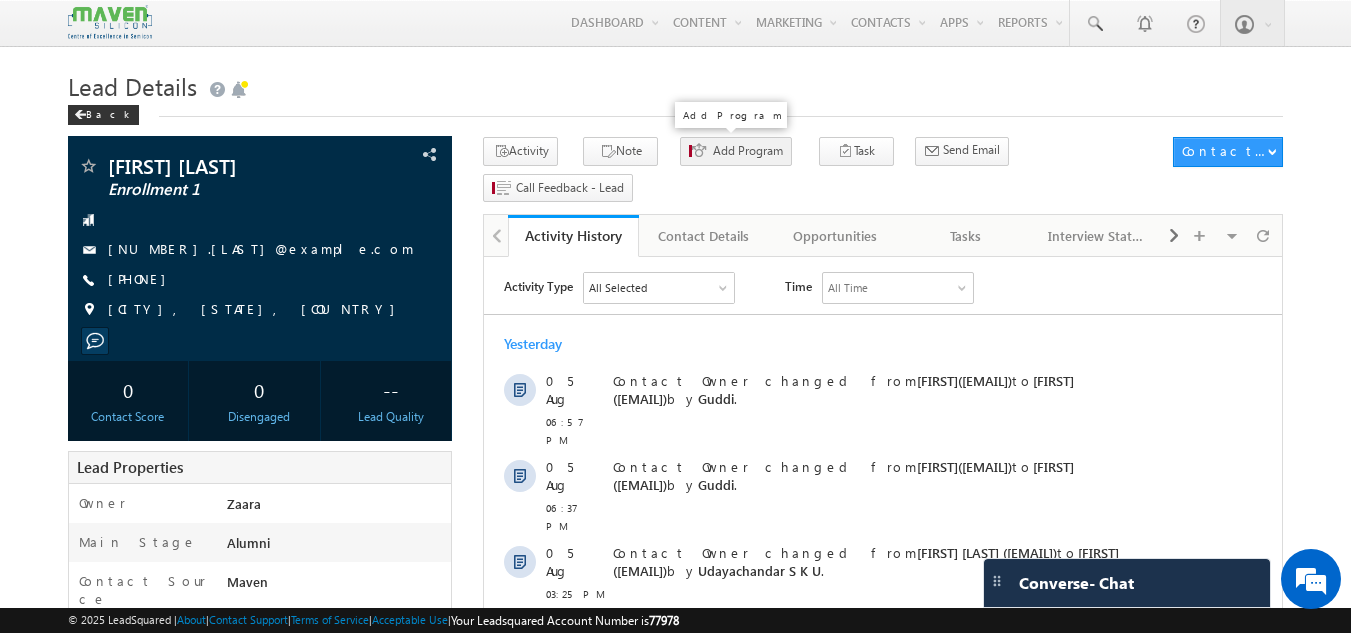 scroll, scrollTop: 0, scrollLeft: 0, axis: both 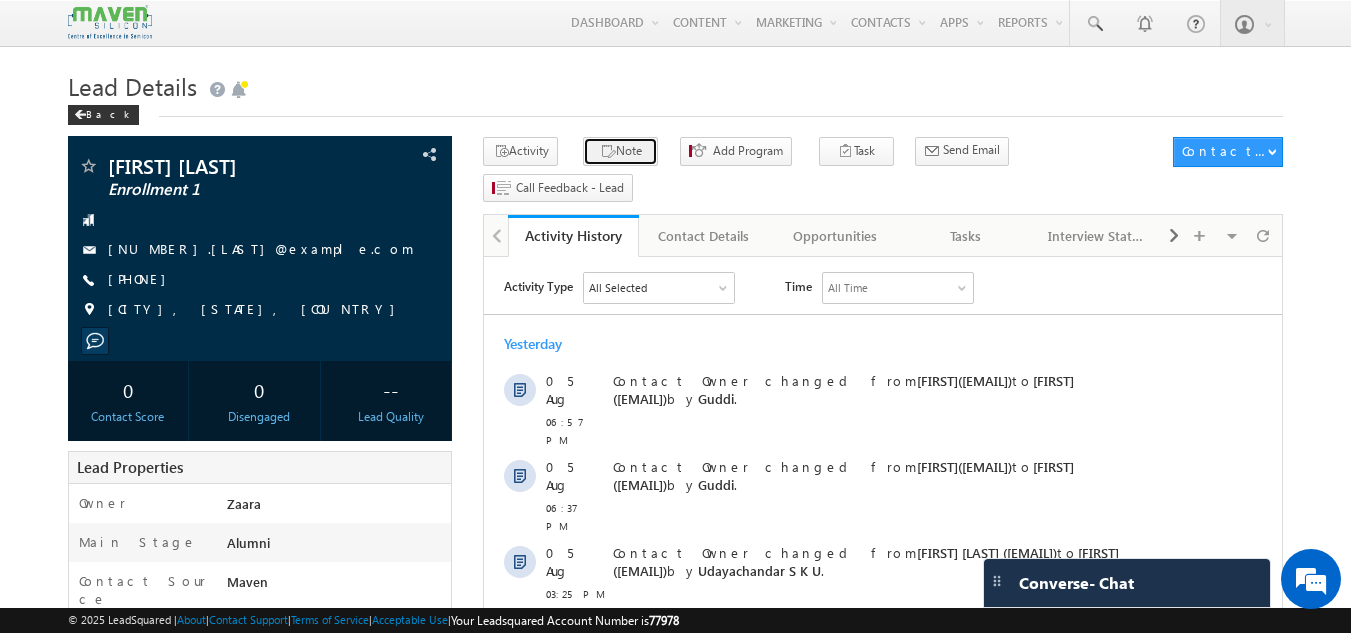 click on "Note" at bounding box center [620, 151] 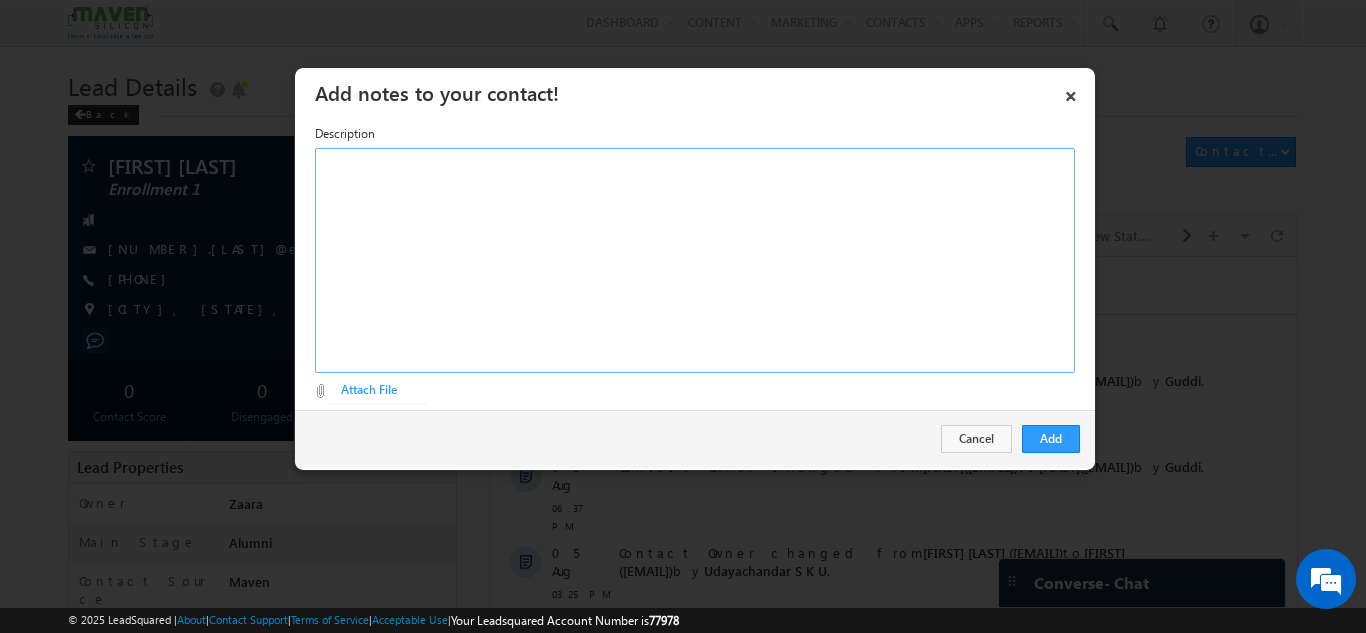 click at bounding box center (695, 260) 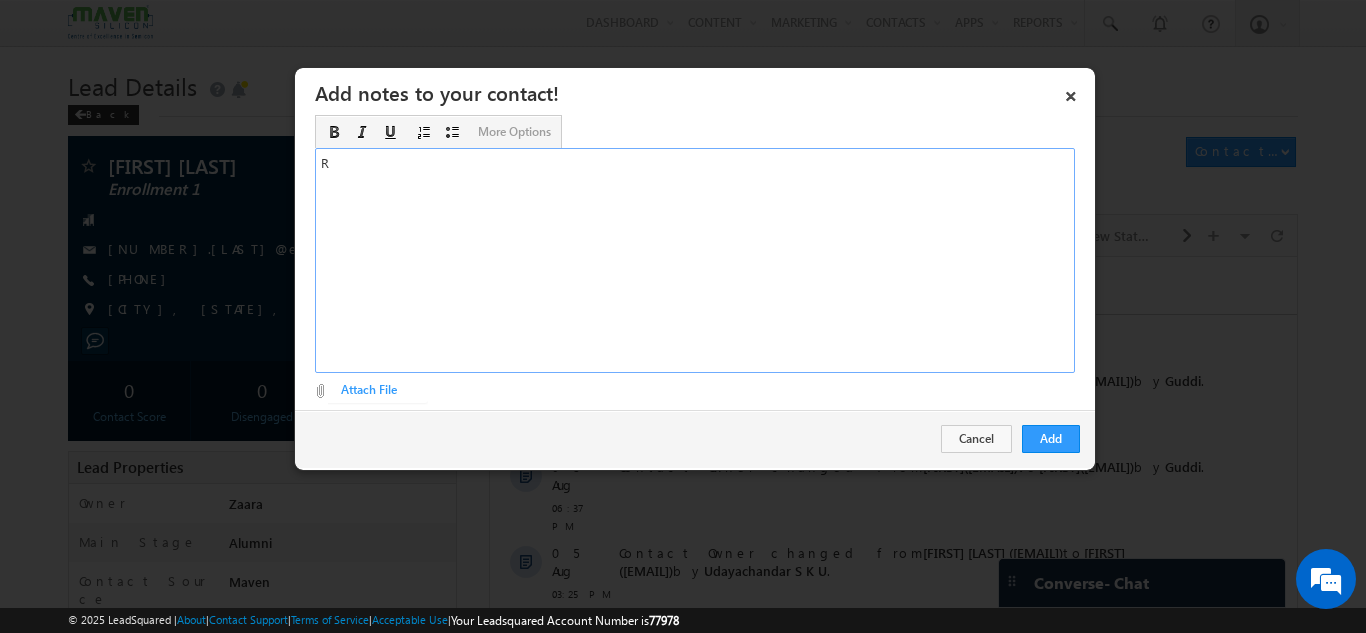 type 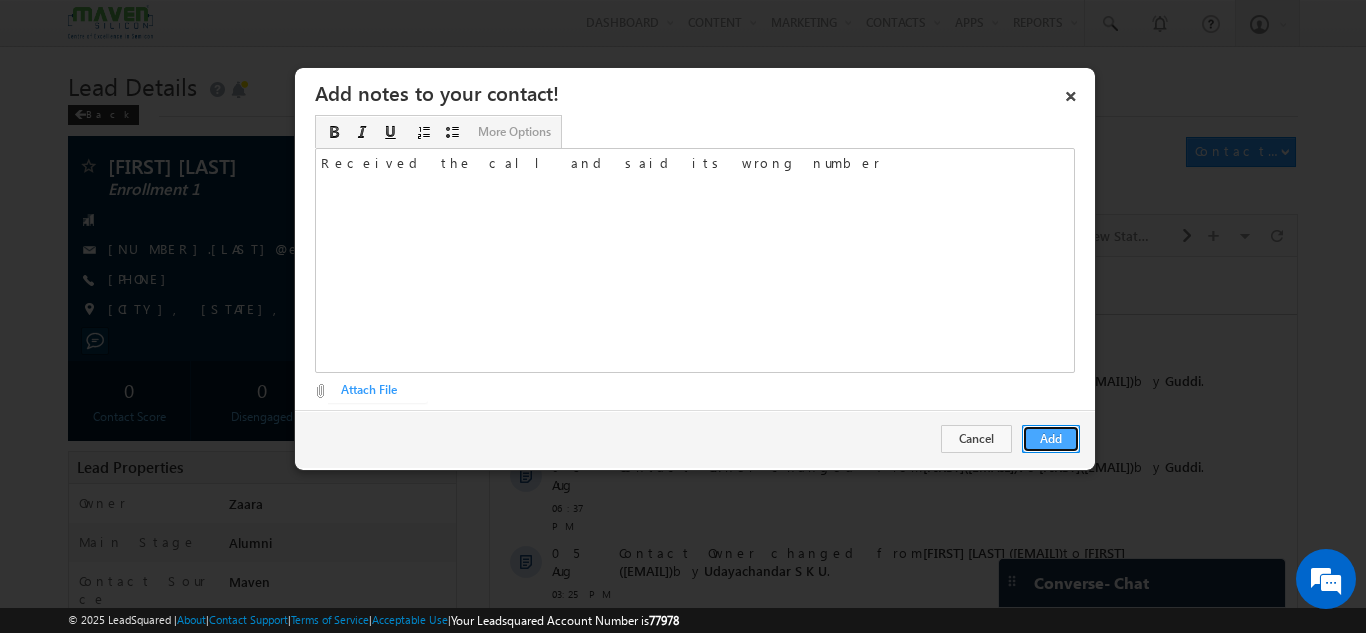 click on "Add" at bounding box center (1051, 439) 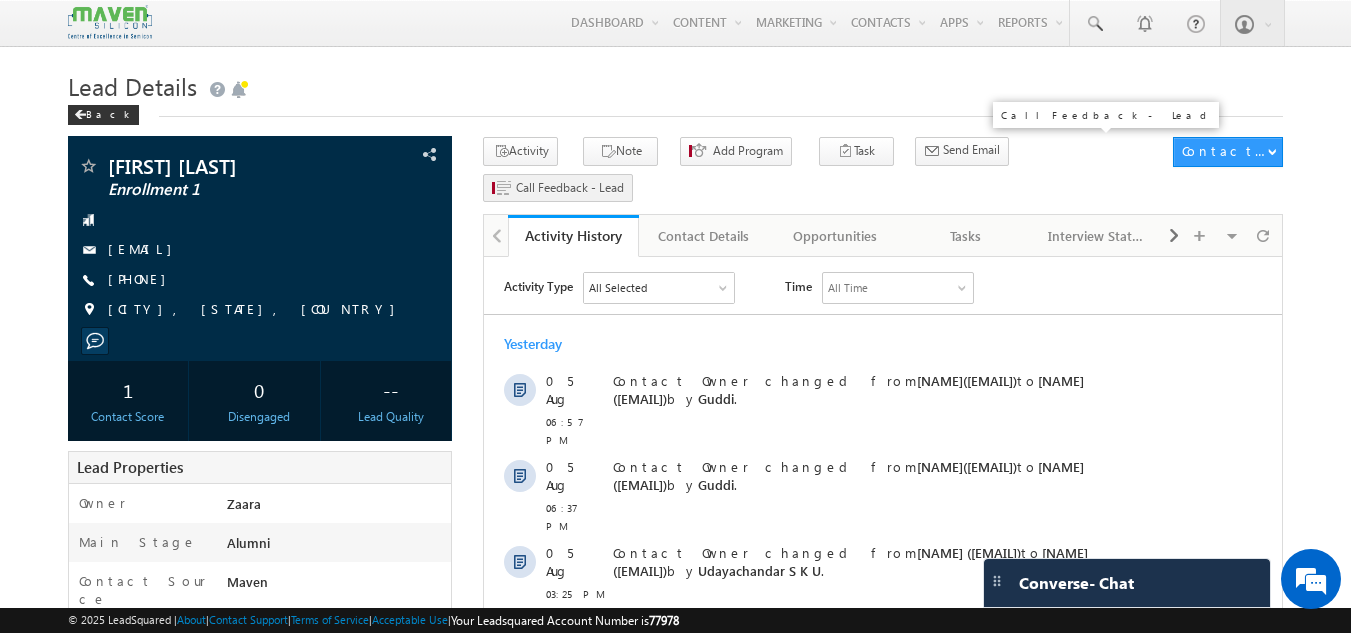 scroll, scrollTop: 0, scrollLeft: 0, axis: both 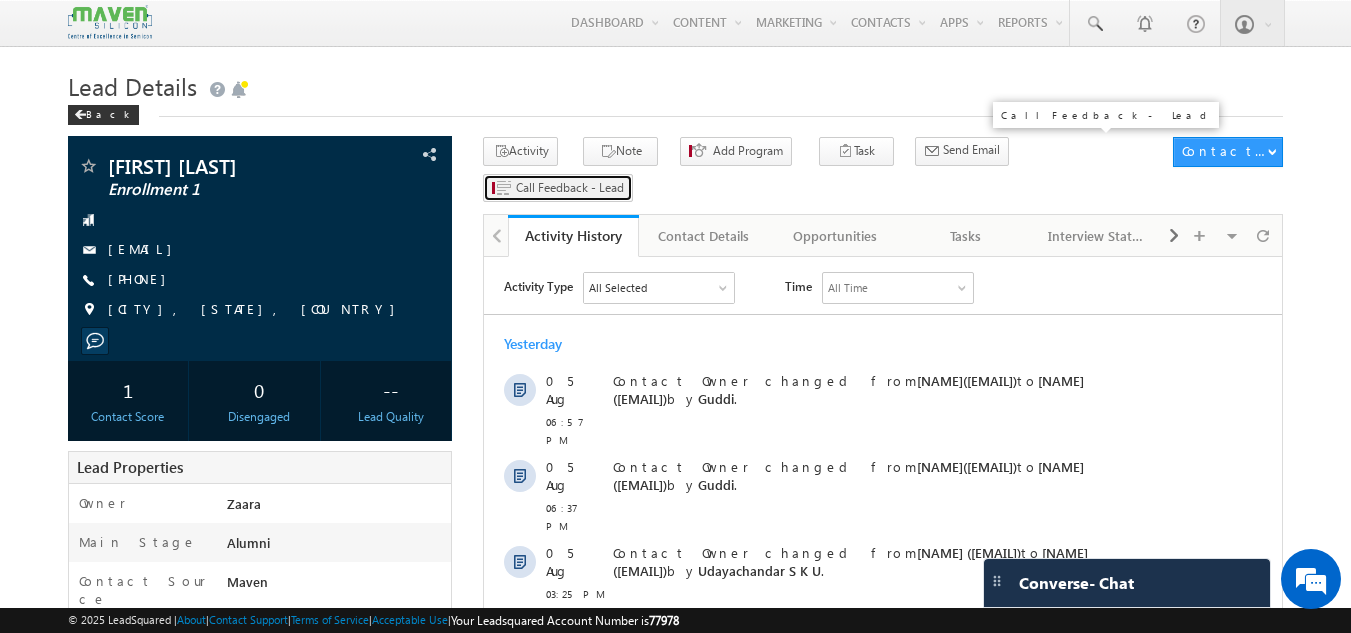 click on "Call Feedback - Lead" at bounding box center (558, 188) 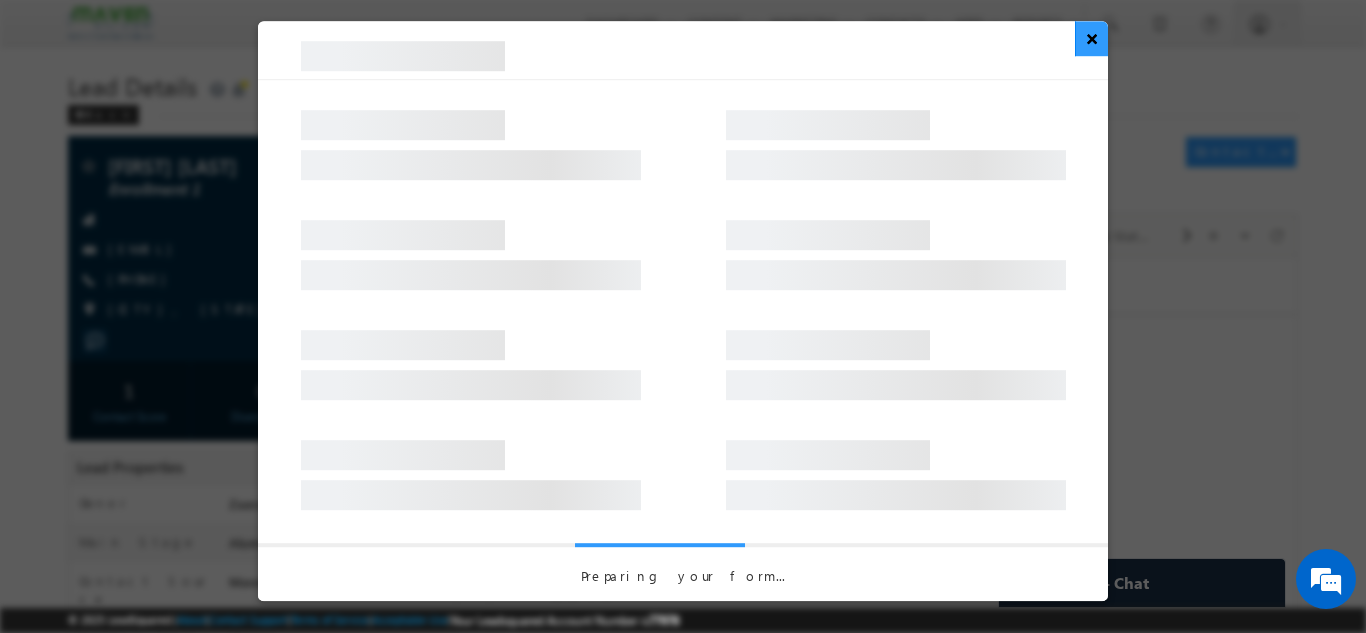 click on "×" at bounding box center (1091, 38) 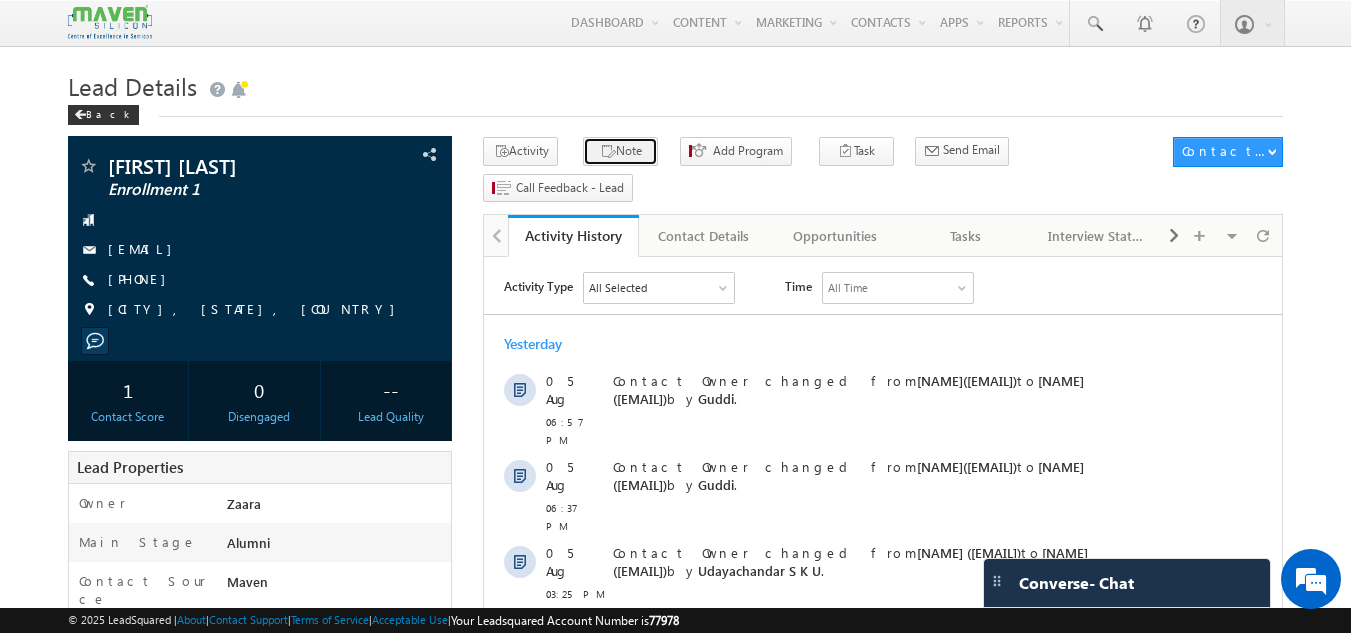 click on "Note" at bounding box center (620, 151) 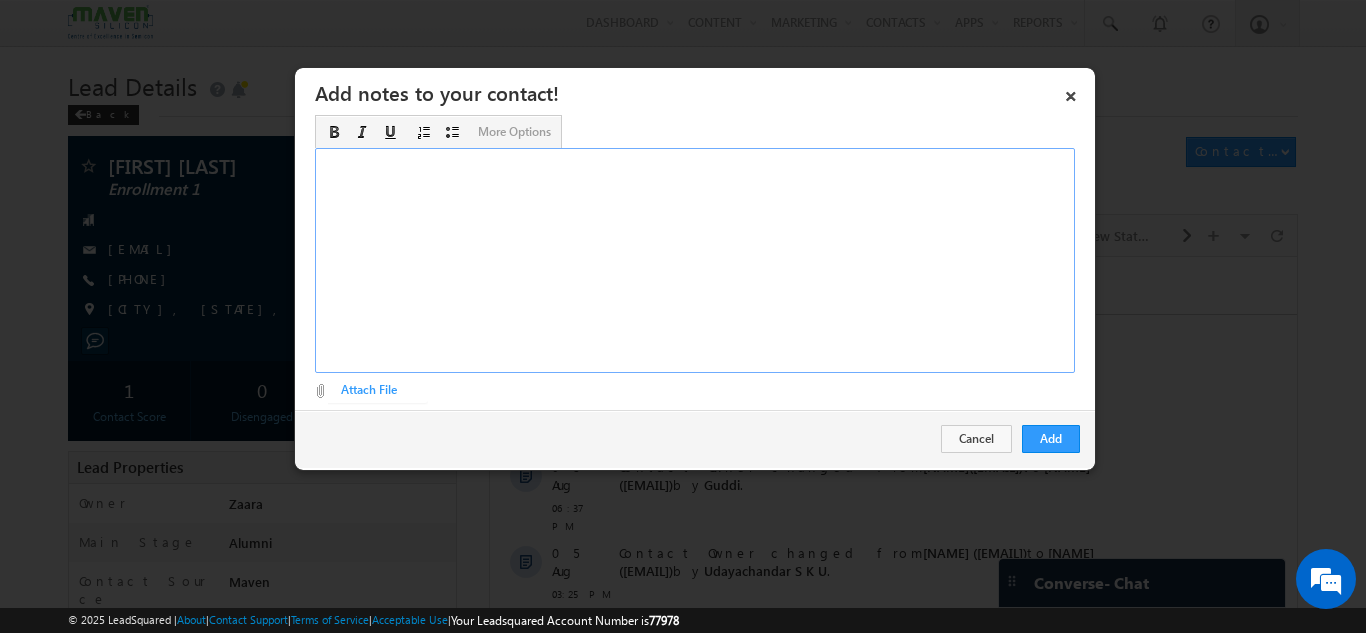 click at bounding box center [695, 260] 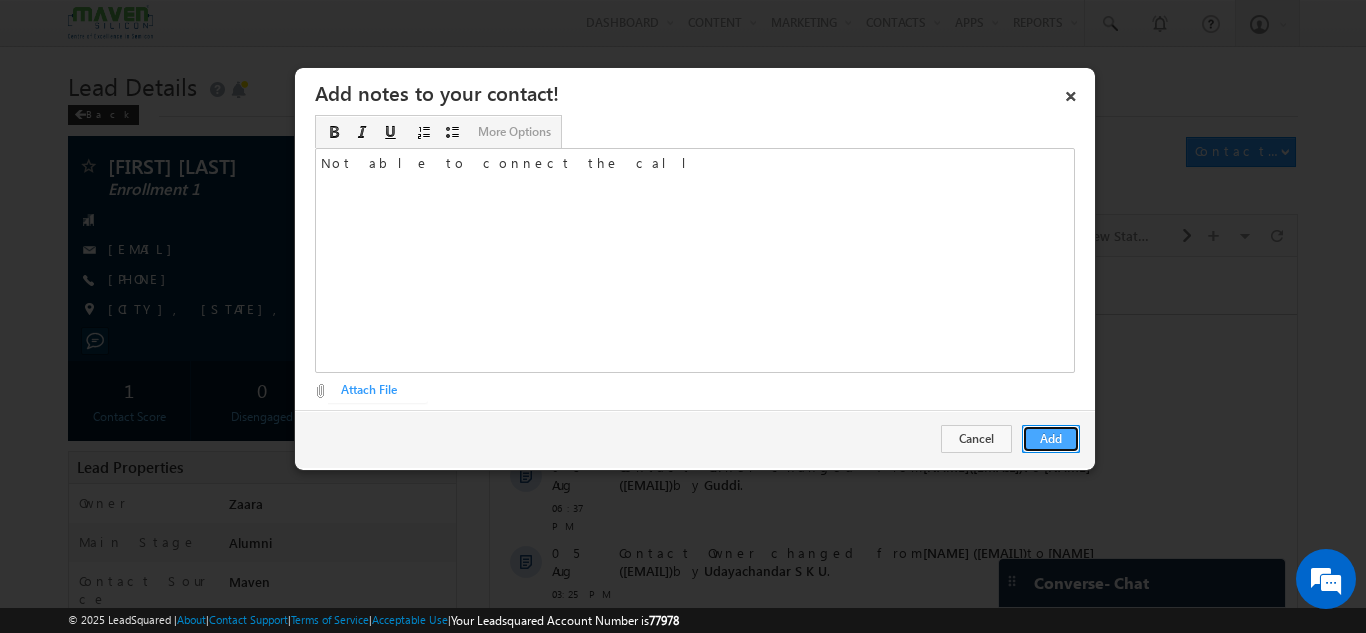 click on "Add" at bounding box center (1051, 439) 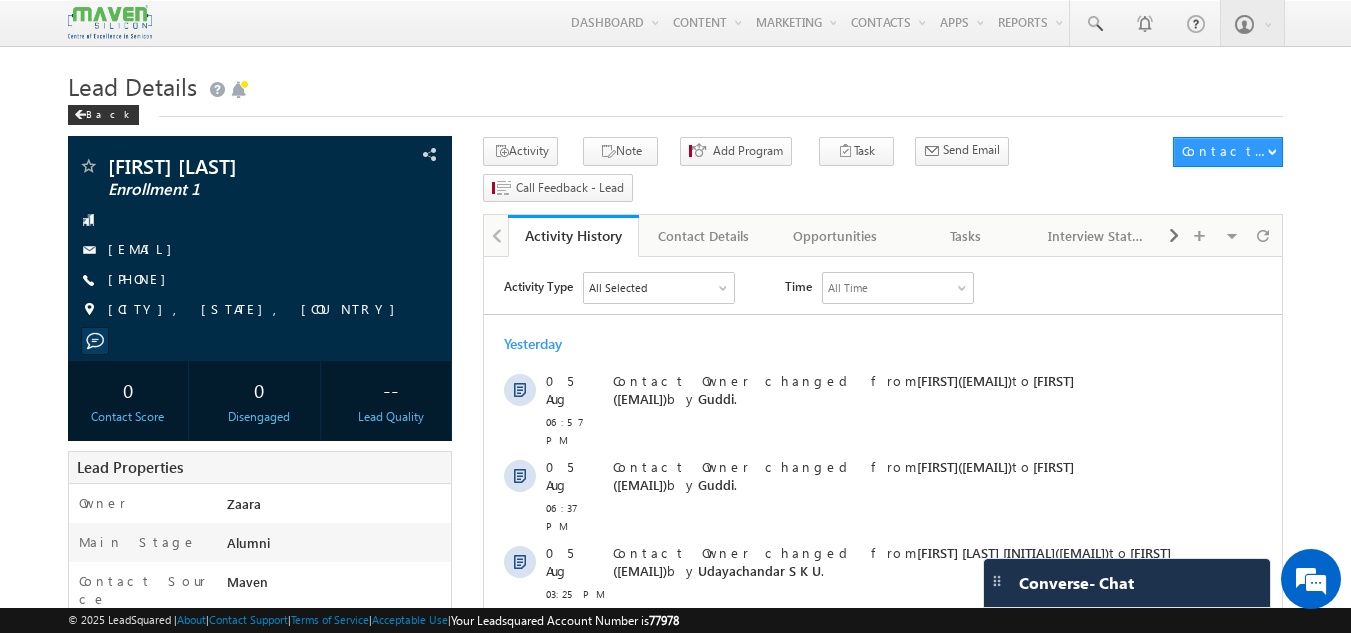 scroll, scrollTop: 0, scrollLeft: 0, axis: both 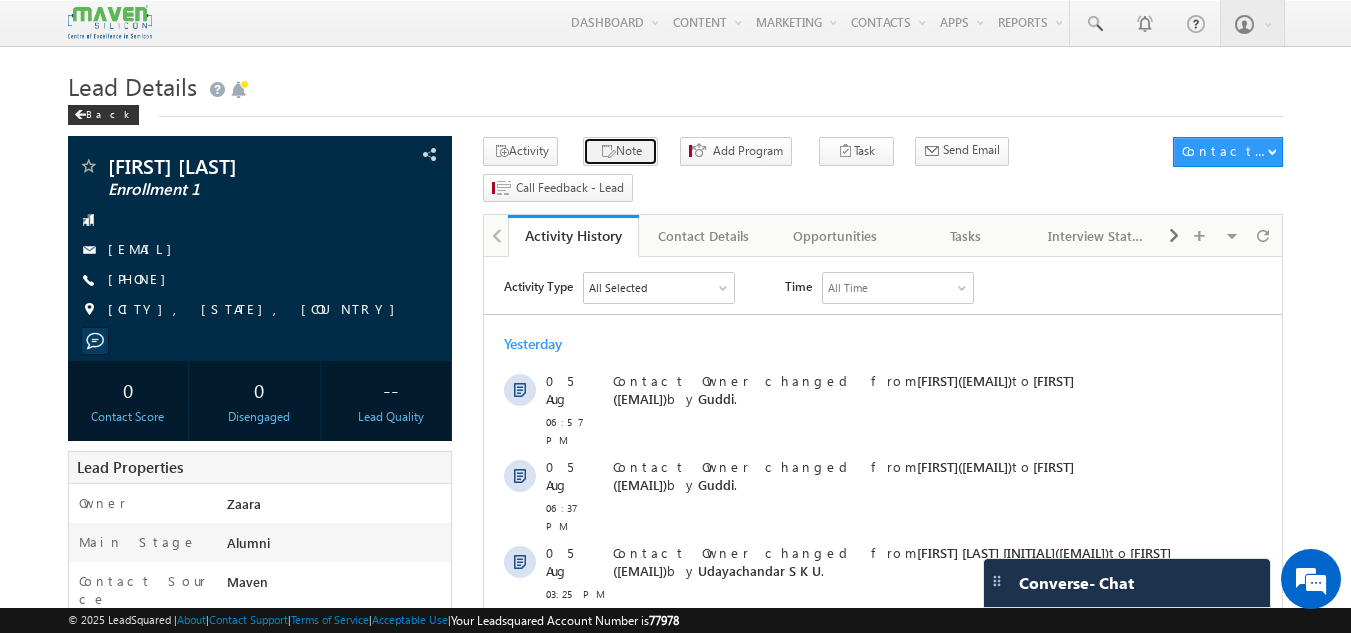 click at bounding box center (608, 152) 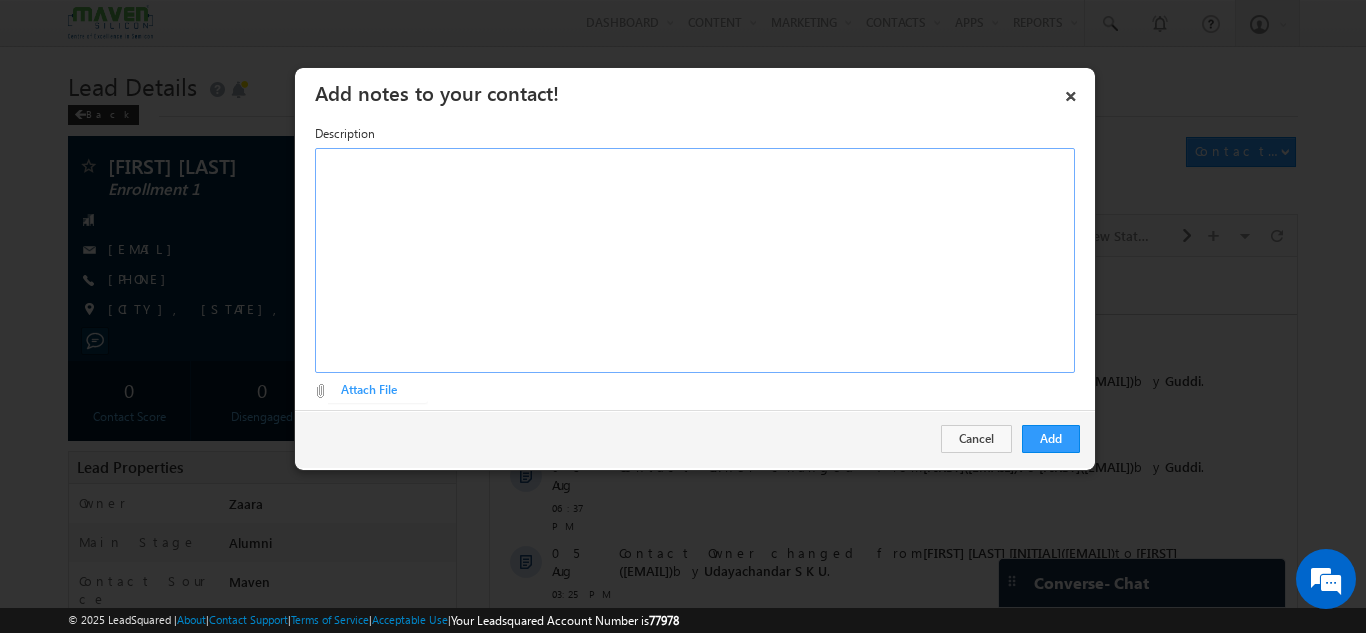 click at bounding box center (695, 260) 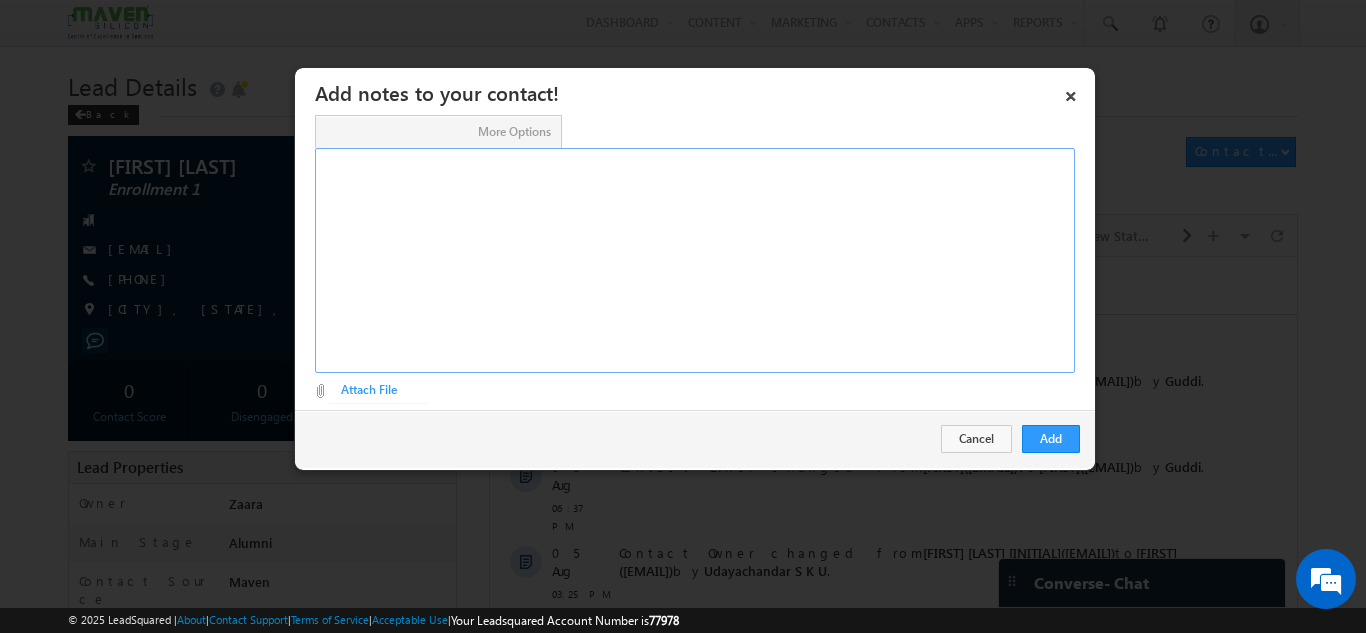 type 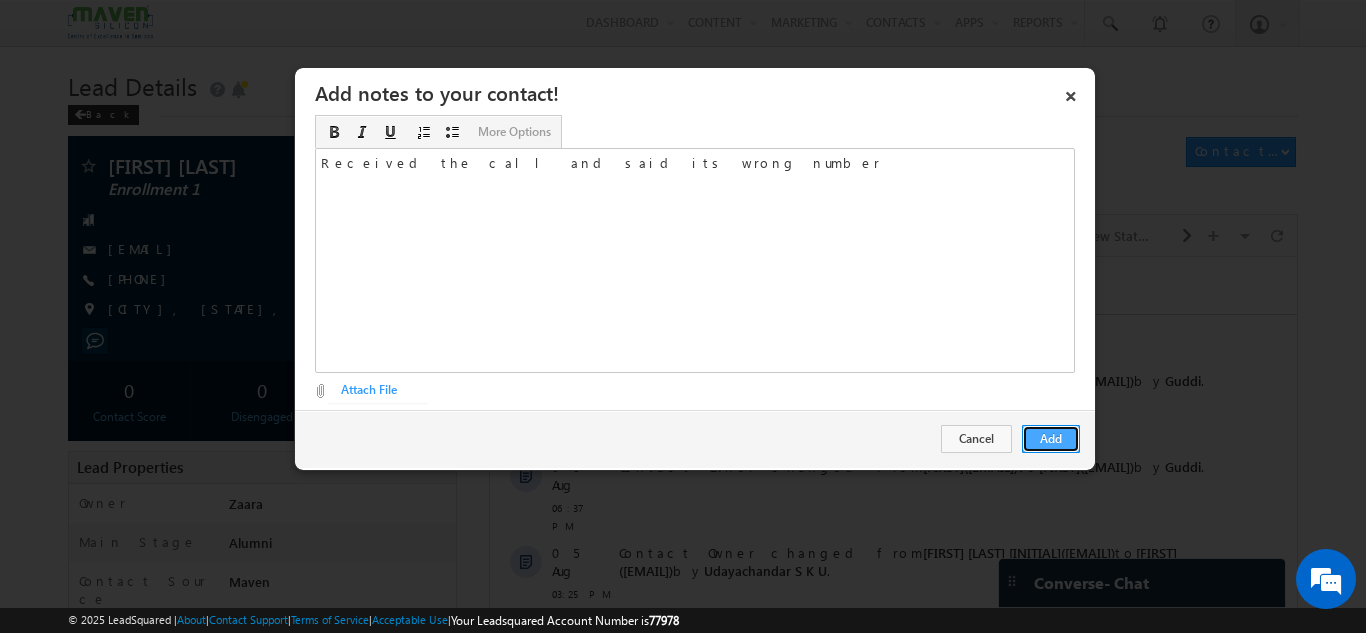 click on "Add" at bounding box center (1051, 439) 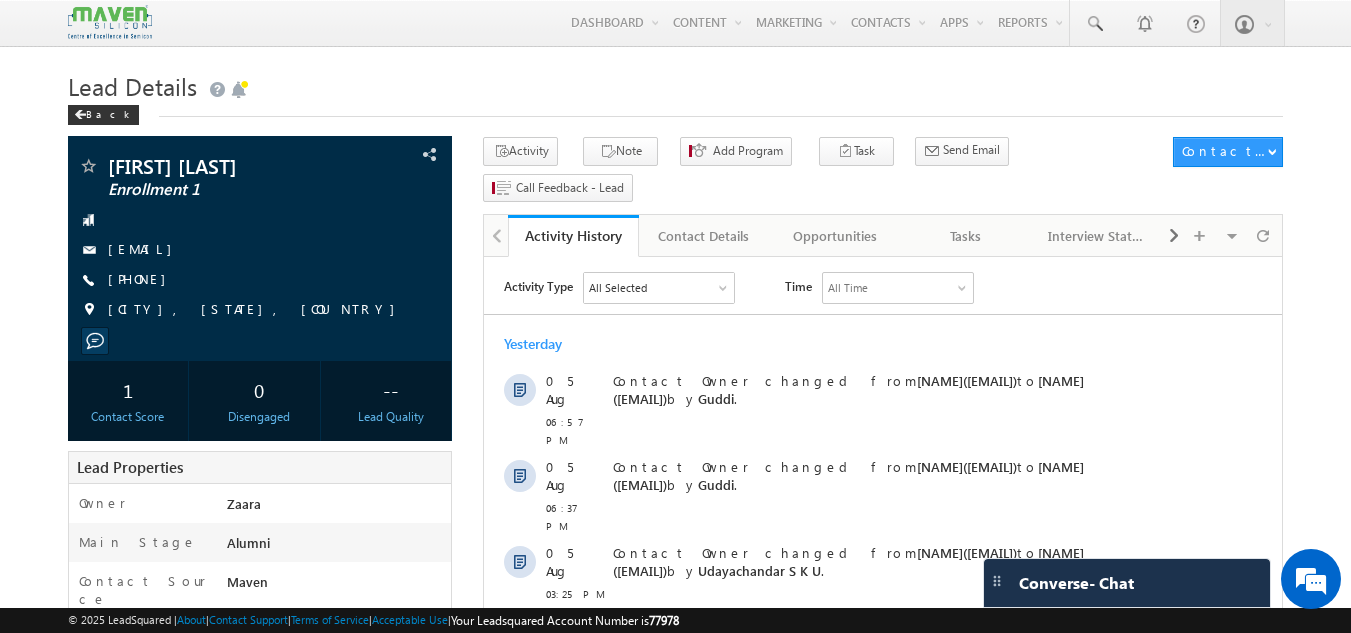 scroll, scrollTop: 0, scrollLeft: 0, axis: both 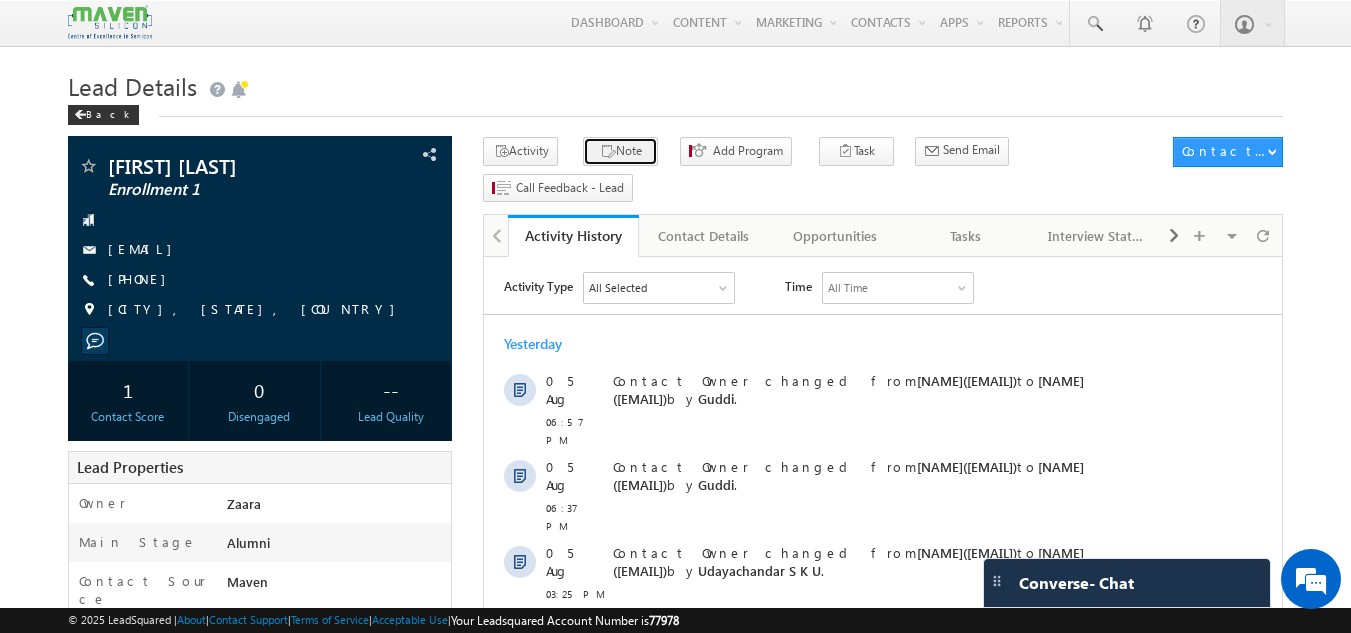 click on "Note" at bounding box center (620, 151) 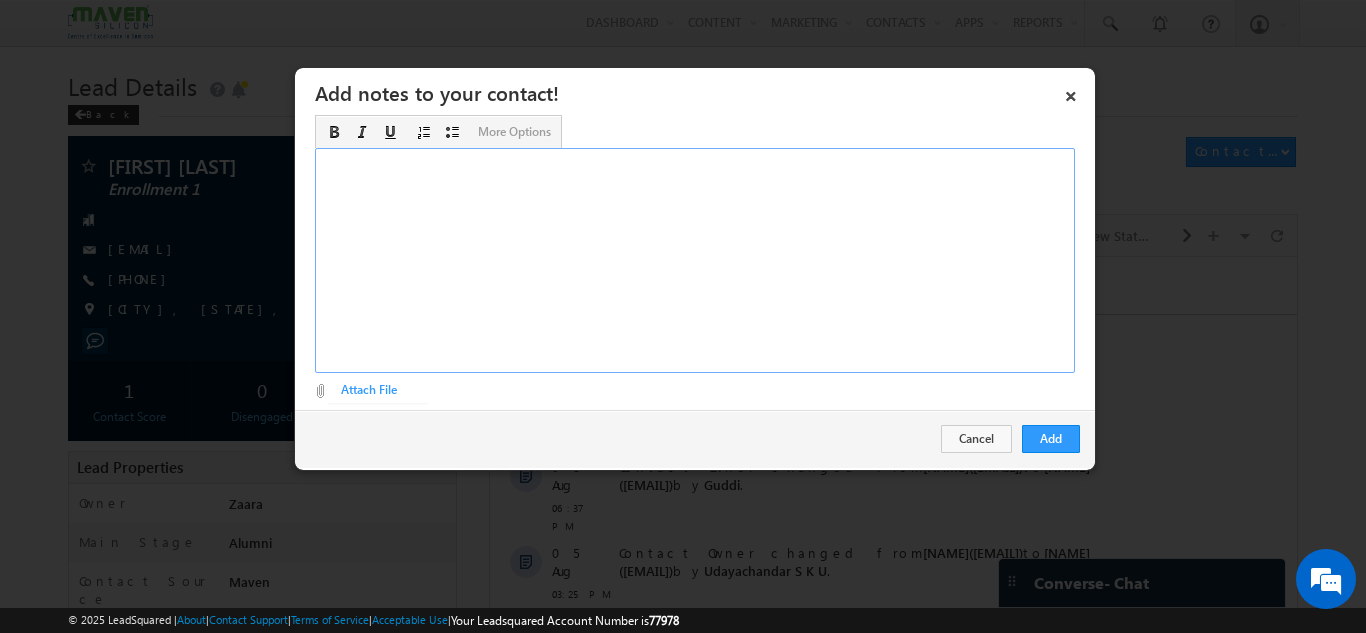 click at bounding box center (695, 260) 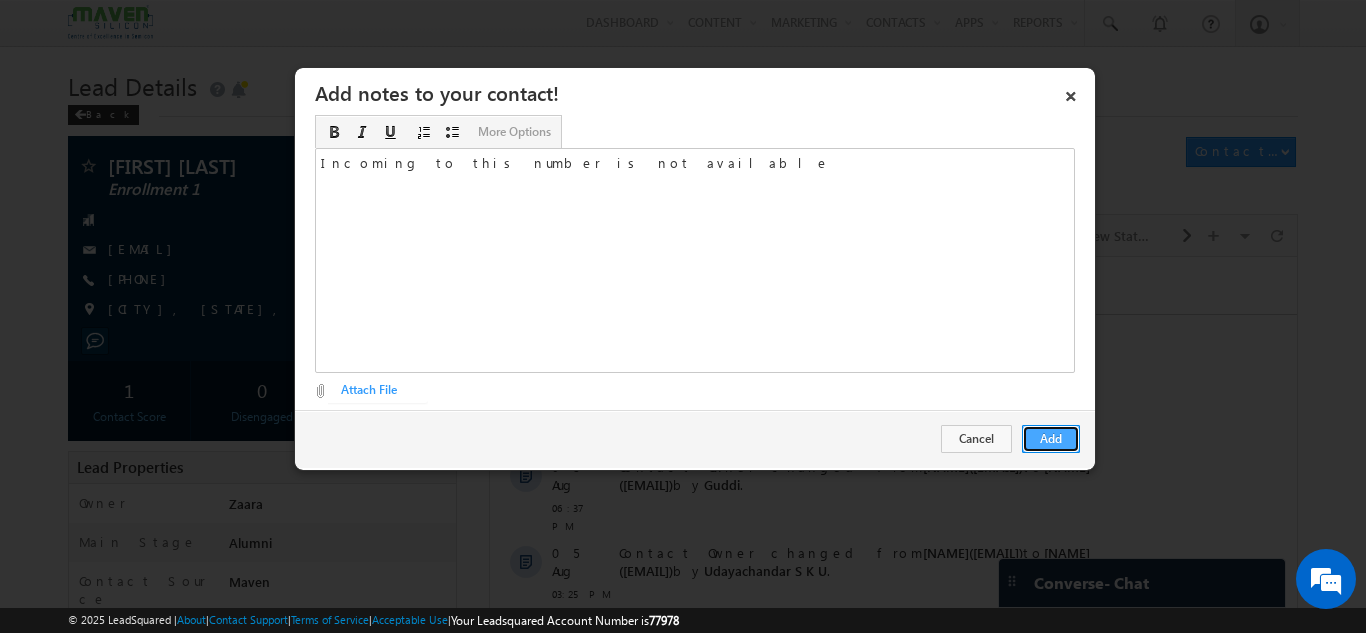 click on "Add" at bounding box center [1051, 439] 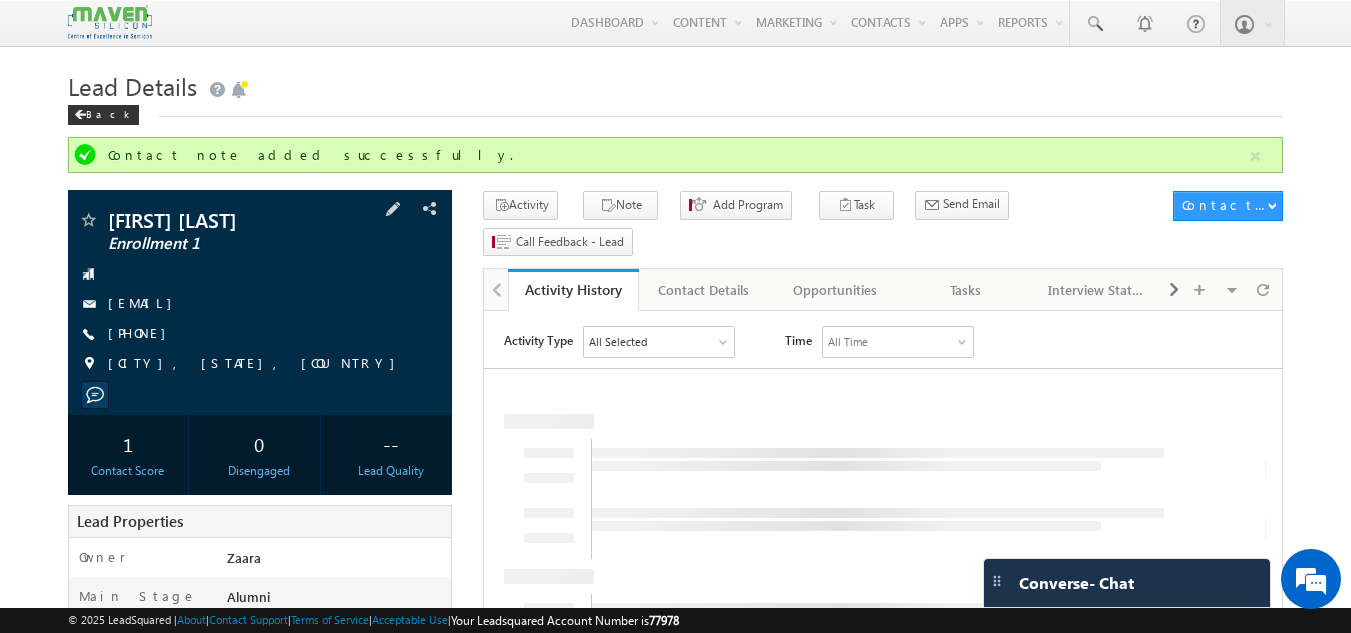 click on "+91-9742152692" at bounding box center (260, 334) 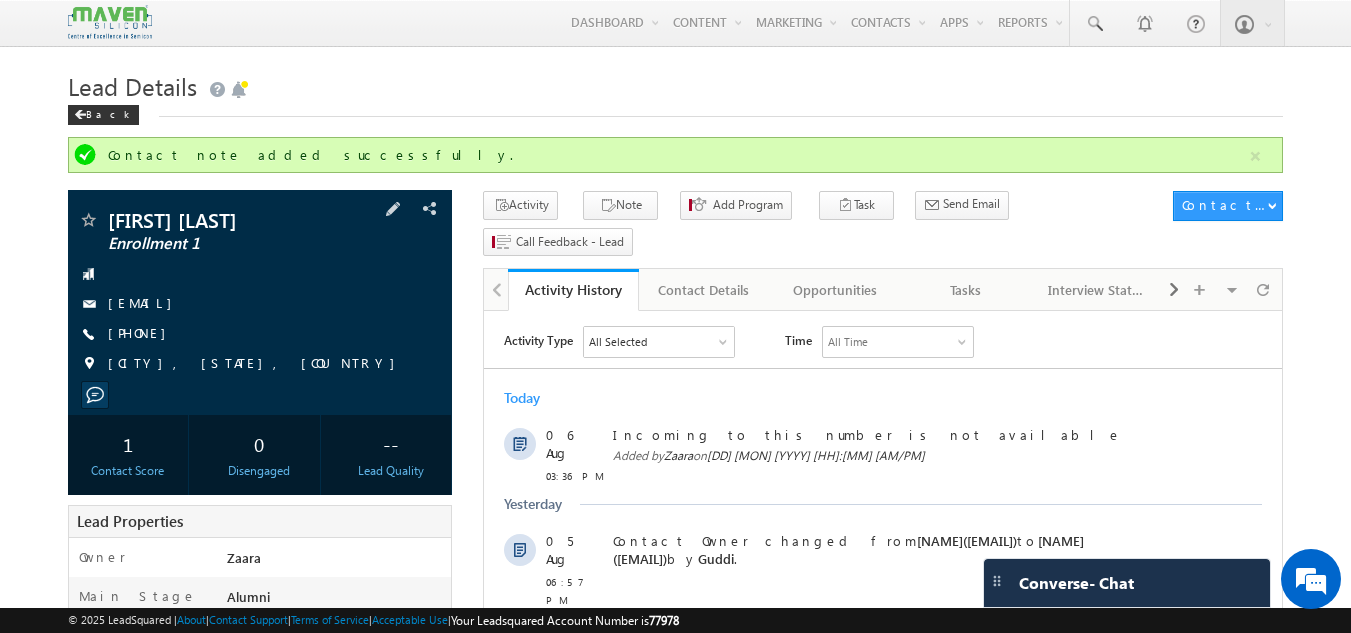 copy on "+91-9742152692" 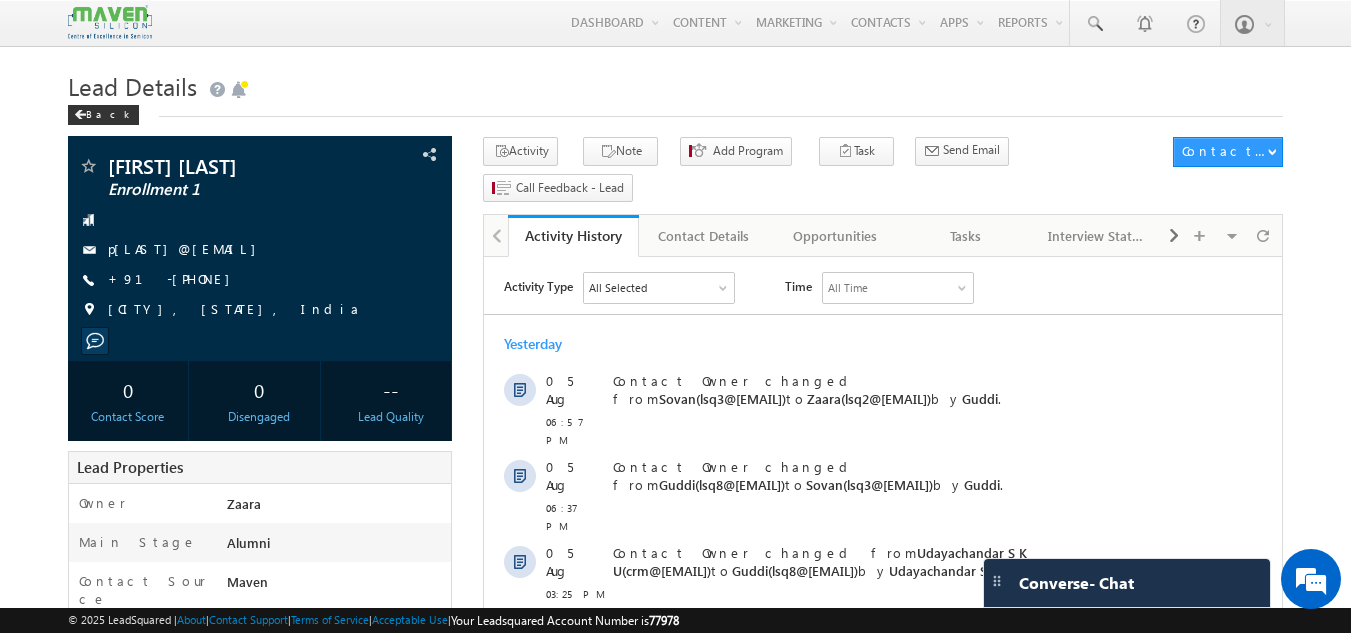 scroll, scrollTop: 0, scrollLeft: 0, axis: both 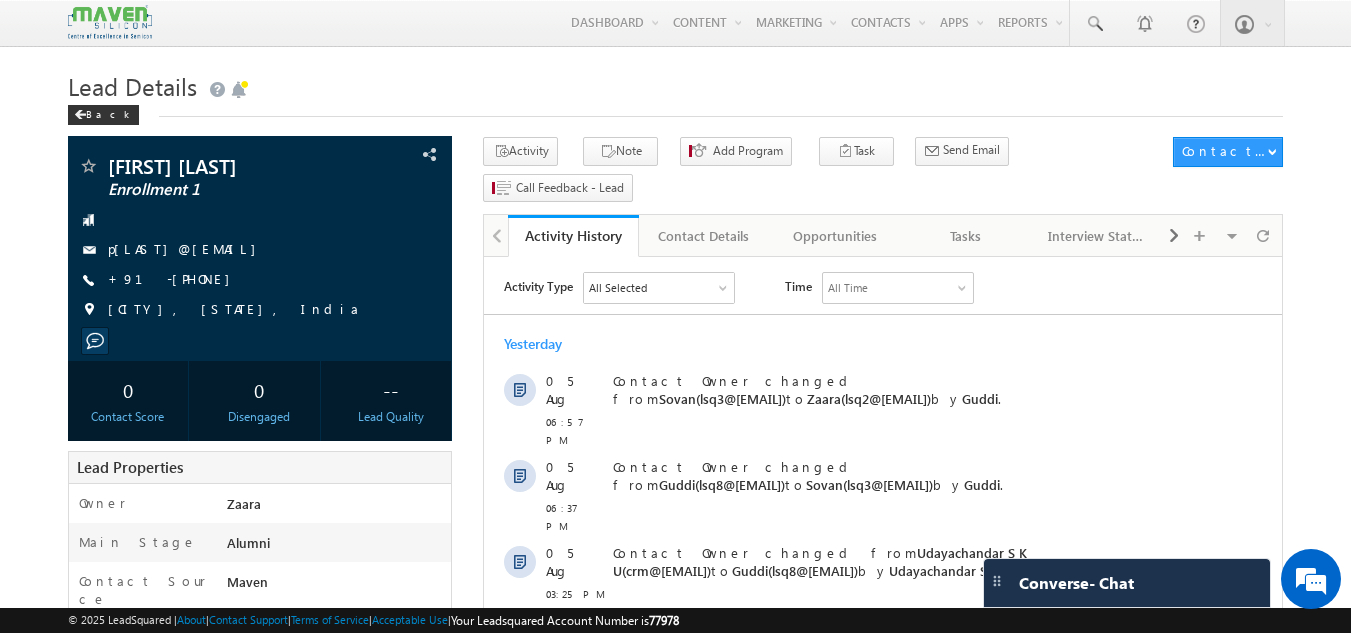 click on "Back" at bounding box center [676, 110] 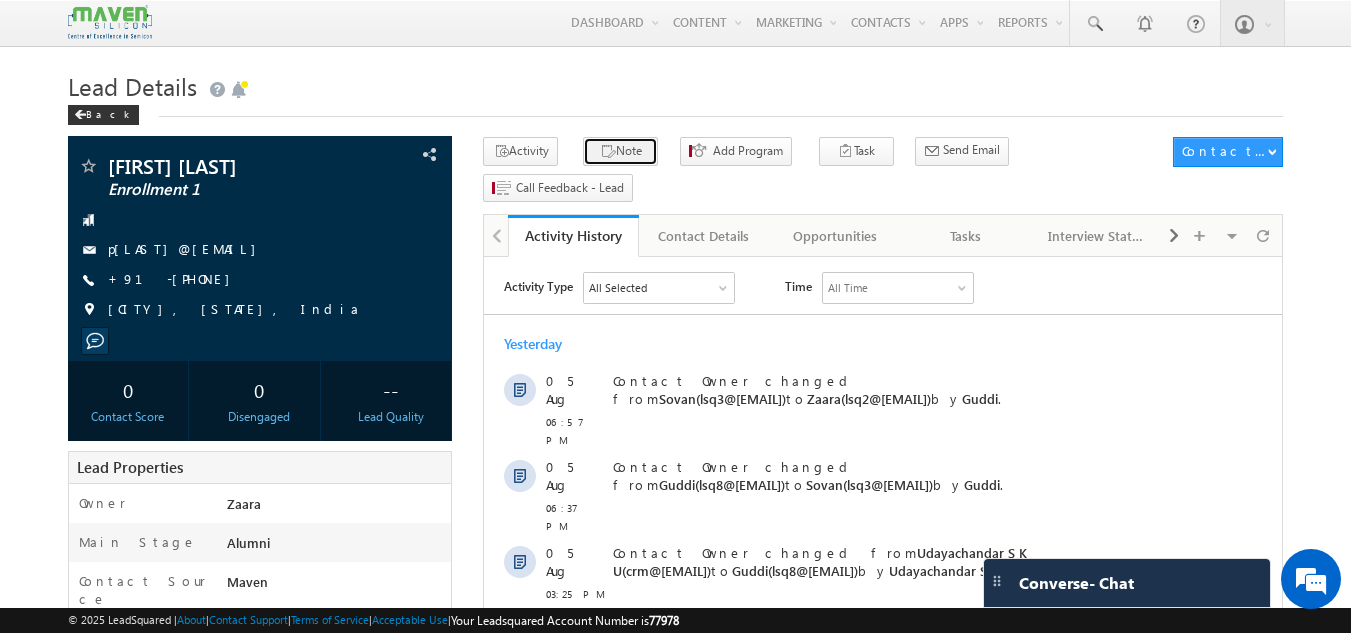 click on "Note" at bounding box center (620, 151) 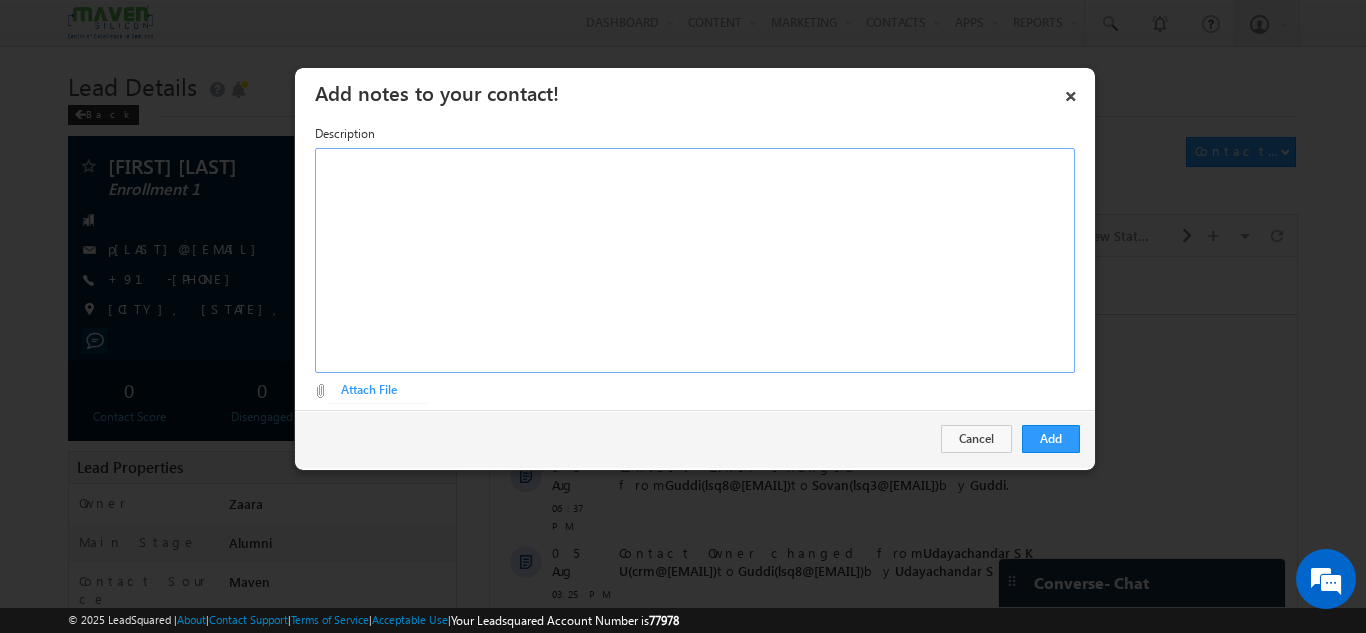 click at bounding box center (695, 260) 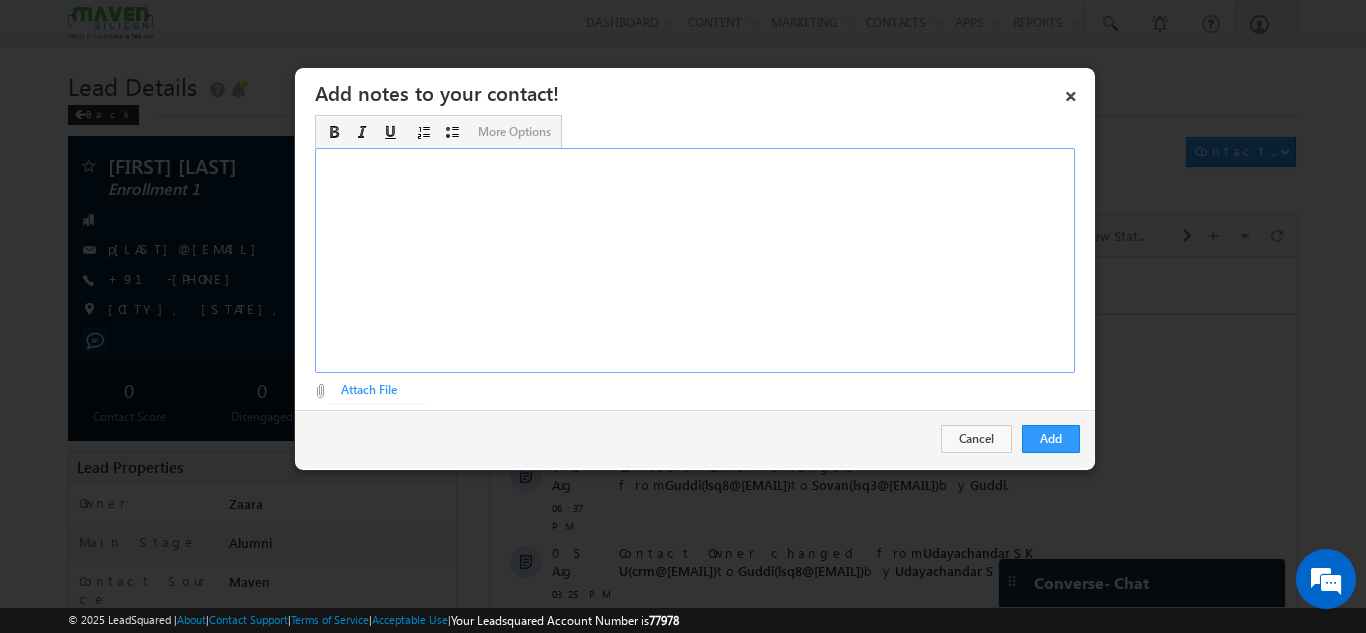 type 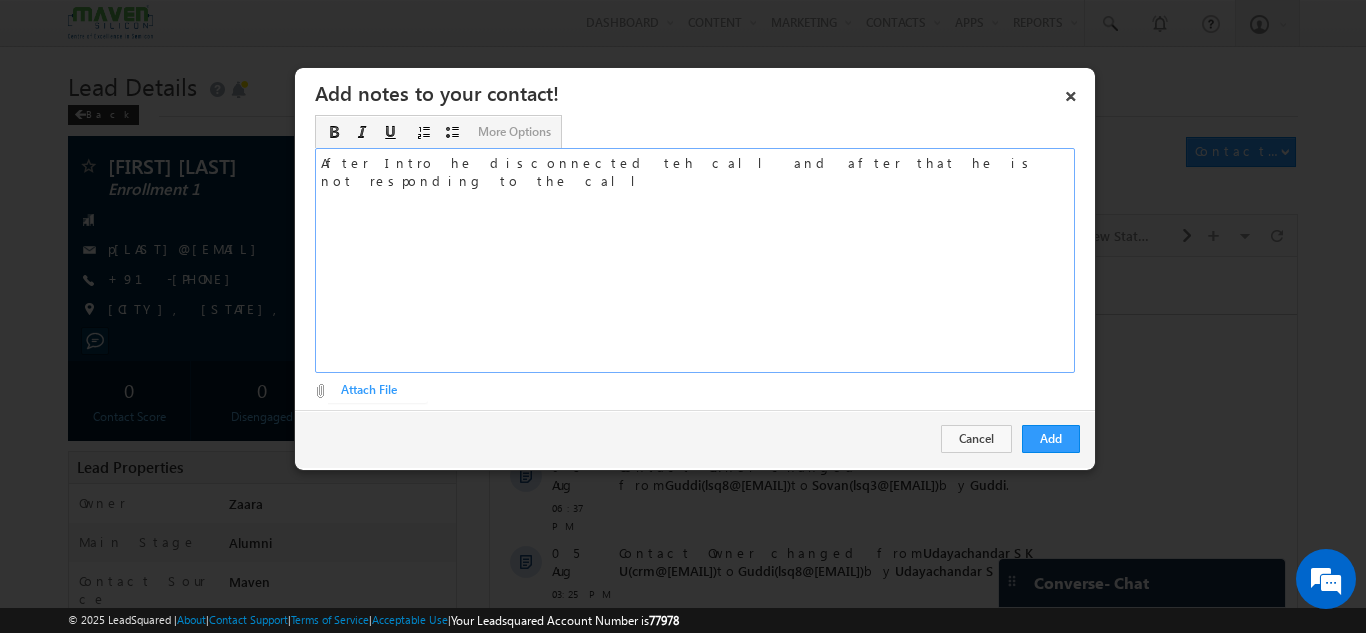 click on "After Intro he disconnected teh call and after that he is not responding to the call" at bounding box center (695, 260) 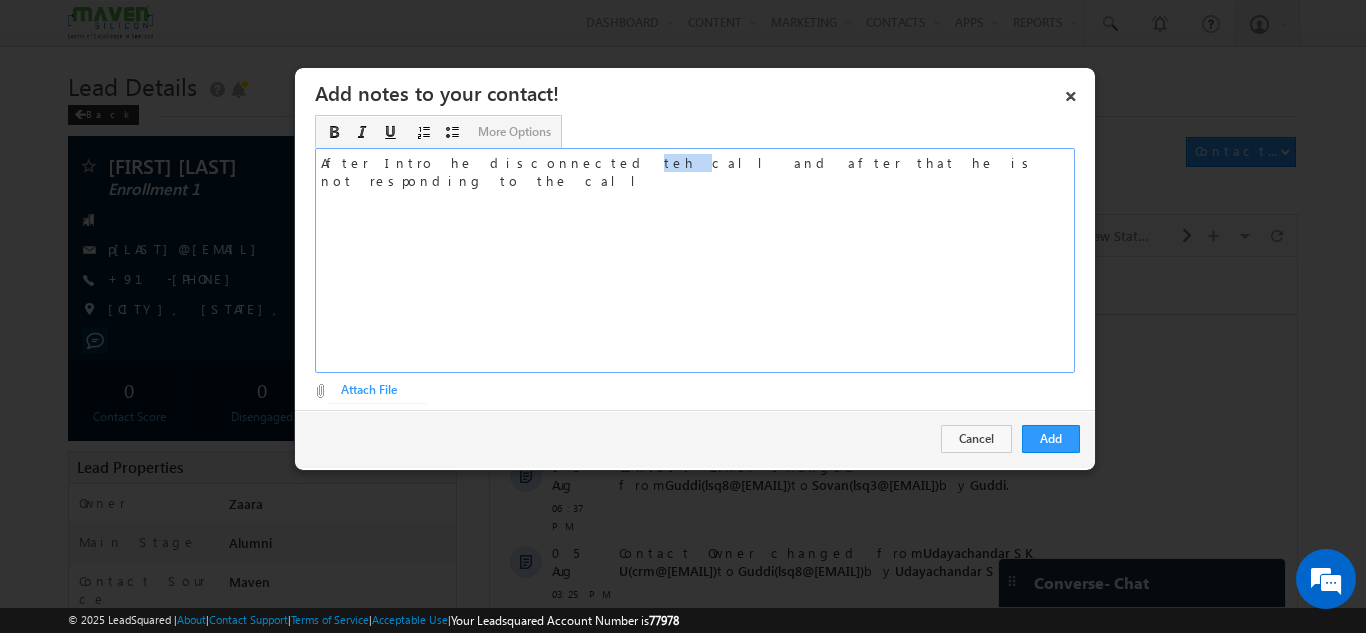 click on "After Intro he disconnected teh call and after that he is not responding to the call" at bounding box center (695, 260) 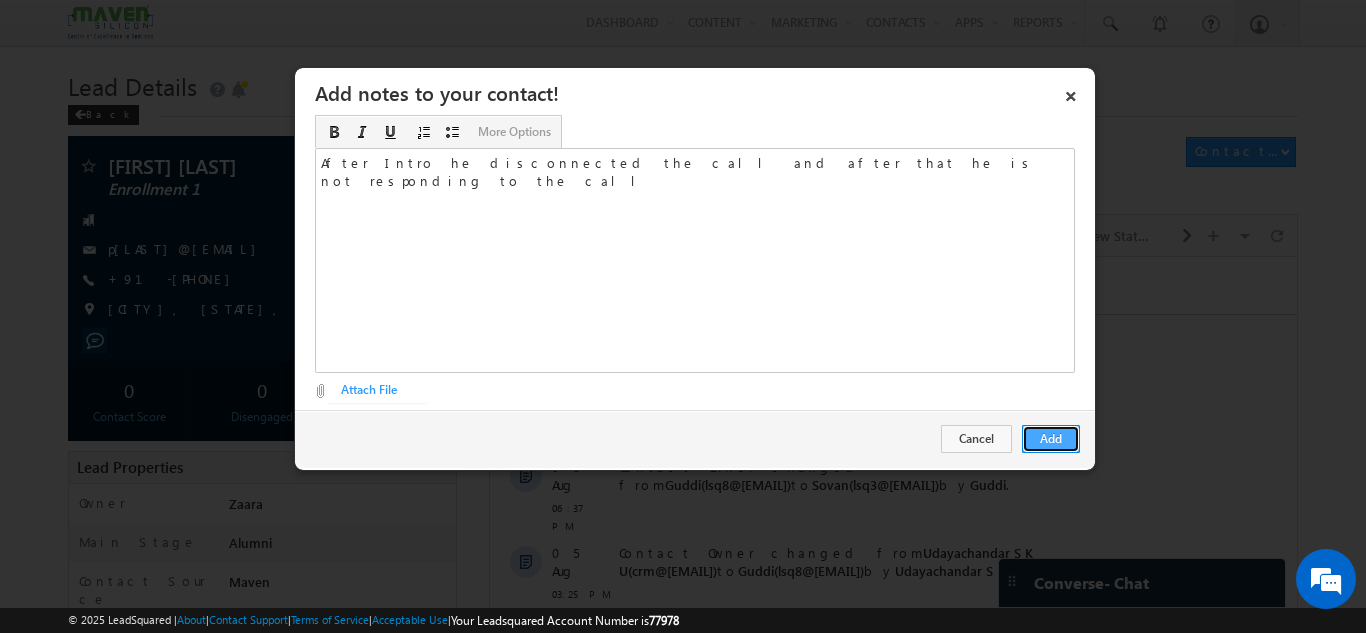 click on "Add" at bounding box center [1051, 439] 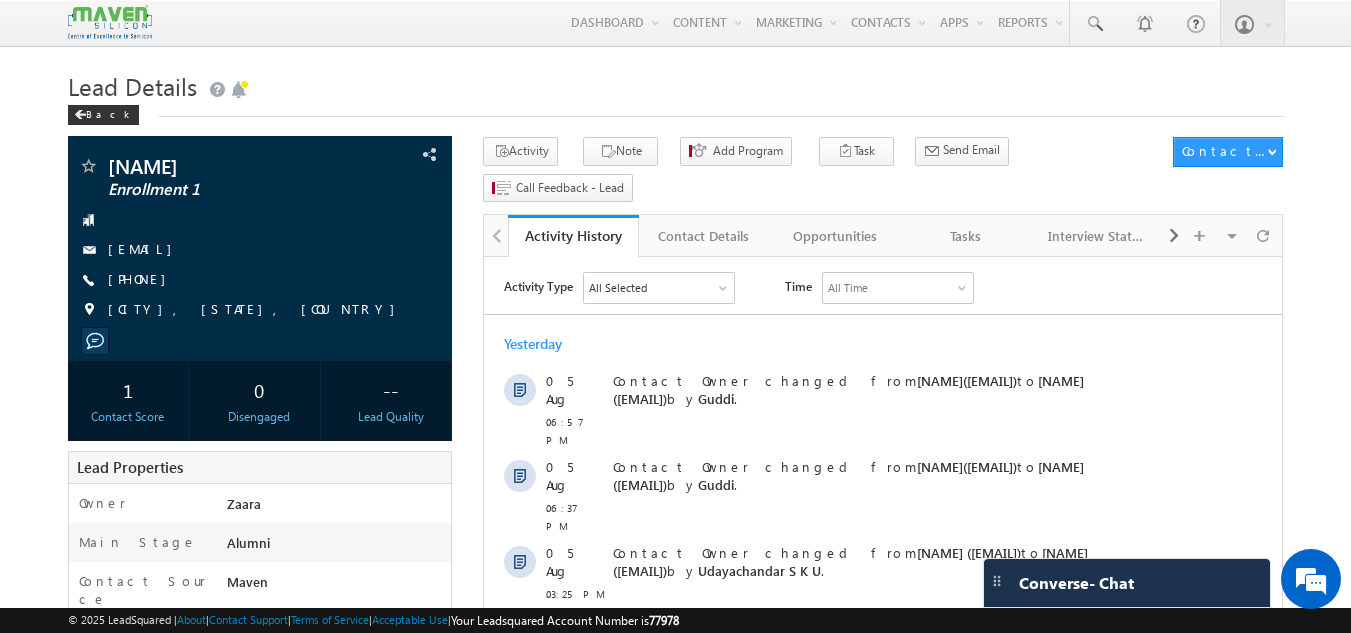 scroll, scrollTop: 0, scrollLeft: 0, axis: both 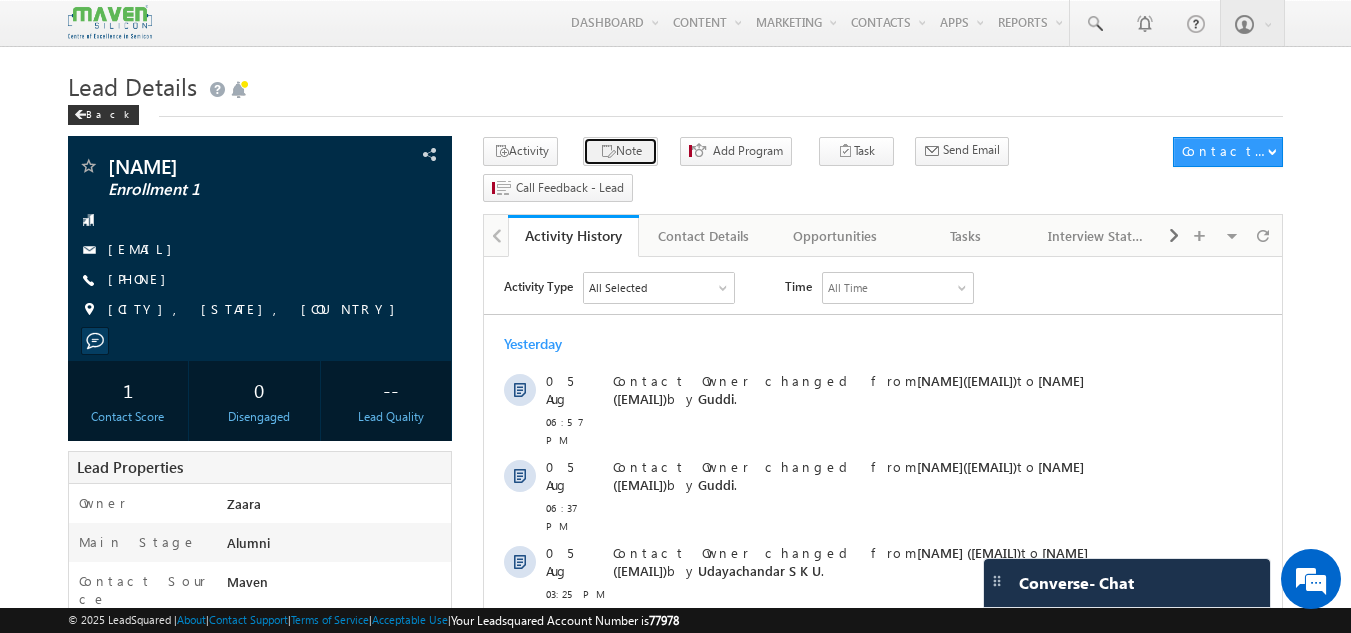 click on "Note" at bounding box center [620, 151] 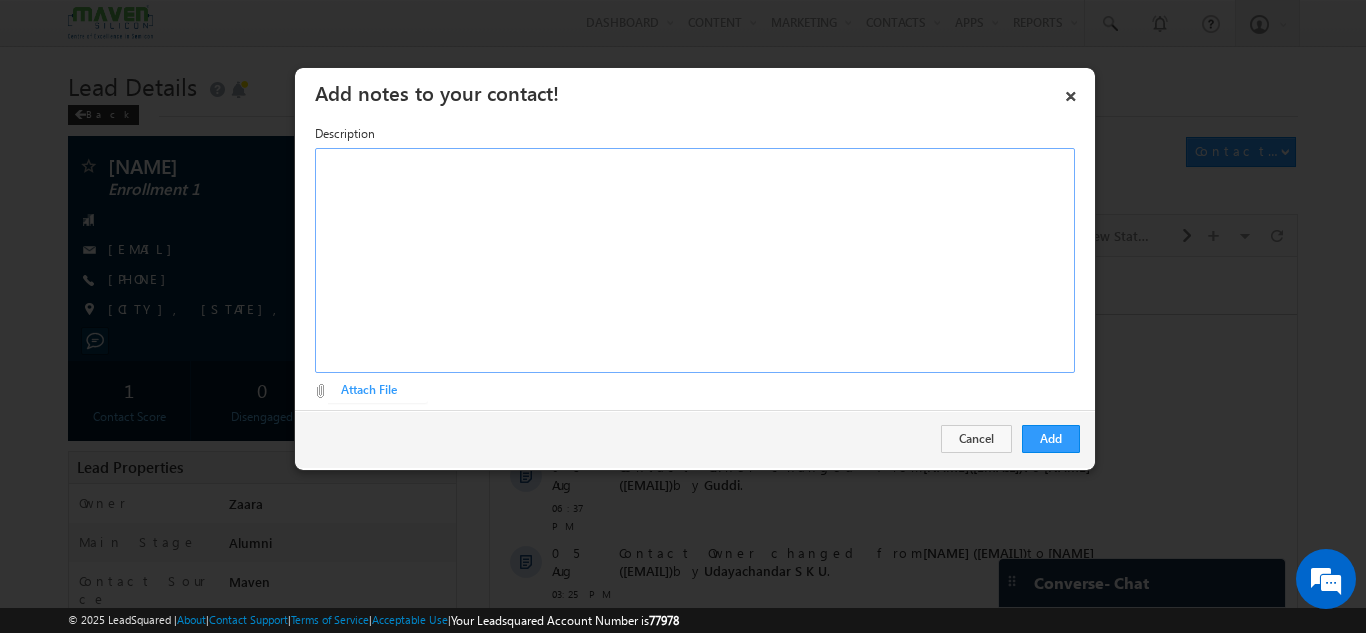click at bounding box center (695, 260) 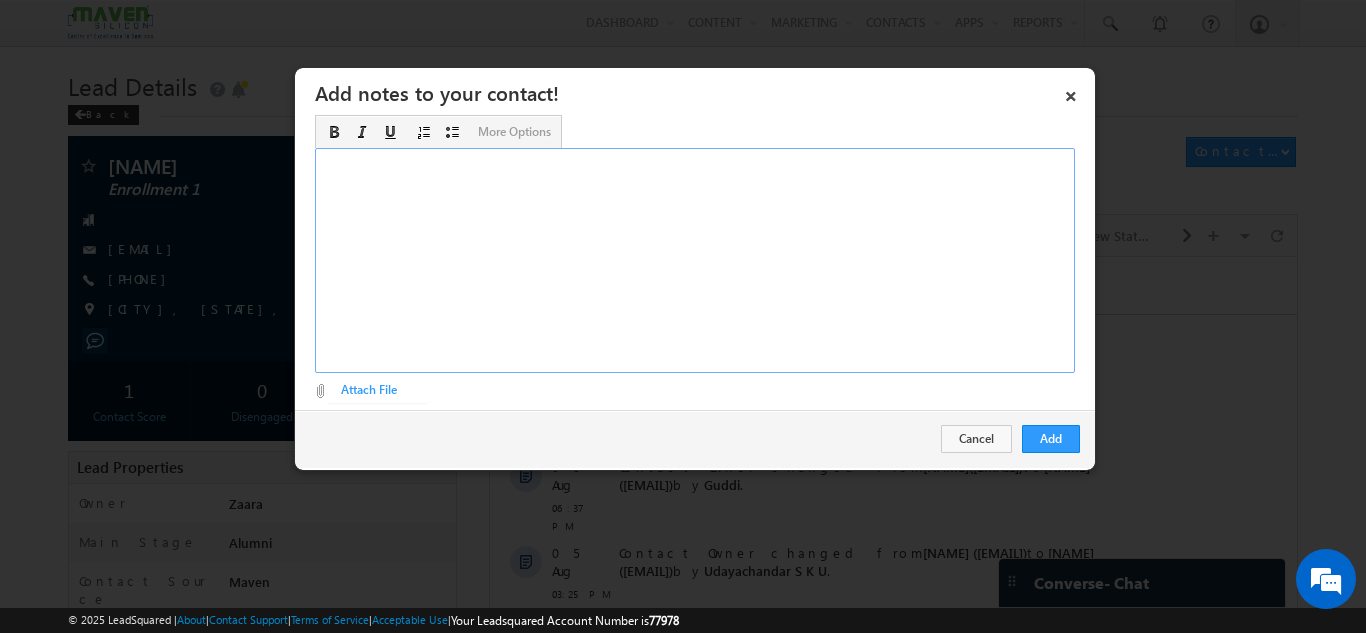 type 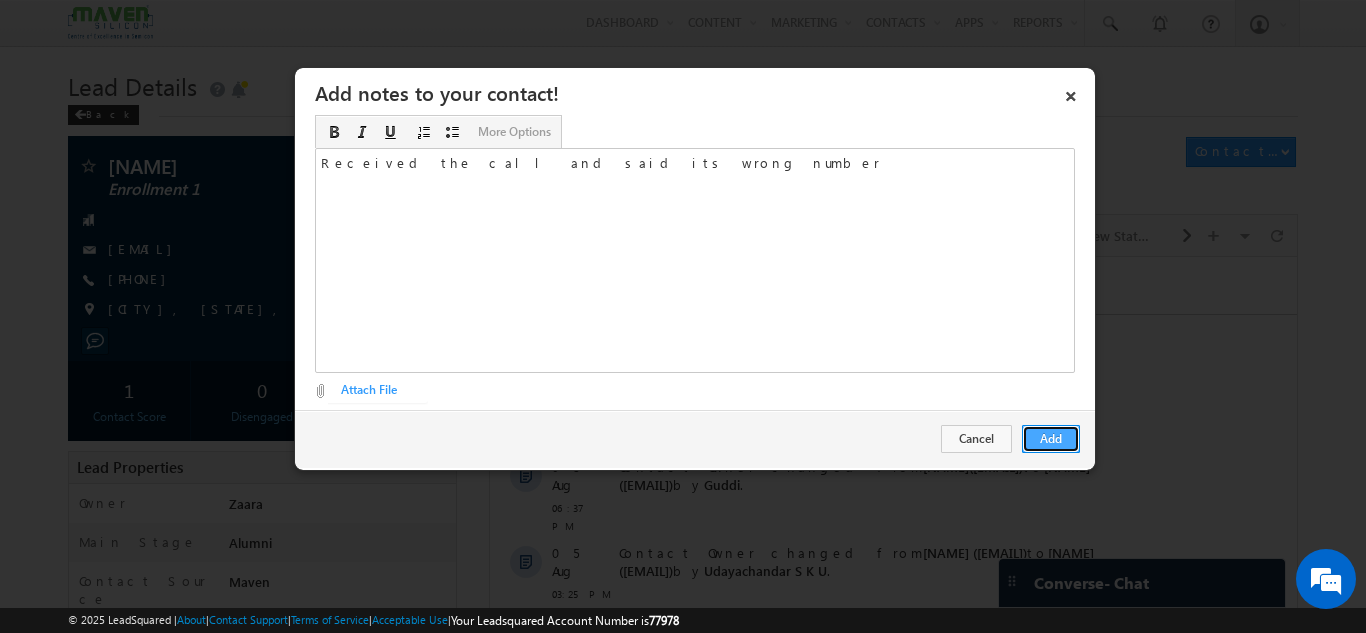 click on "Add" at bounding box center (1051, 439) 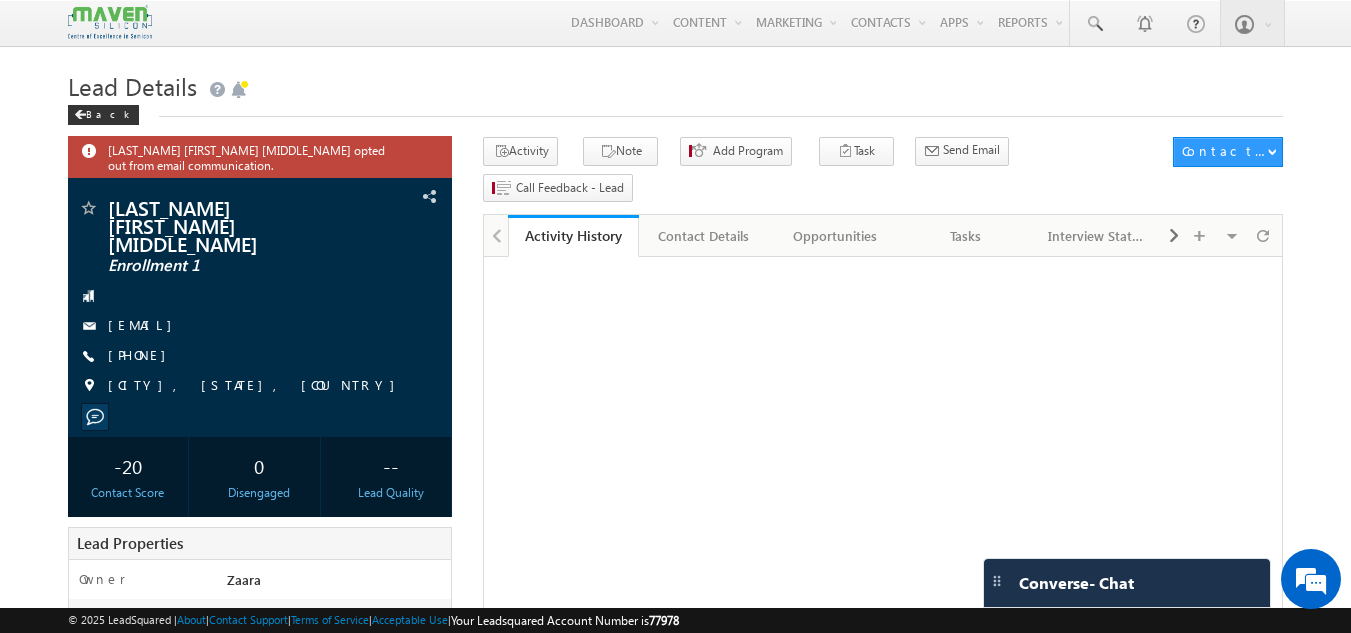 scroll, scrollTop: 0, scrollLeft: 0, axis: both 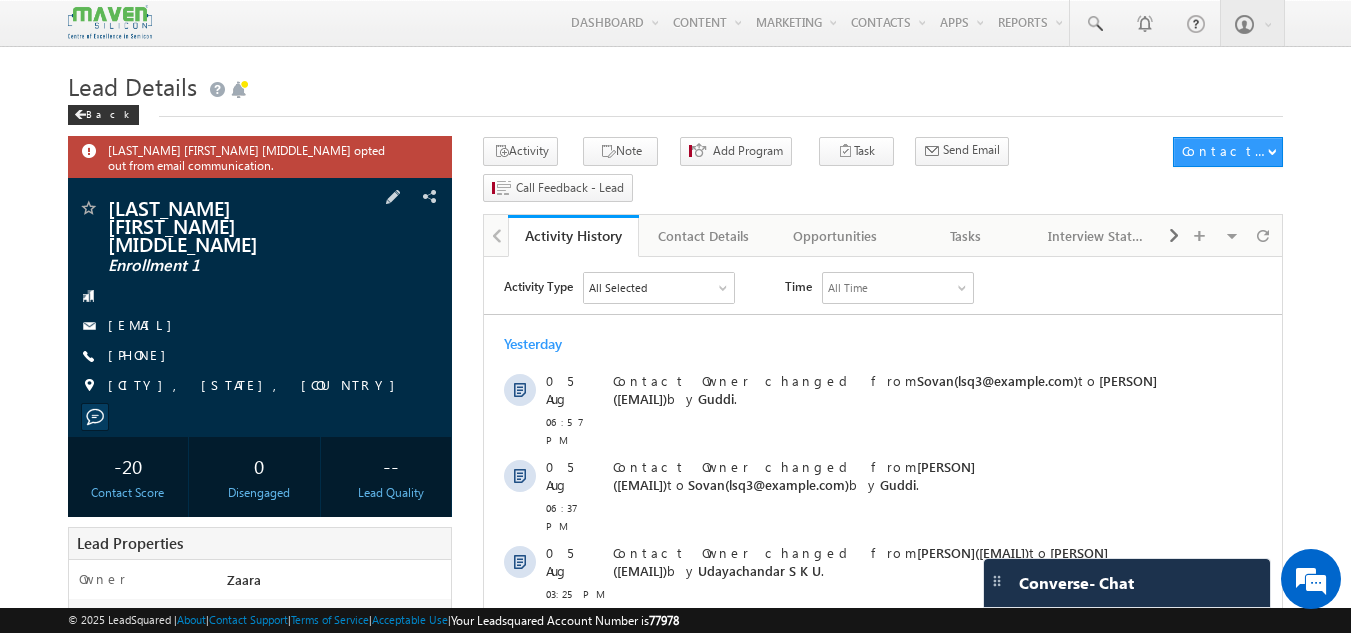 click on "[PHONE]" at bounding box center [260, 356] 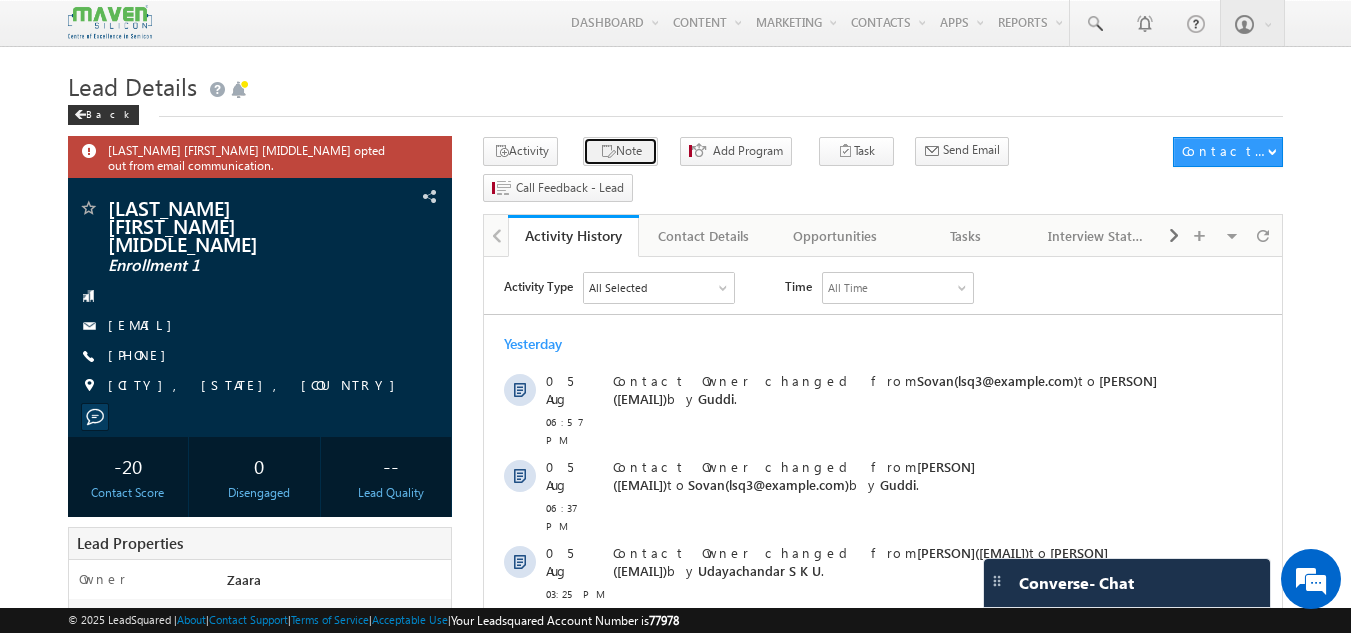 click on "Note" at bounding box center [620, 151] 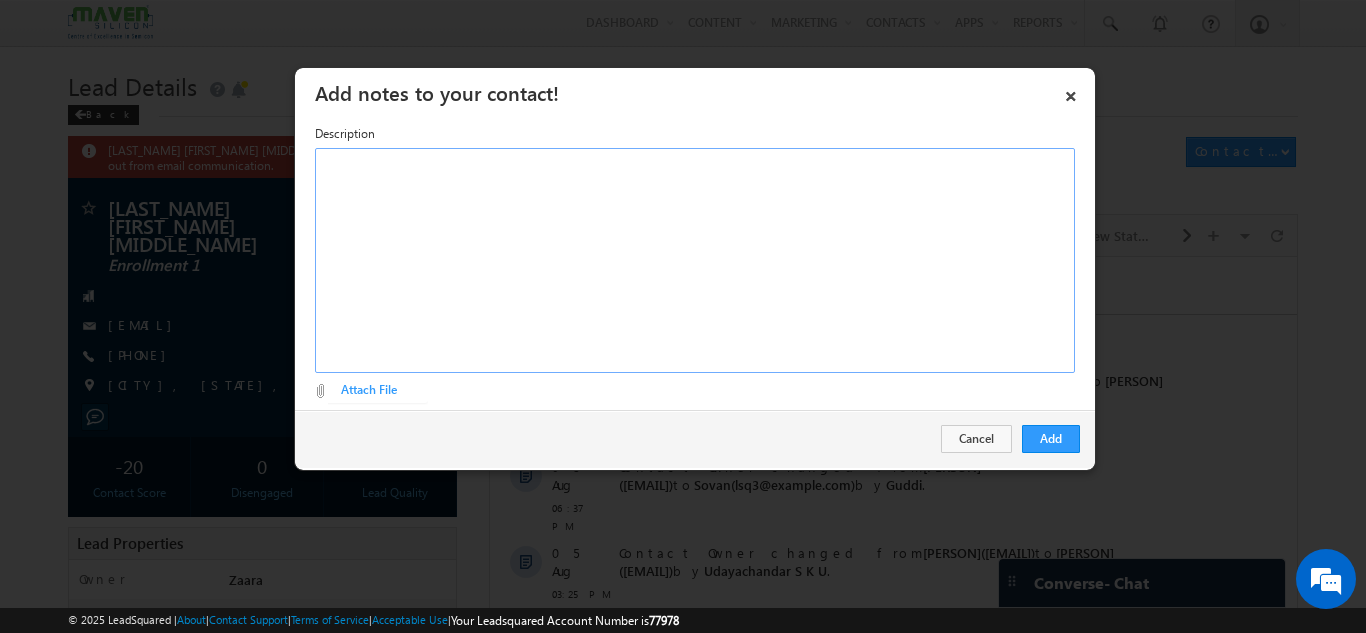 click at bounding box center [695, 260] 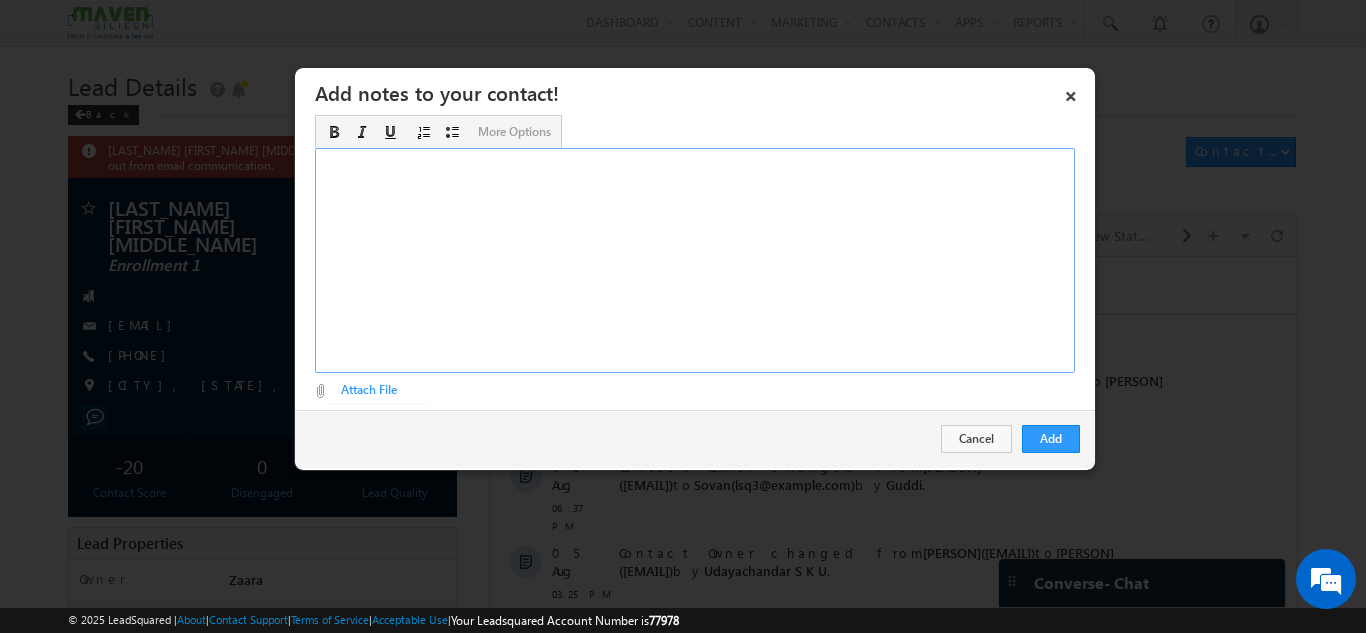 type 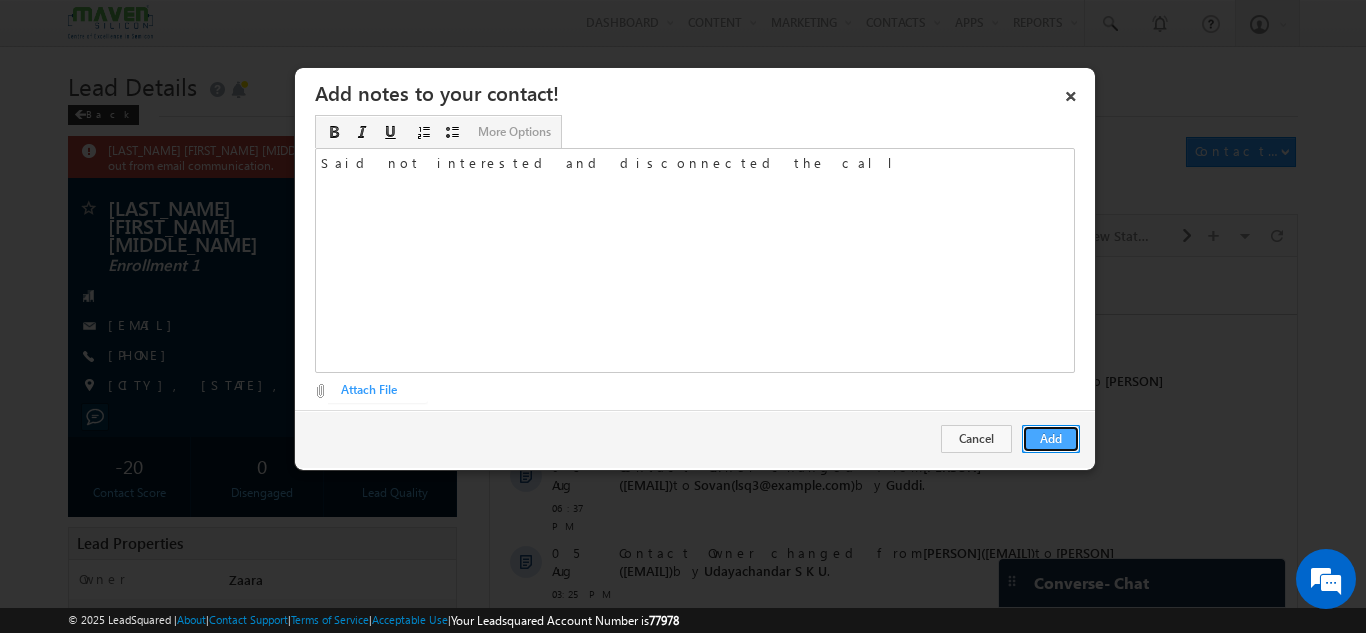 click on "Add" at bounding box center (1051, 439) 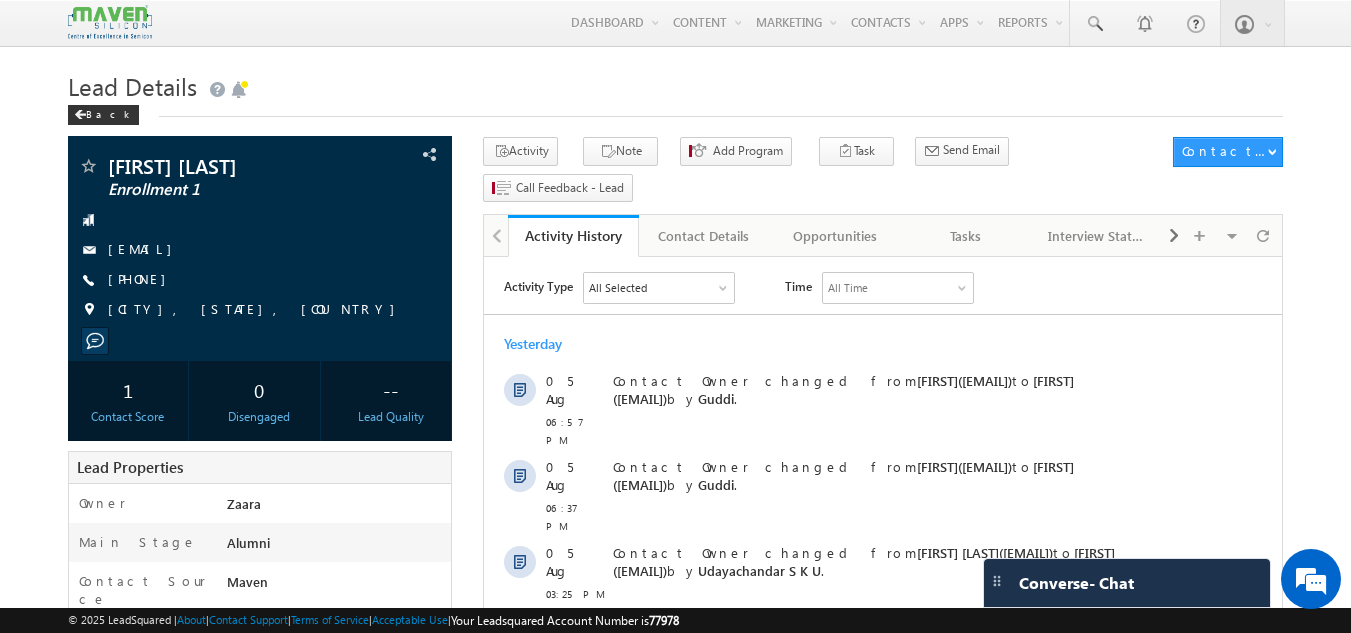 scroll, scrollTop: 0, scrollLeft: 0, axis: both 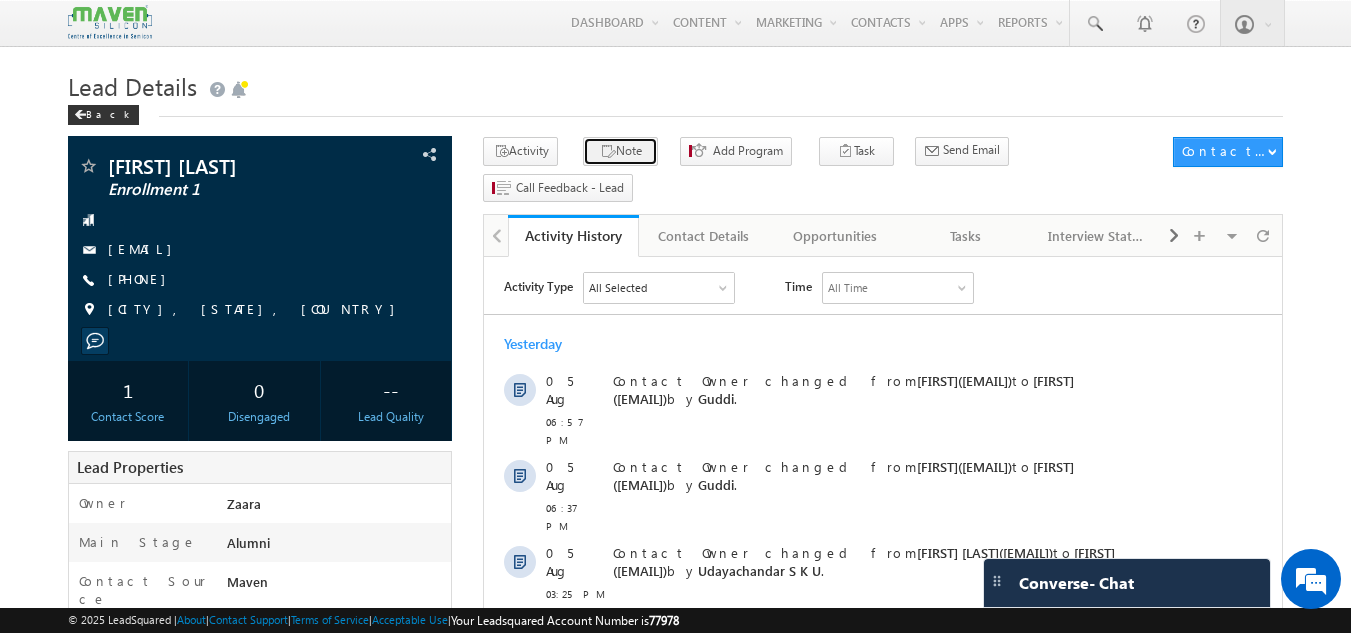 click on "Note" at bounding box center [620, 151] 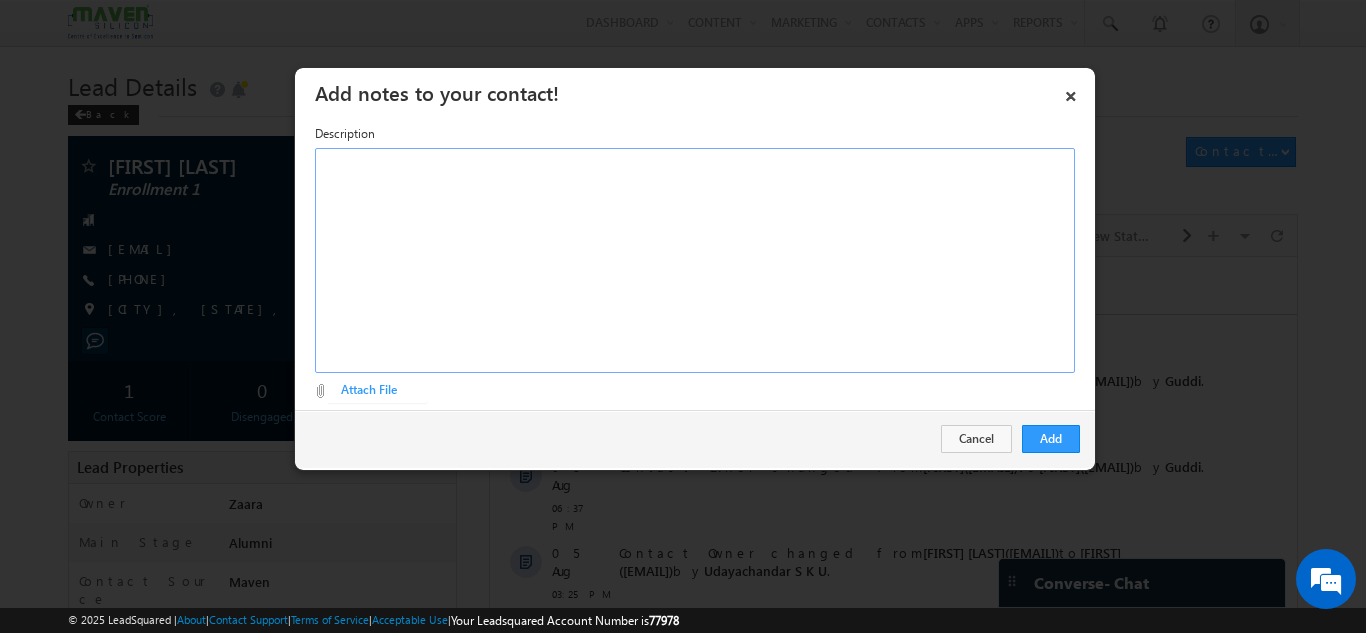 click at bounding box center (695, 260) 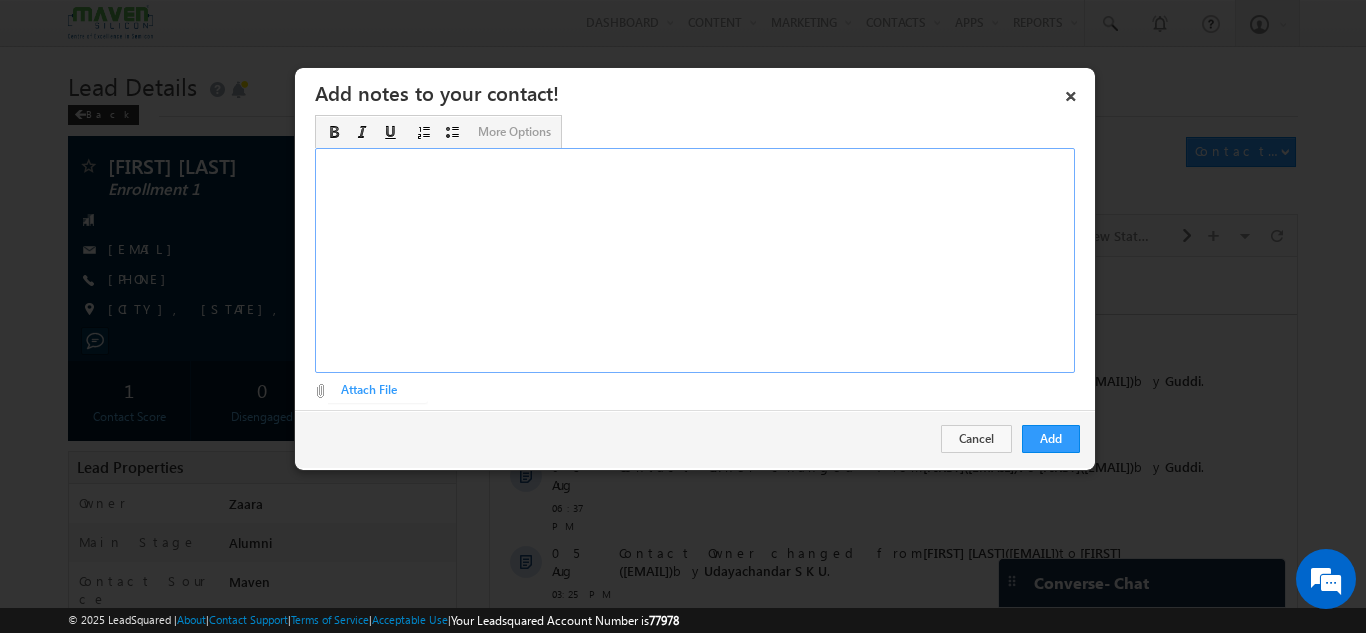type 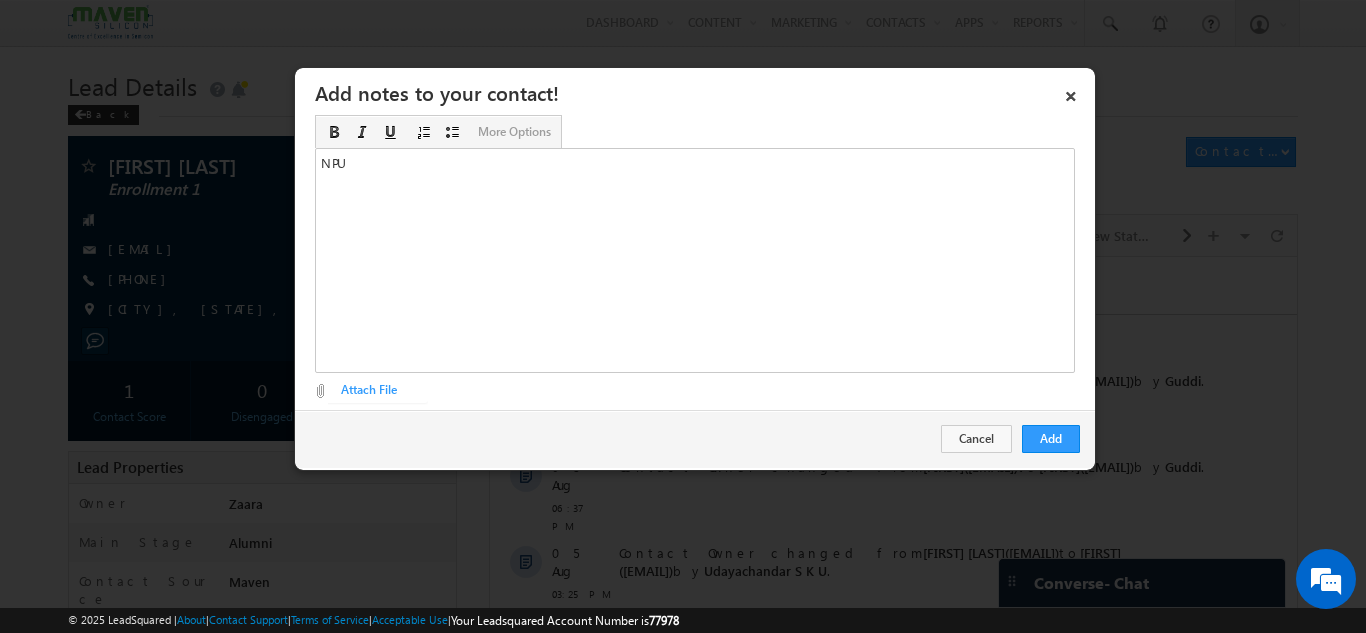 click on "Add
Cancel" at bounding box center [695, 439] 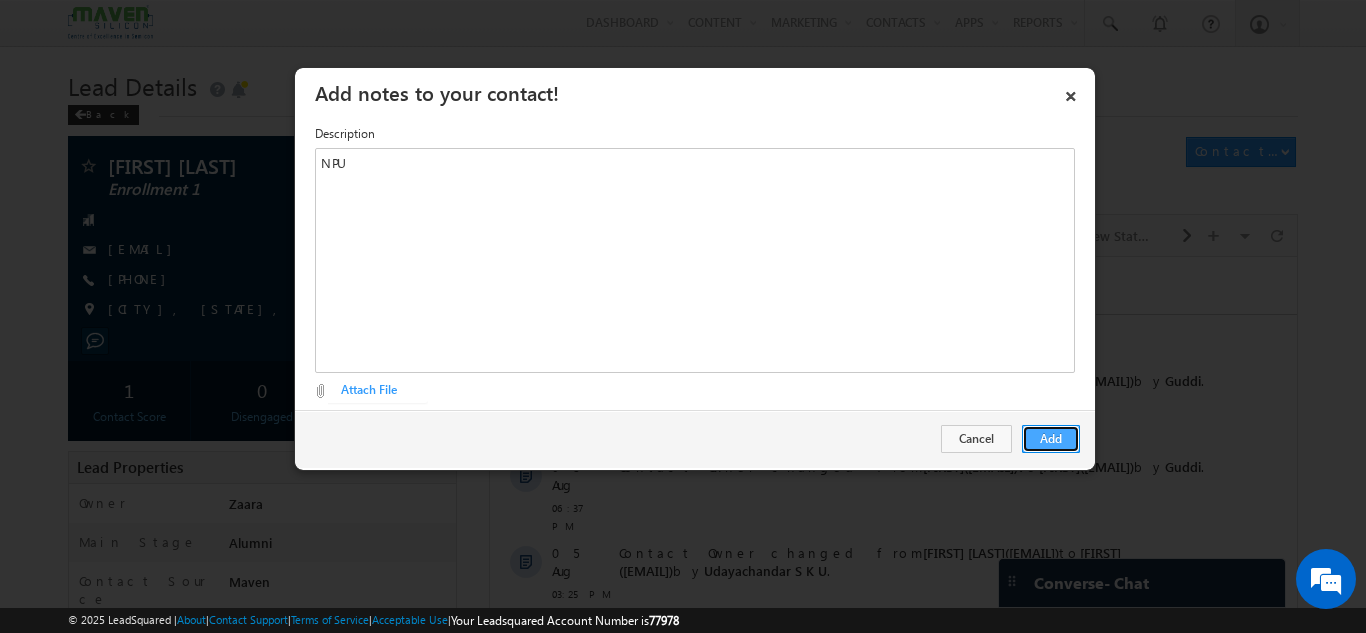 click on "Add" at bounding box center (1051, 439) 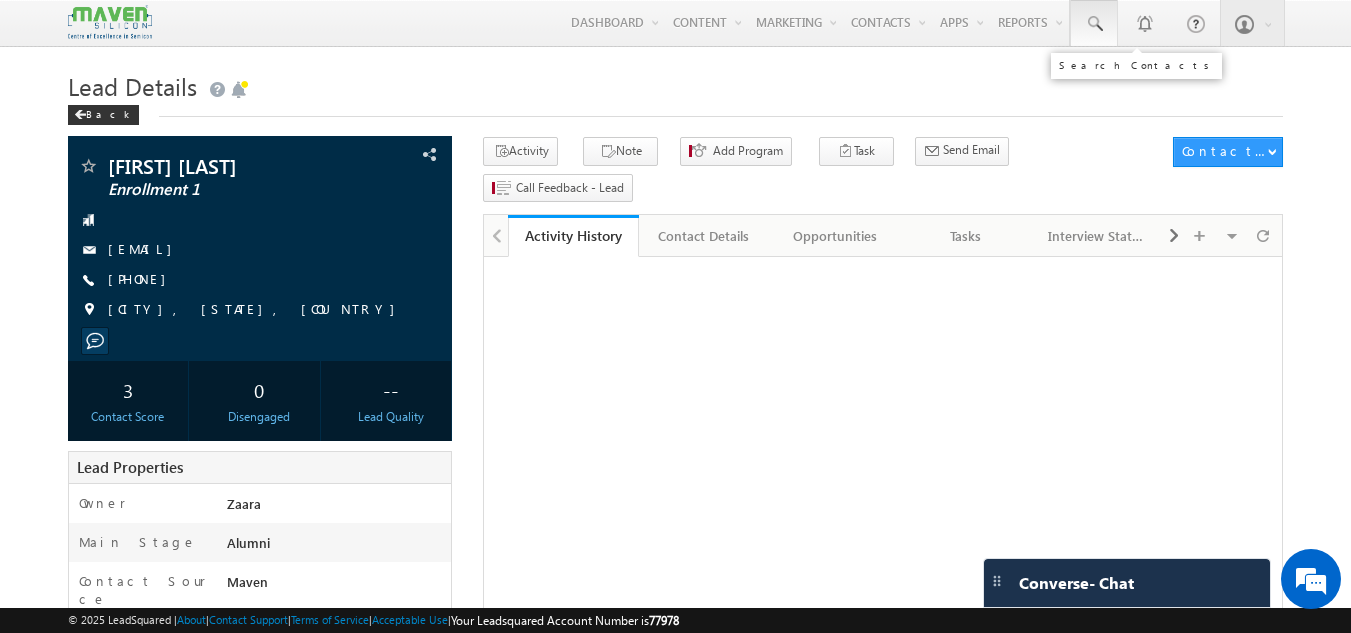 scroll, scrollTop: 0, scrollLeft: 0, axis: both 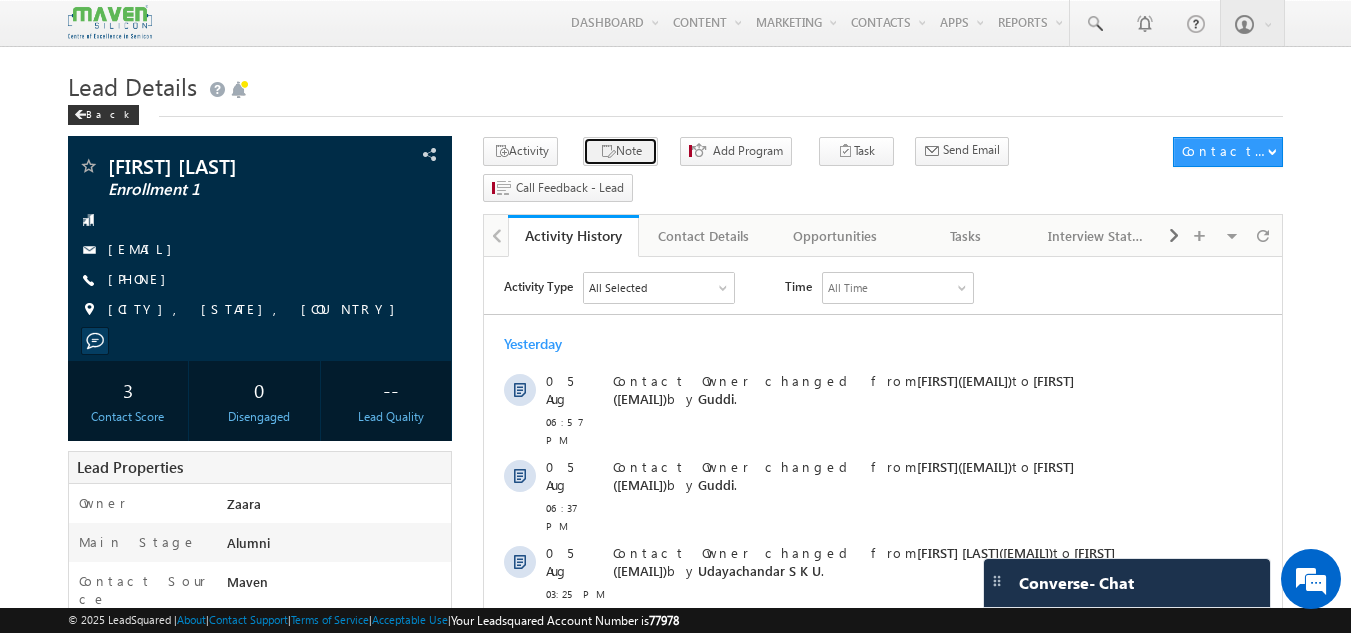 click on "Note" at bounding box center [620, 151] 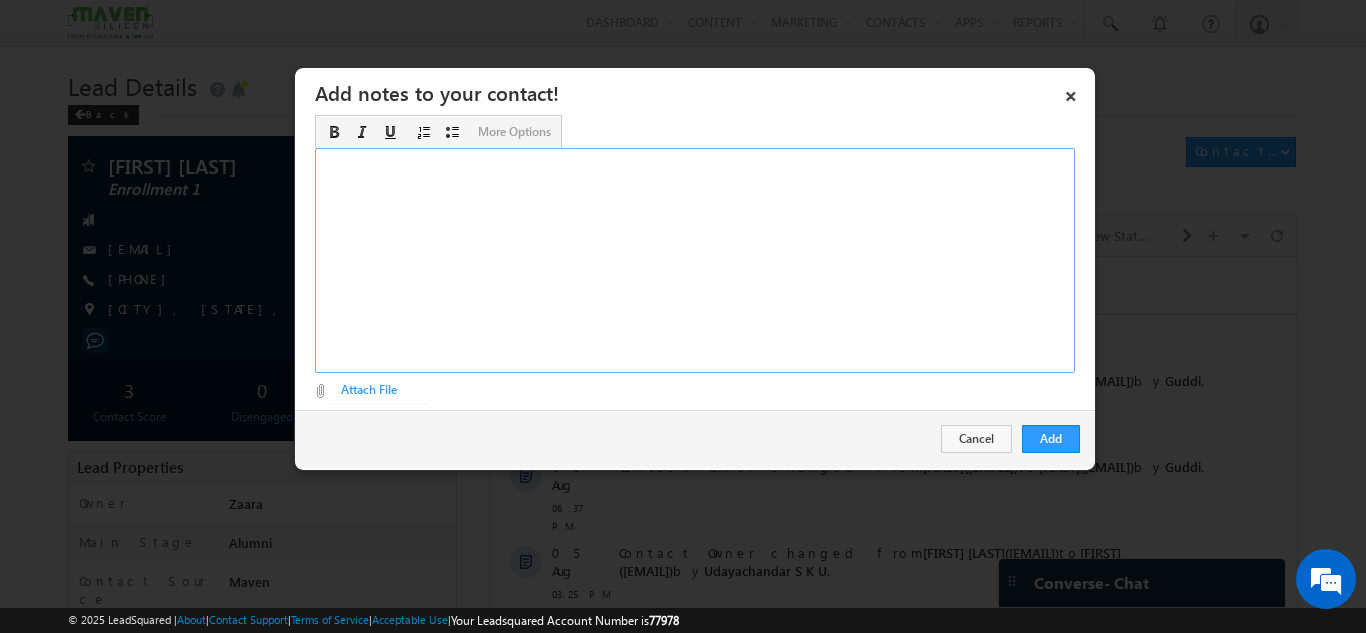 click at bounding box center [695, 260] 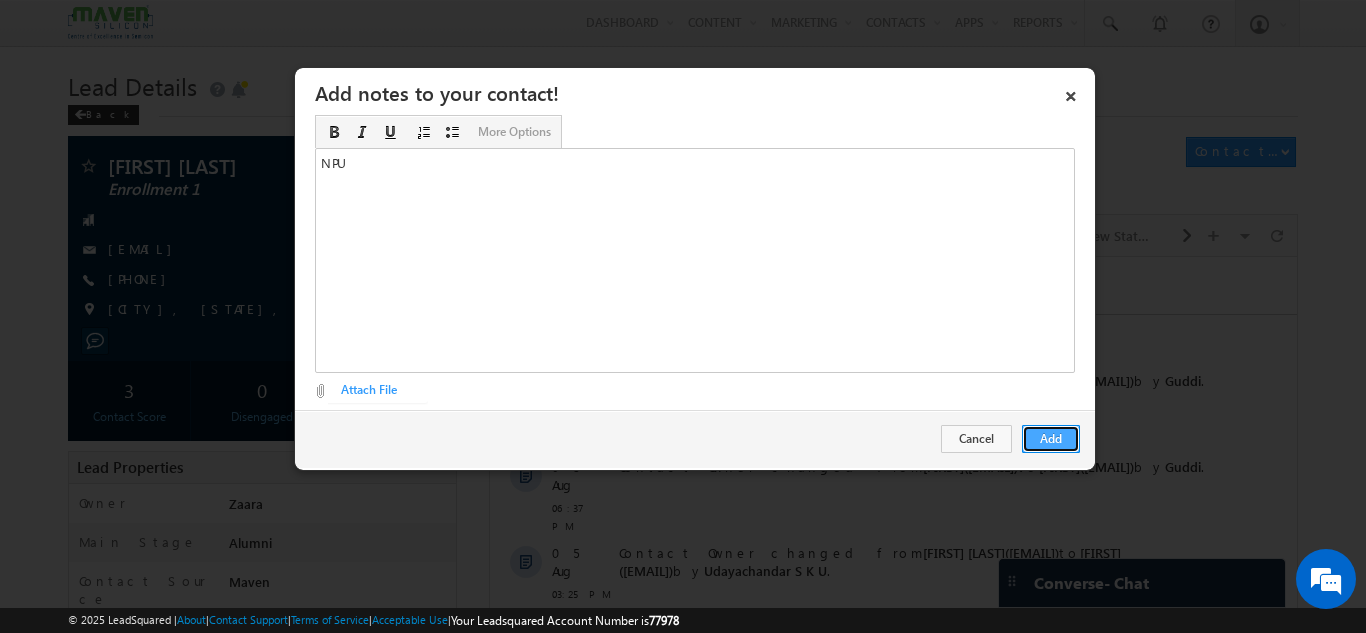 click on "Add" at bounding box center [1051, 439] 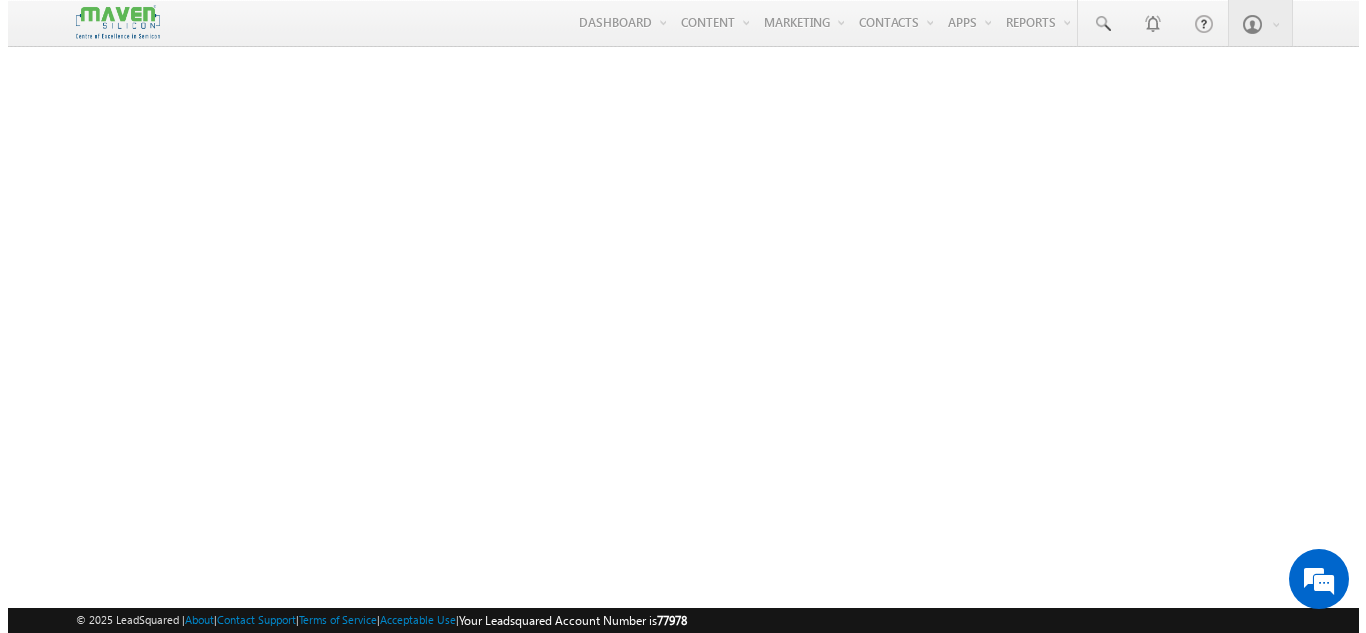 scroll, scrollTop: 0, scrollLeft: 0, axis: both 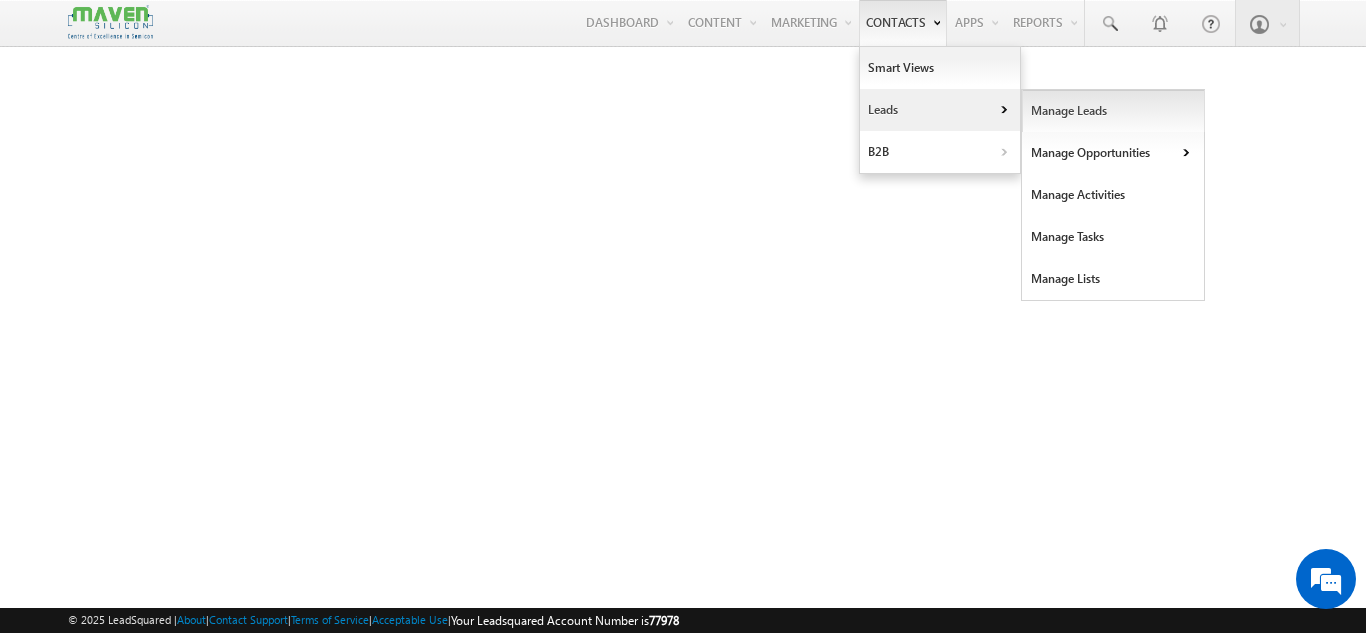 click on "Manage Leads" at bounding box center [1113, 111] 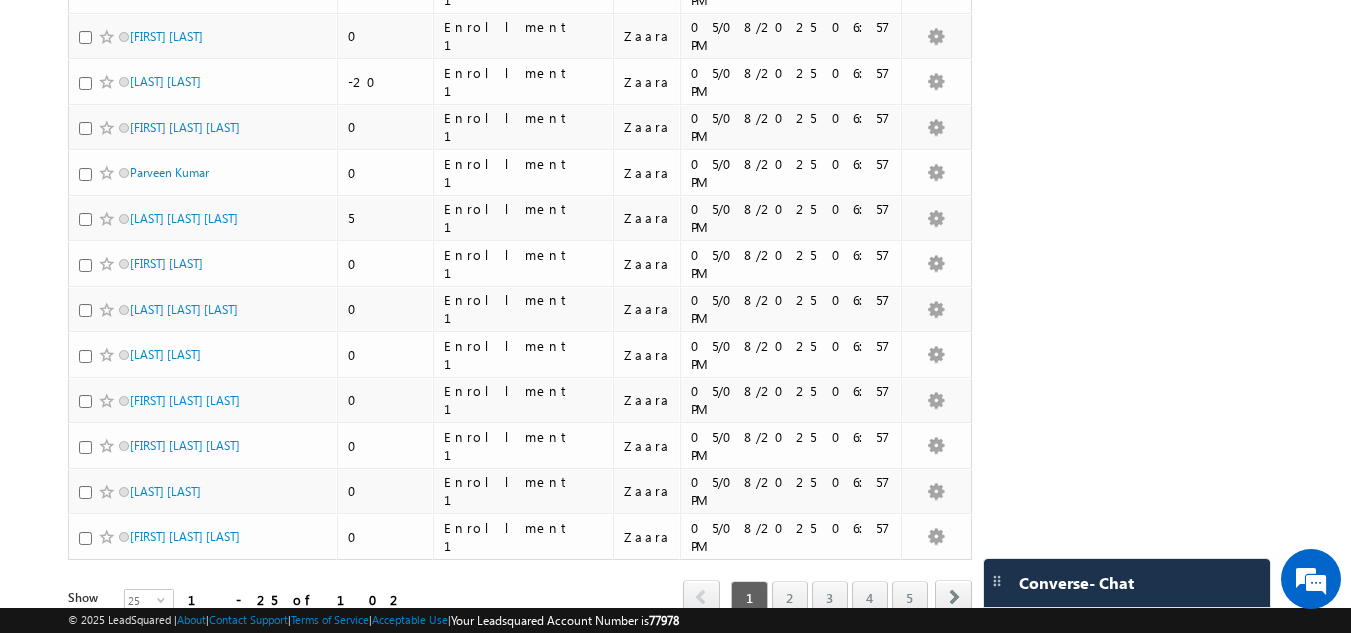 scroll, scrollTop: 914, scrollLeft: 0, axis: vertical 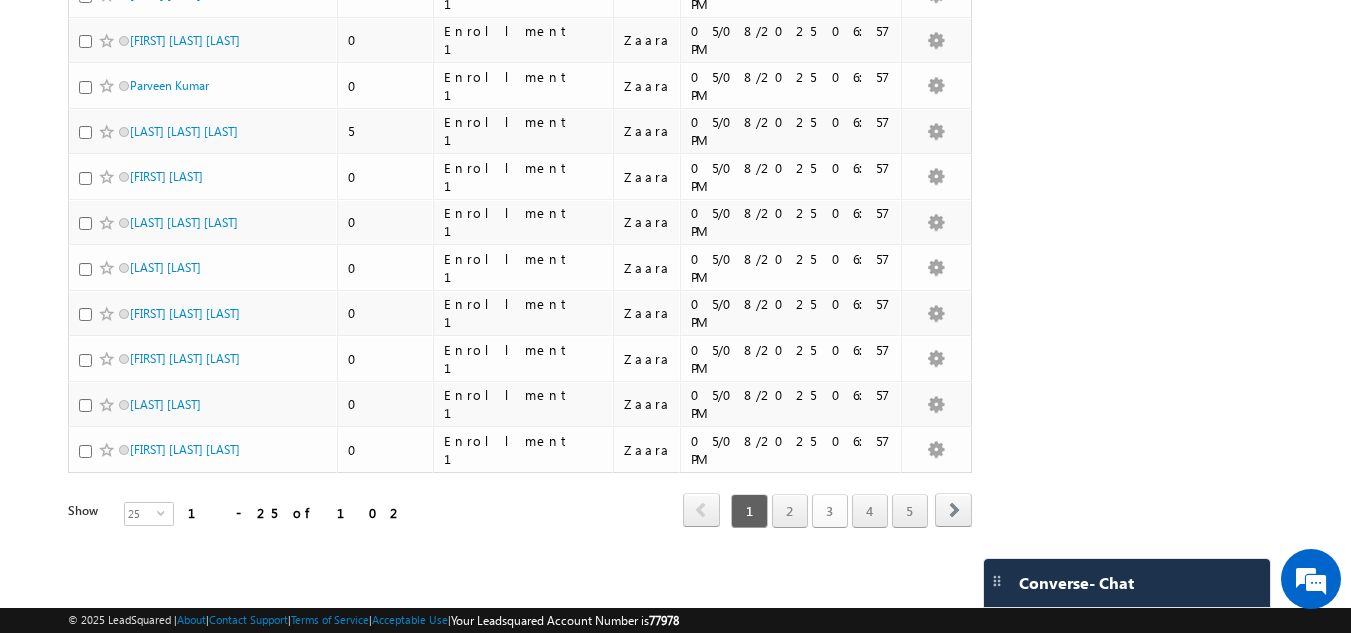 click on "3" at bounding box center [830, 511] 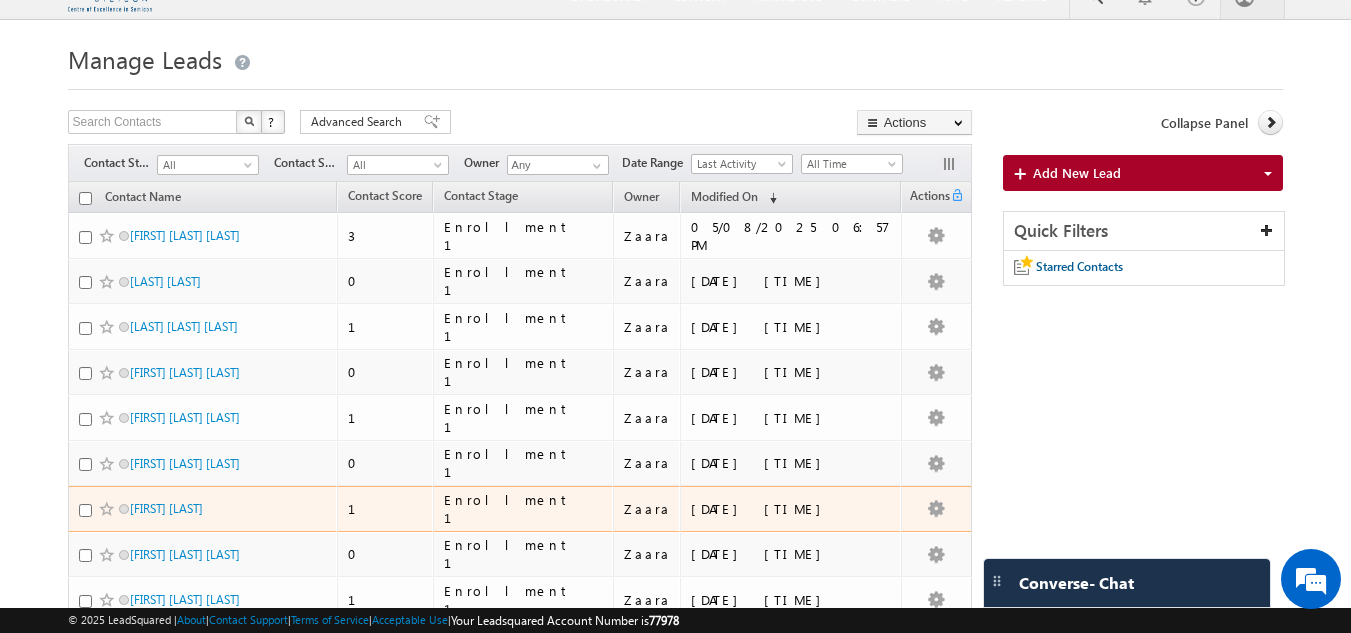 scroll, scrollTop: 22, scrollLeft: 0, axis: vertical 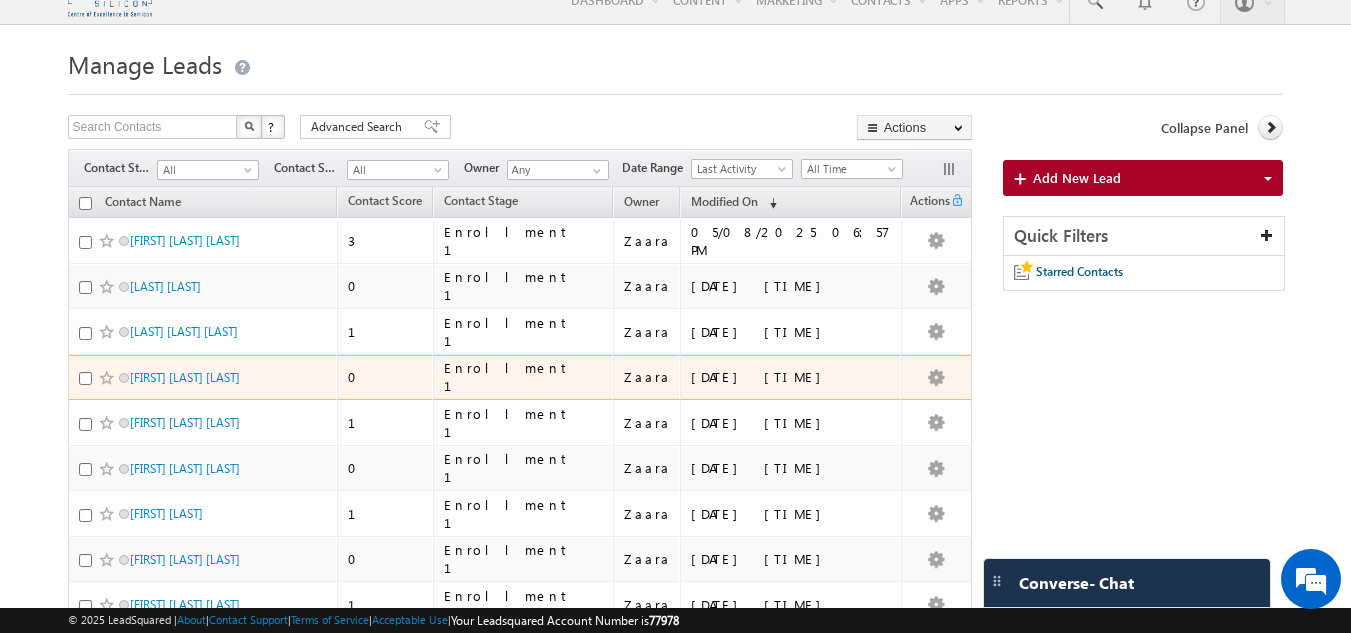 drag, startPoint x: 165, startPoint y: 387, endPoint x: 80, endPoint y: 346, distance: 94.371605 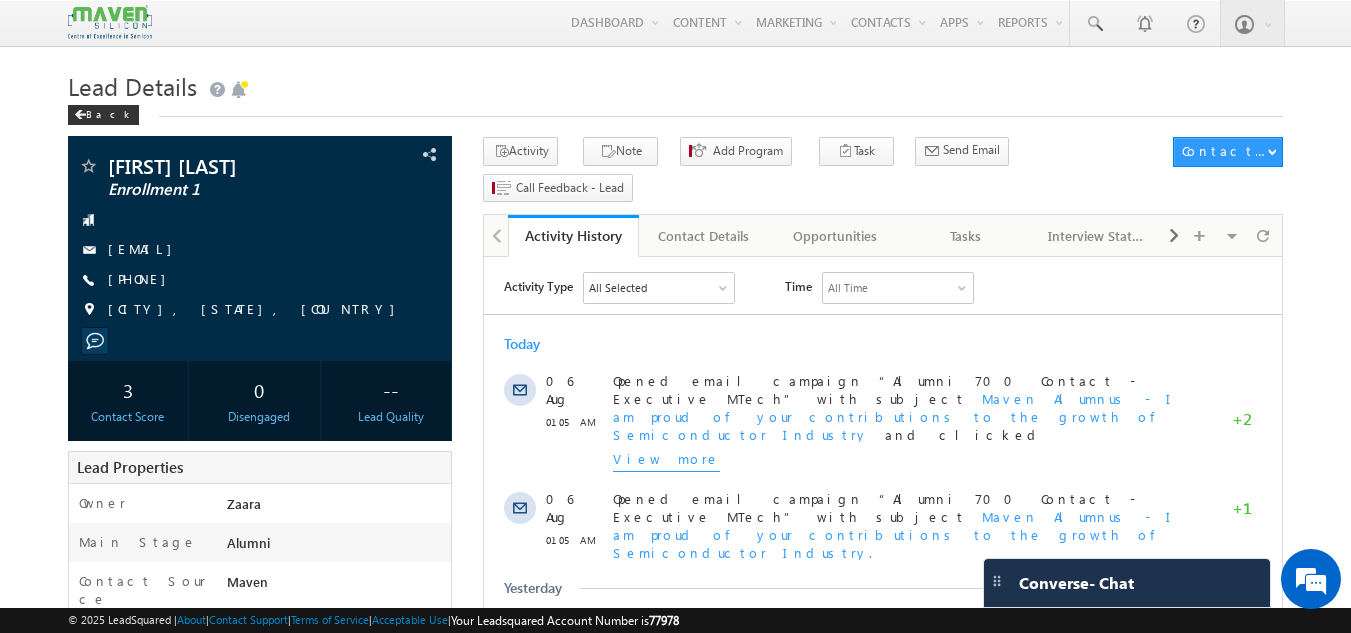scroll, scrollTop: 0, scrollLeft: 0, axis: both 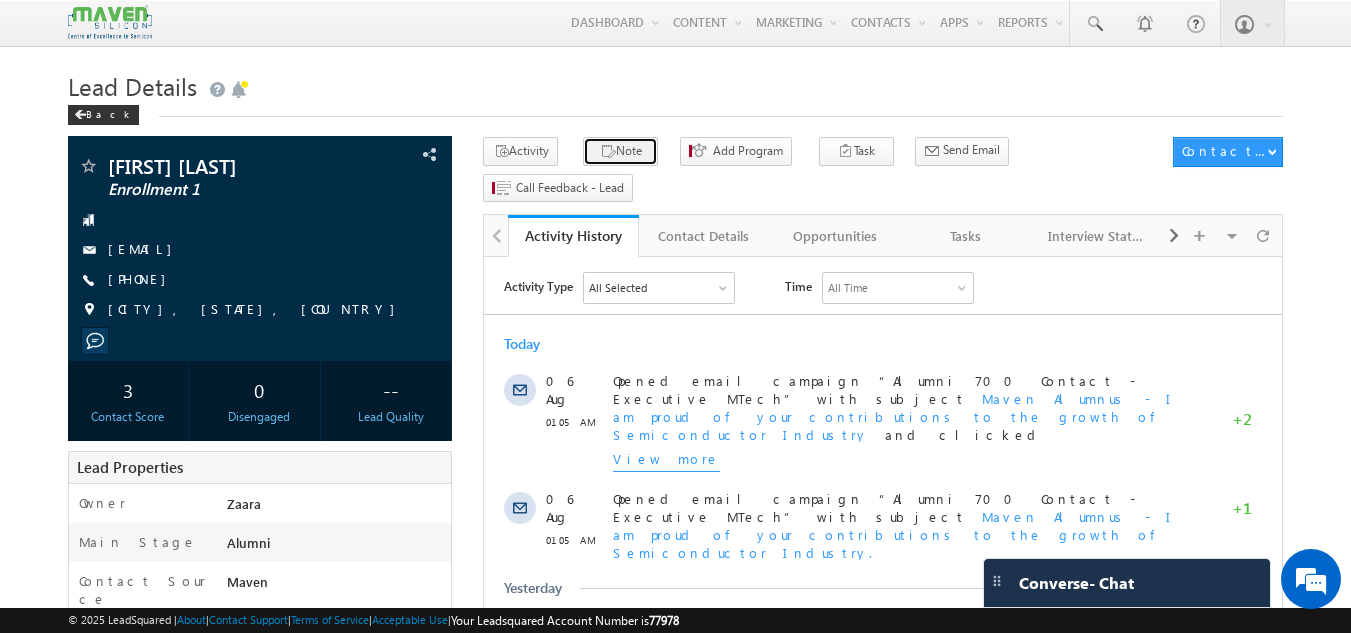 click on "Note" at bounding box center [620, 151] 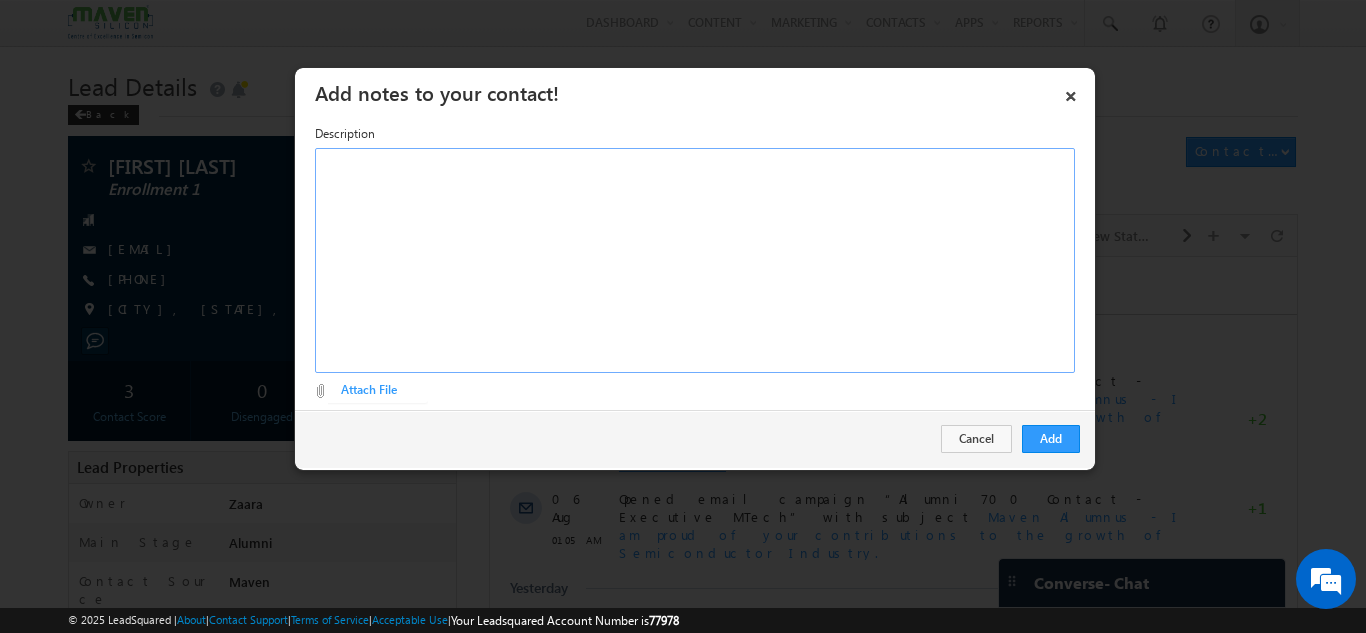 click at bounding box center (695, 260) 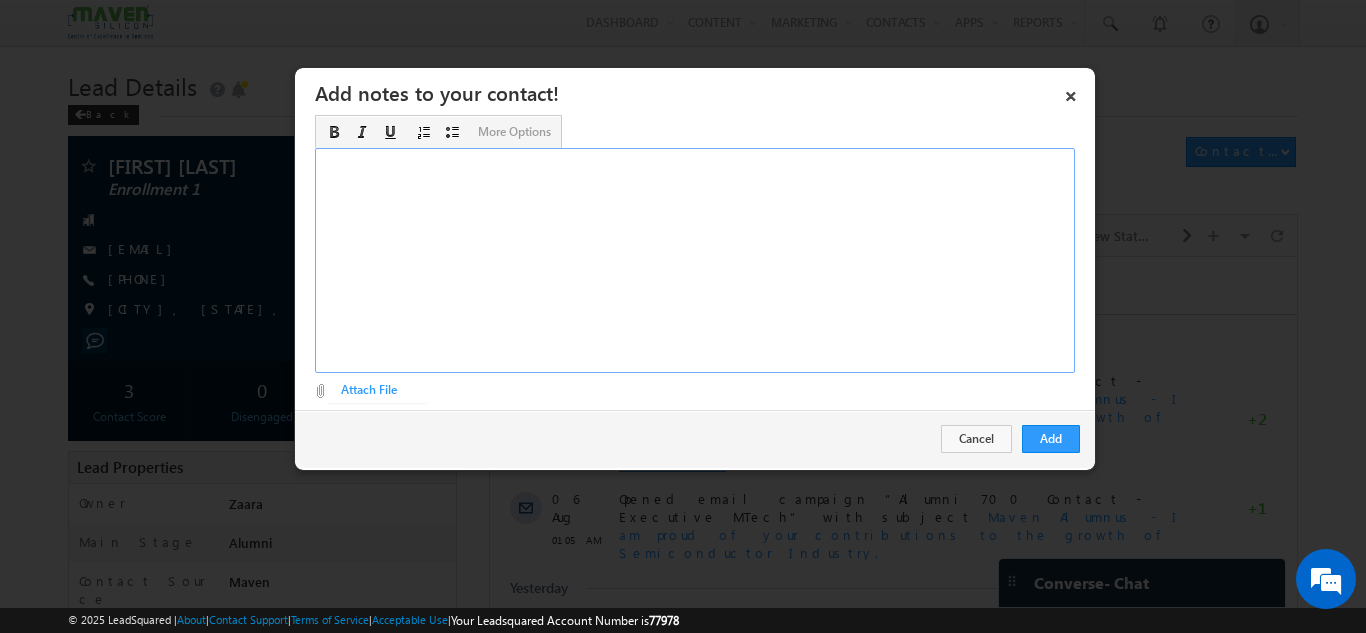 type 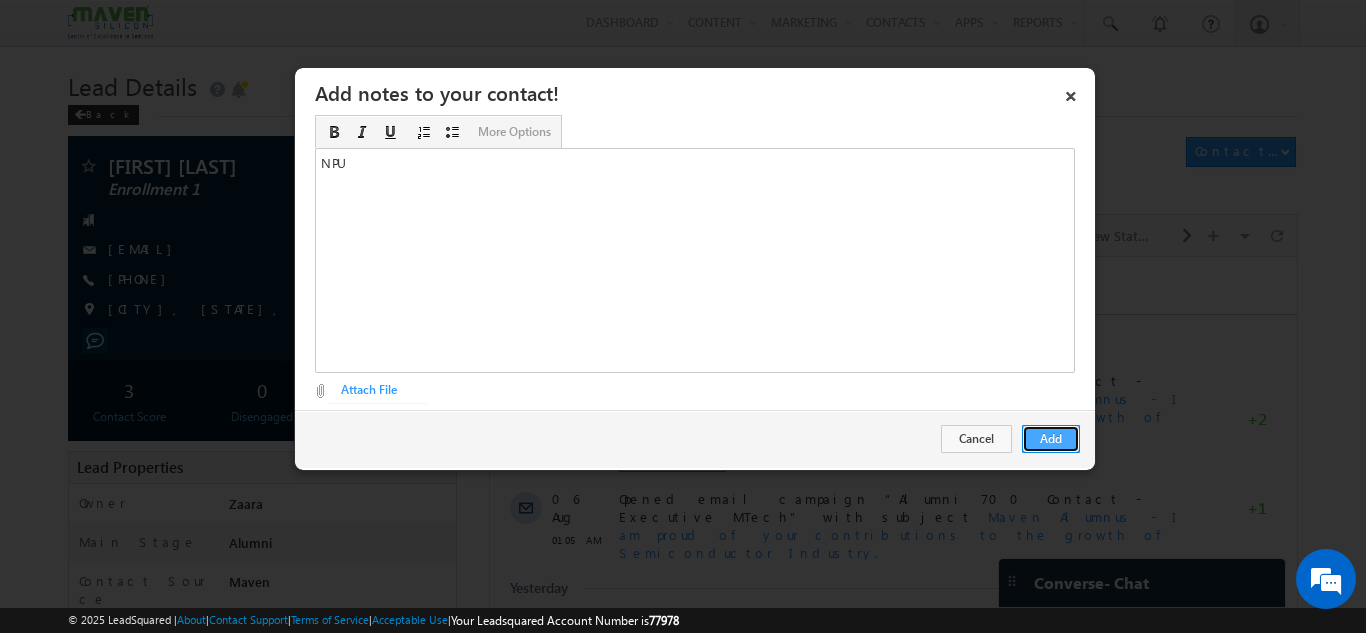 click on "Add" at bounding box center [1051, 439] 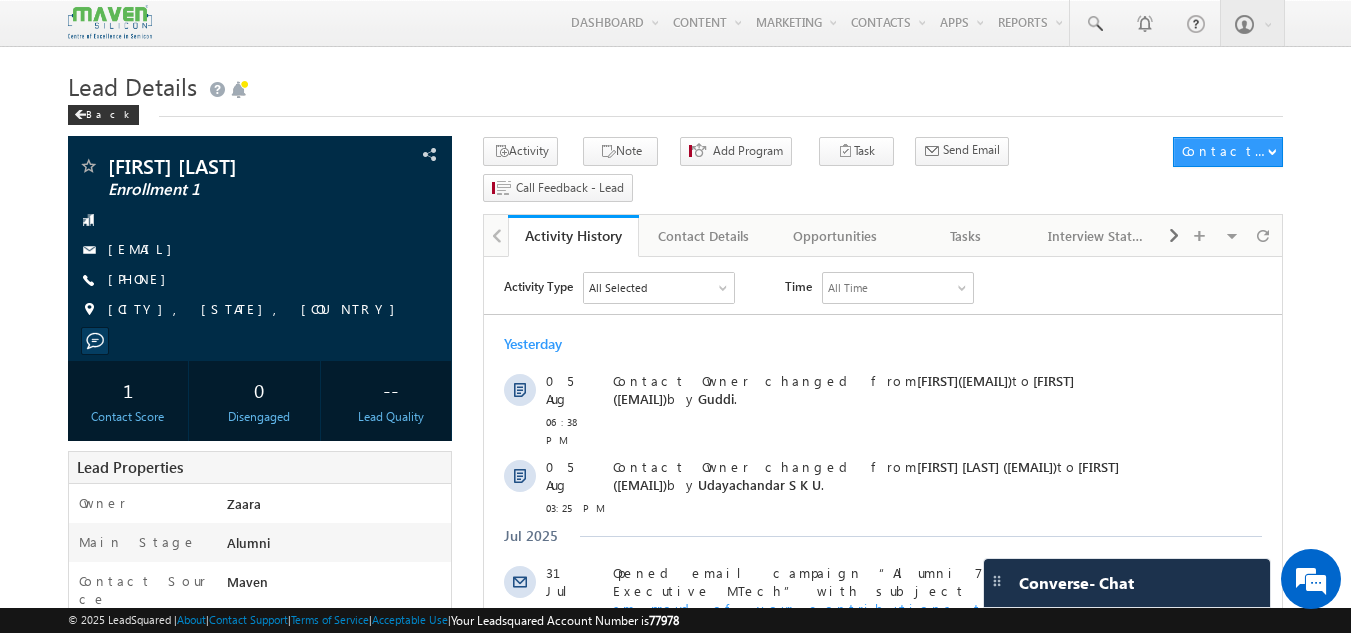 scroll, scrollTop: 0, scrollLeft: 0, axis: both 